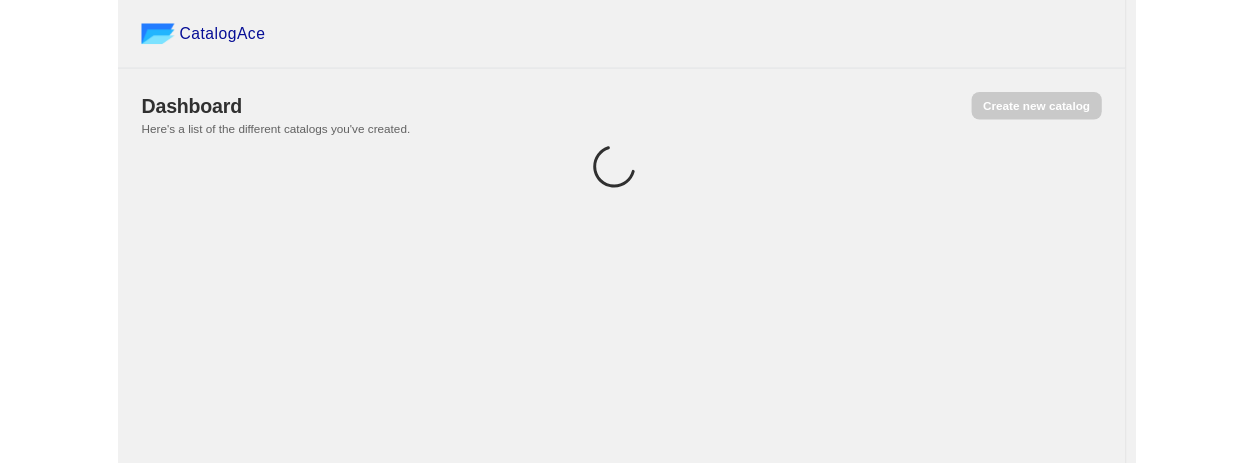 scroll, scrollTop: 0, scrollLeft: 0, axis: both 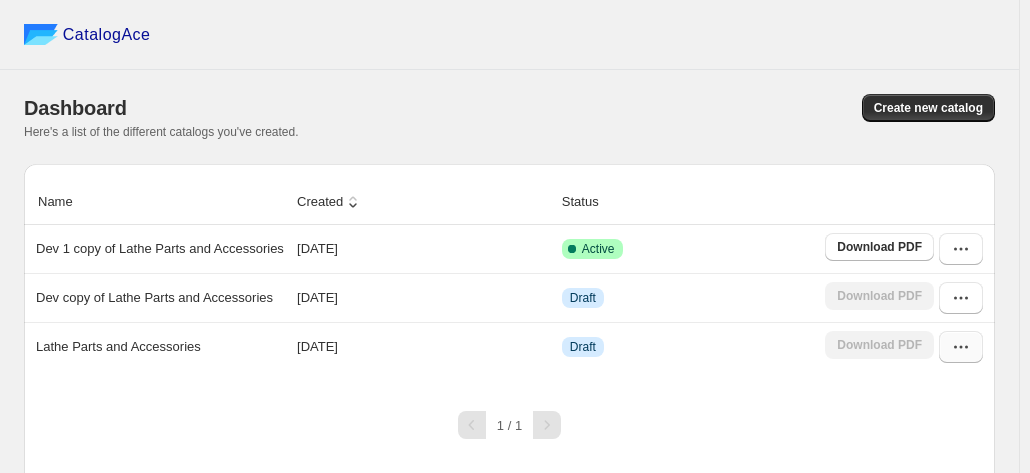 click 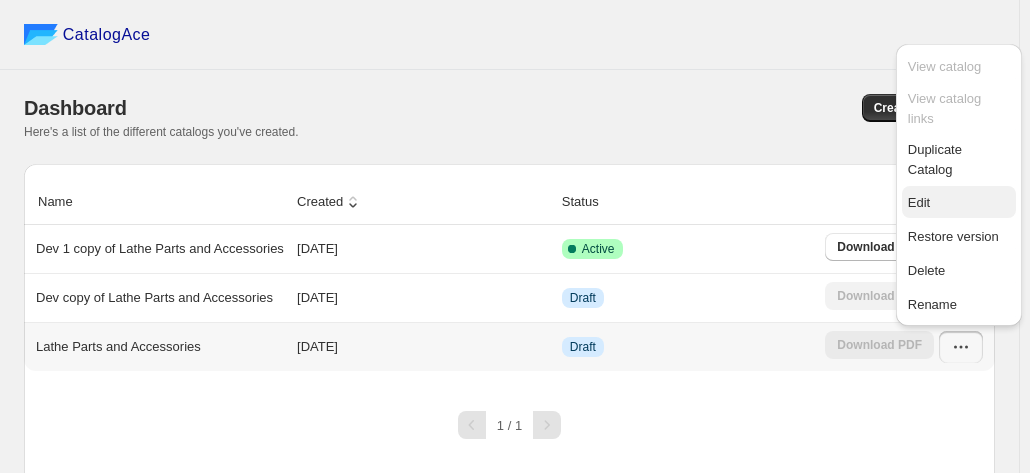 click on "Edit" at bounding box center (959, 203) 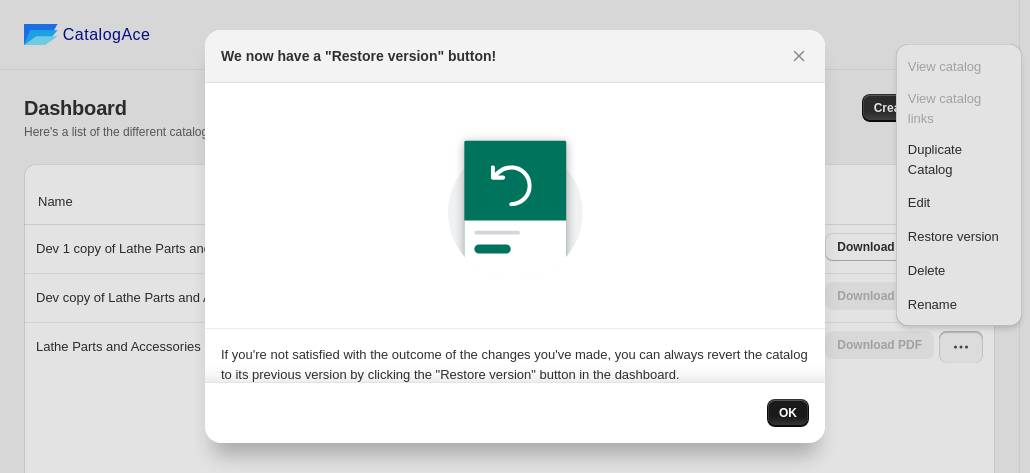 click on "OK" at bounding box center (788, 413) 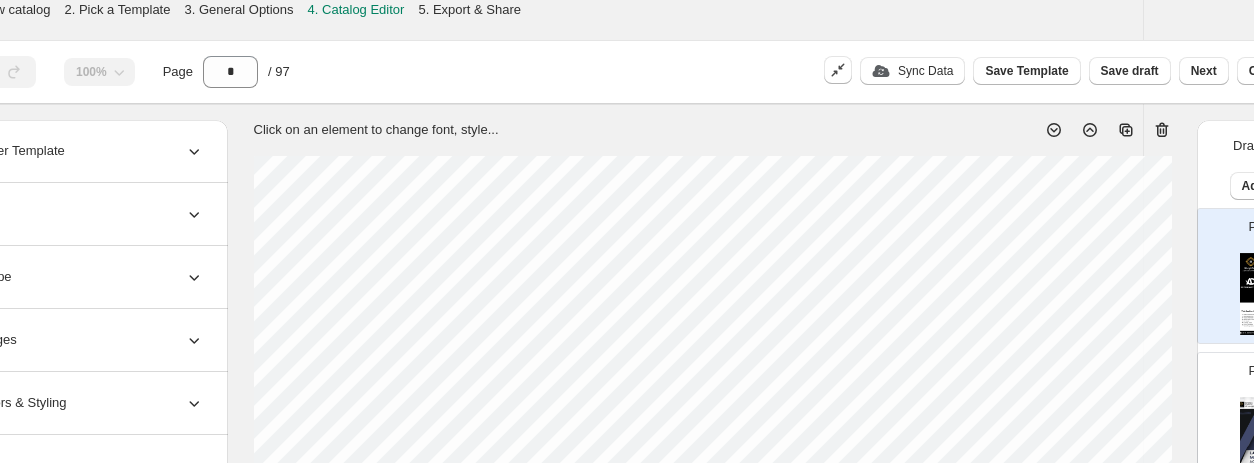 scroll, scrollTop: 0, scrollLeft: 187, axis: horizontal 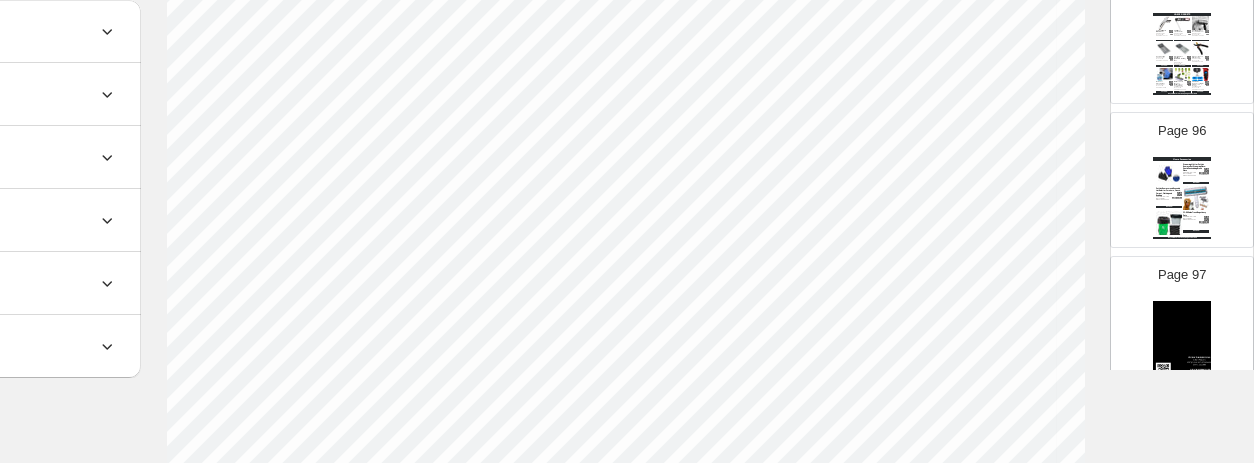 click at bounding box center [1182, 342] 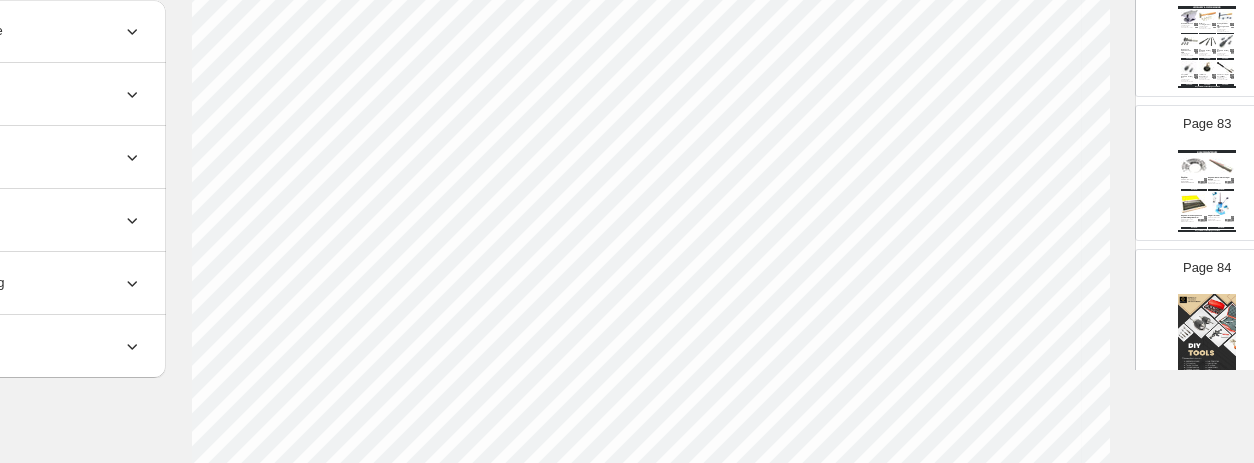 scroll, scrollTop: 11656, scrollLeft: 0, axis: vertical 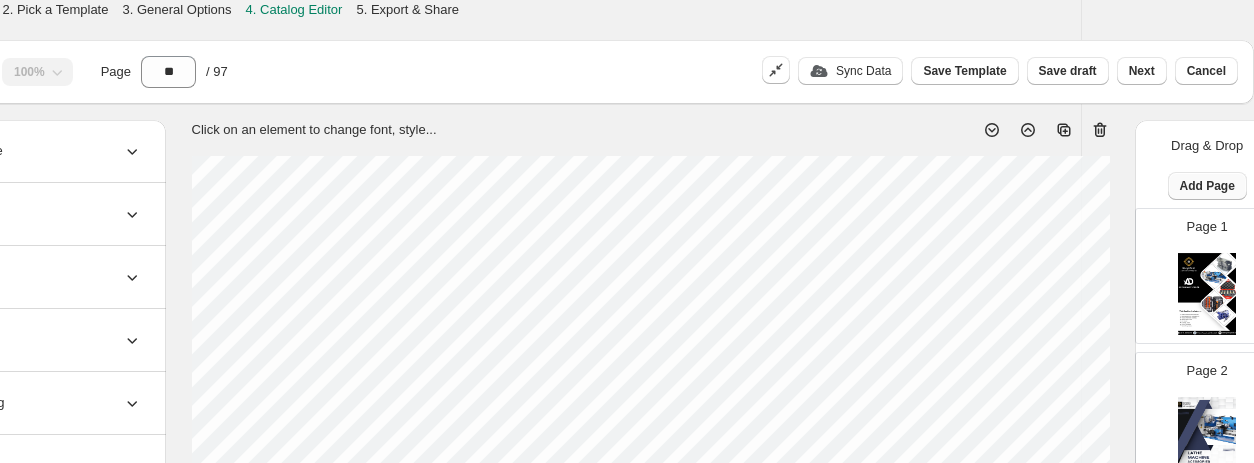 click on "Add Page" at bounding box center [1207, 186] 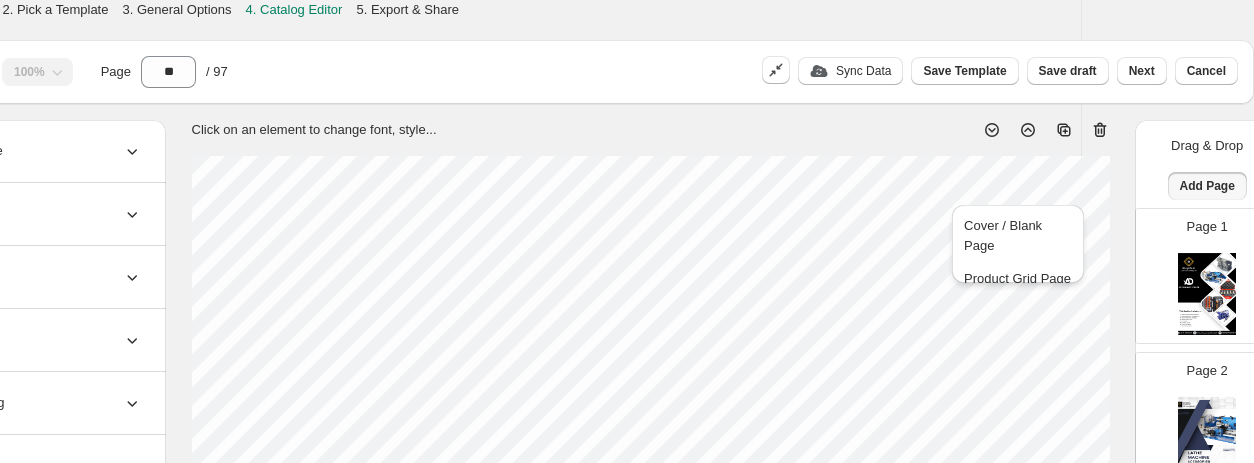click on "1. Create new catalog 2. Pick a Template 3. General Options 4. Catalog Editor 5. Export & Share 100% Page **  / 97 Sync Data Save Template Save draft Next Cancel Cover Template Preview Preview Preview Preview Preview Preview Preview Preview Preview Preview Preview Preview Preview Preview Preview Preview Preview Preview Preview Preview Preview Preview Preview Preview Preview Preview Preview Text Add Text: ******* Heading Add Shape Add Shape: ****** ********* **** **** ******* Select Add Images Edit Delete Add Image Accepts .jpeg, or .png Colors & Styling CHOOSE COLOR THEME Color theme ******** ***** *** ****** ********* Charcoal CUSTOM THEME Primary Secondary Apply Buttons Add Button Click on an element to change font, style... Drag & Drop Add Page Page 1 Page 2 Page 3  BALL TURNING World 1st Direct Fit to 7 X 14 / 7 x 16 Mini Lathe // Bearing Base Smooth Rotation Ball Turning   SKU:  10-BT-107 Barcode №:  8906183733167 BUY NOW Buyohlic International | Page undefined Page 4  BALL TURNING BUY NOW" at bounding box center (465, 231) 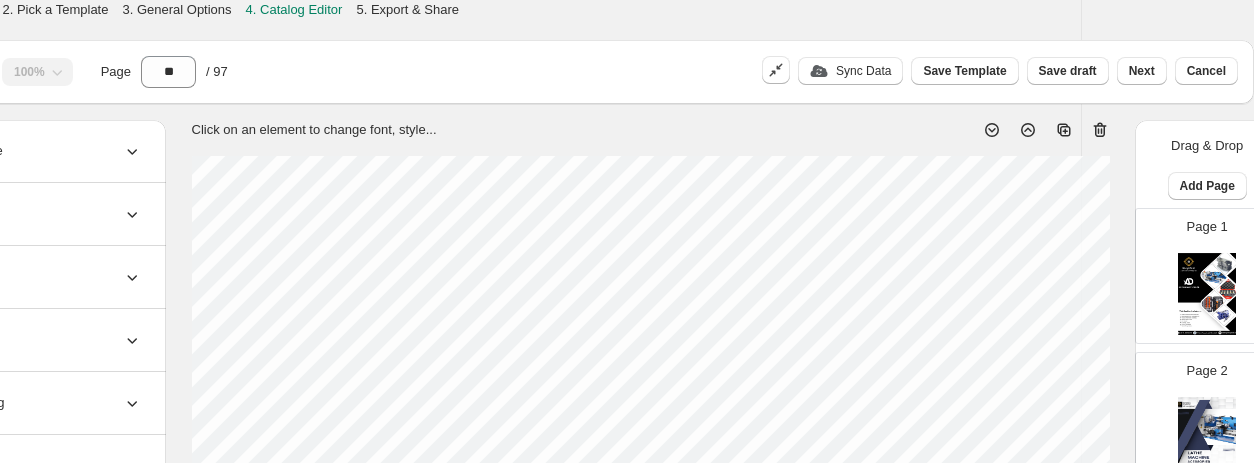 scroll, scrollTop: 0, scrollLeft: 187, axis: horizontal 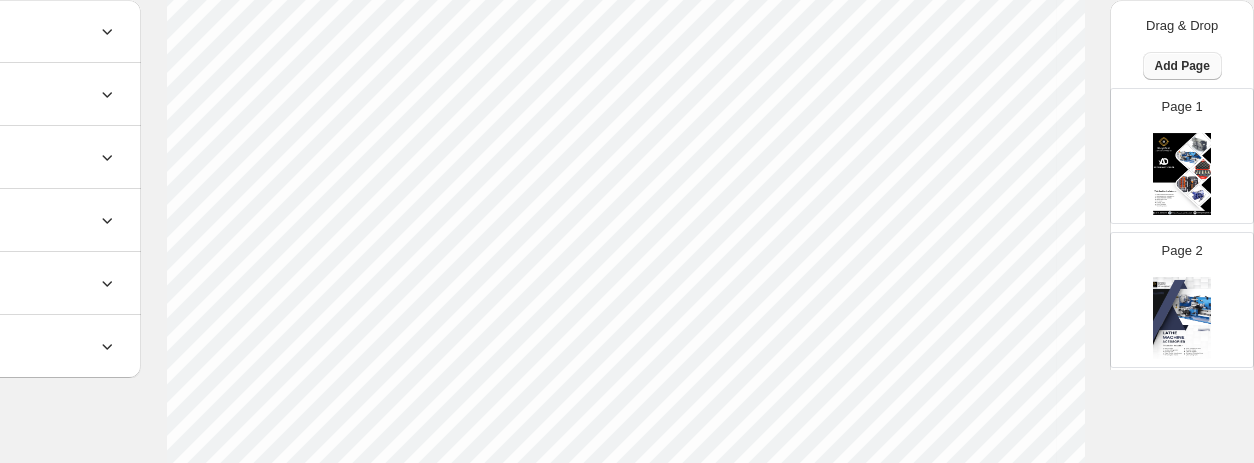 click on "Add Page" at bounding box center (1182, 66) 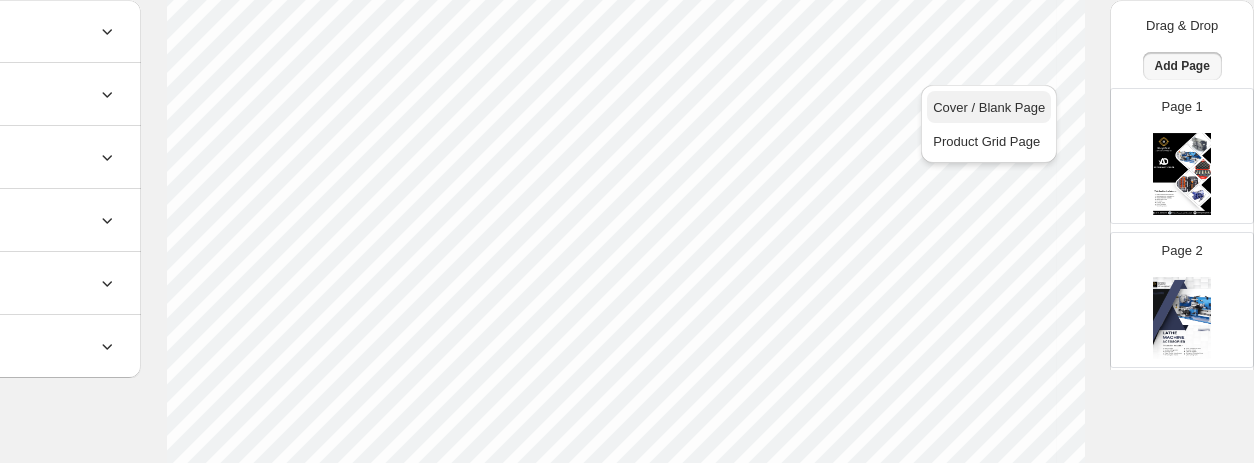 click on "Cover / Blank Page" at bounding box center [989, 107] 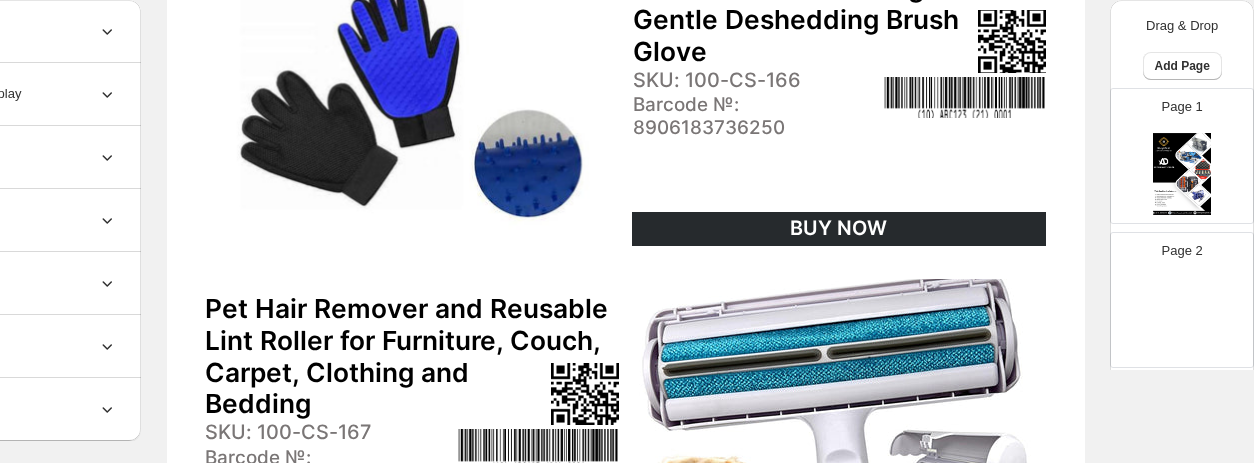 click at bounding box center [1182, 318] 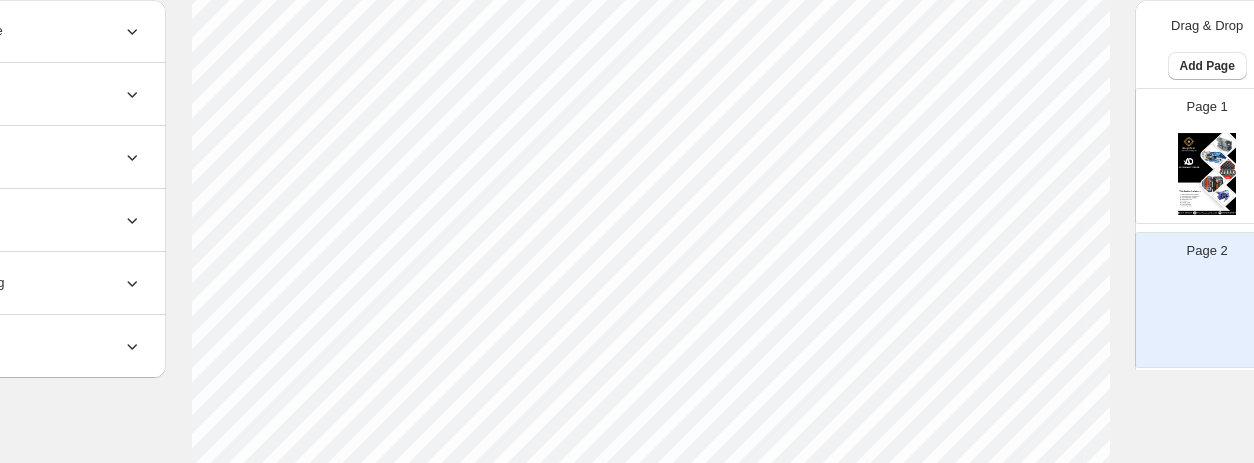 scroll, scrollTop: 300, scrollLeft: 162, axis: both 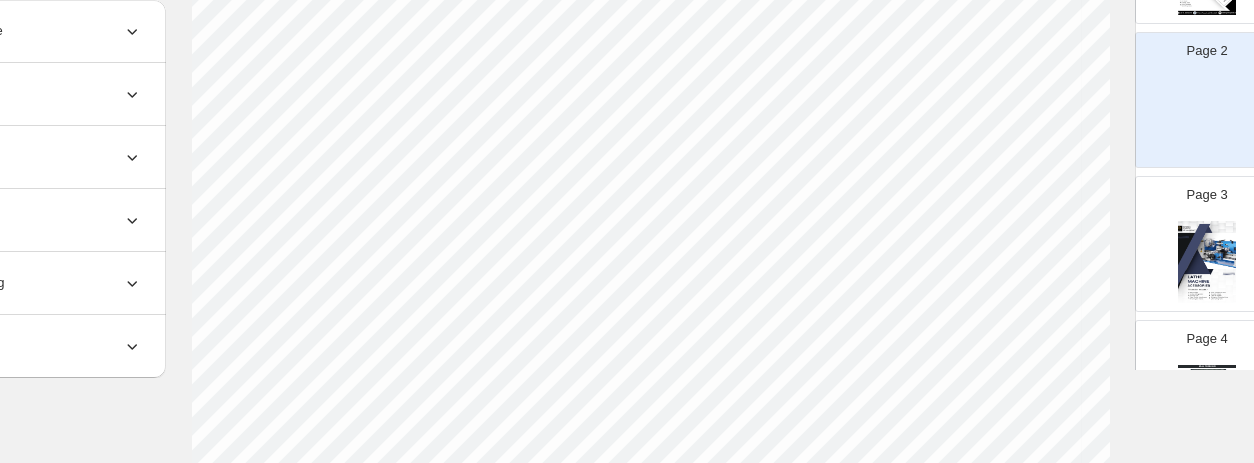 click at bounding box center (1207, 118) 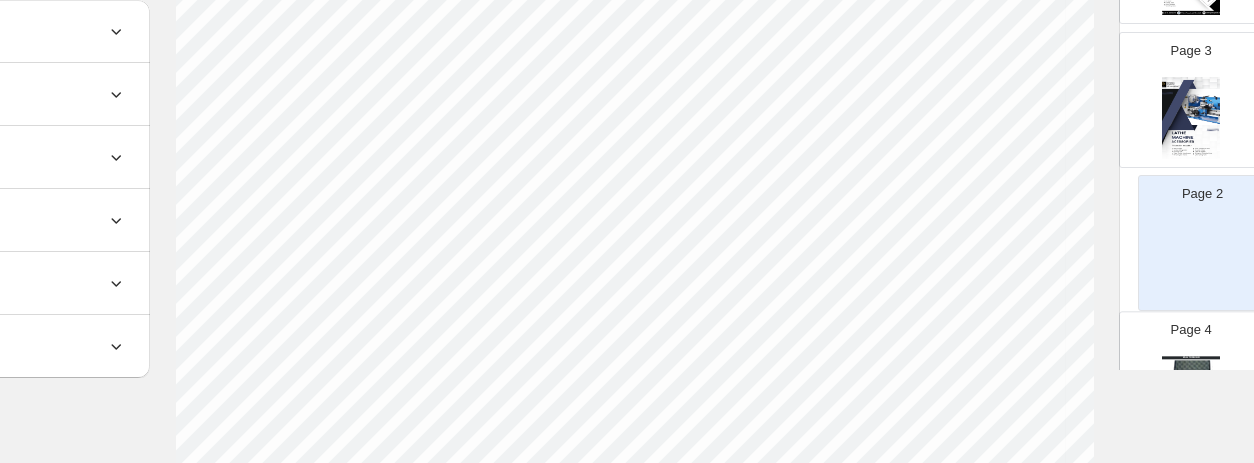 scroll, scrollTop: 300, scrollLeft: 187, axis: both 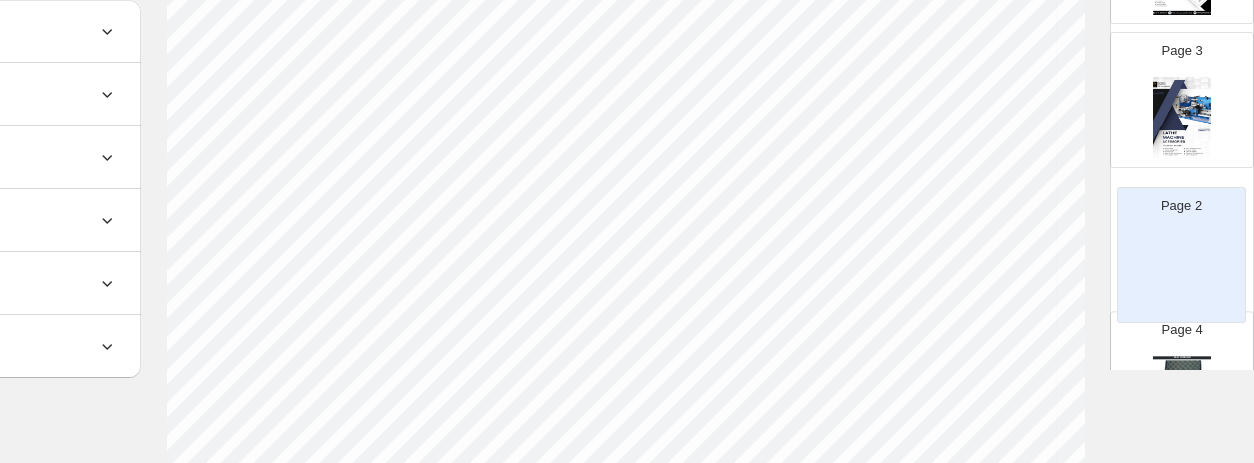 drag, startPoint x: 1189, startPoint y: 121, endPoint x: 1174, endPoint y: 289, distance: 168.66832 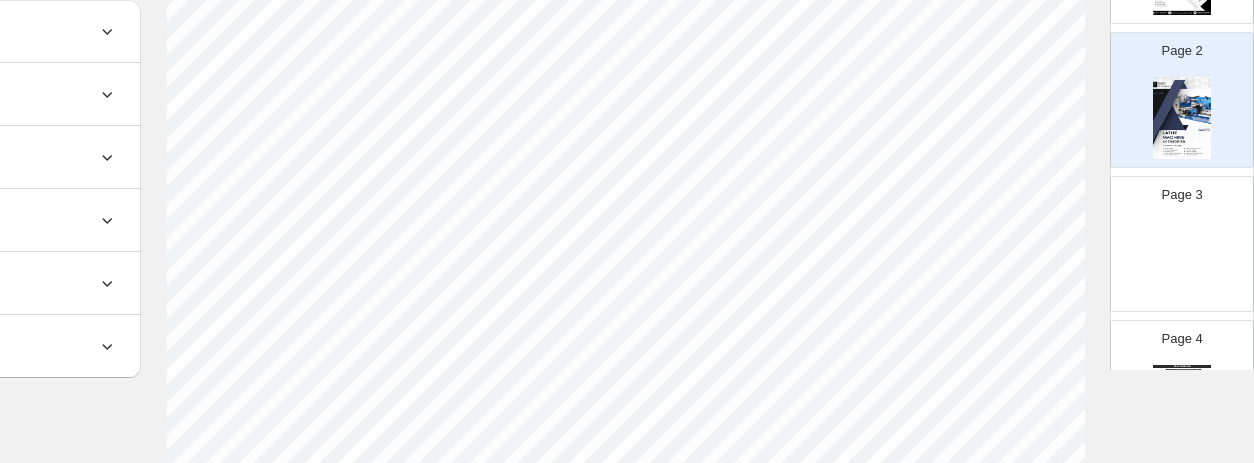 click at bounding box center (1182, 262) 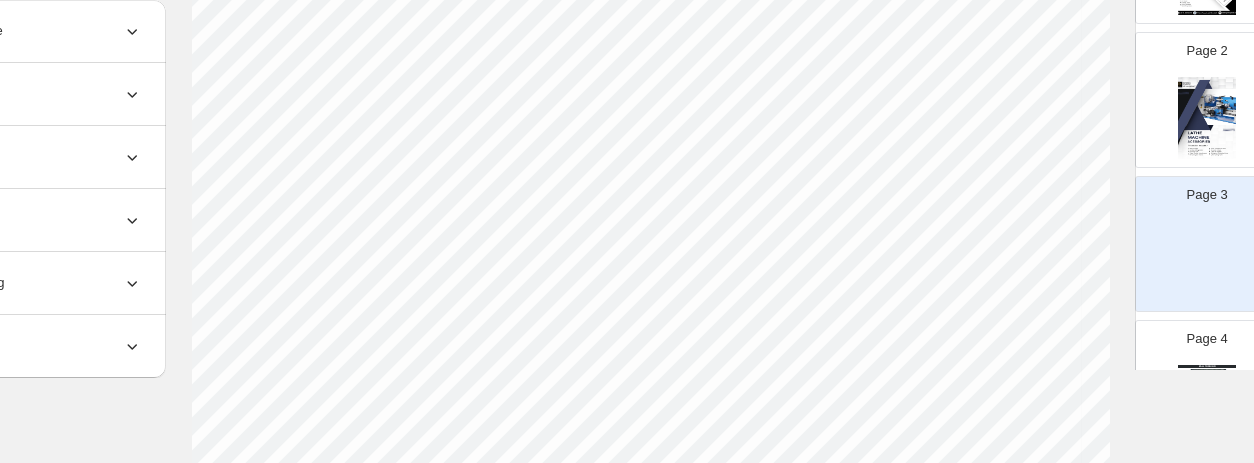 scroll, scrollTop: 0, scrollLeft: 162, axis: horizontal 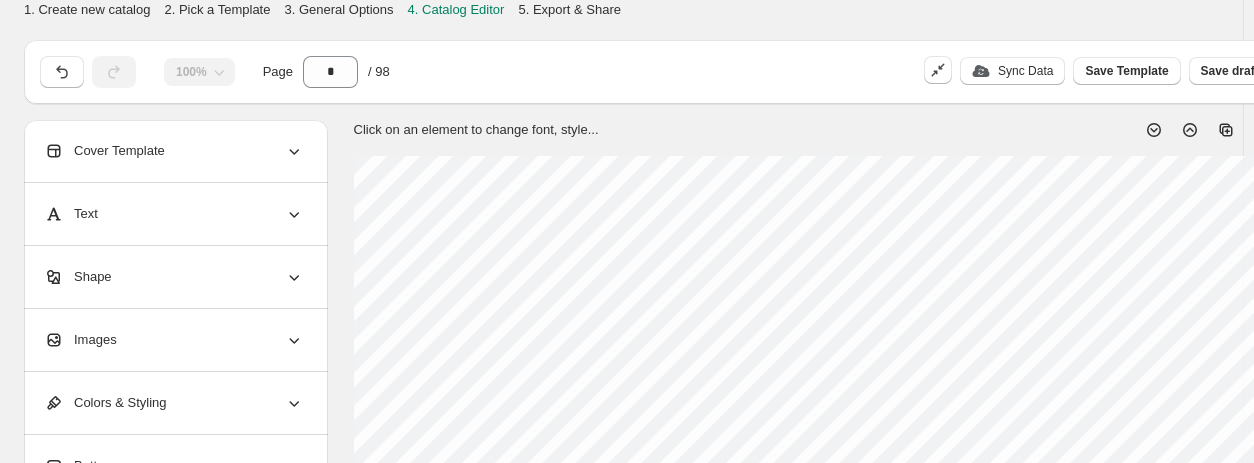click on "Cover Template" at bounding box center [174, 151] 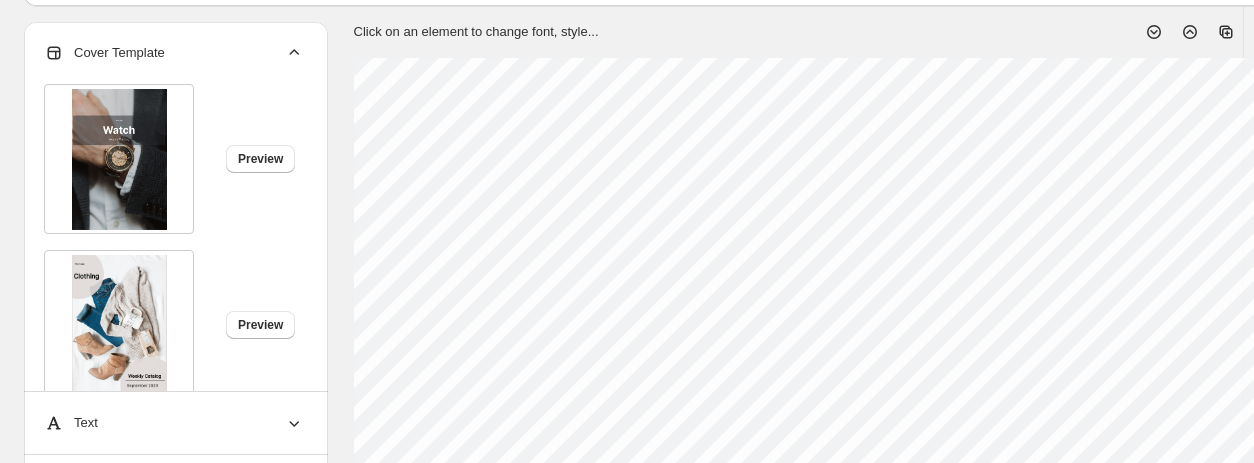 scroll, scrollTop: 200, scrollLeft: 0, axis: vertical 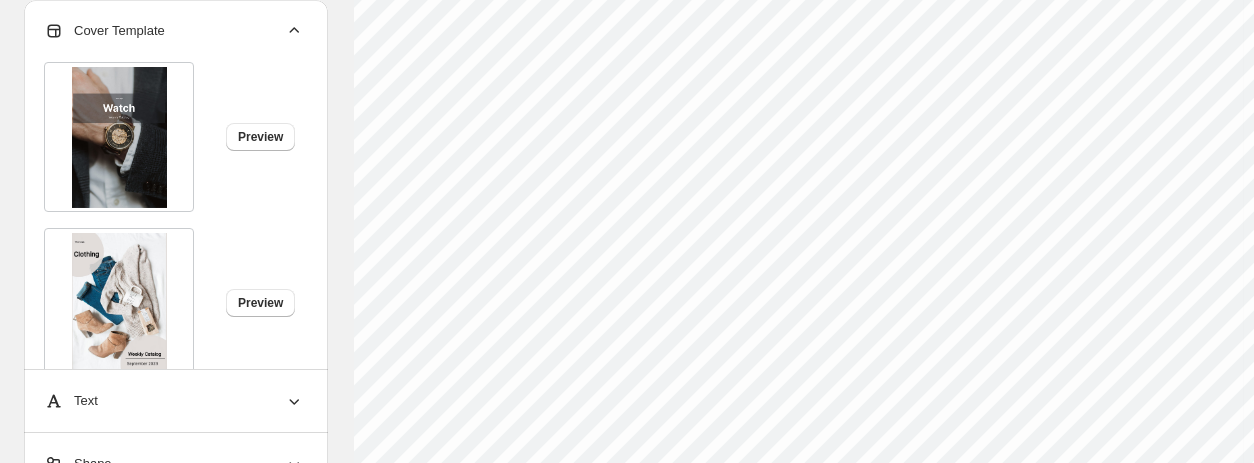 click 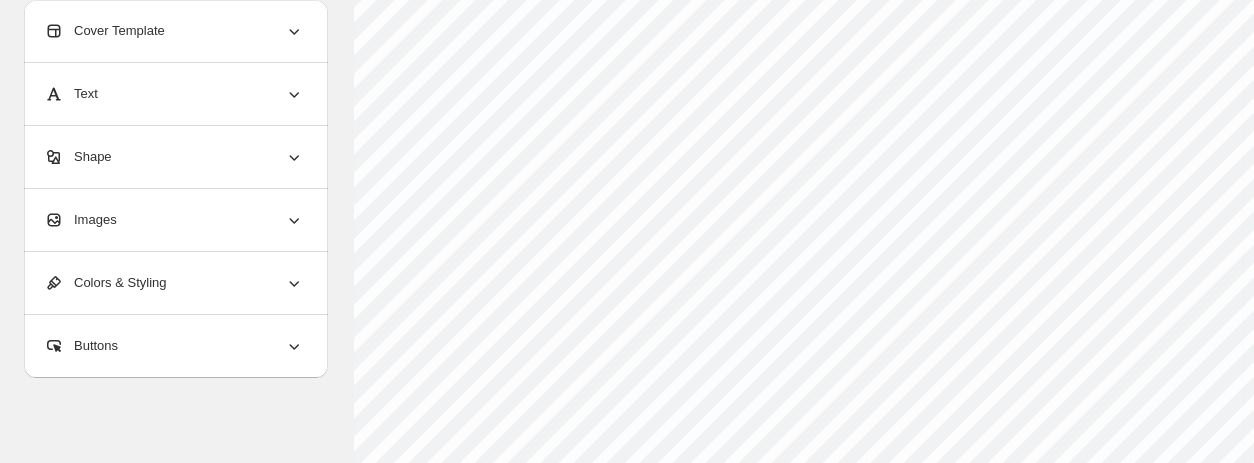 click 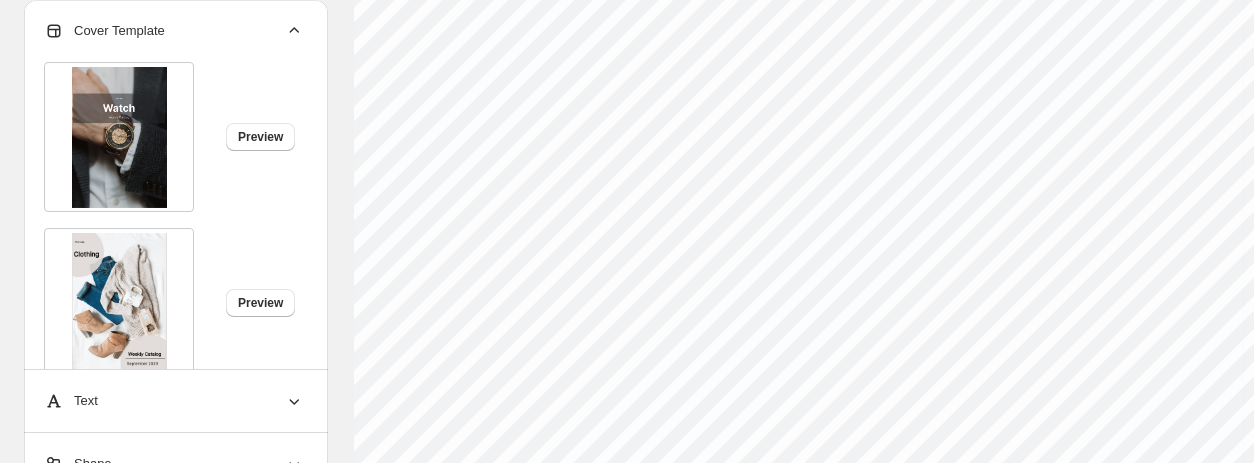 click 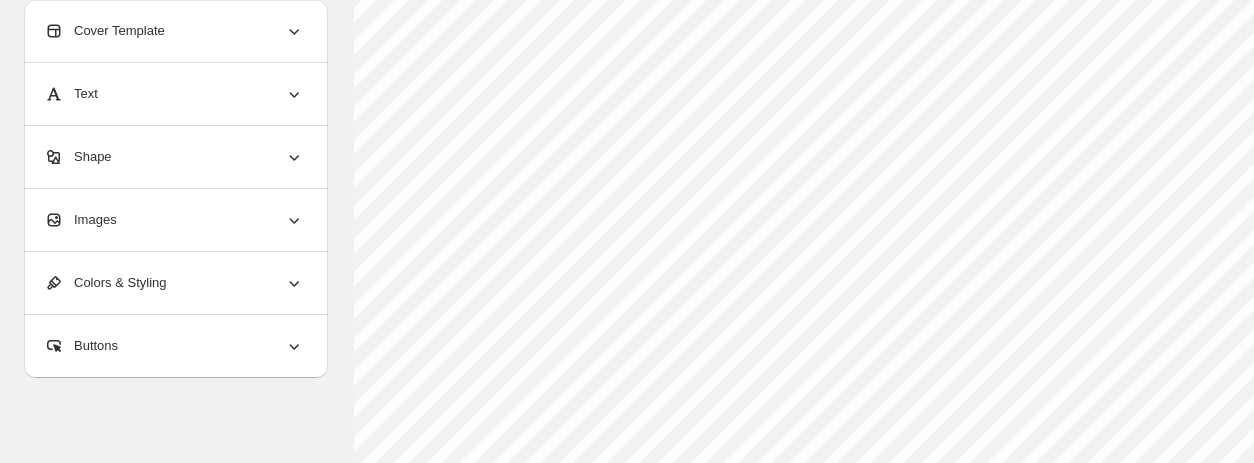 click on "Images" at bounding box center (174, 220) 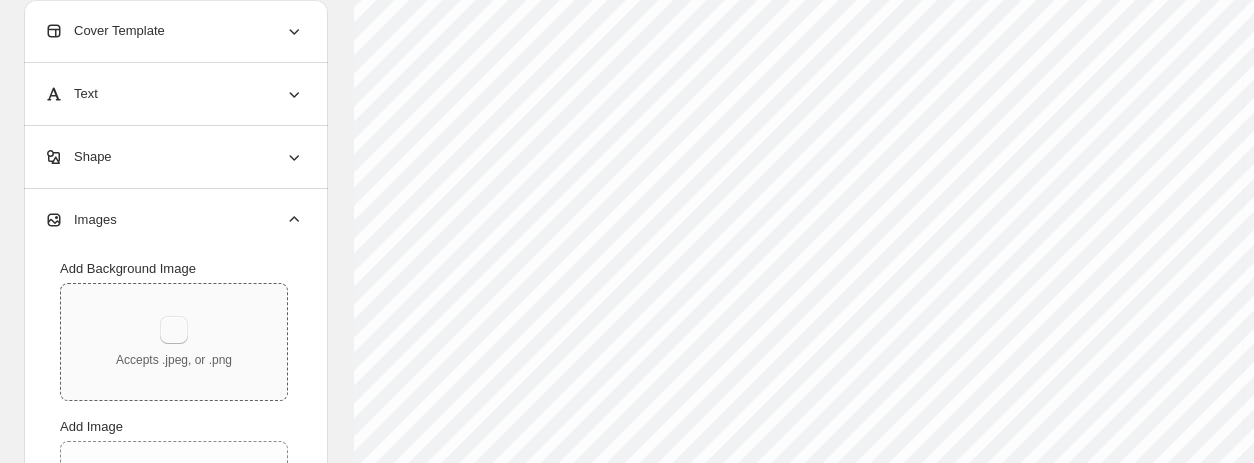 click at bounding box center [174, 330] 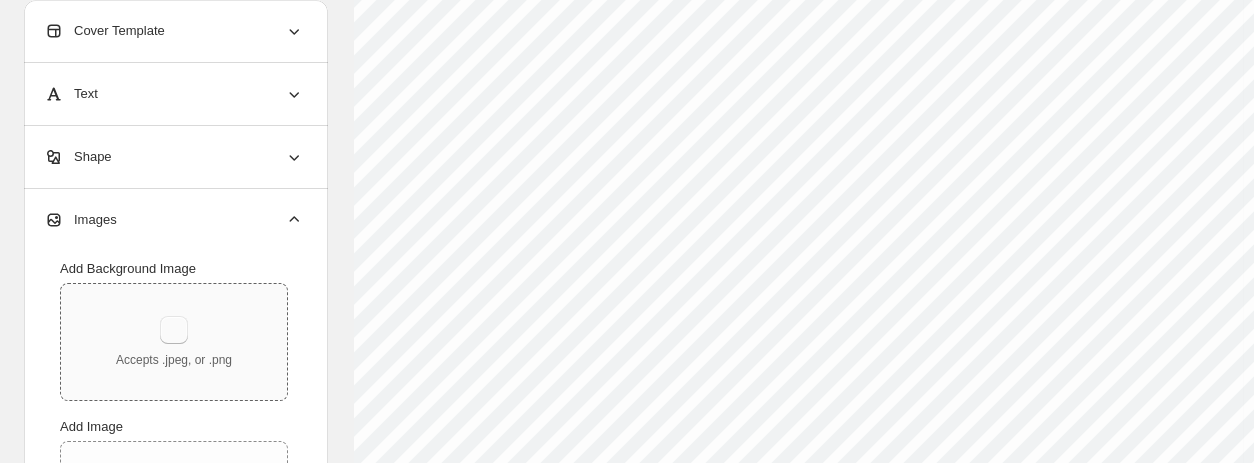 type on "**********" 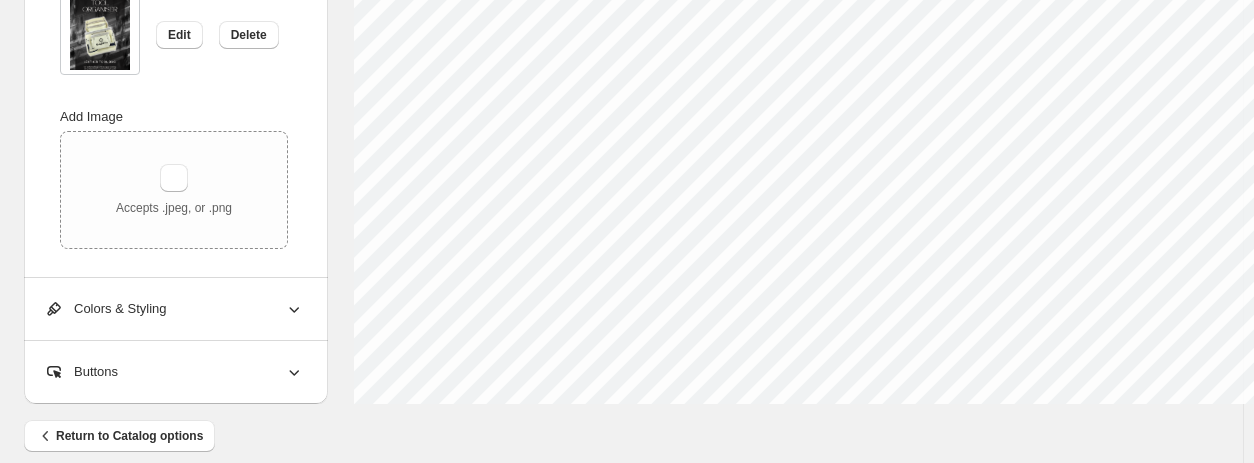 scroll, scrollTop: 962, scrollLeft: 0, axis: vertical 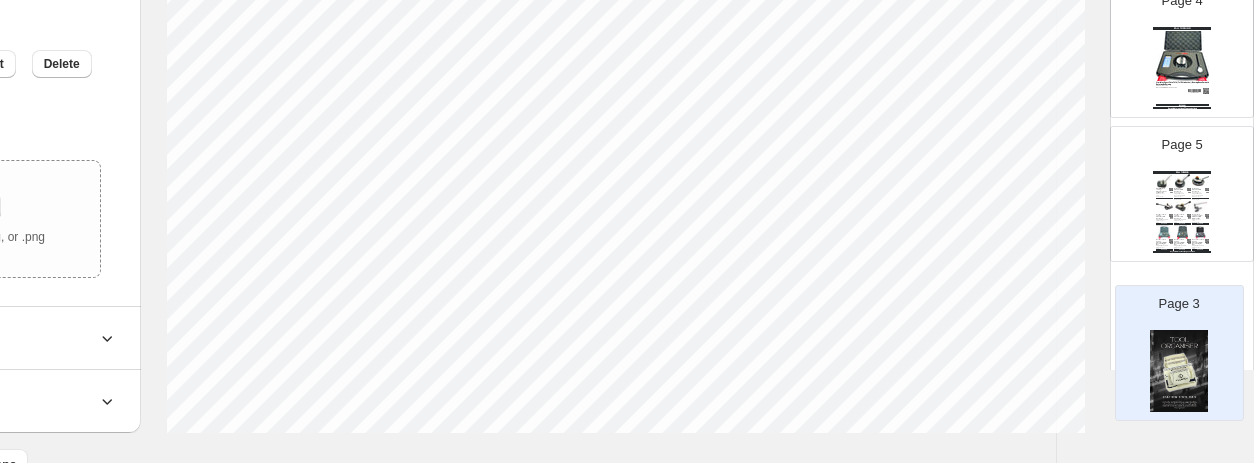 drag, startPoint x: 1189, startPoint y: 243, endPoint x: 1200, endPoint y: 284, distance: 42.44997 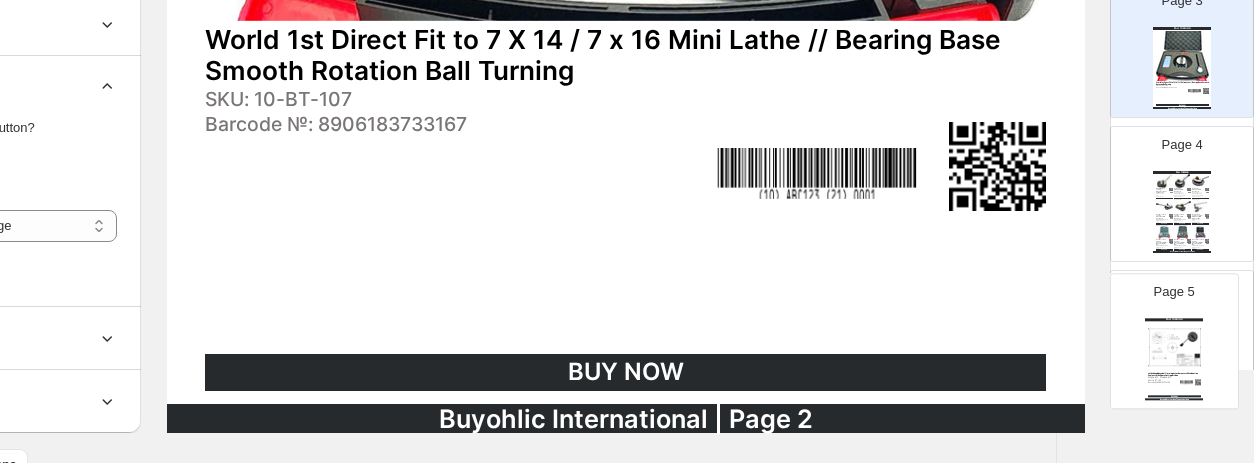 scroll, scrollTop: 531, scrollLeft: 0, axis: vertical 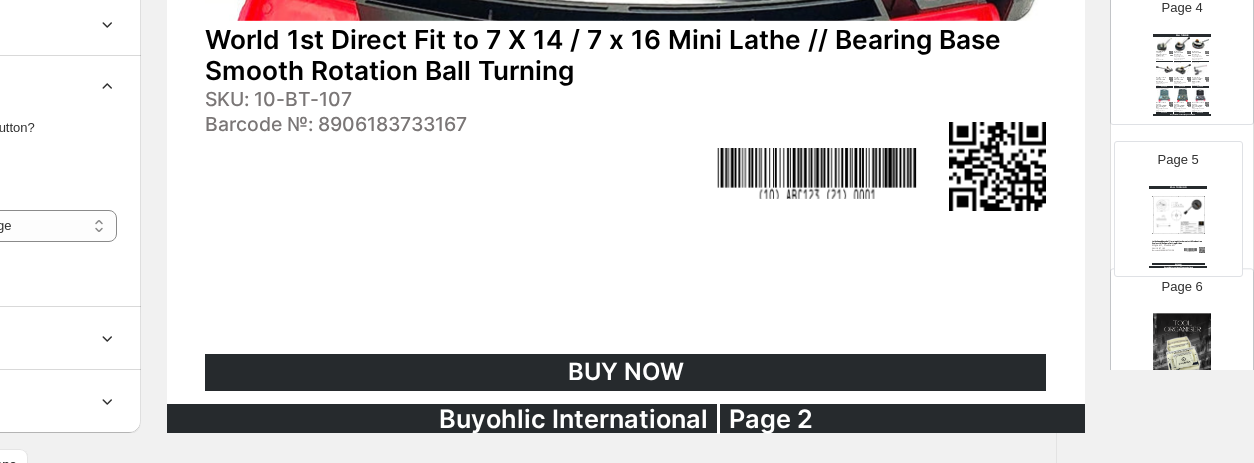 drag, startPoint x: 1169, startPoint y: 211, endPoint x: 1176, endPoint y: 231, distance: 21.189621 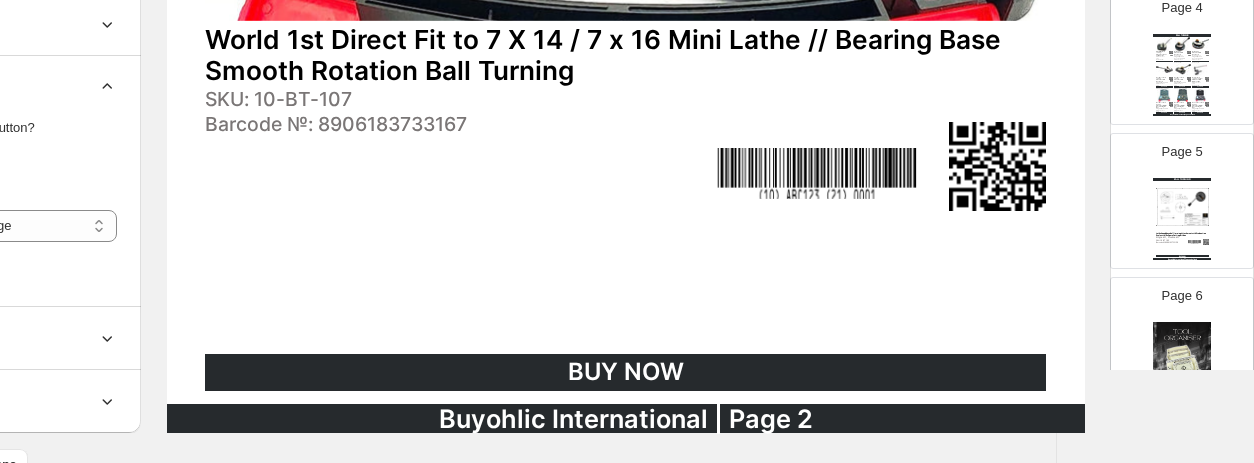 click at bounding box center (1182, 363) 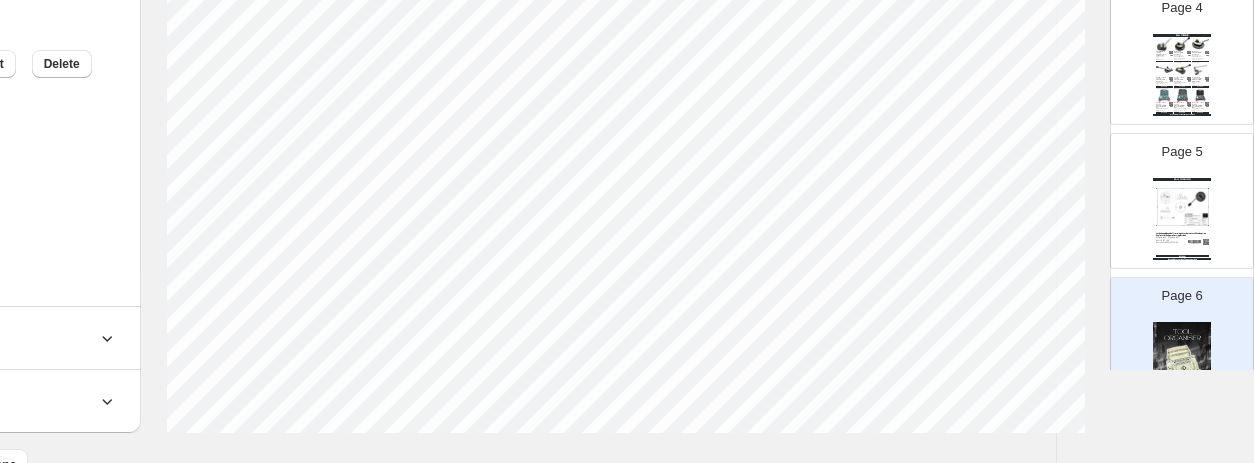 scroll, scrollTop: 911, scrollLeft: 162, axis: both 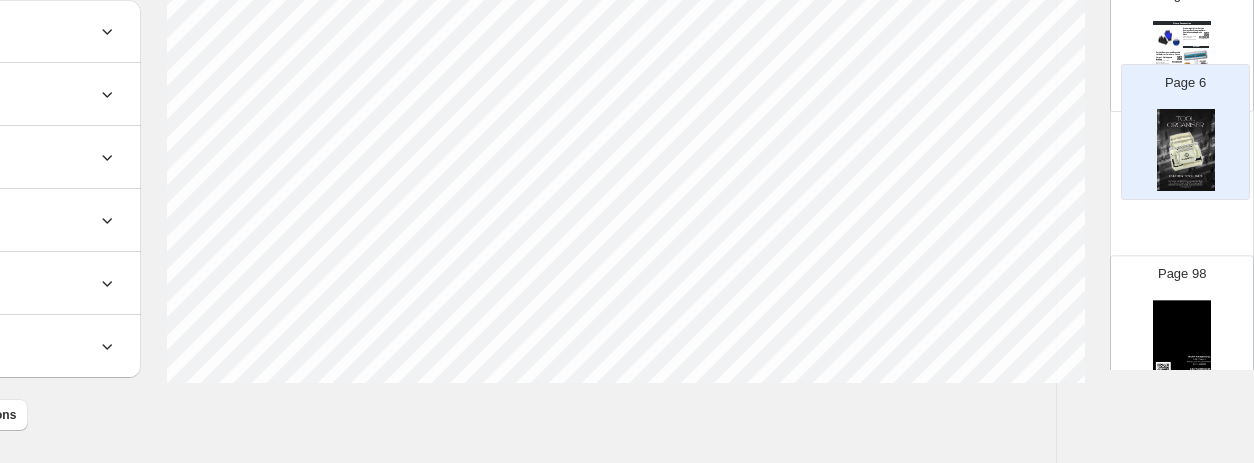 drag, startPoint x: 1206, startPoint y: 136, endPoint x: 1190, endPoint y: 151, distance: 21.931713 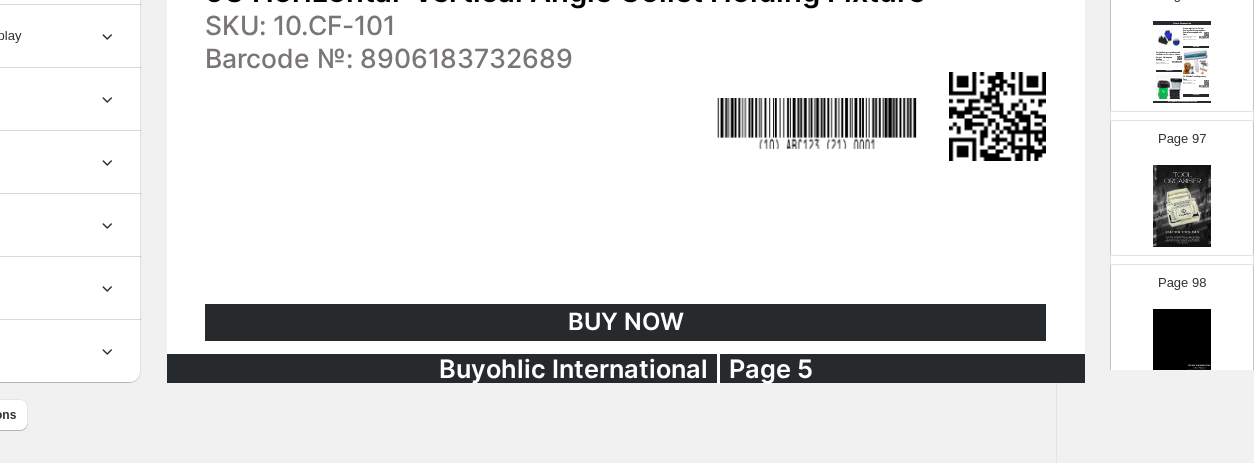 scroll, scrollTop: 13800, scrollLeft: 0, axis: vertical 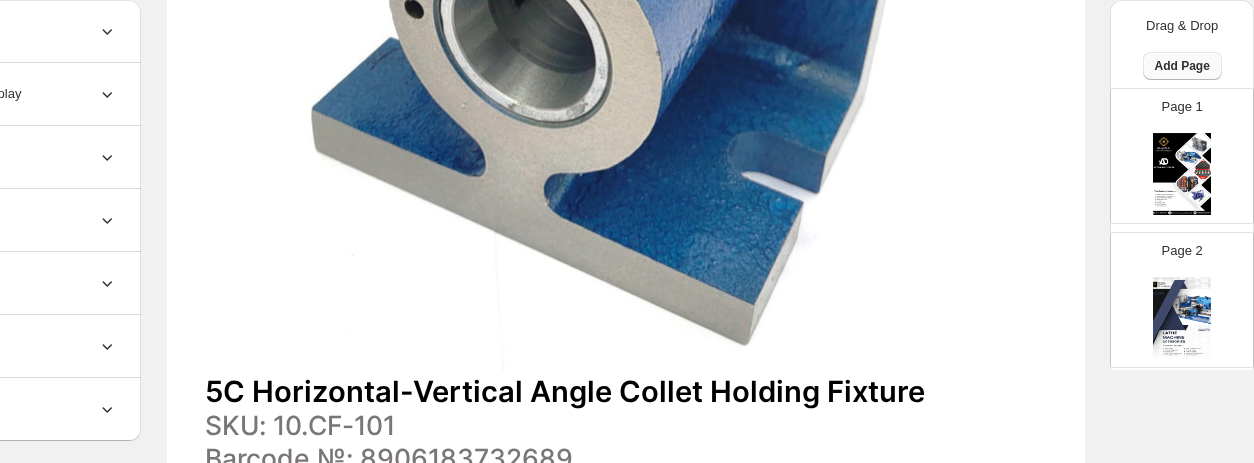 click on "Add Page" at bounding box center (1182, 66) 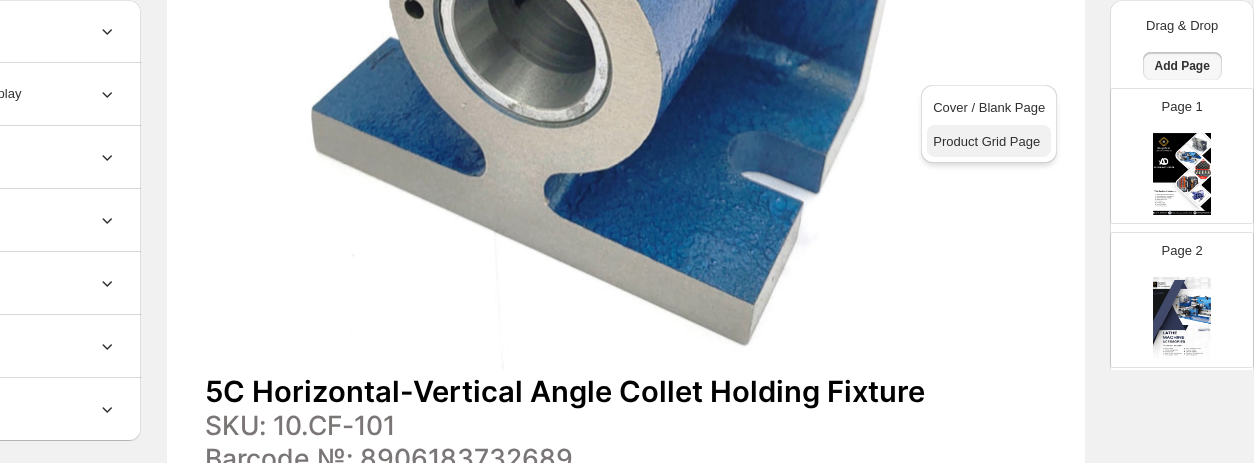 click on "Product Grid Page" at bounding box center (986, 141) 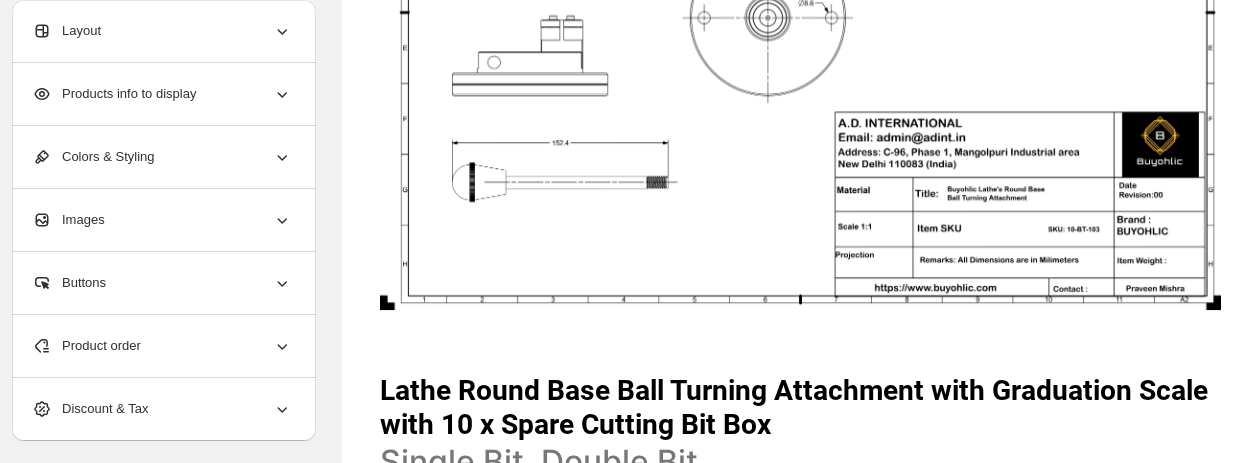 scroll, scrollTop: 561, scrollLeft: 0, axis: vertical 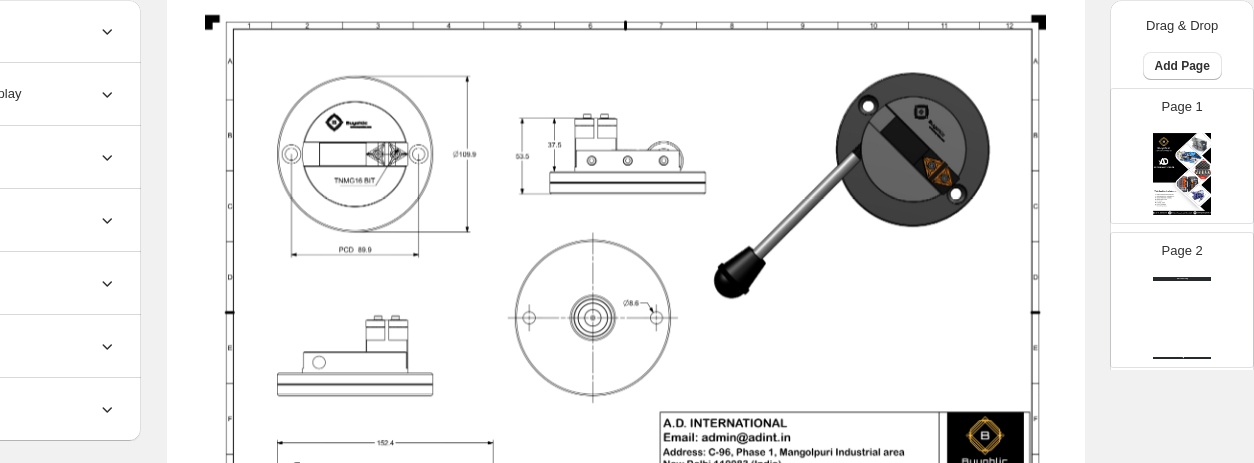 click on "Watch Catalog Watch Catalog | Page undefined" at bounding box center [1182, 318] 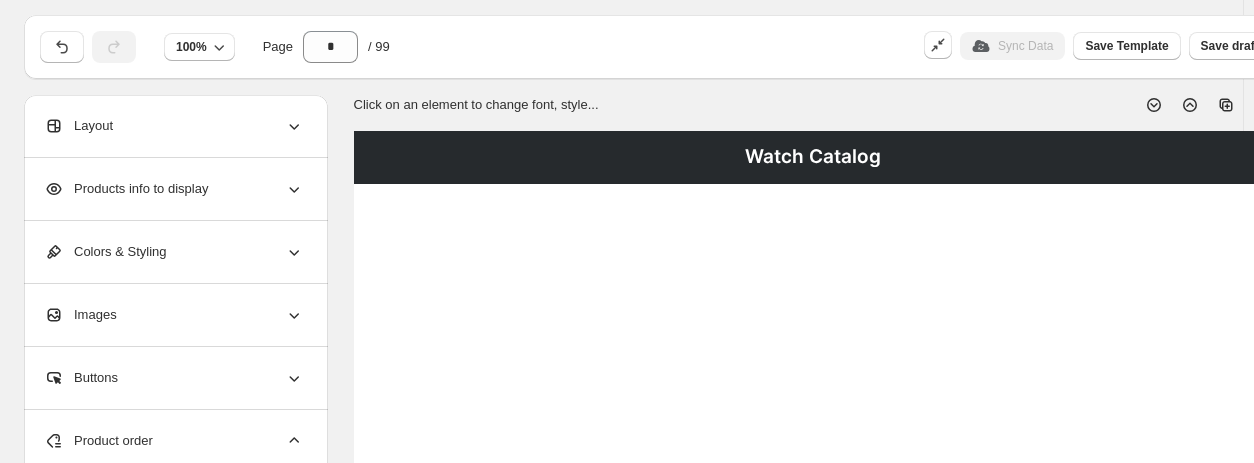 scroll, scrollTop: 0, scrollLeft: 0, axis: both 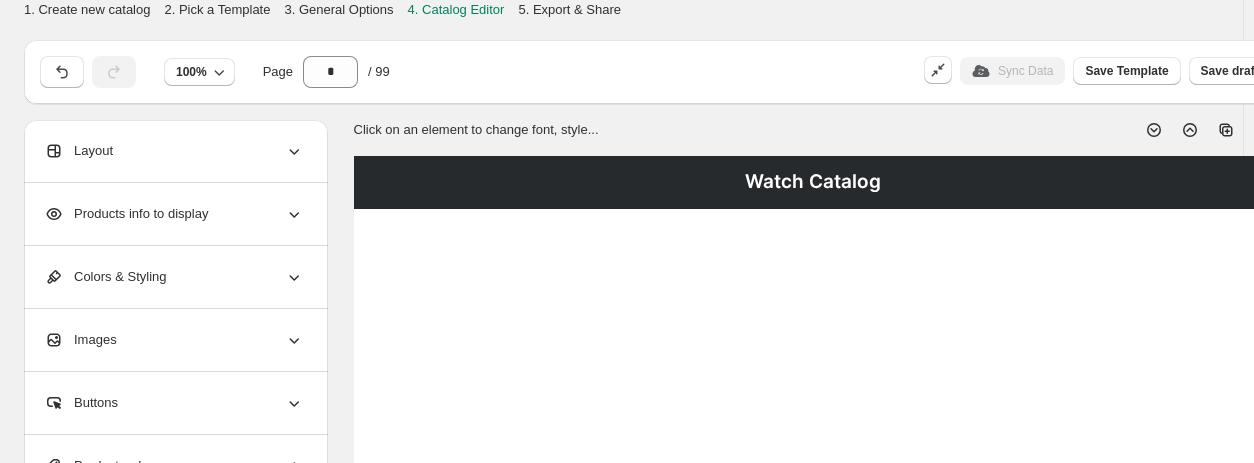 click on "Layout" at bounding box center [174, 151] 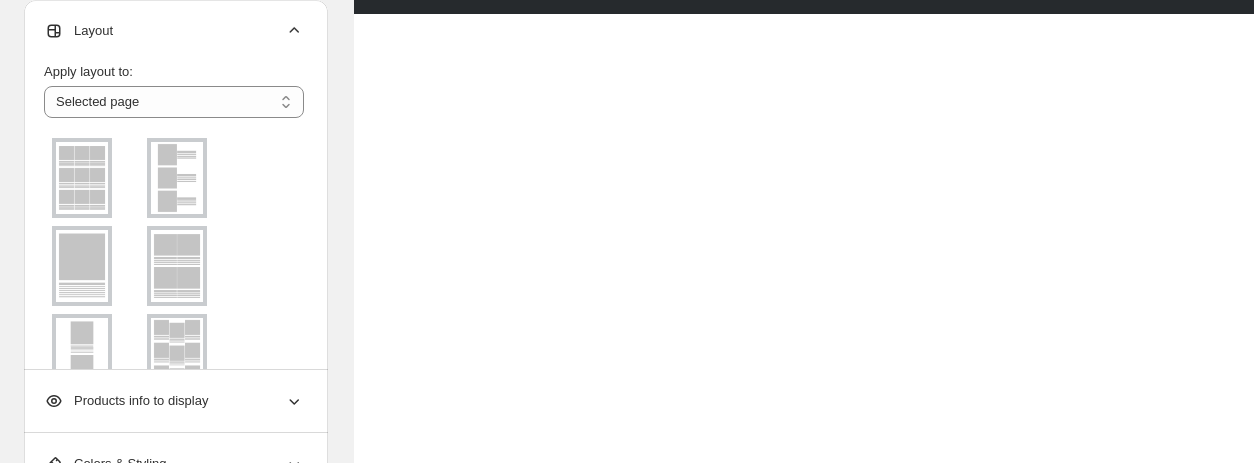 scroll, scrollTop: 200, scrollLeft: 0, axis: vertical 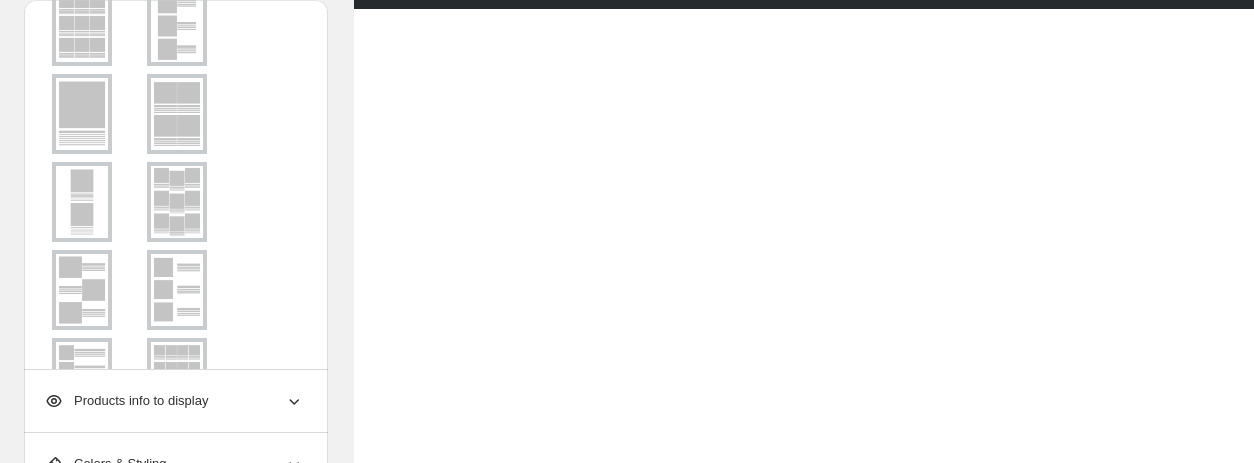 click at bounding box center [177, 114] 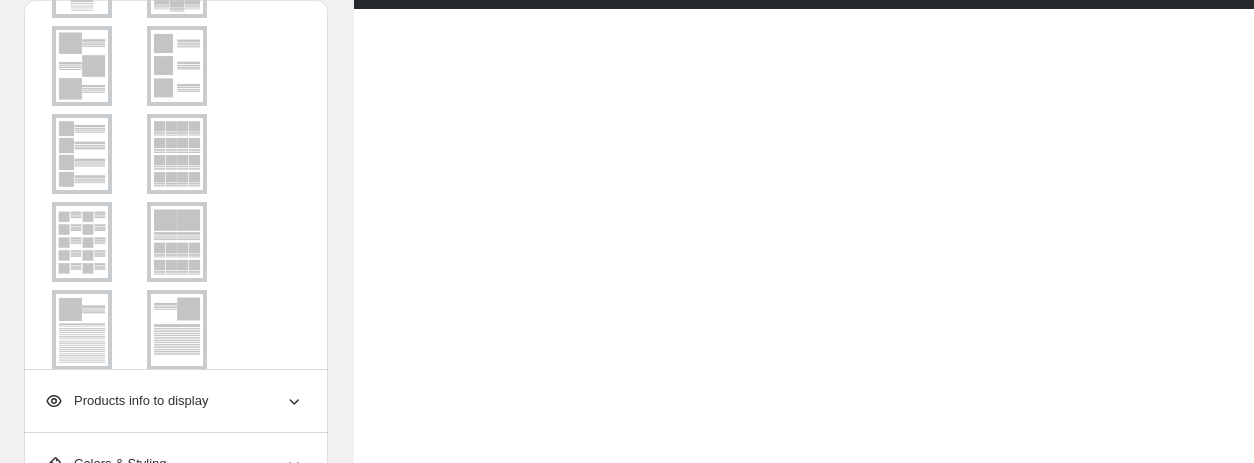 scroll, scrollTop: 452, scrollLeft: 0, axis: vertical 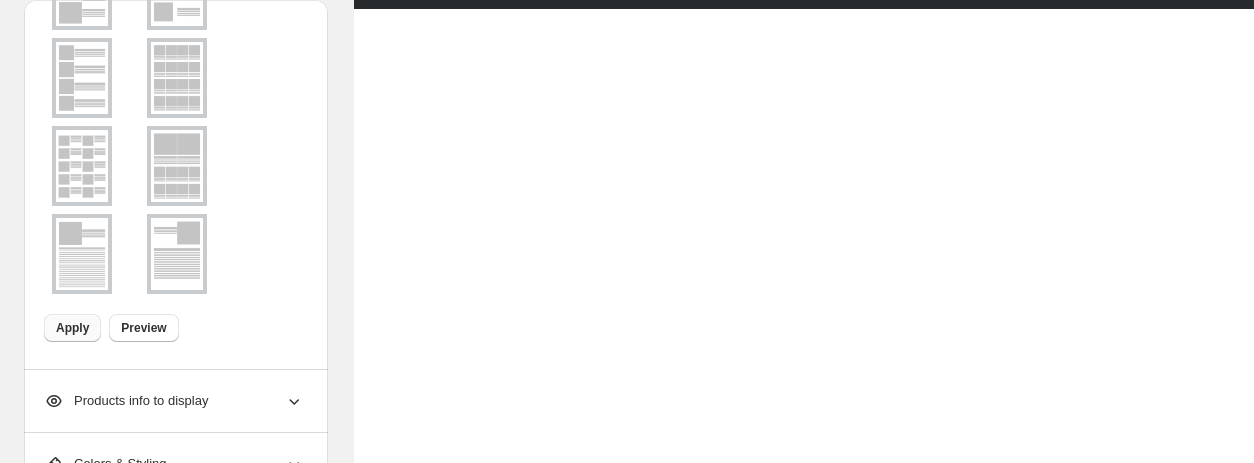 click on "Apply" at bounding box center (72, 328) 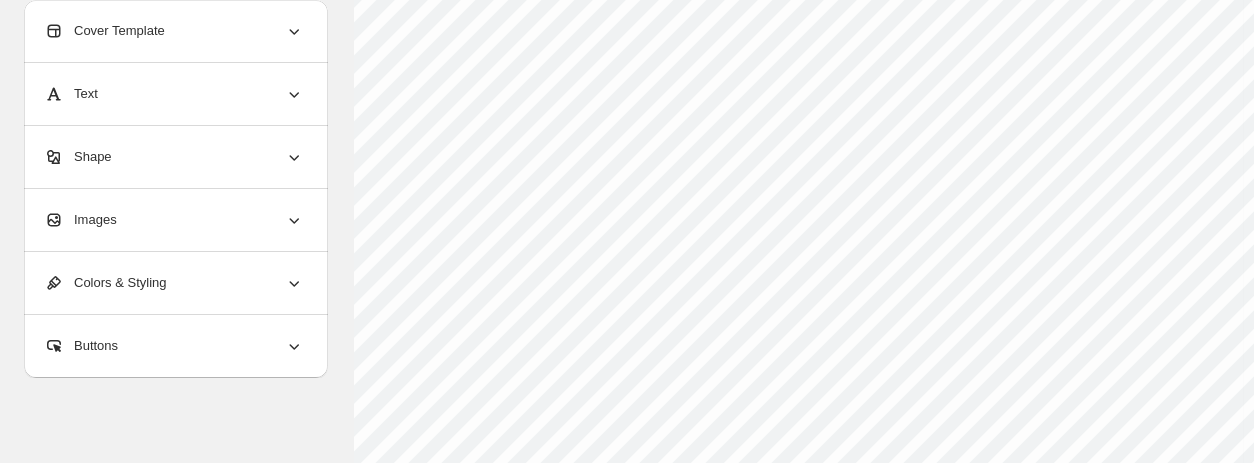 scroll, scrollTop: 200, scrollLeft: 187, axis: both 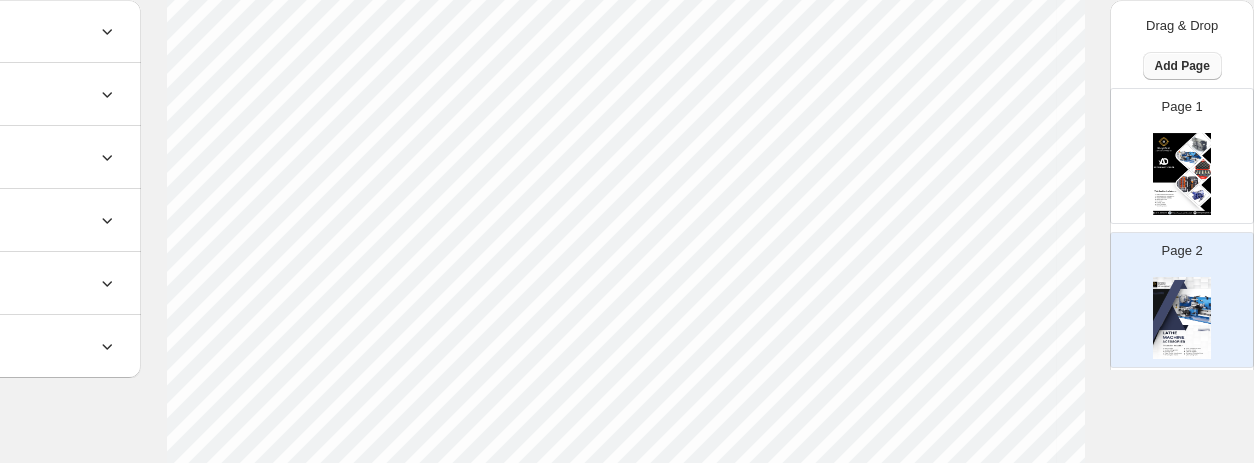 click on "Add Page" at bounding box center [1182, 66] 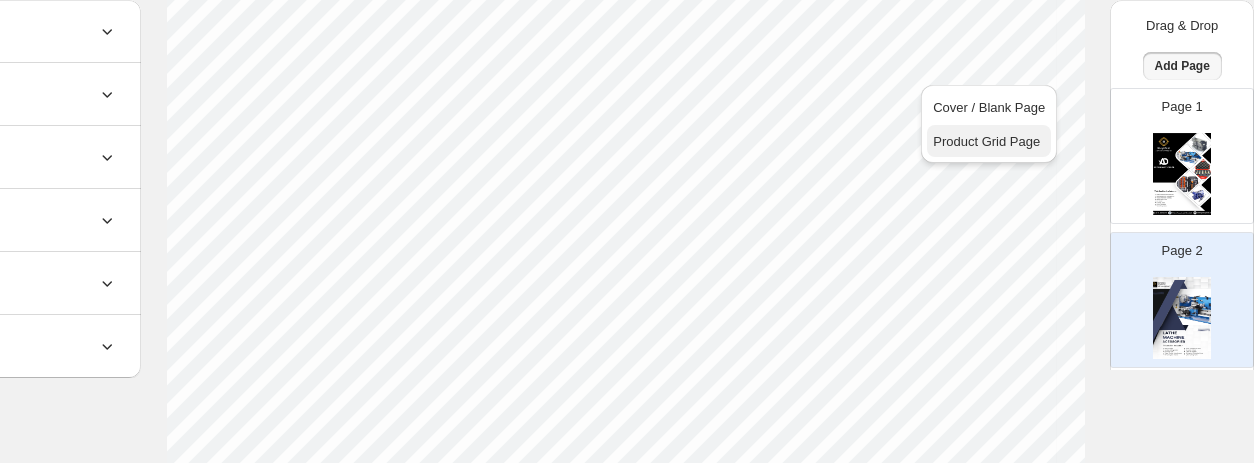 click on "Product Grid Page" at bounding box center (986, 141) 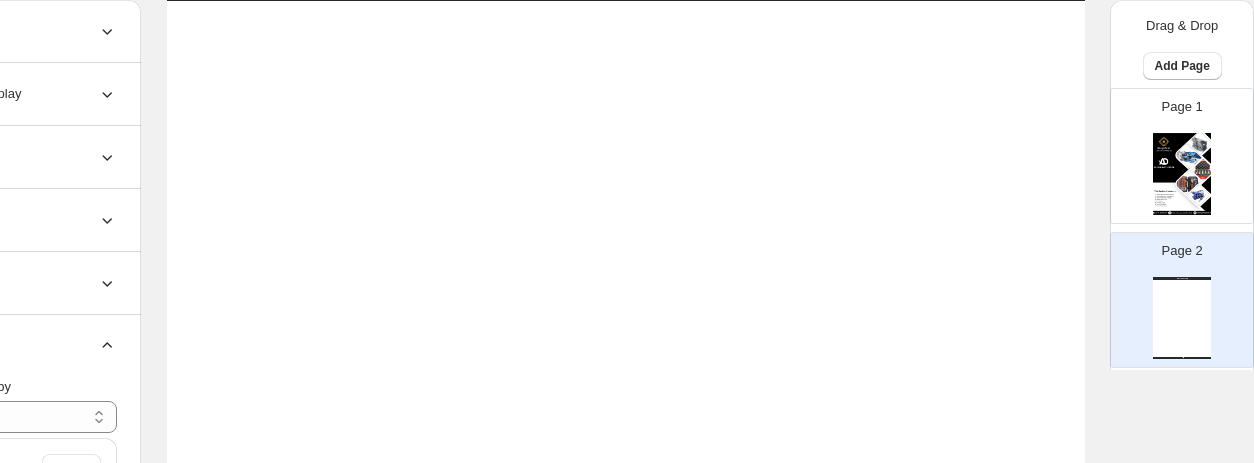 click on "Watch Catalog Watch Catalog | Page undefined" at bounding box center (1182, 318) 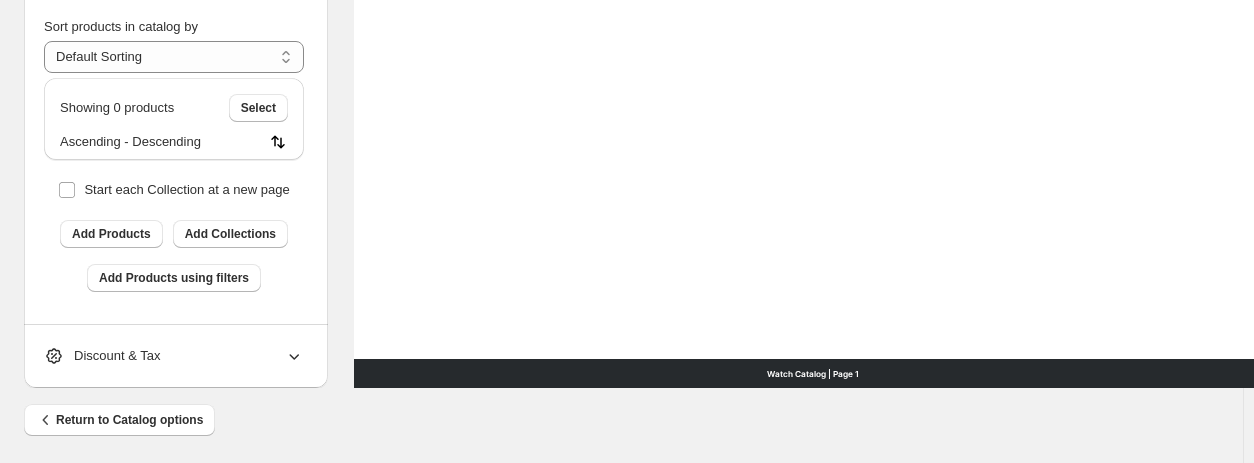 scroll, scrollTop: 962, scrollLeft: 0, axis: vertical 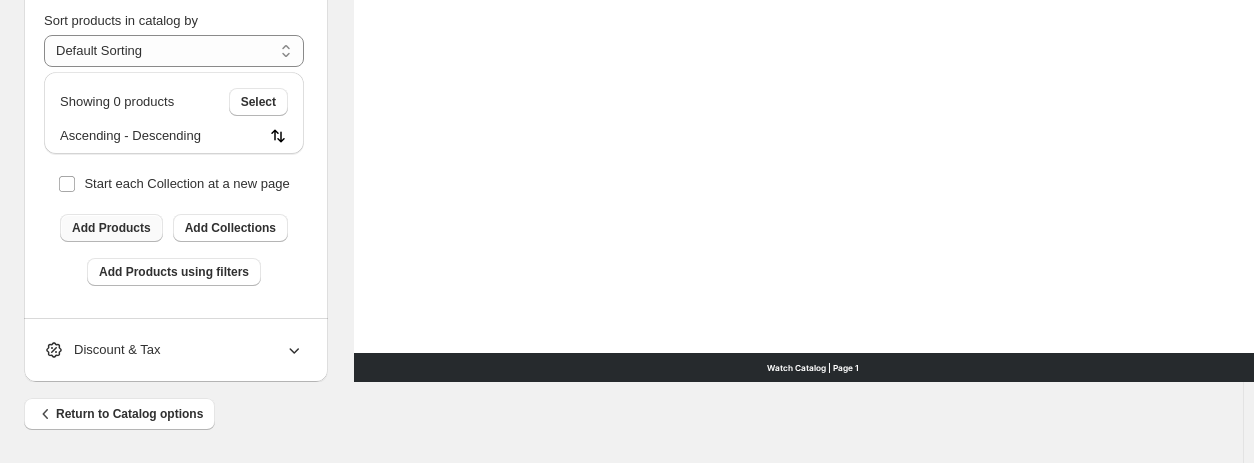 click on "Add Products" at bounding box center (111, 228) 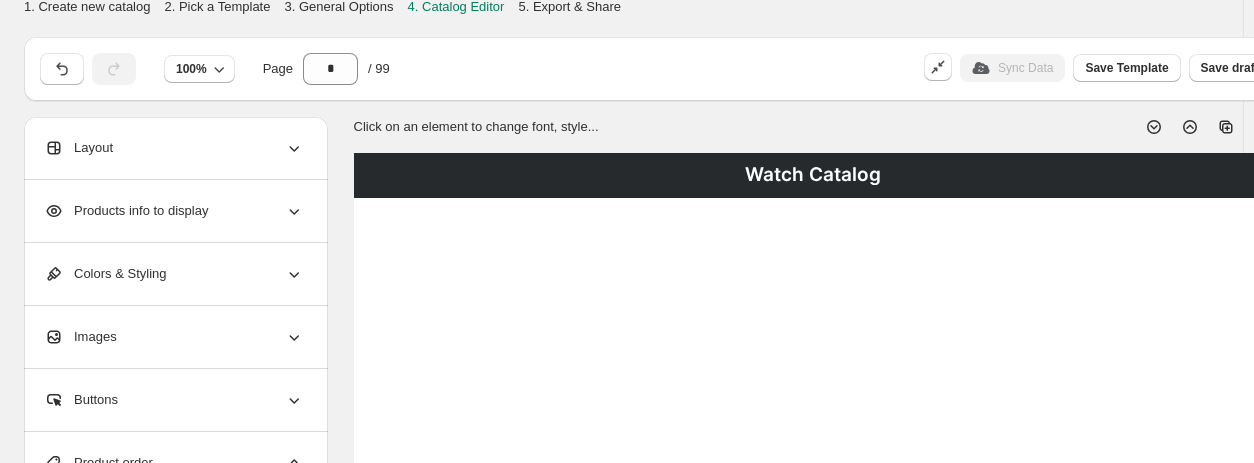 scroll, scrollTop: 0, scrollLeft: 0, axis: both 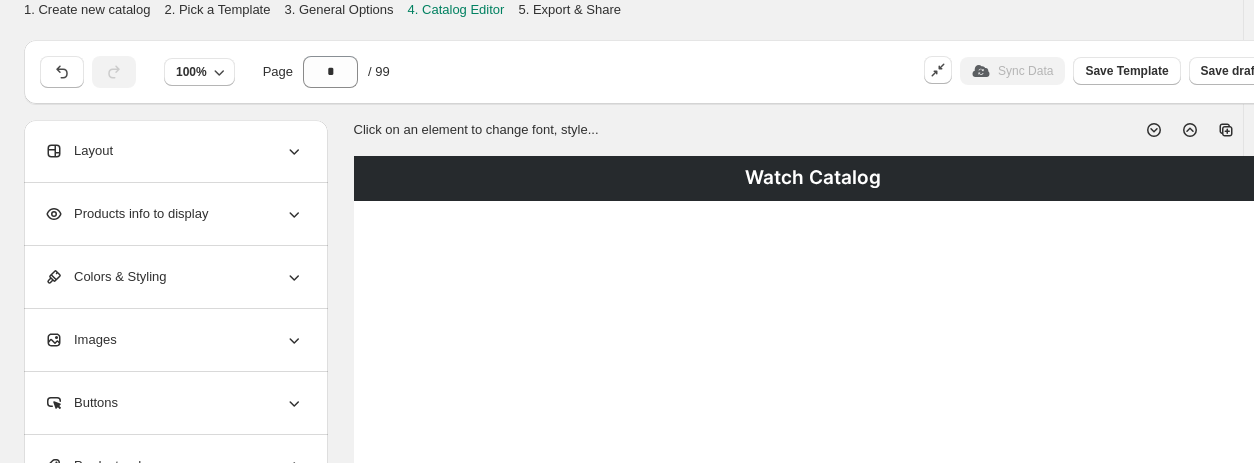 click on "Watch Catalog" at bounding box center [813, 178] 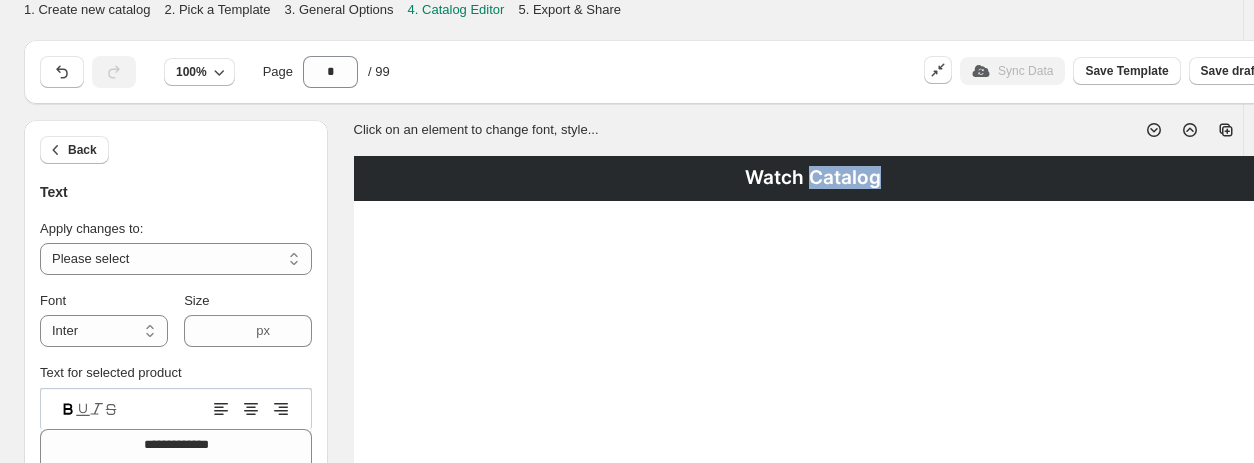 click on "Watch Catalog" at bounding box center [813, 178] 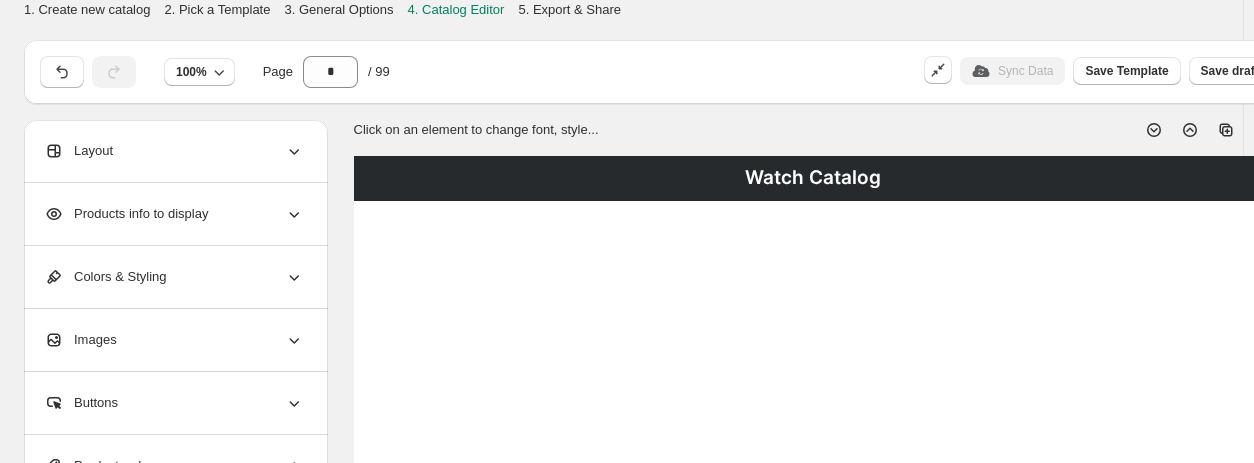 click on "Watch Catalog" at bounding box center [813, 178] 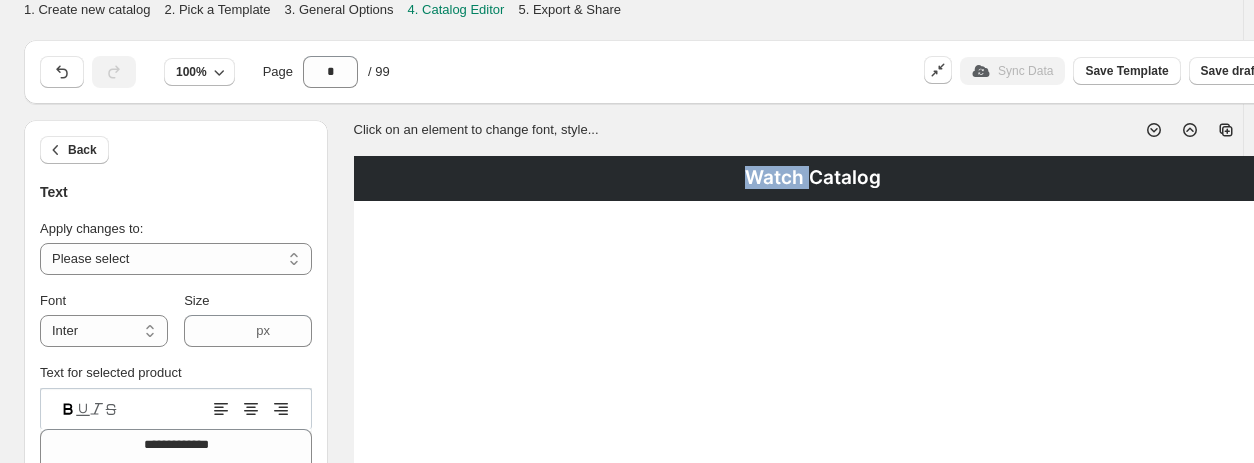 click on "Watch Catalog" at bounding box center [813, 178] 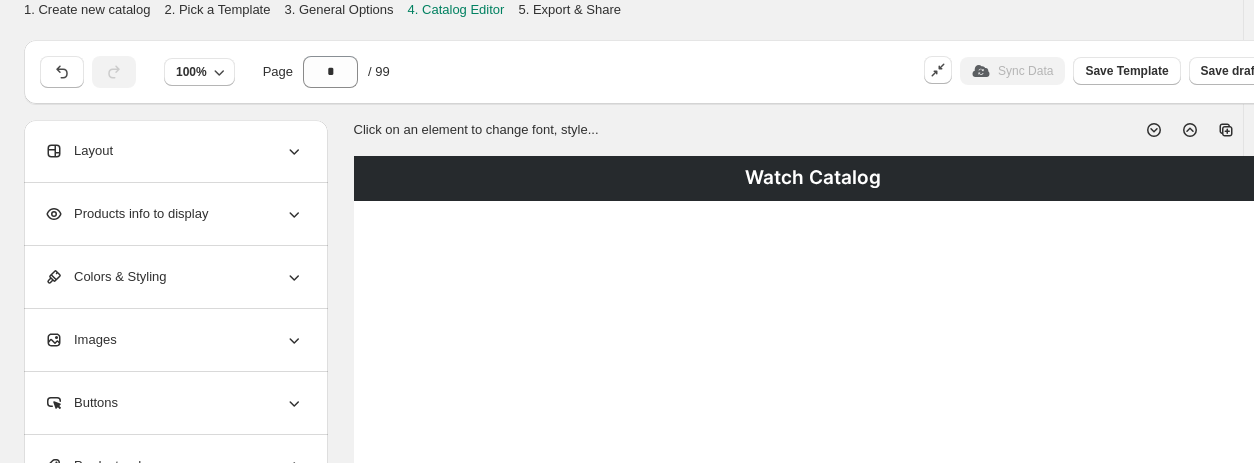 click on "Watch Catalog" at bounding box center (813, 178) 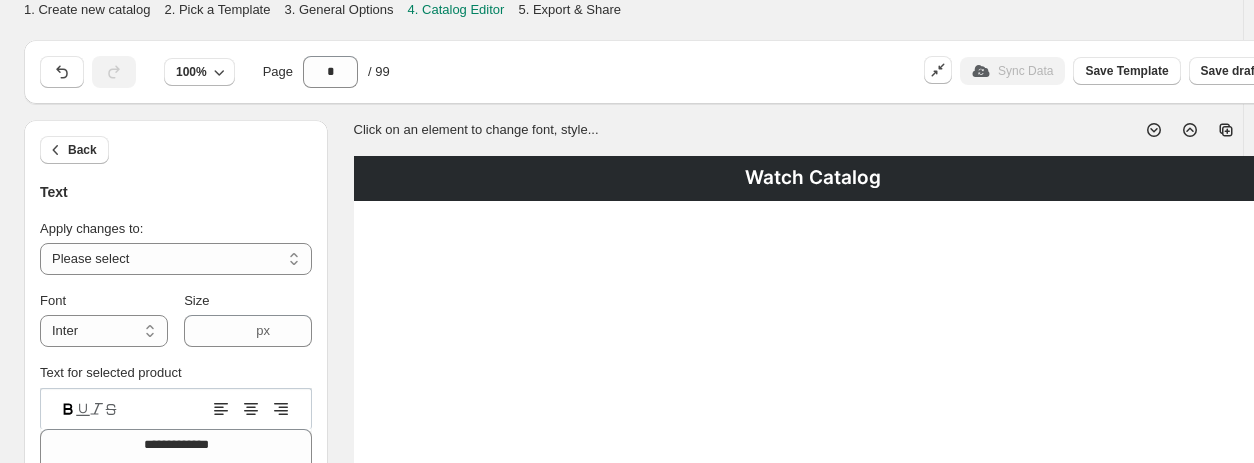 click on "Watch Catalog" at bounding box center [813, 178] 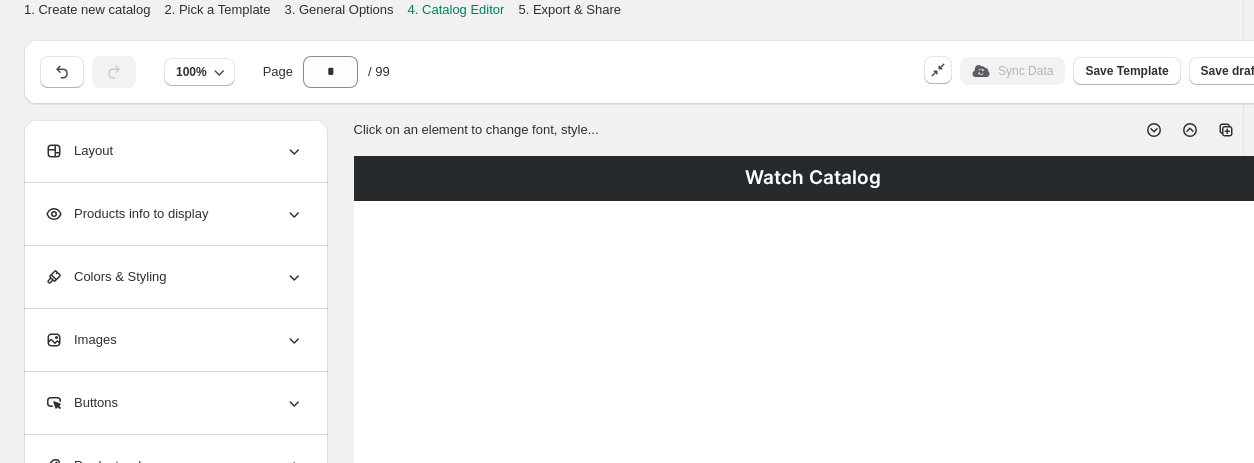 click on "Watch Catalog" at bounding box center [813, 178] 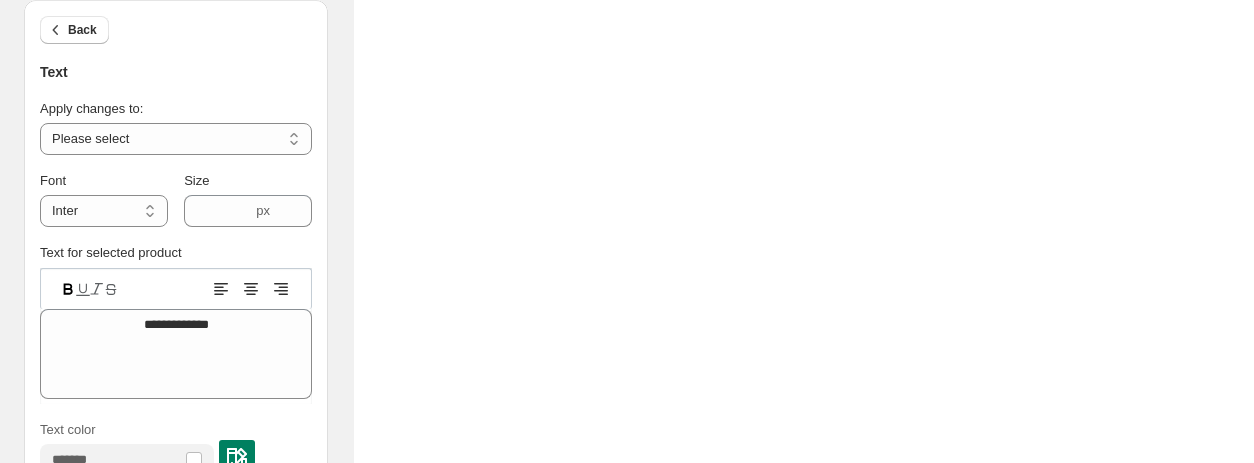 scroll, scrollTop: 0, scrollLeft: 0, axis: both 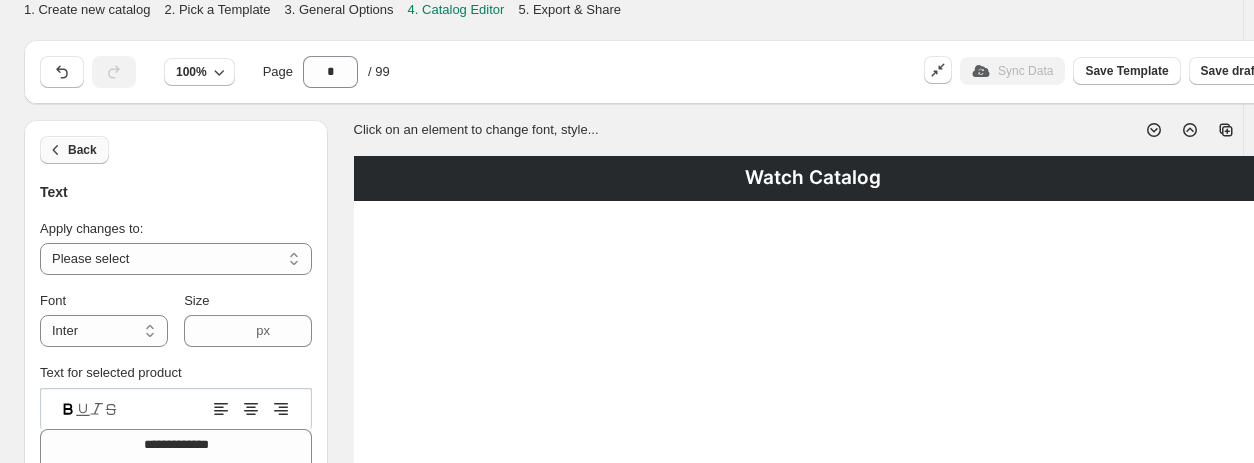 click on "Back" at bounding box center [74, 150] 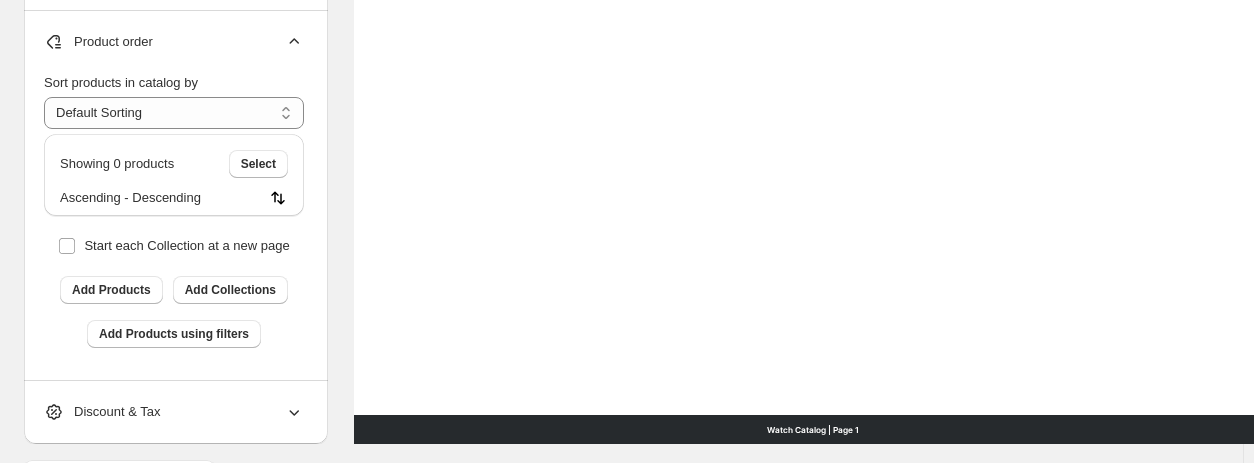 scroll, scrollTop: 962, scrollLeft: 0, axis: vertical 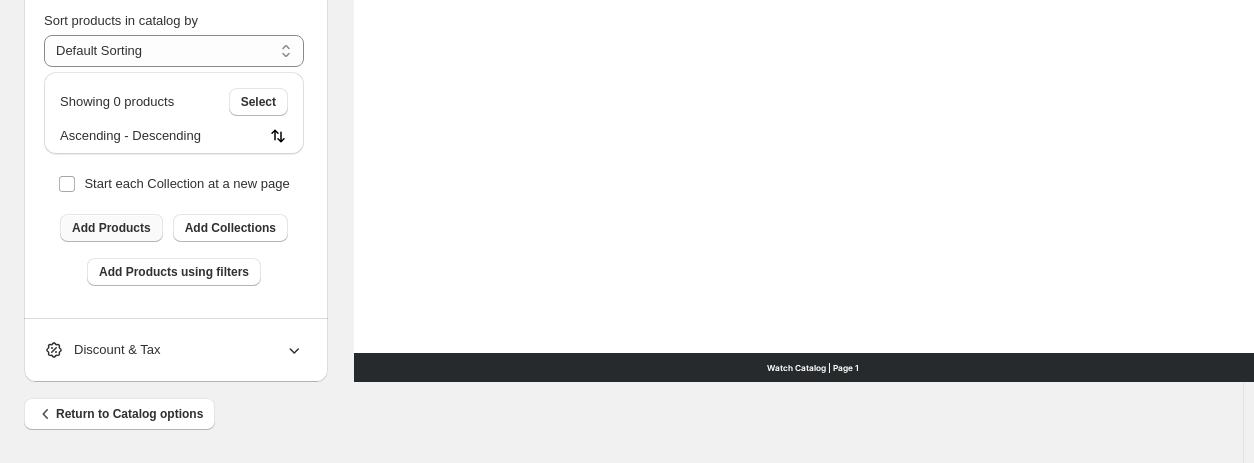 click on "Add Products" at bounding box center (111, 228) 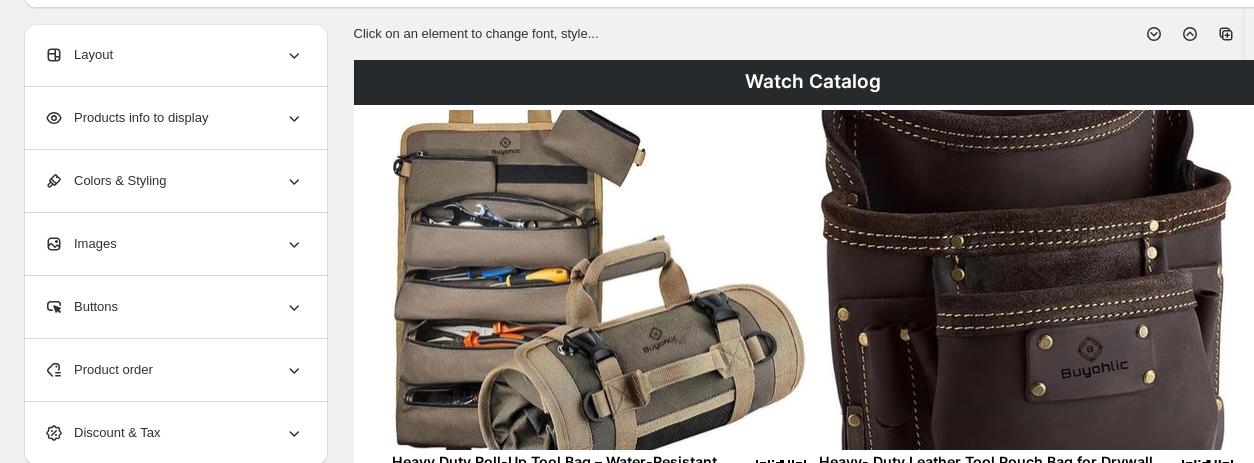scroll, scrollTop: 62, scrollLeft: 0, axis: vertical 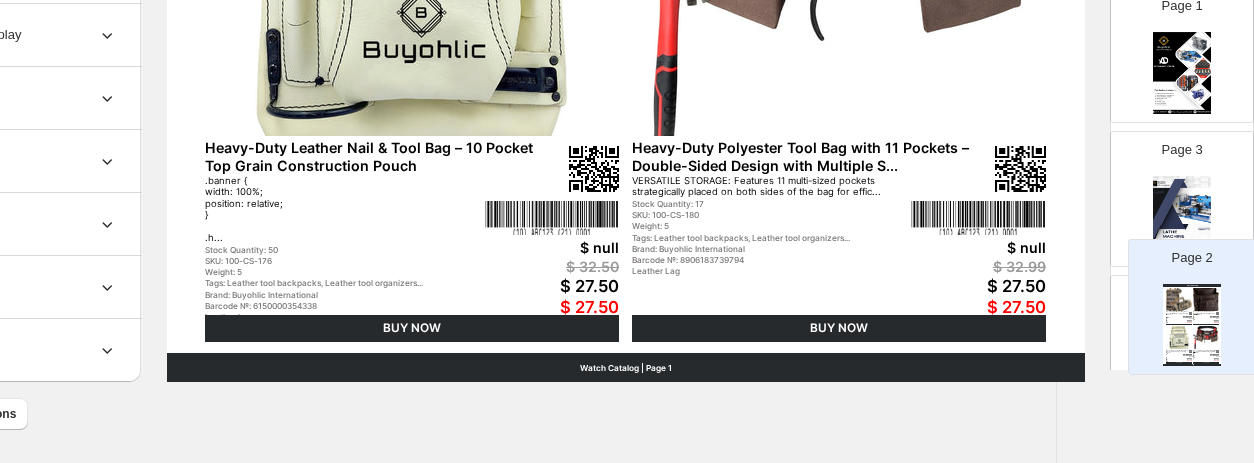 drag, startPoint x: 1190, startPoint y: 245, endPoint x: 1208, endPoint y: 304, distance: 61.68468 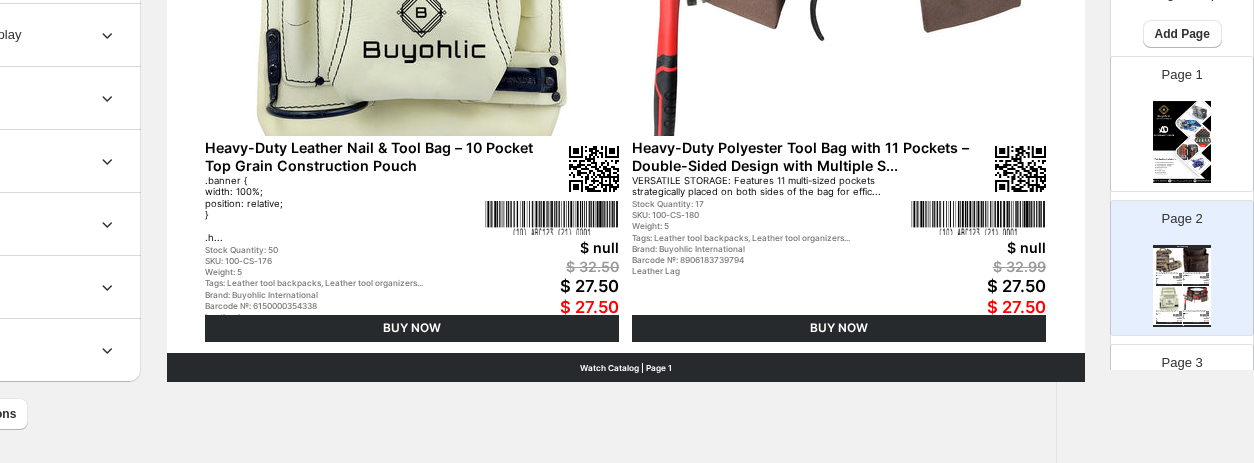 scroll, scrollTop: 0, scrollLeft: 0, axis: both 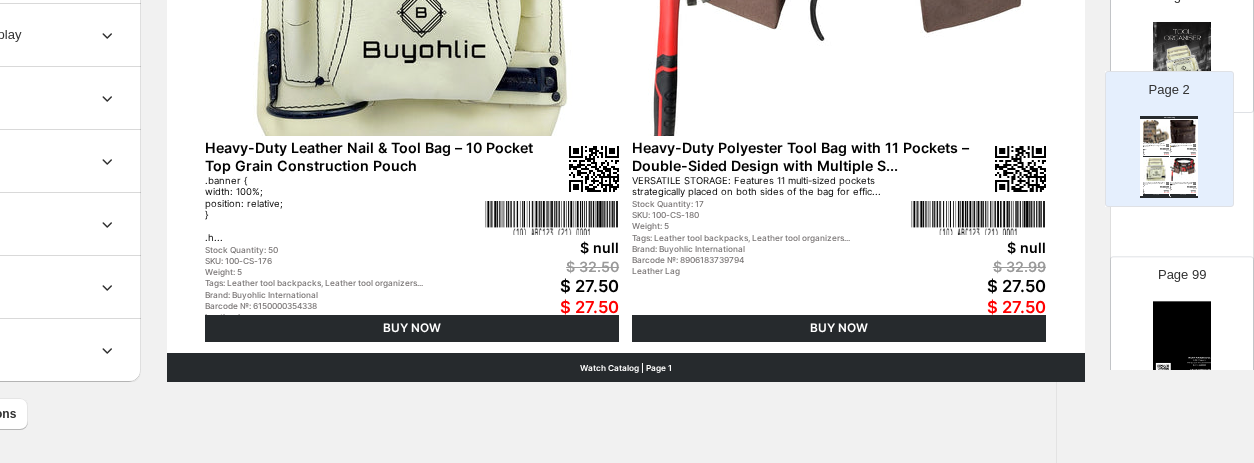 drag, startPoint x: 1169, startPoint y: 311, endPoint x: 1166, endPoint y: 159, distance: 152.0296 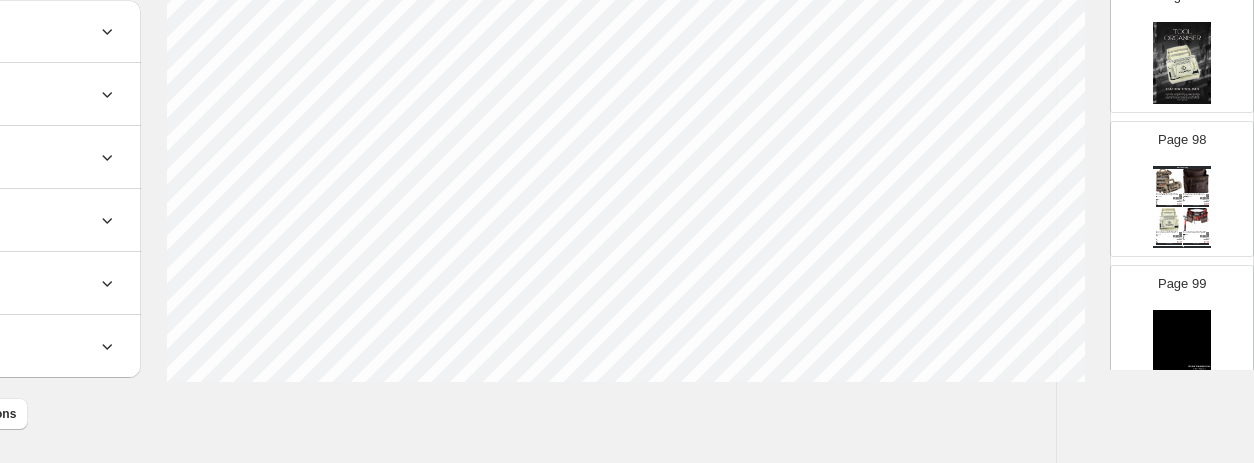 scroll, scrollTop: 962, scrollLeft: 162, axis: both 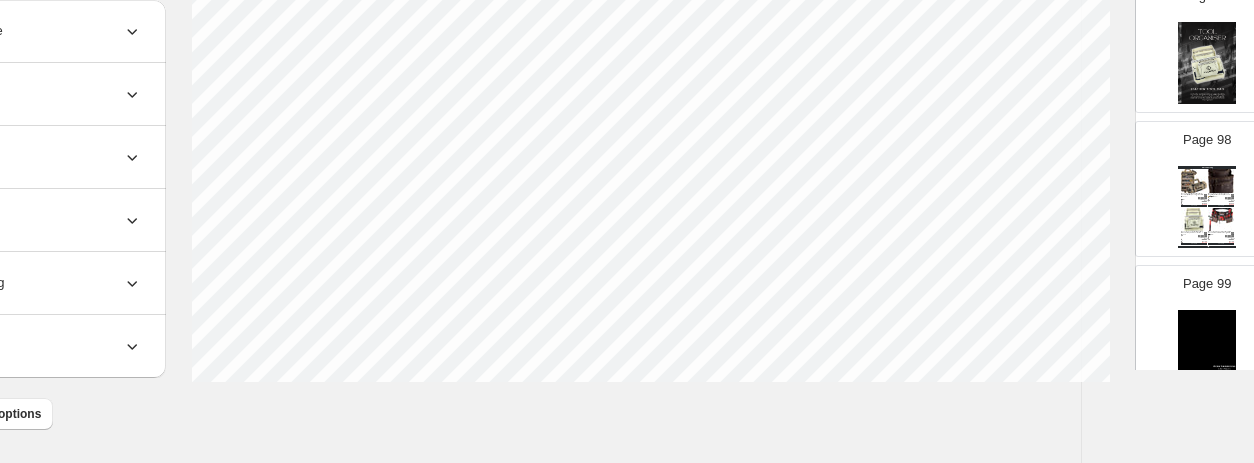 click at bounding box center (1202, 198) 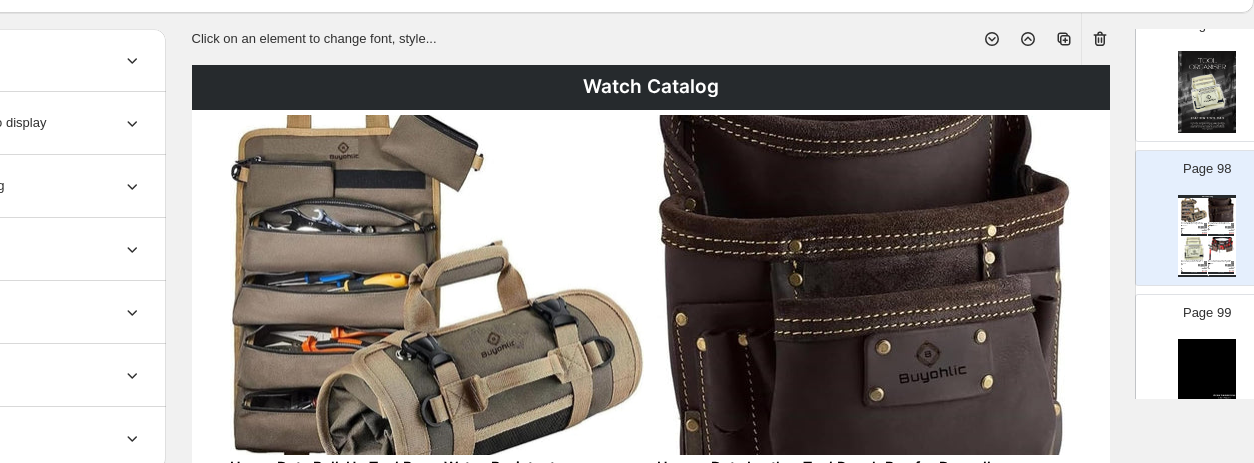 scroll, scrollTop: 200, scrollLeft: 162, axis: both 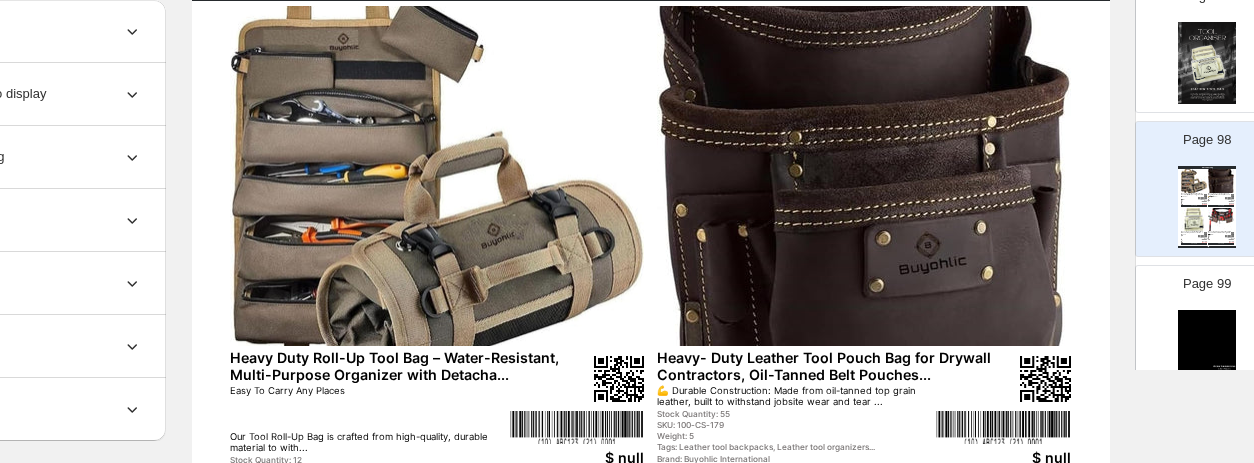 click at bounding box center (437, 176) 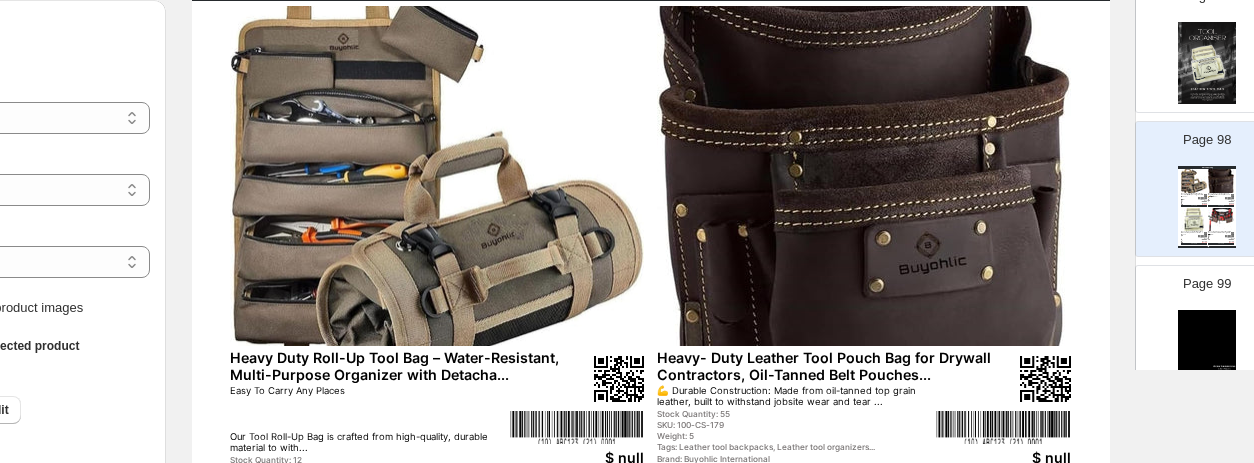 scroll, scrollTop: 200, scrollLeft: 0, axis: vertical 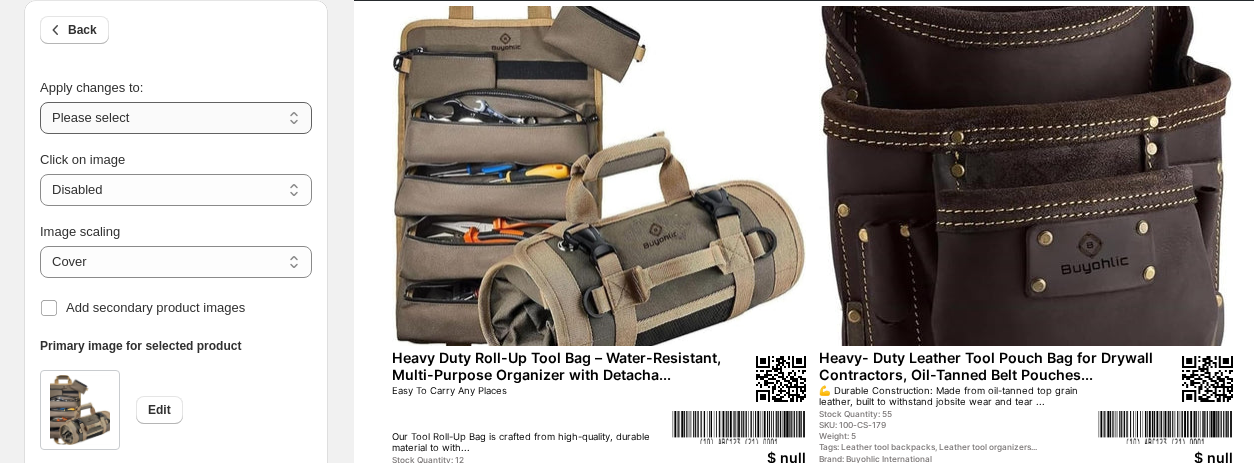 click on "**********" at bounding box center (176, 118) 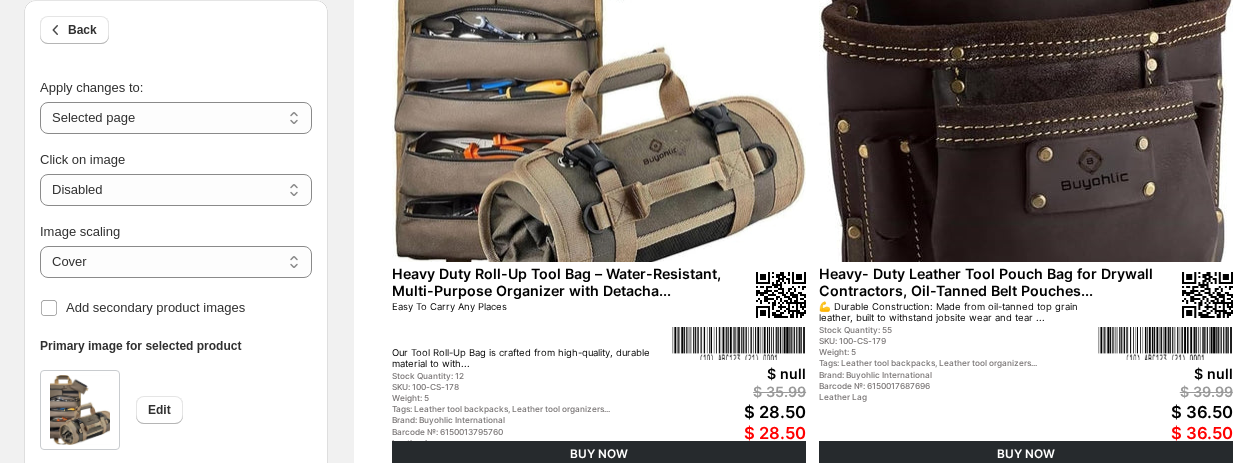 scroll, scrollTop: 300, scrollLeft: 0, axis: vertical 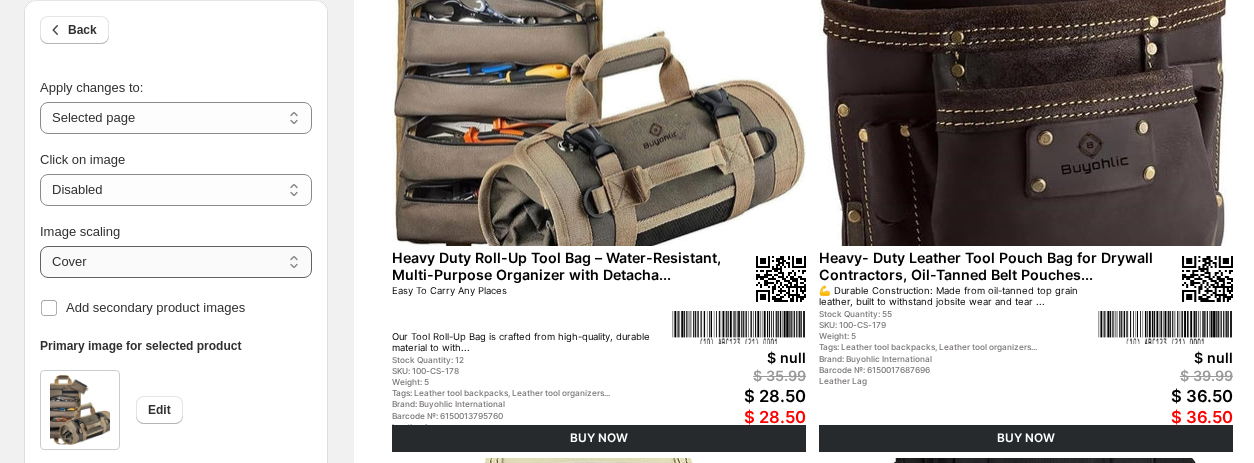 click on "***** *******" at bounding box center [176, 262] 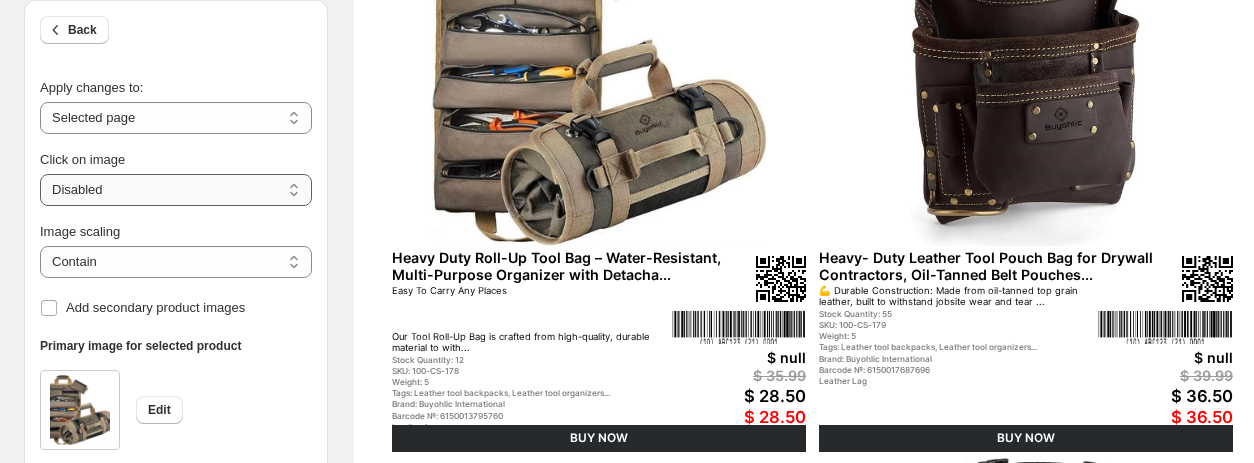 click on "**********" at bounding box center (176, 190) 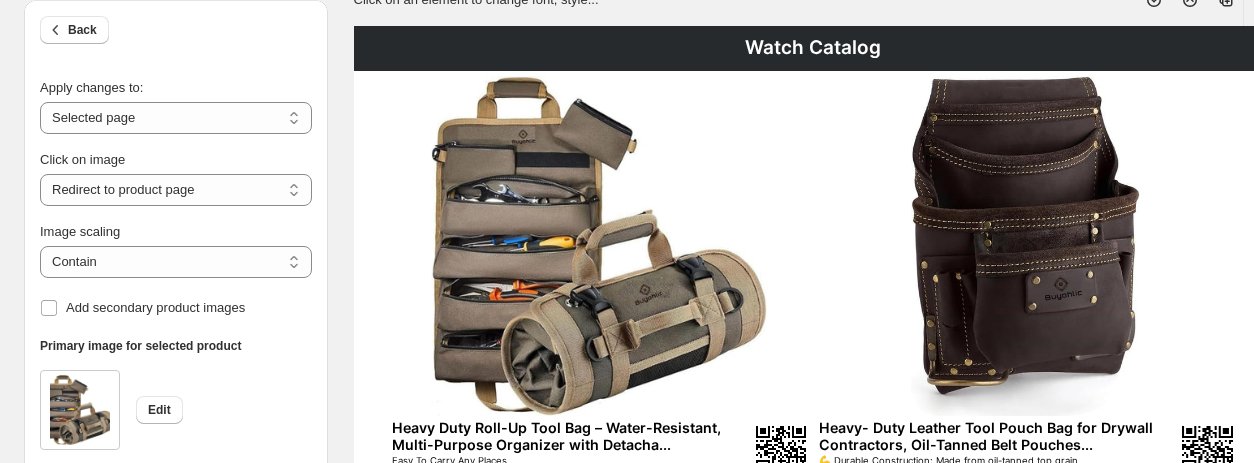 scroll, scrollTop: 100, scrollLeft: 0, axis: vertical 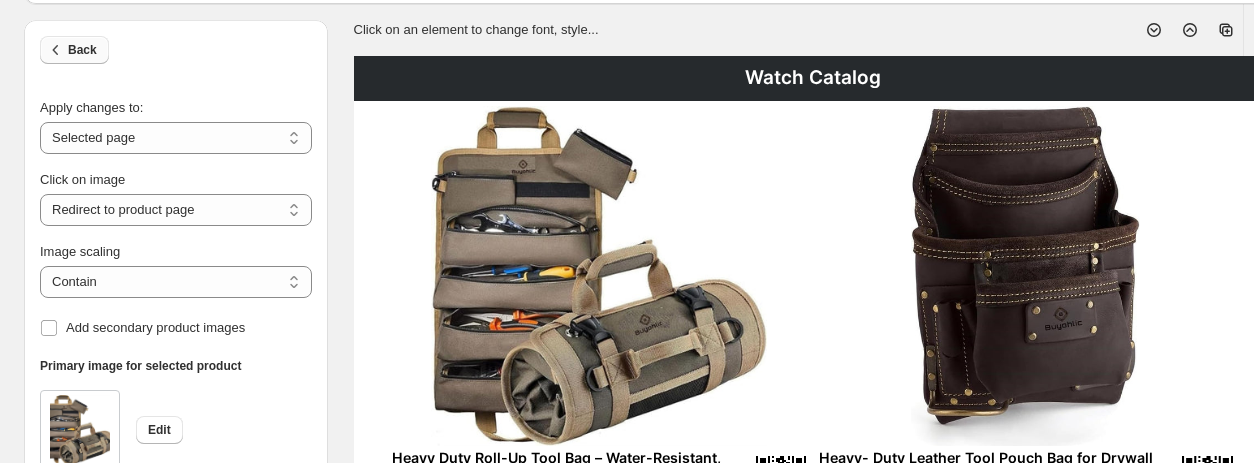 click on "Back" at bounding box center [82, 50] 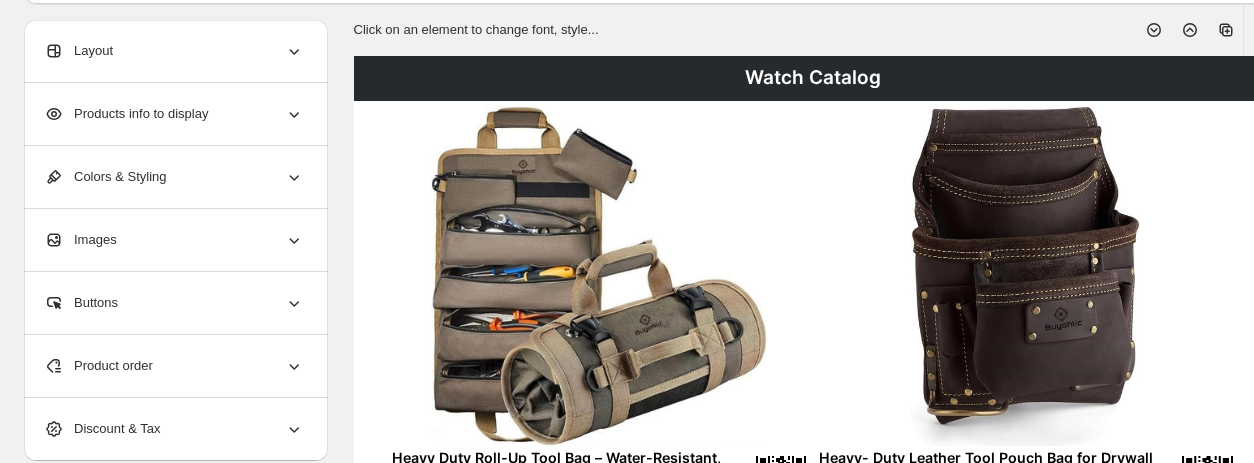click on "Products info to display" at bounding box center [126, 114] 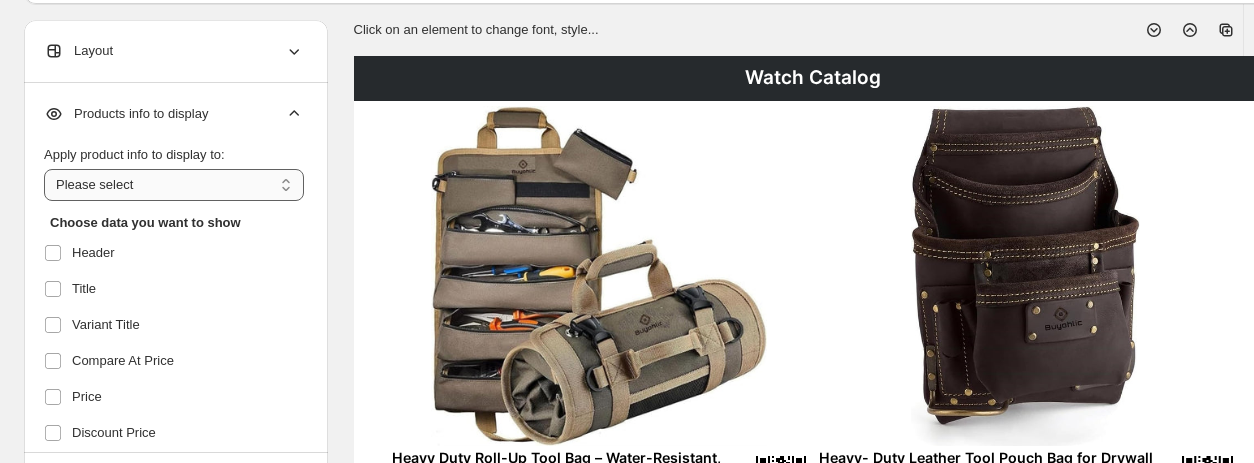 click on "**********" at bounding box center (174, 185) 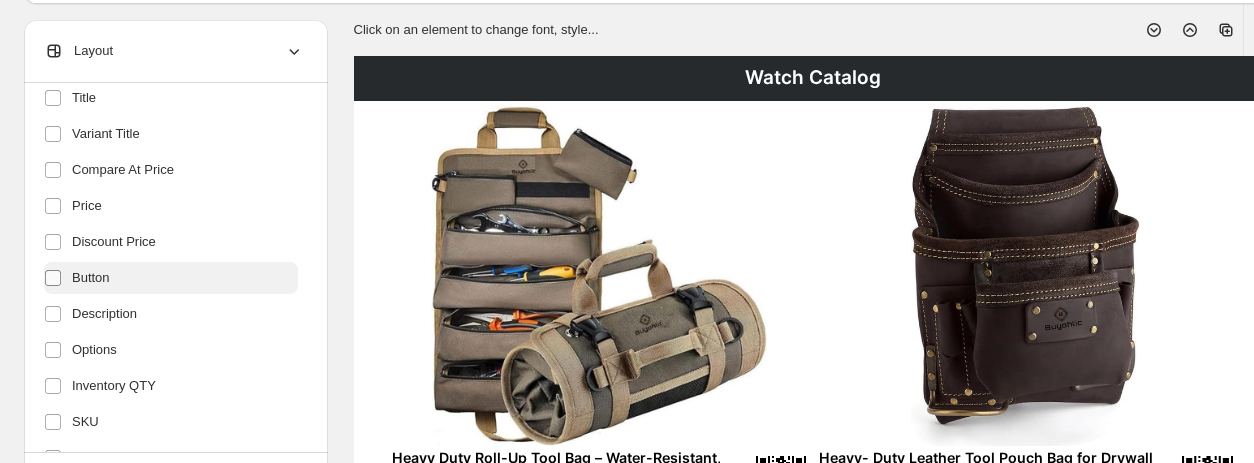 scroll, scrollTop: 200, scrollLeft: 0, axis: vertical 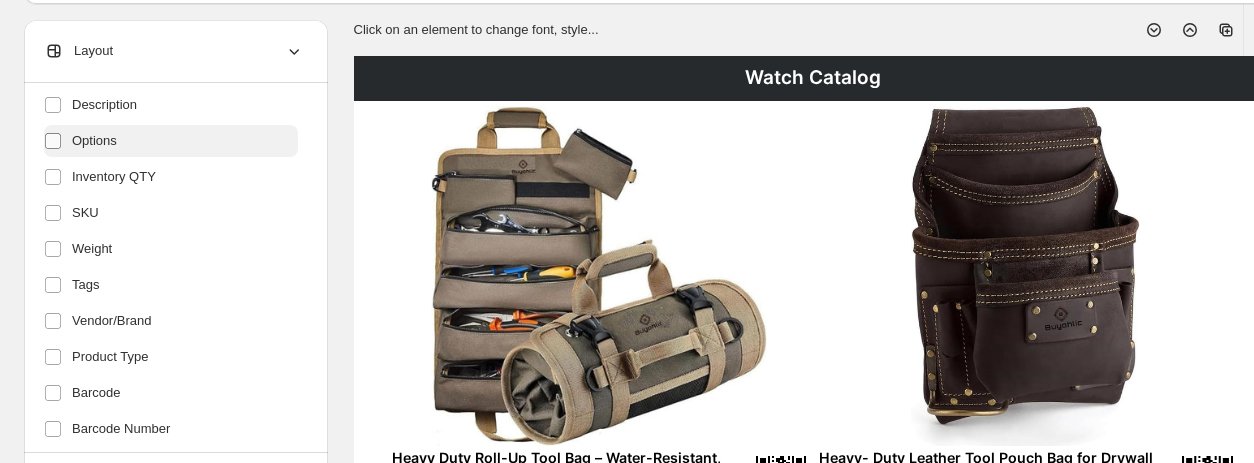 click at bounding box center (53, 141) 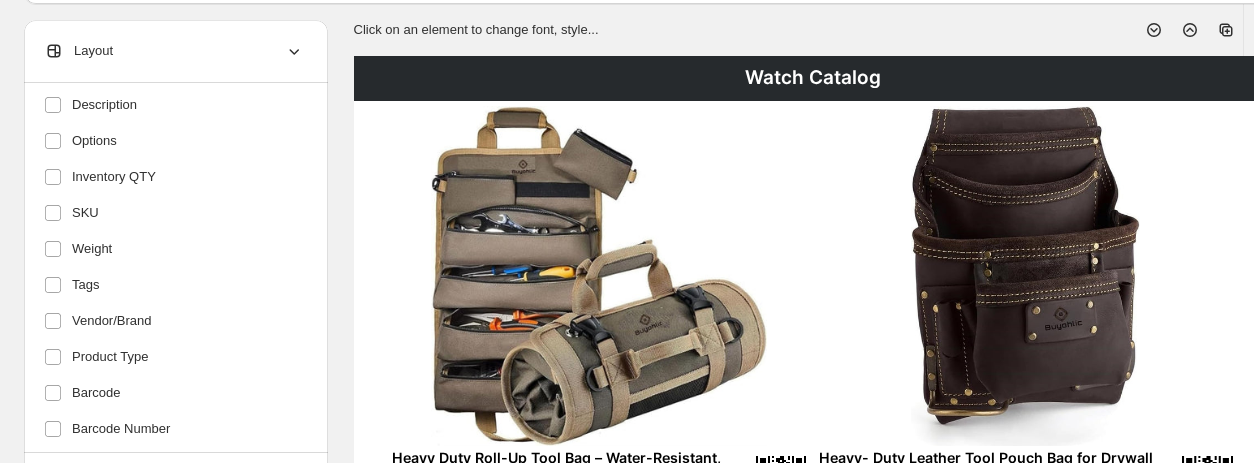 scroll, scrollTop: 546, scrollLeft: 0, axis: vertical 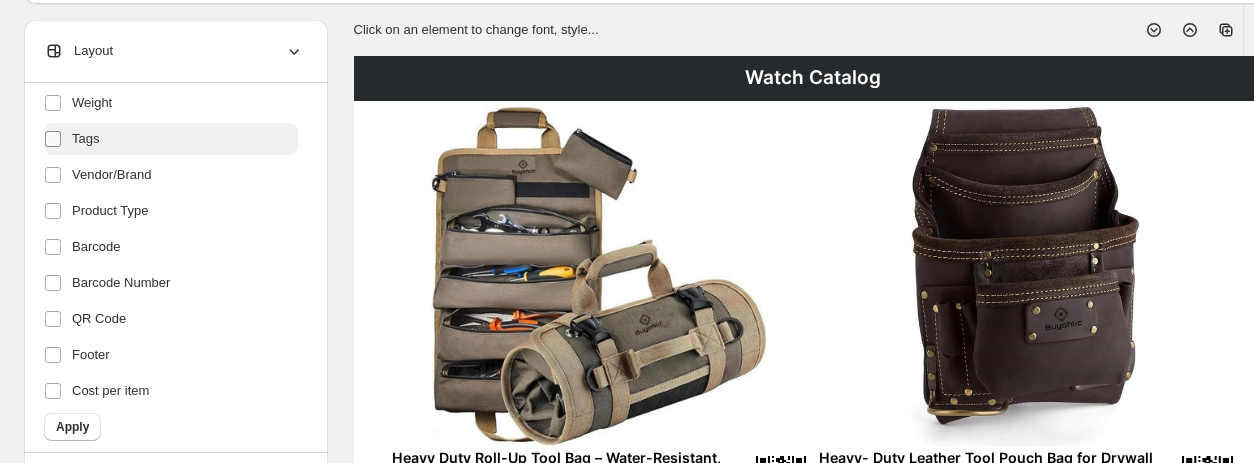 click at bounding box center [57, 139] 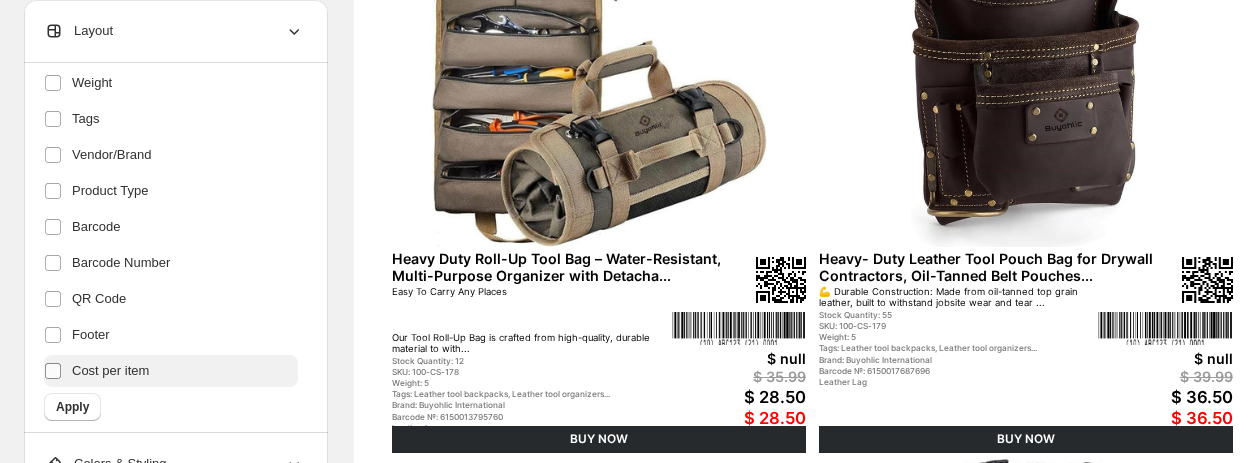 scroll, scrollTop: 300, scrollLeft: 0, axis: vertical 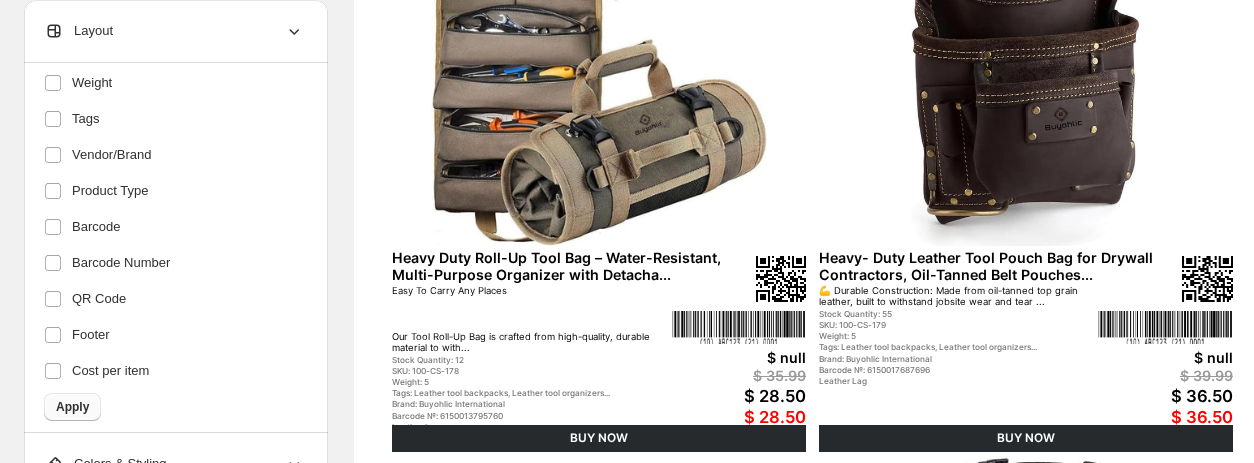 click on "Apply" at bounding box center [72, 407] 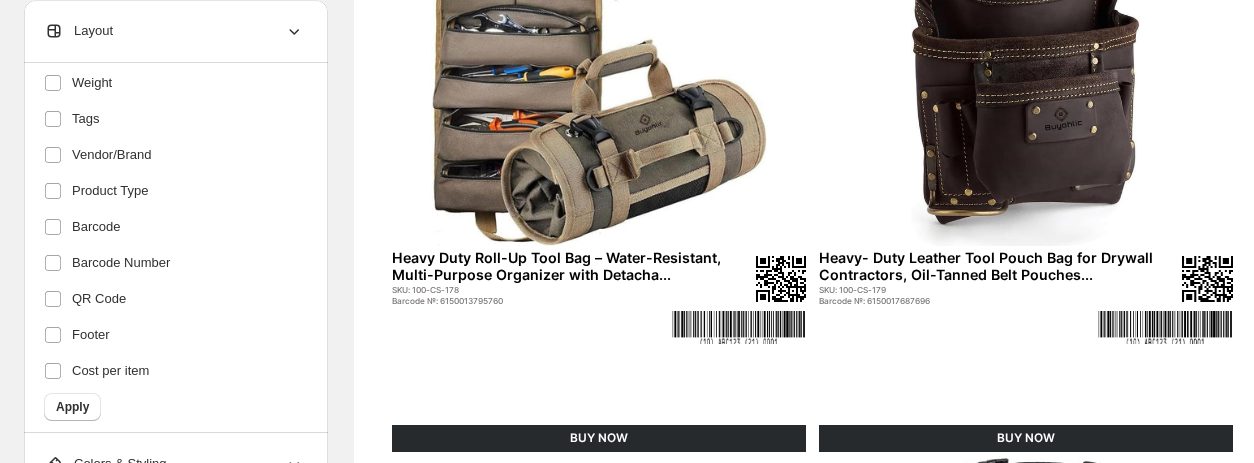 click on "Heavy Duty Roll-Up Tool Bag – Water-Resistant, Multi-Purpose Organizer with Detacha..." at bounding box center (570, 266) 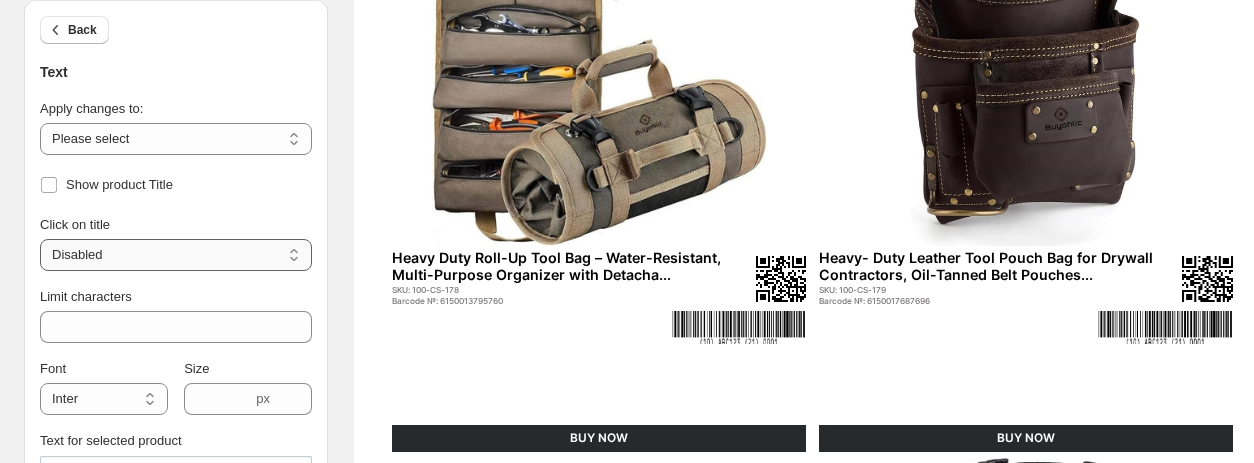 click on "**********" at bounding box center (176, 255) 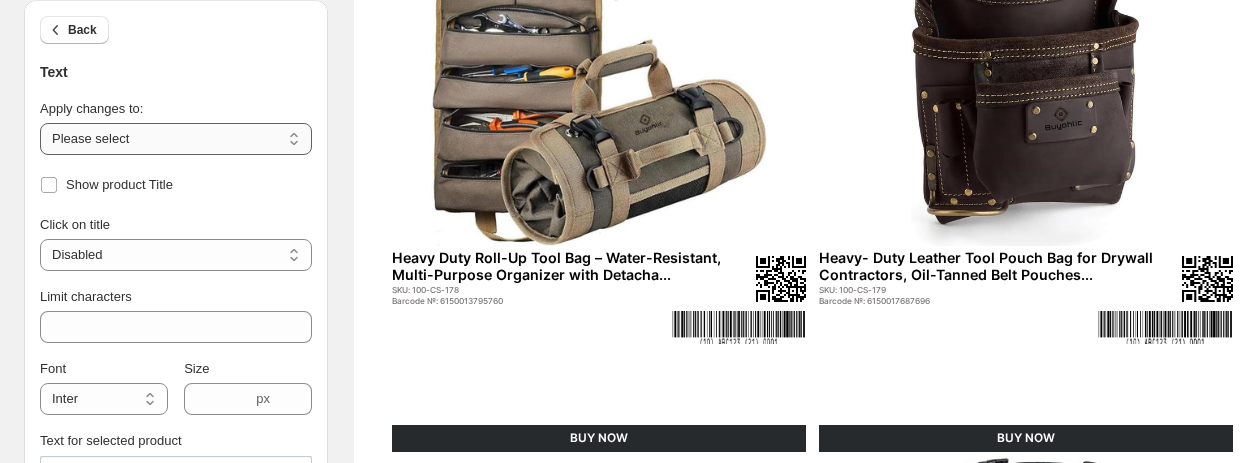 click on "**********" at bounding box center (176, 139) 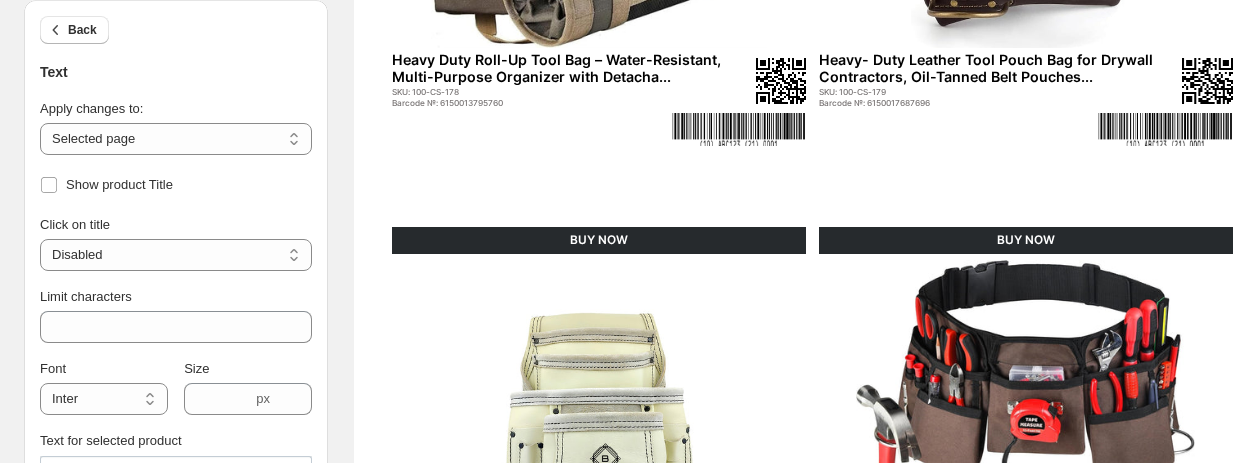 scroll, scrollTop: 500, scrollLeft: 0, axis: vertical 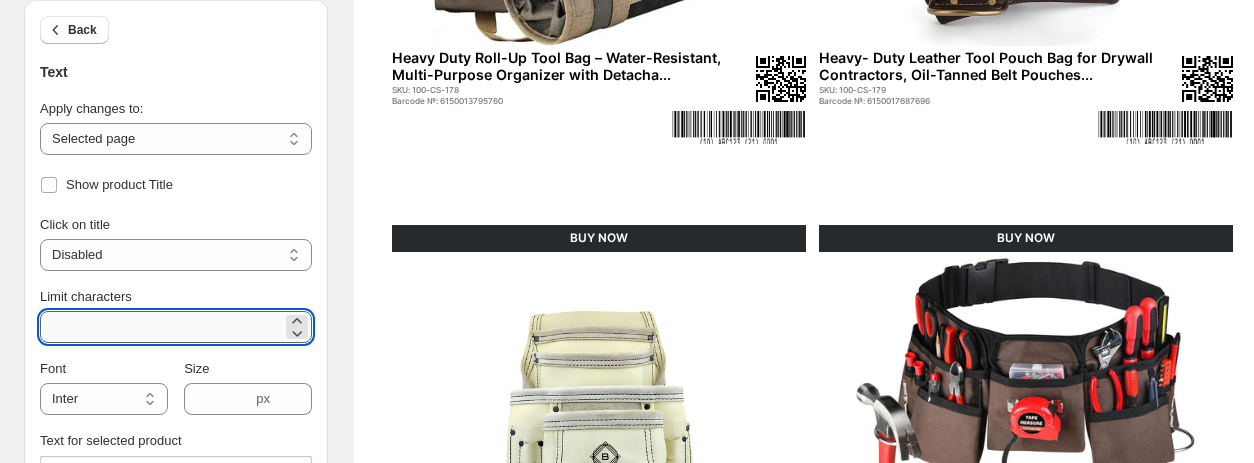 click on "**" at bounding box center (161, 327) 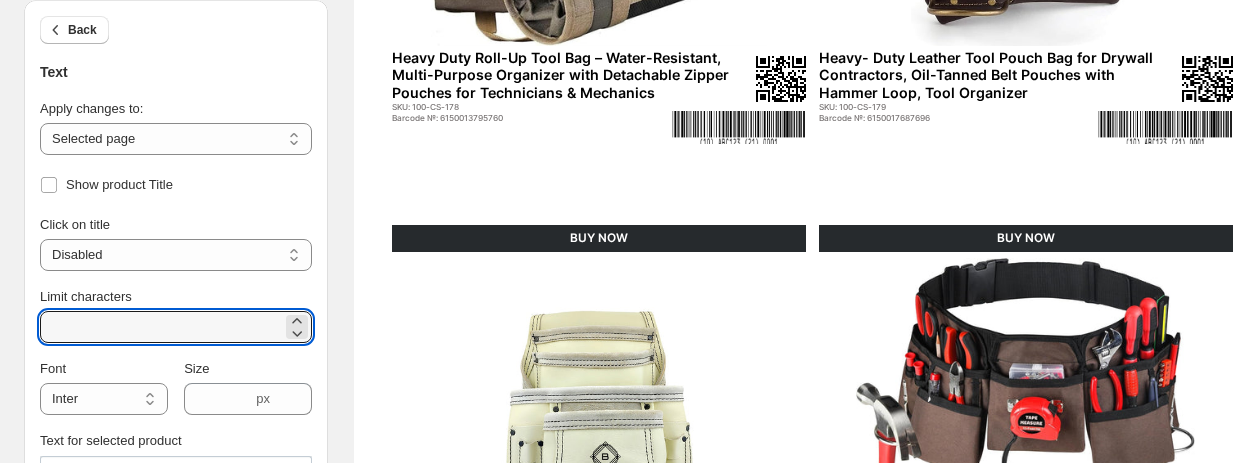 scroll, scrollTop: 600, scrollLeft: 0, axis: vertical 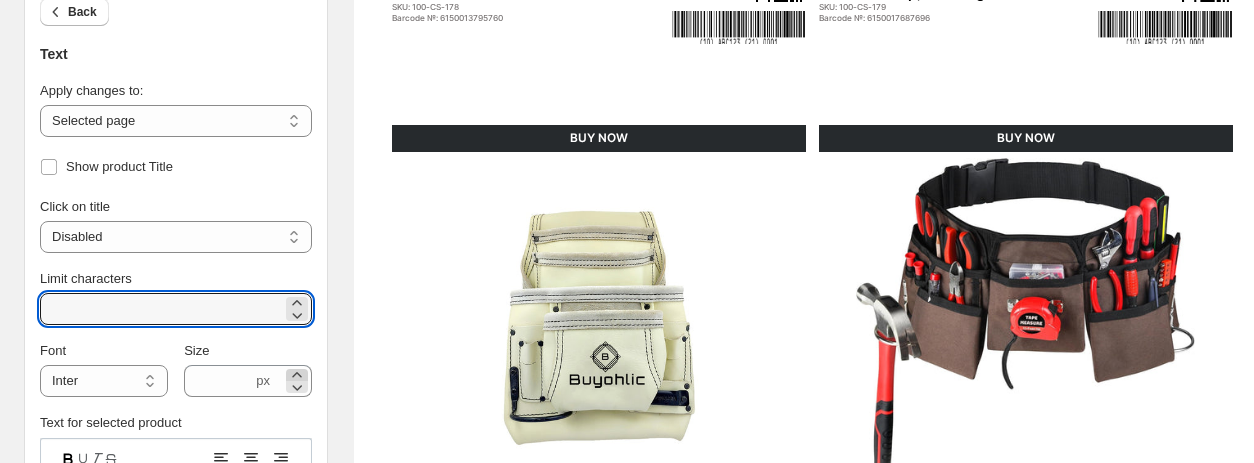 type on "****" 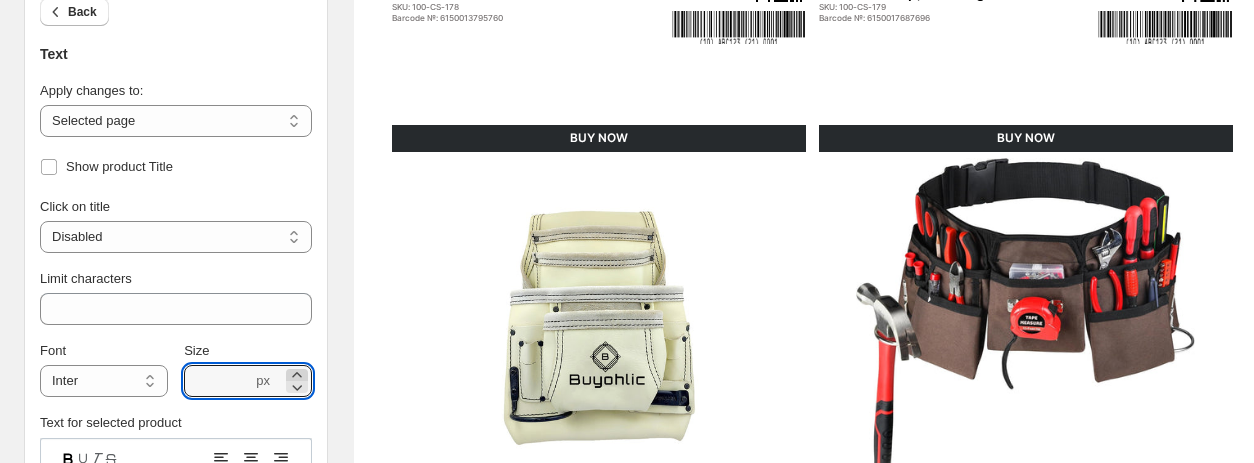 click 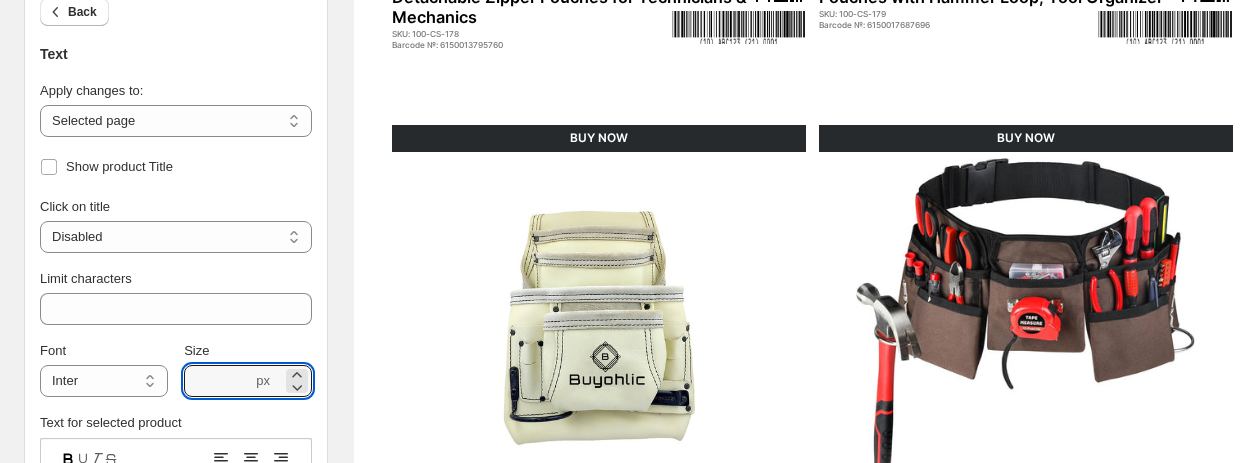 scroll, scrollTop: 500, scrollLeft: 0, axis: vertical 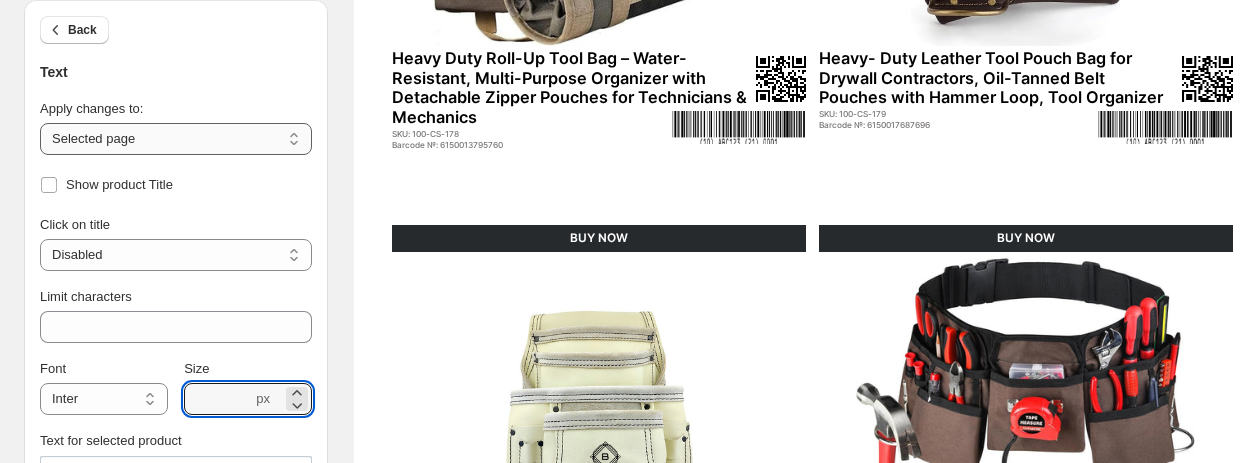drag, startPoint x: 76, startPoint y: 141, endPoint x: 82, endPoint y: 151, distance: 11.661903 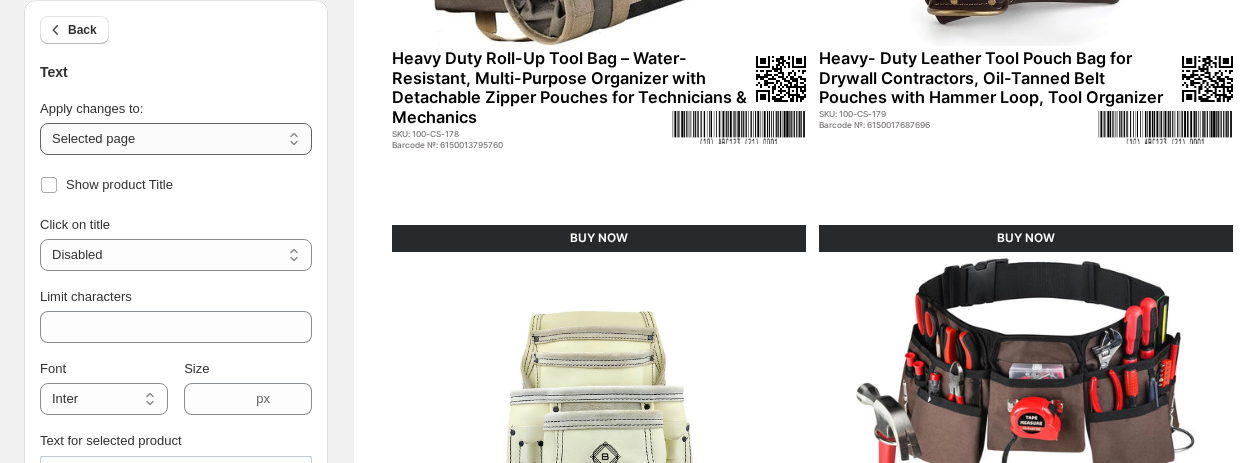 select on "**********" 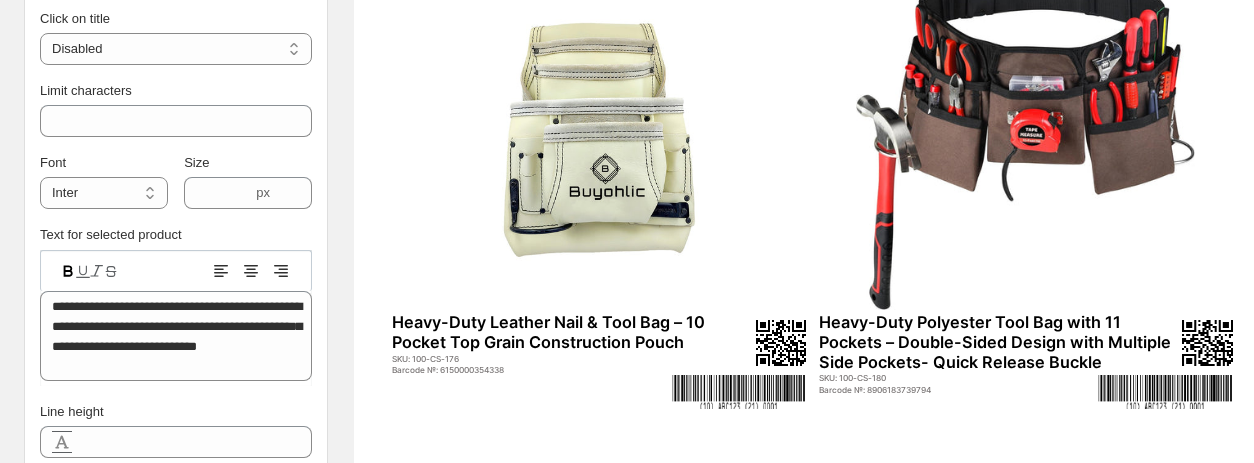 scroll, scrollTop: 800, scrollLeft: 0, axis: vertical 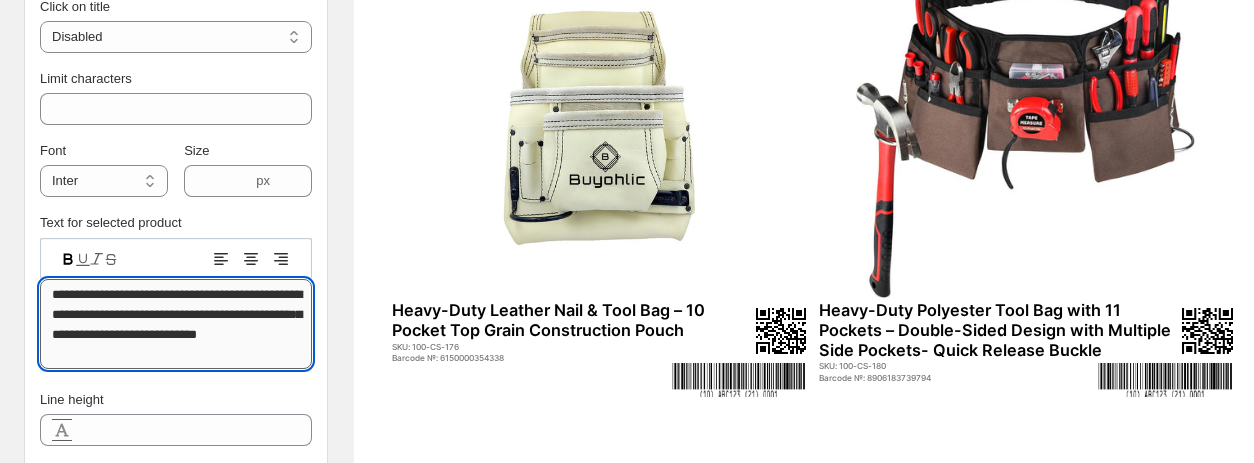 drag, startPoint x: 220, startPoint y: 293, endPoint x: 249, endPoint y: 310, distance: 33.61547 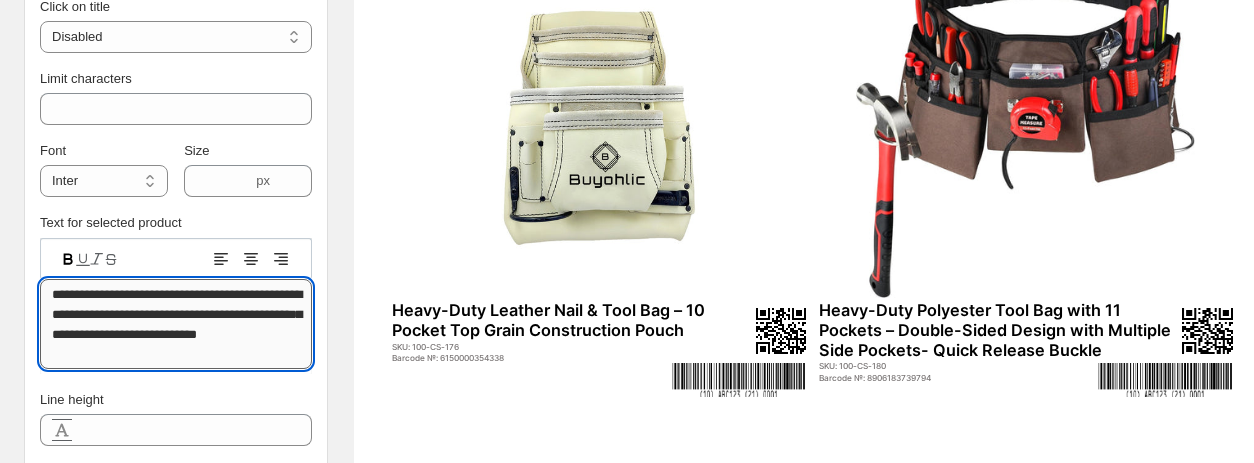 click on "**********" at bounding box center [176, 324] 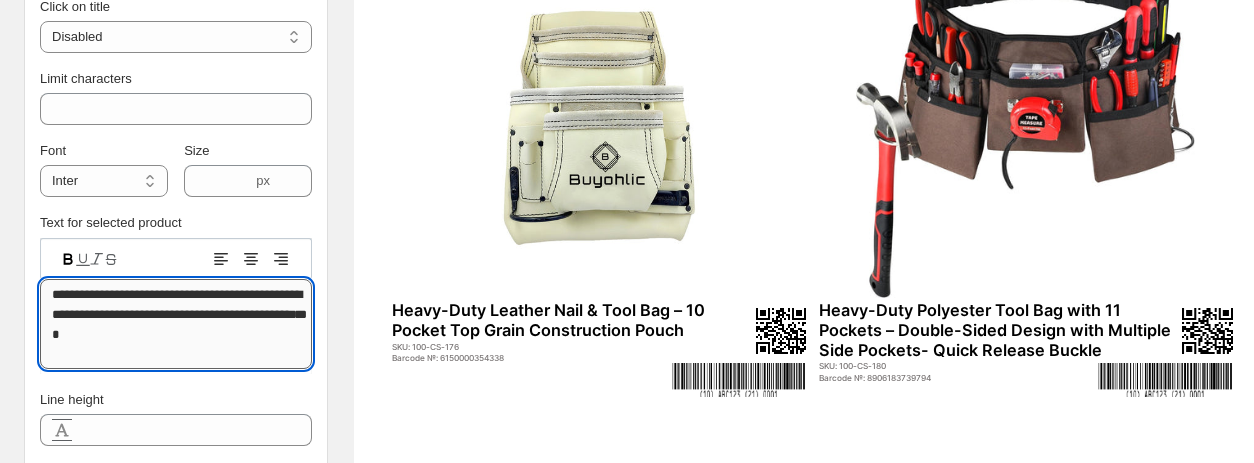 scroll, scrollTop: 0, scrollLeft: 0, axis: both 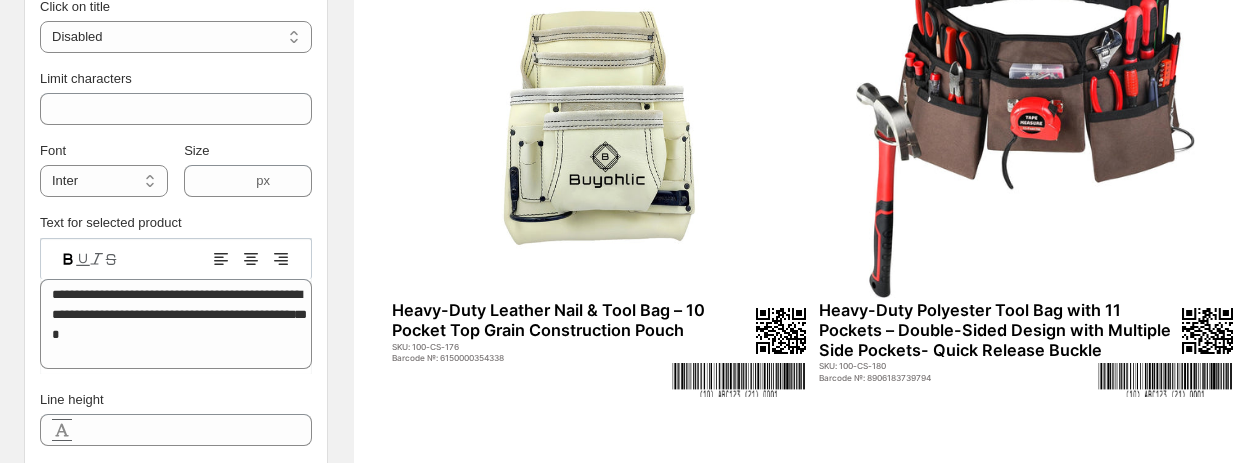 click on "Heavy-Duty Leather Nail & Tool Bag – 10 Pocket Top Grain Construction Pouch" at bounding box center (570, 320) 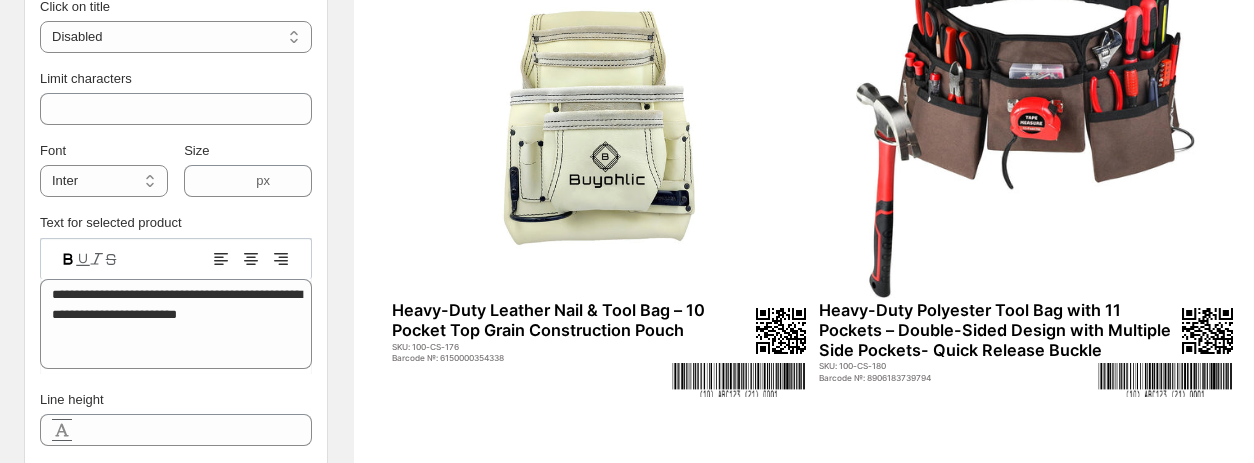click on "Heavy-Duty Polyester Tool Bag with 11 Pockets – Double-Sided Design with Multiple Side Pockets- Quick Release Buckle" at bounding box center [997, 330] 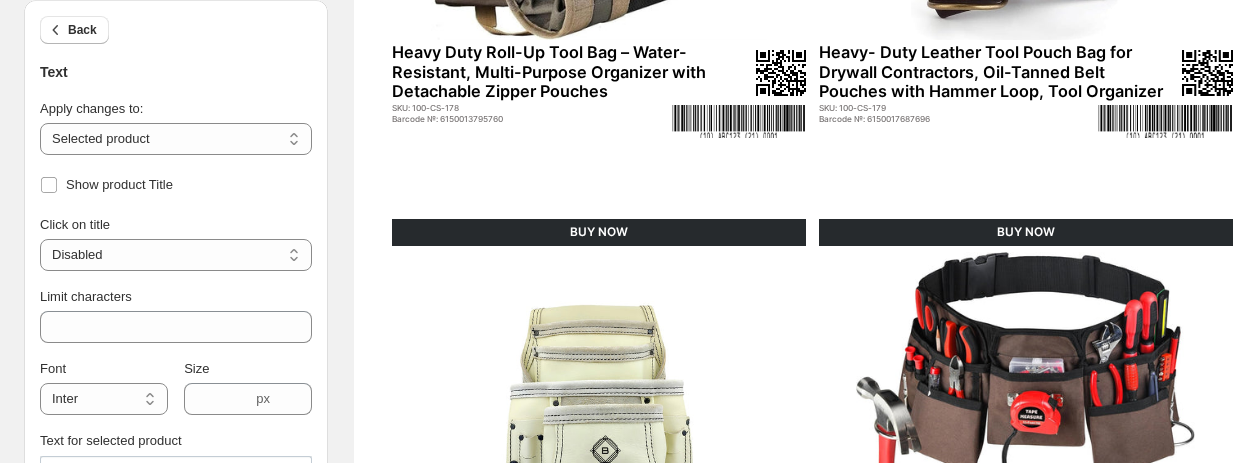 scroll, scrollTop: 500, scrollLeft: 0, axis: vertical 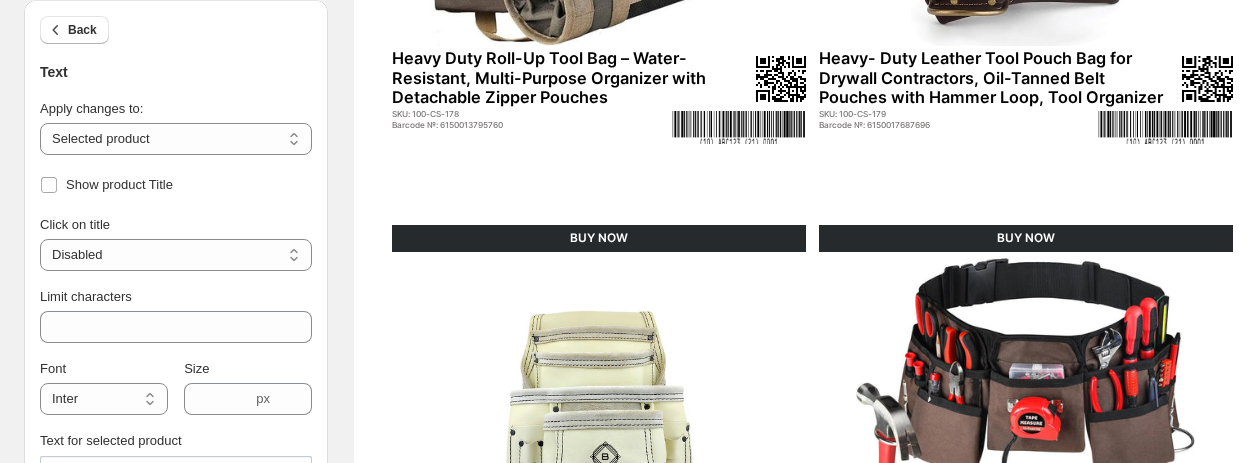 click on "Heavy- Duty Leather Tool Pouch Bag for Drywall Contractors, Oil-Tanned Belt Pouches with Hammer Loop, Tool Organizer" at bounding box center (997, 78) 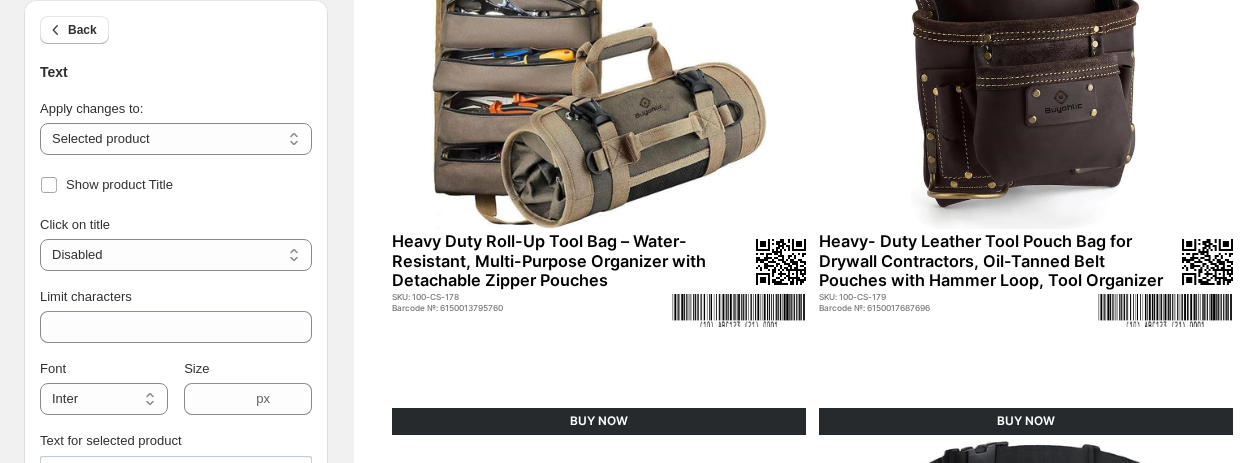 scroll, scrollTop: 300, scrollLeft: 0, axis: vertical 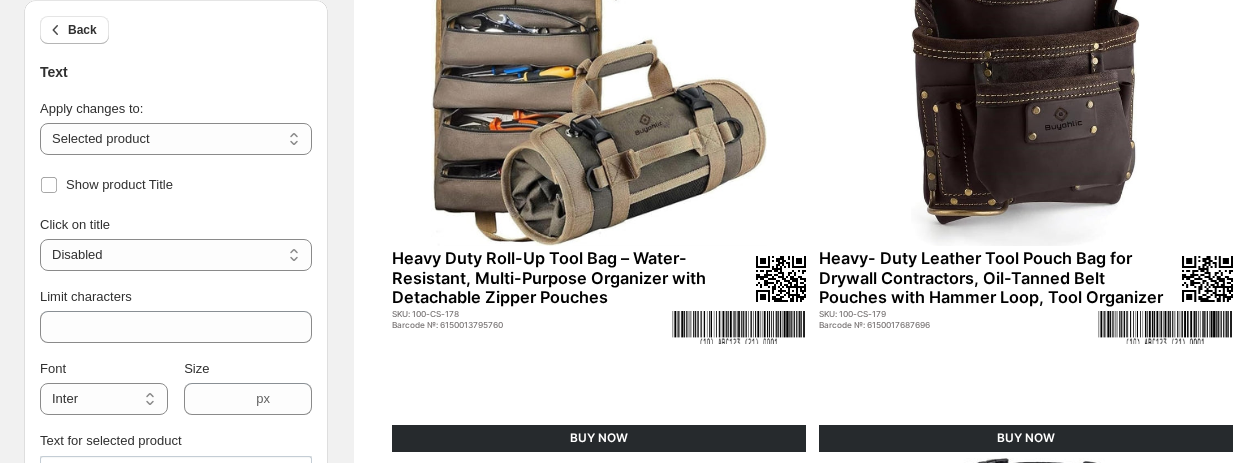 click on "Heavy Duty Roll-Up Tool Bag – Water-Resistant, Multi-Purpose Organizer with Detachable Zipper Pouches" at bounding box center (570, 278) 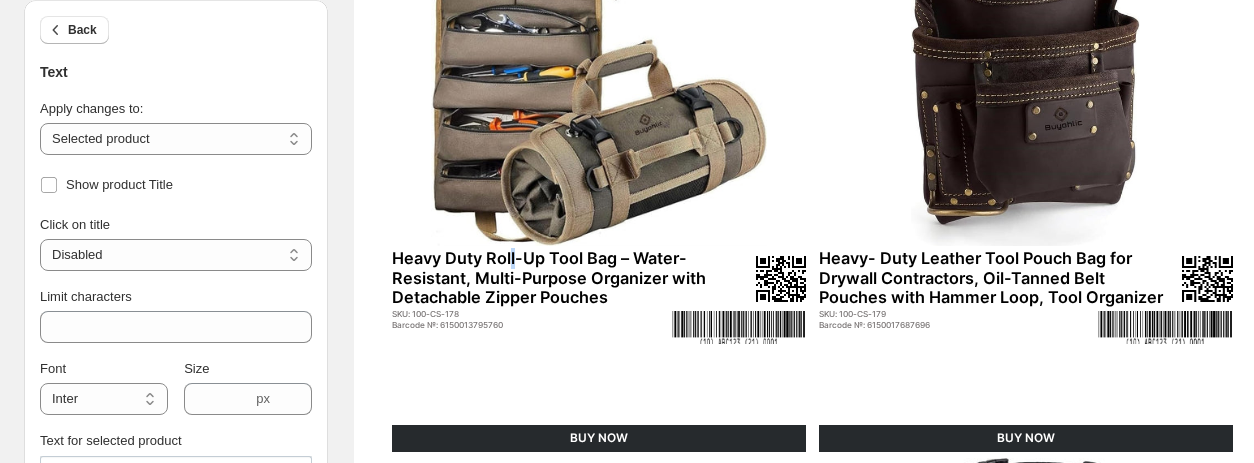 scroll, scrollTop: 400, scrollLeft: 0, axis: vertical 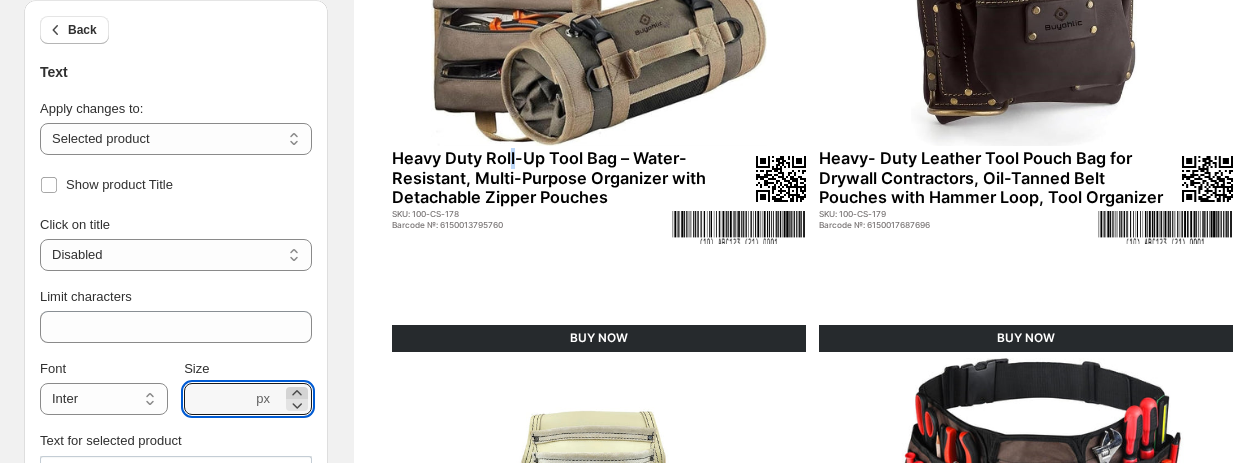 click 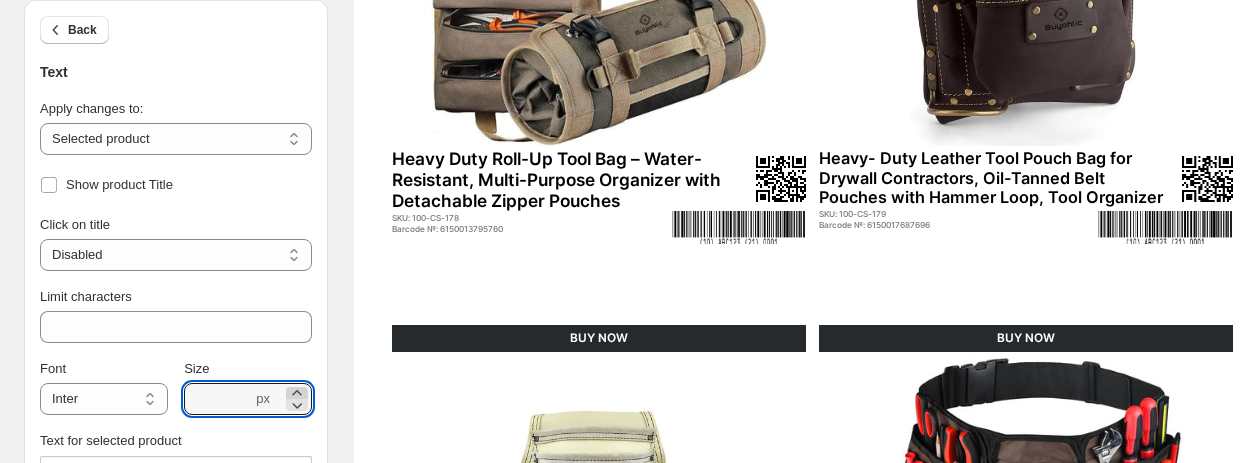 click 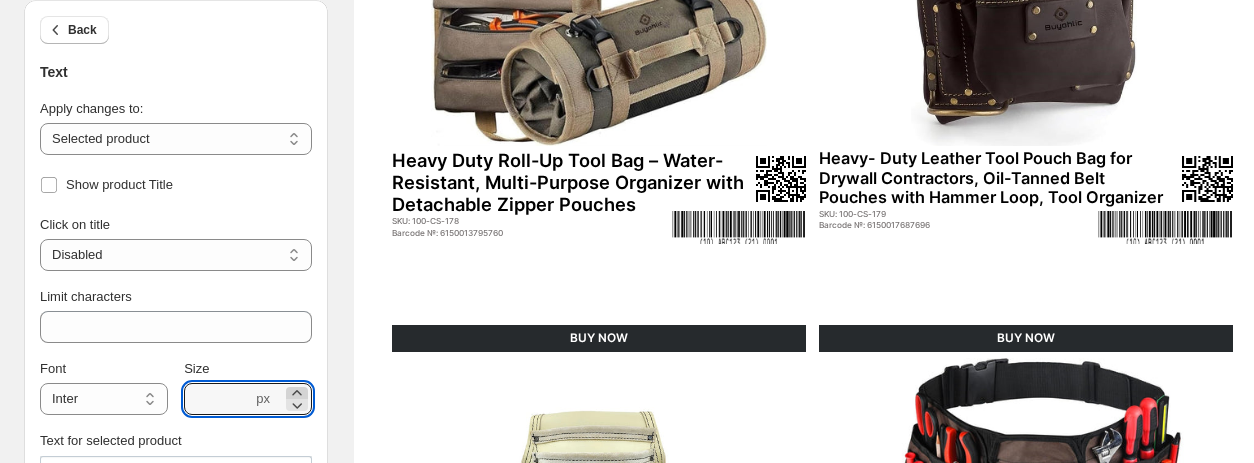 click 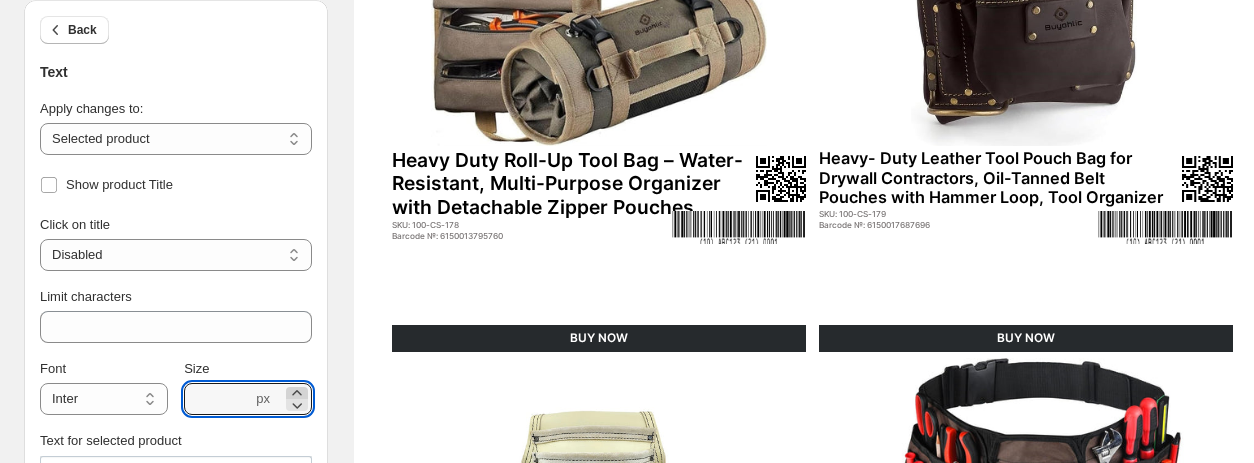 click 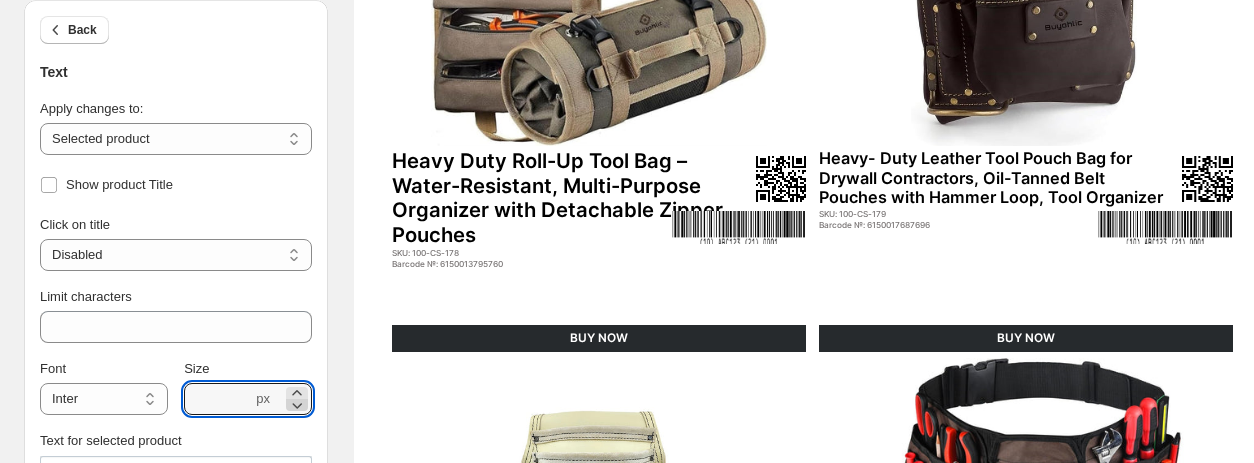 click 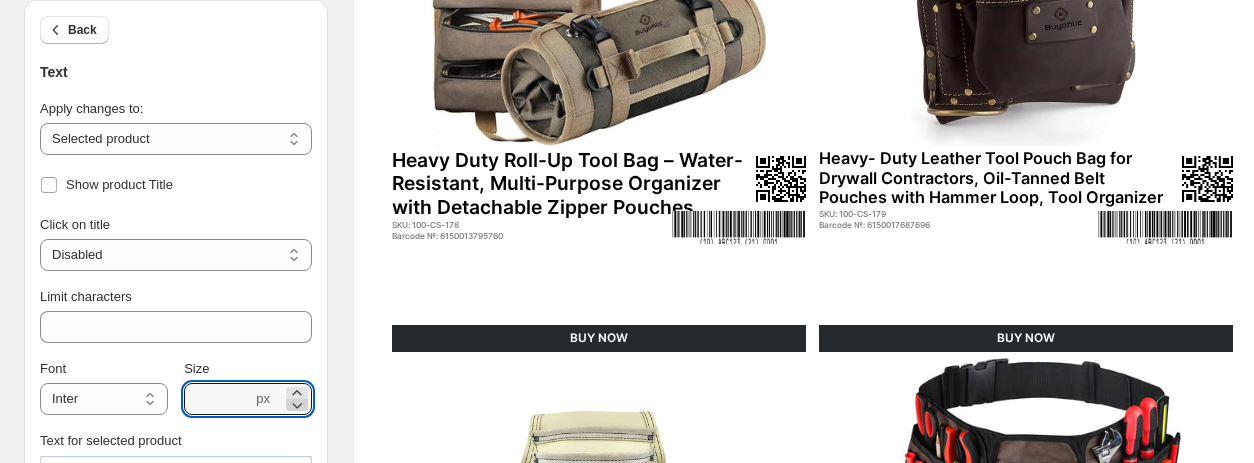 click 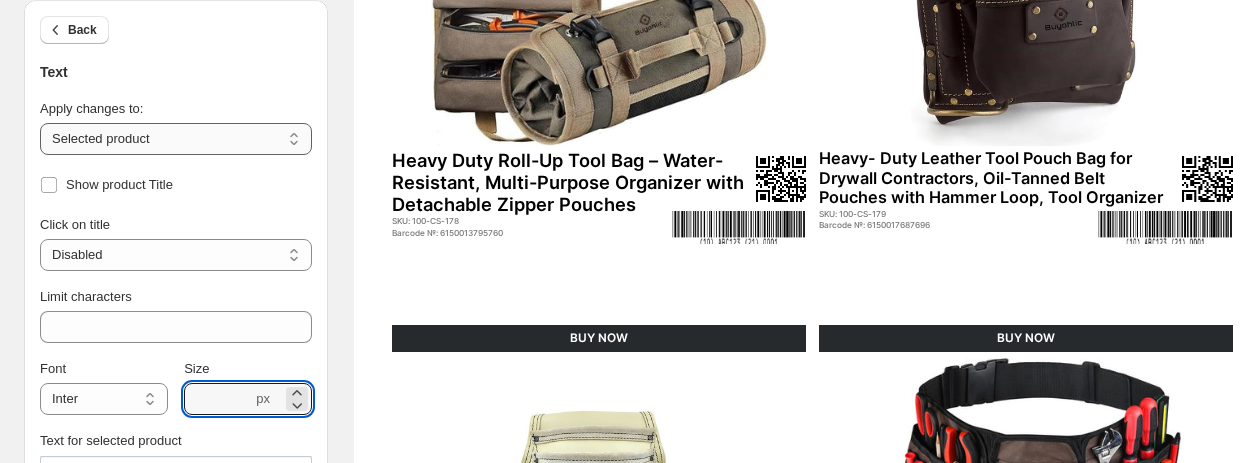 drag, startPoint x: 116, startPoint y: 139, endPoint x: 126, endPoint y: 149, distance: 14.142136 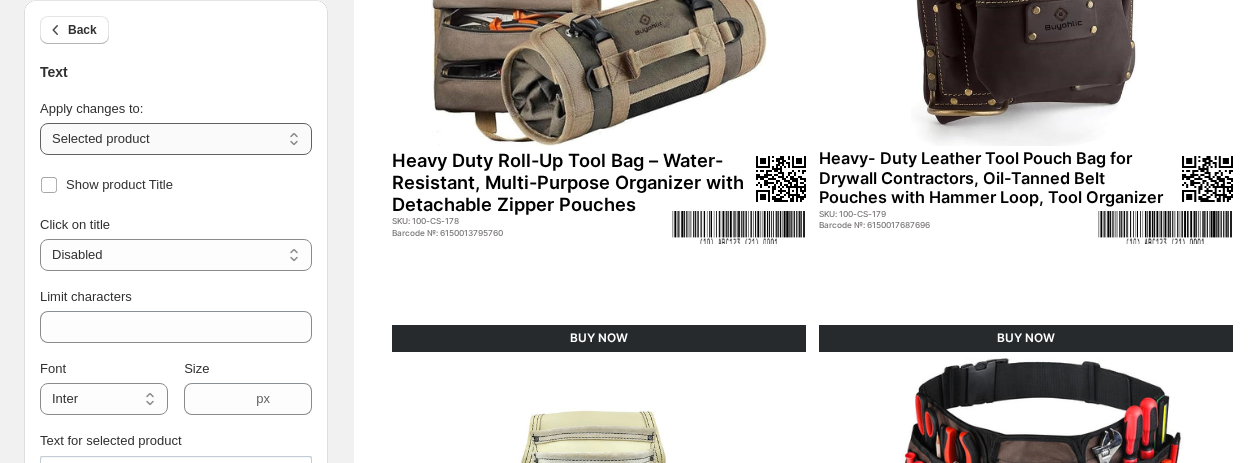select on "**********" 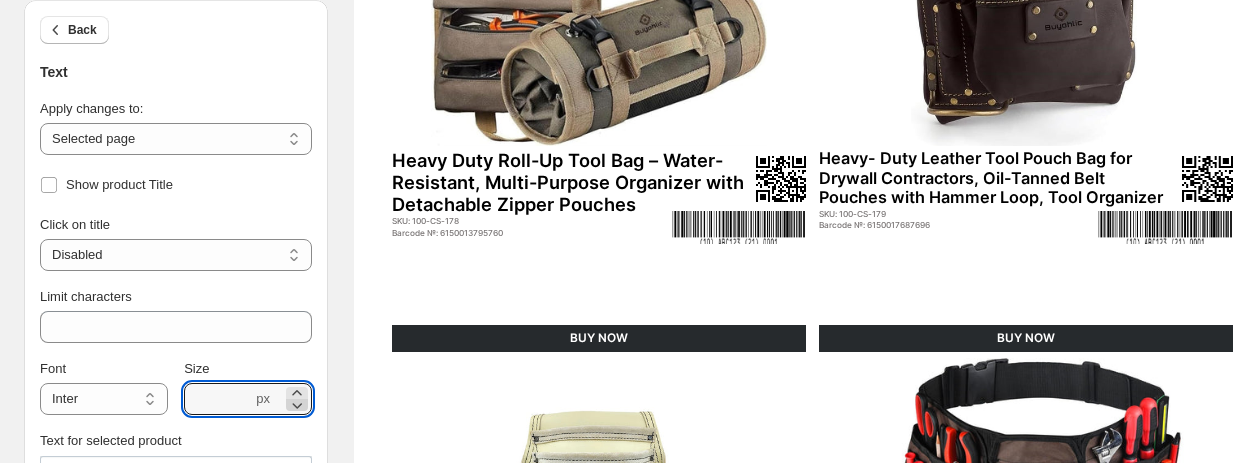 click 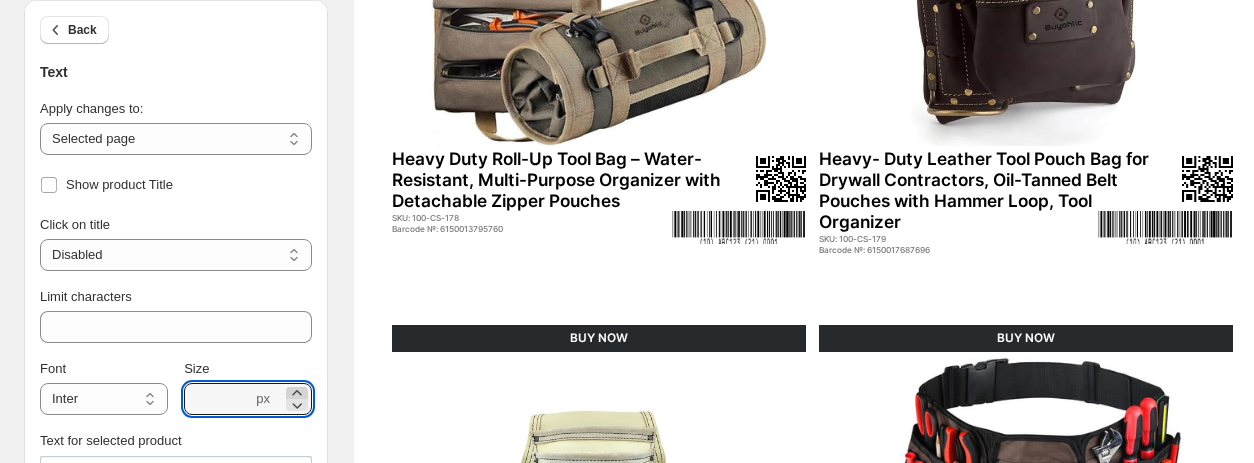 click 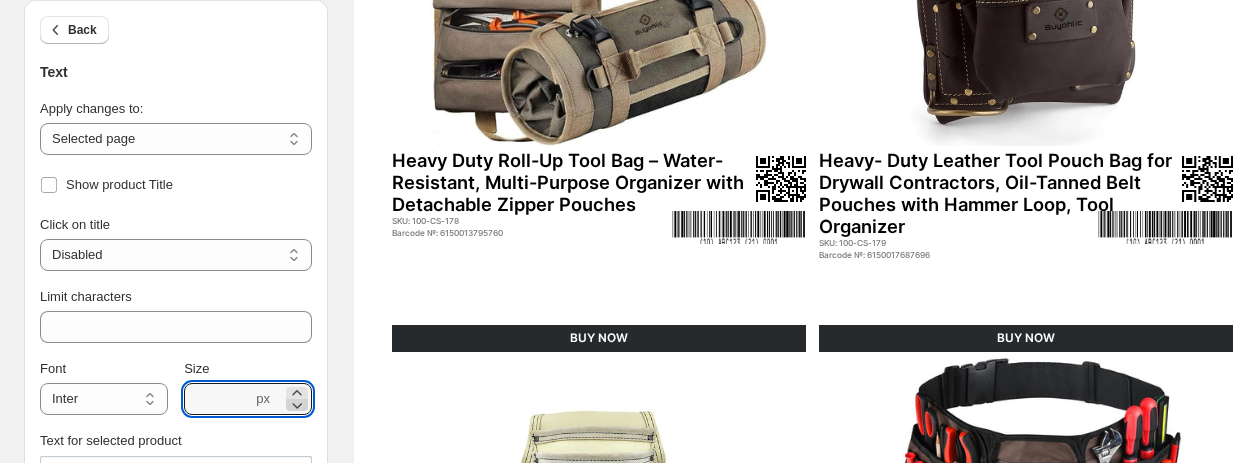 click 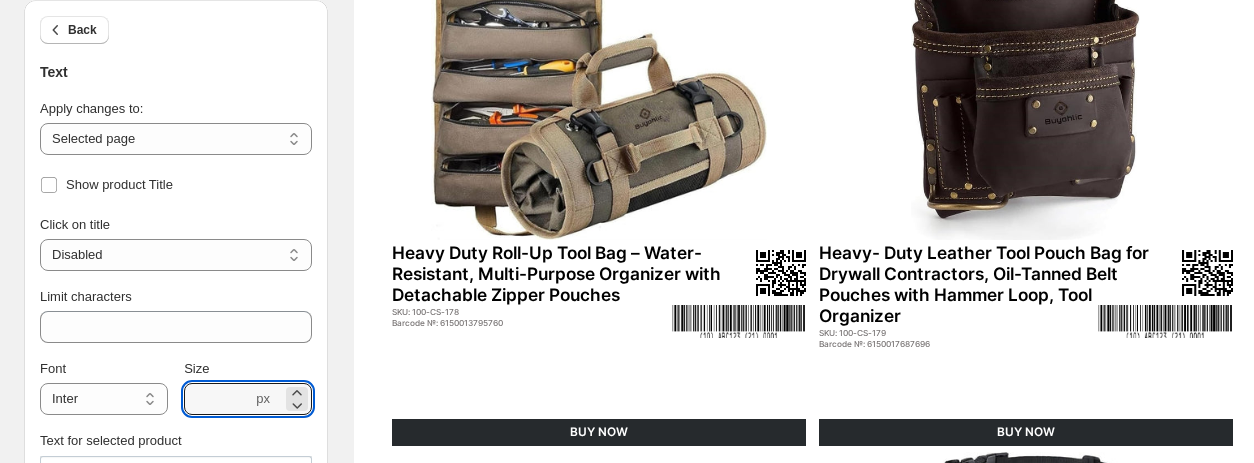 scroll, scrollTop: 300, scrollLeft: 0, axis: vertical 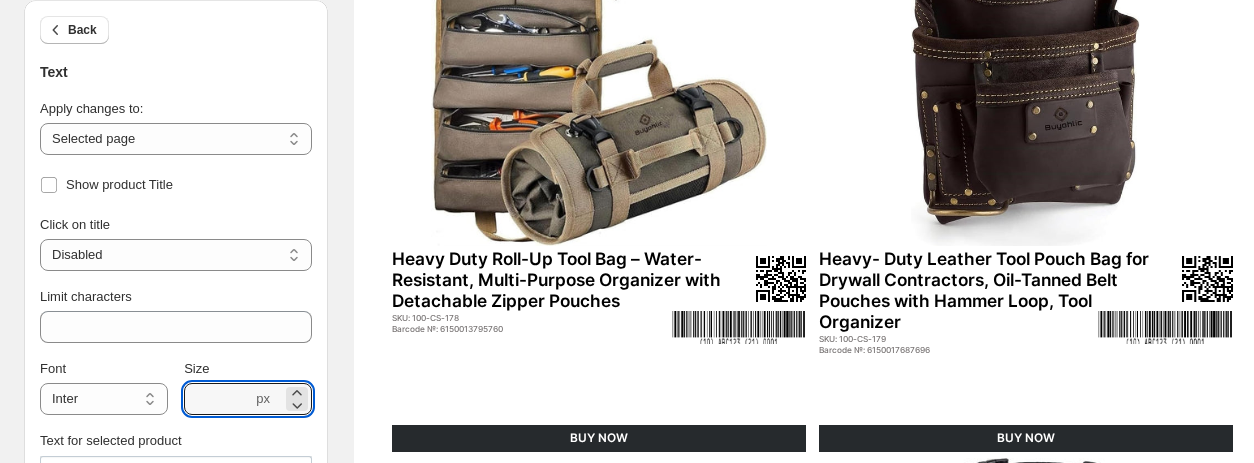 click on "SKU:  100-CS-178" at bounding box center (531, 318) 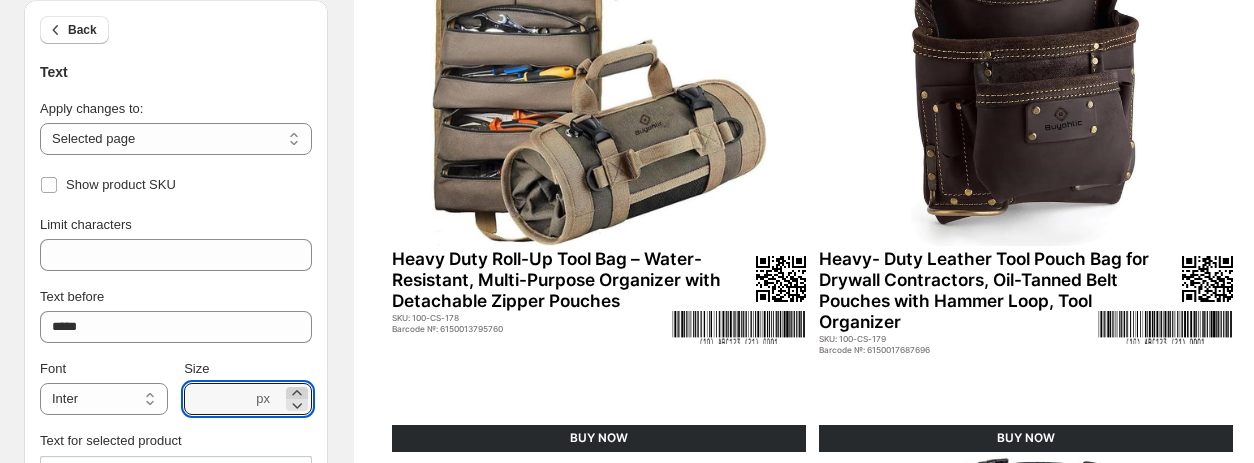 click 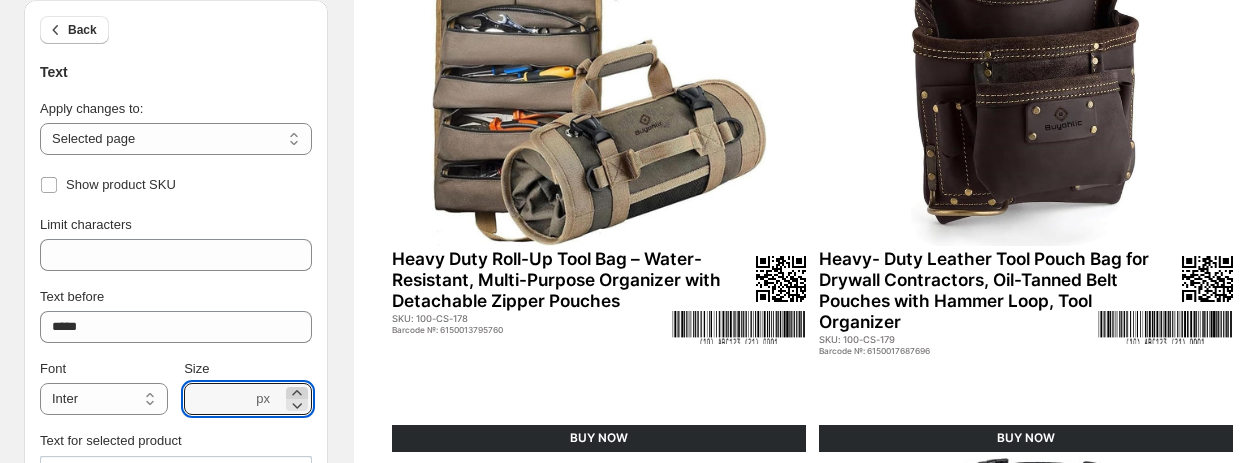 click 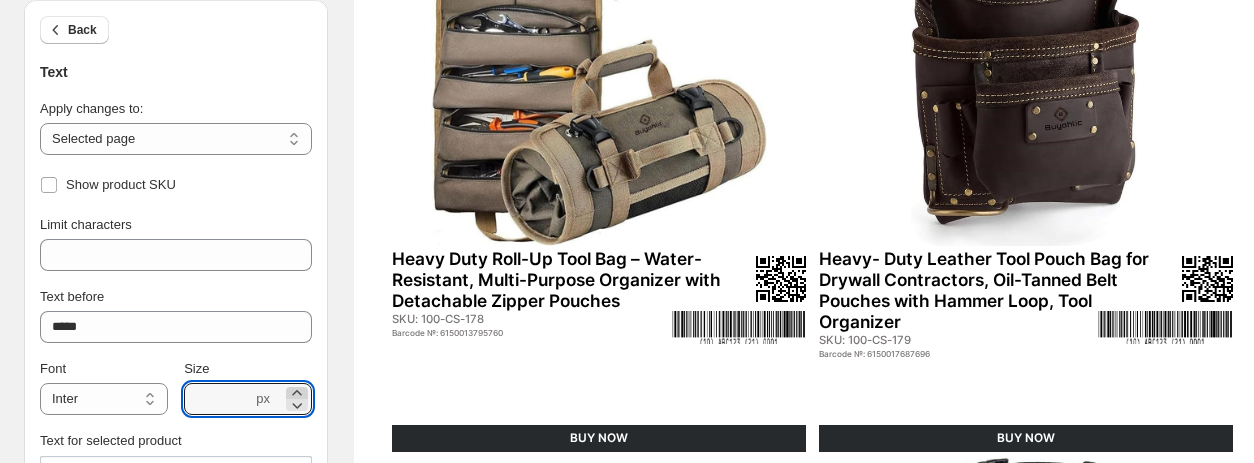 click 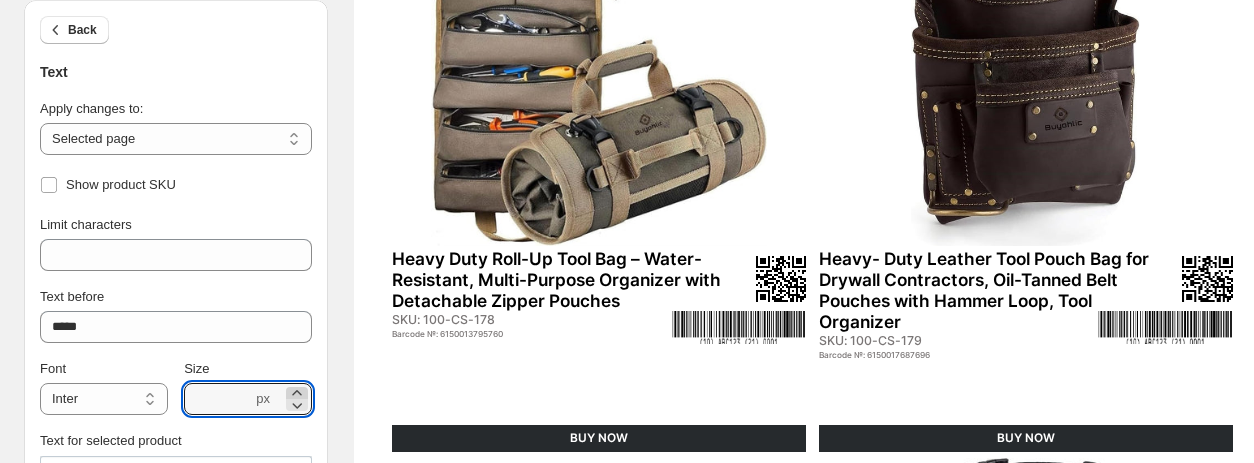 click 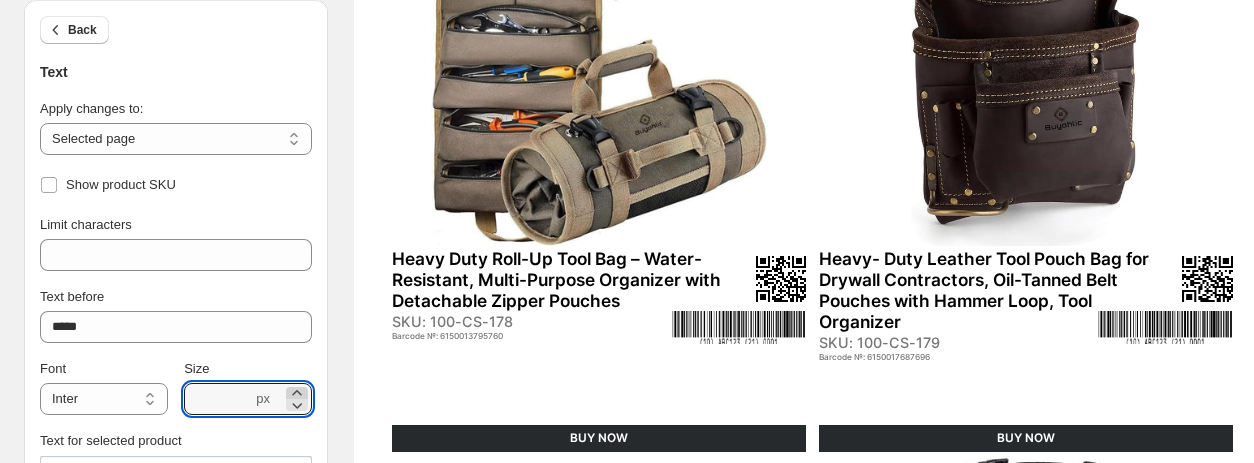 click 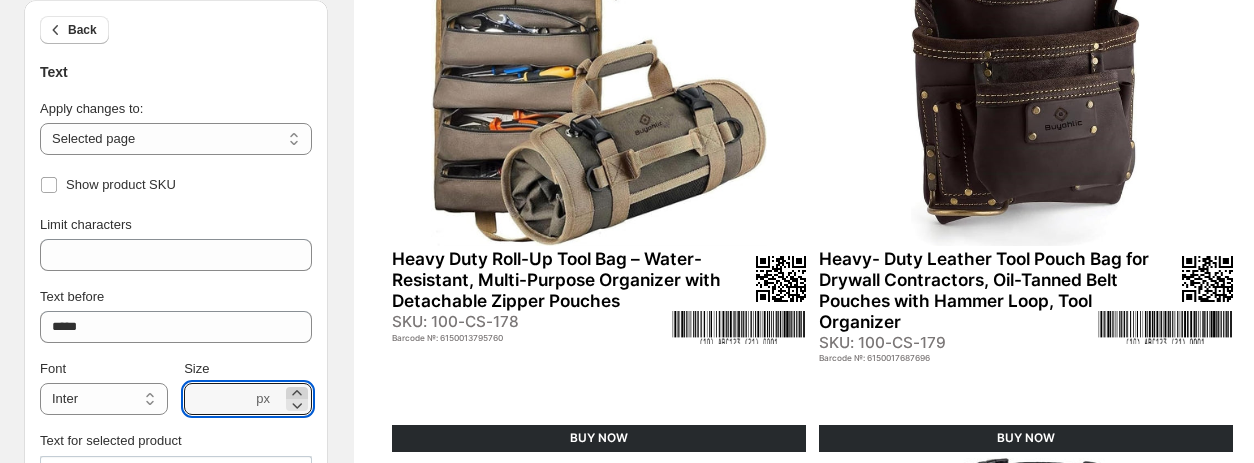 click 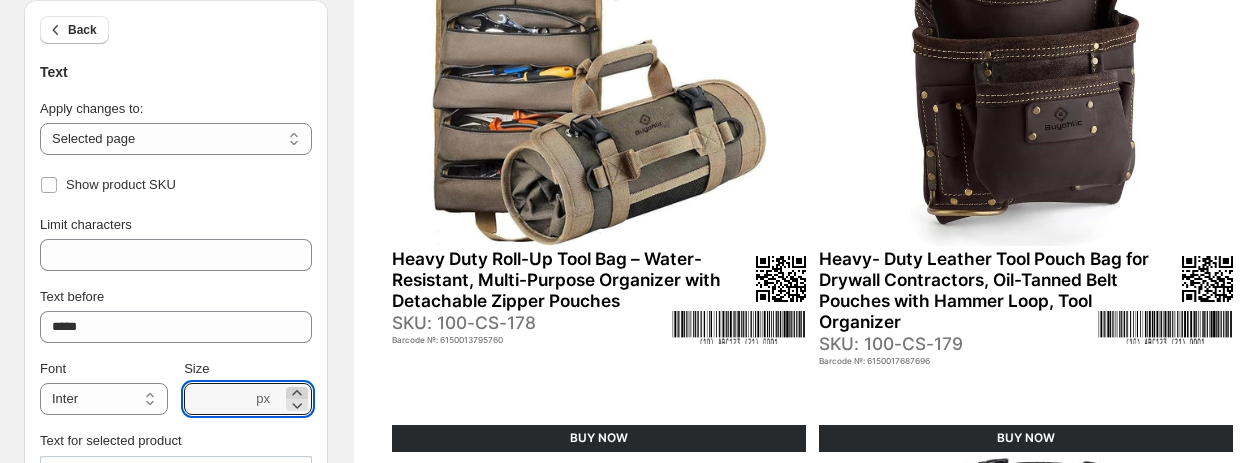 click 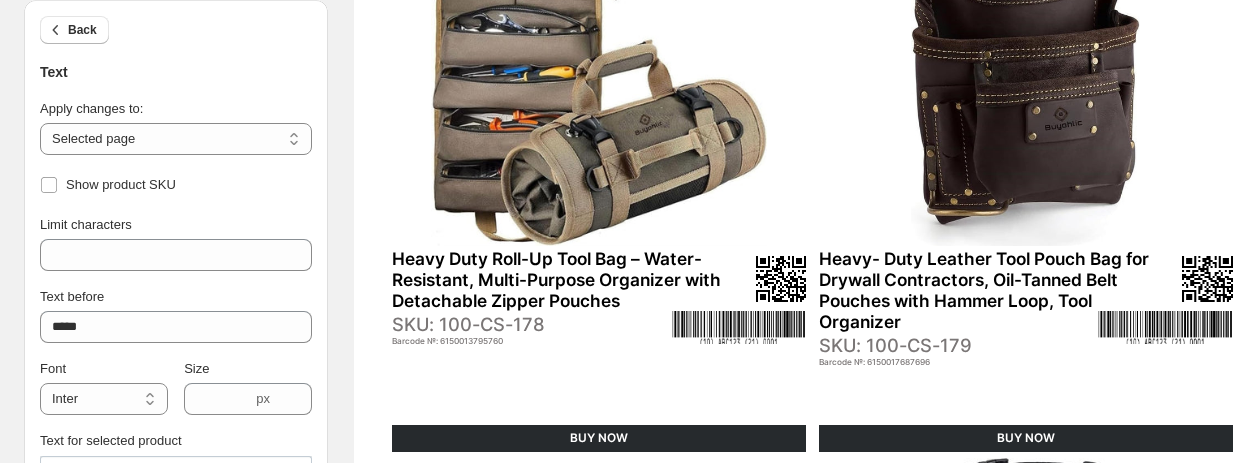 click on "Barcode №:  6150013795760" at bounding box center [531, 341] 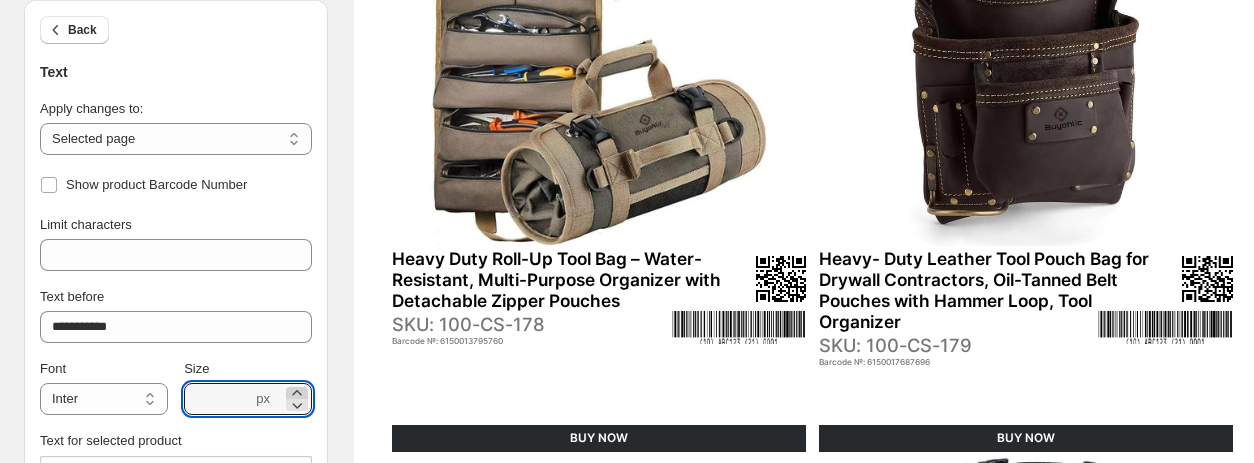 click 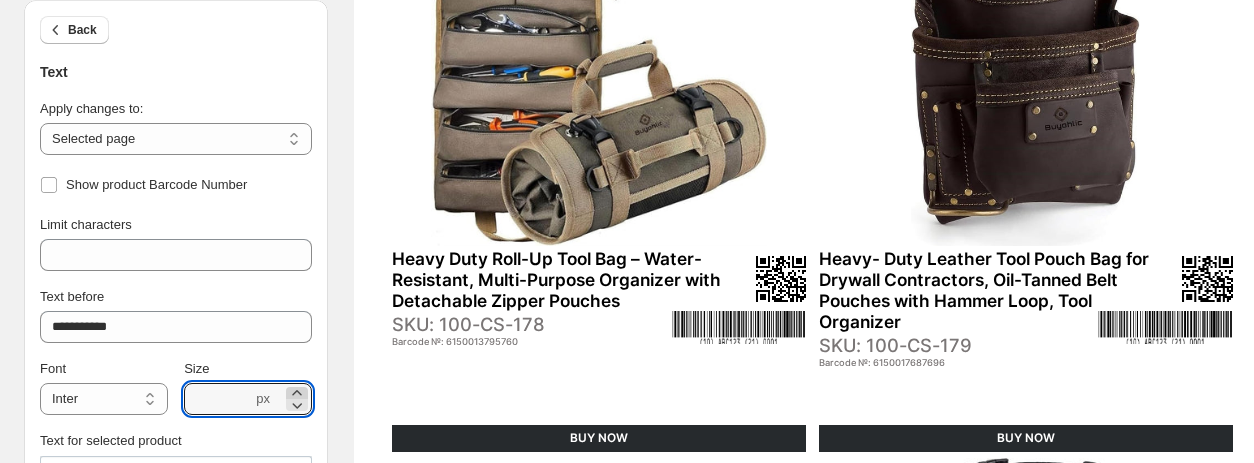 click 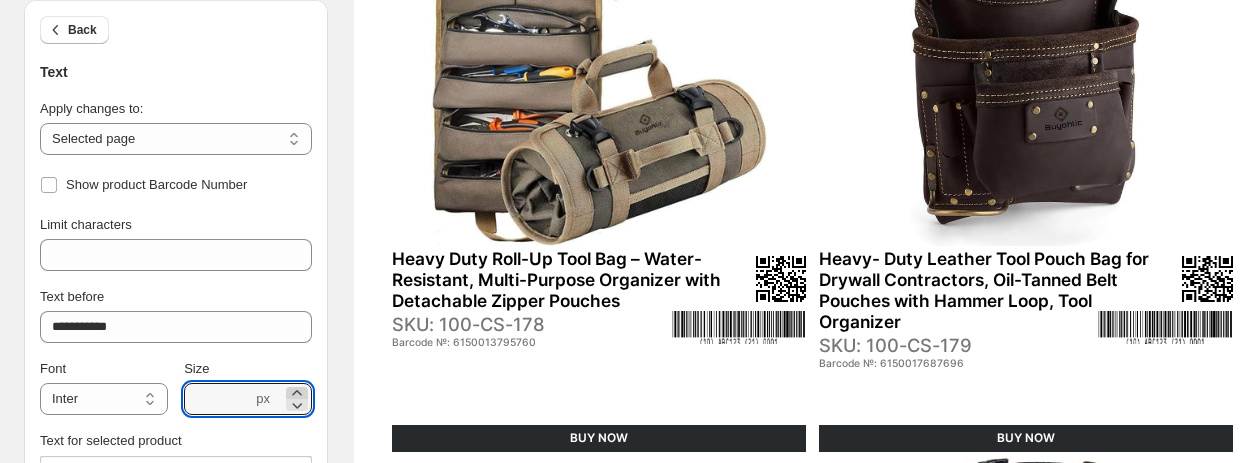 click 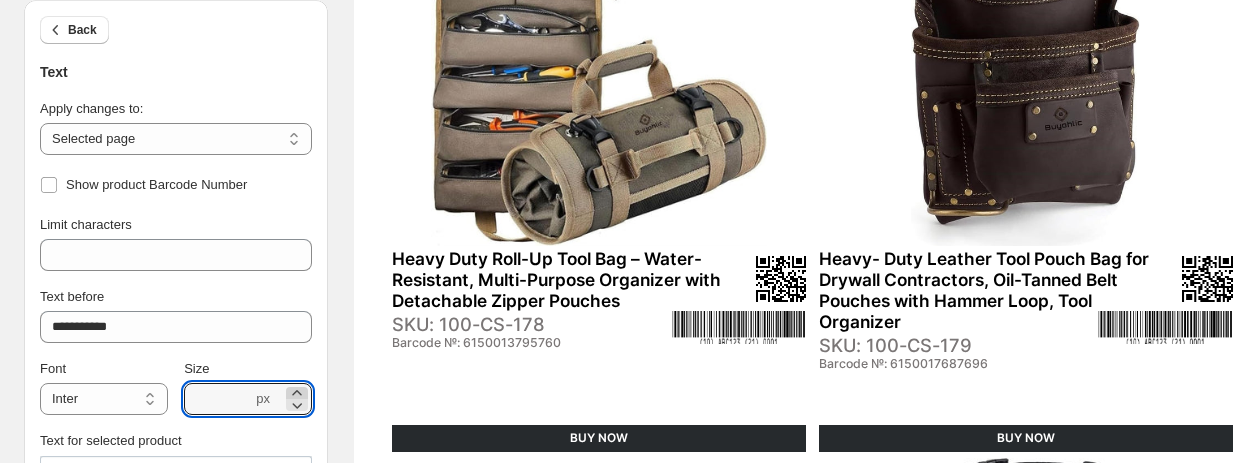 click 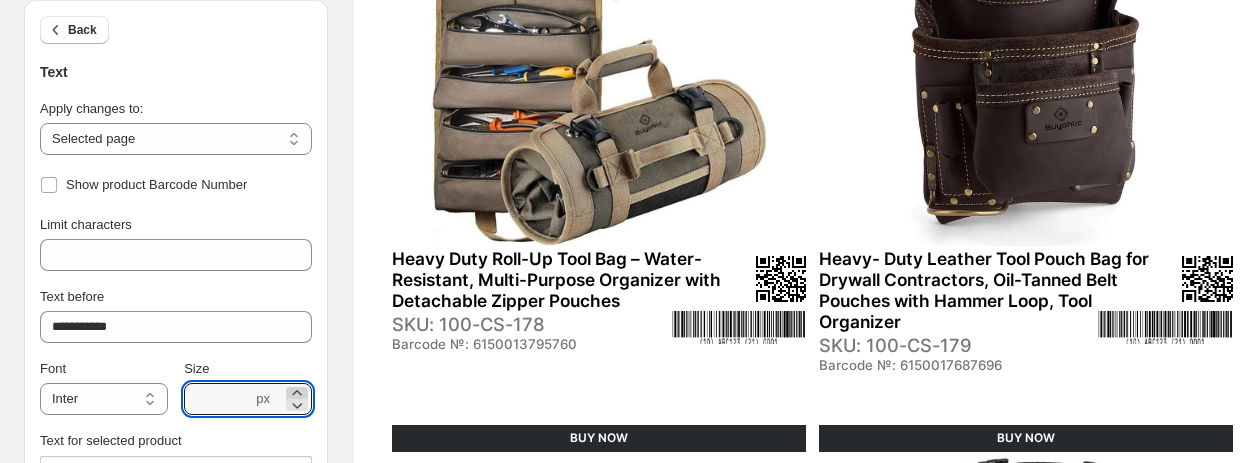 click 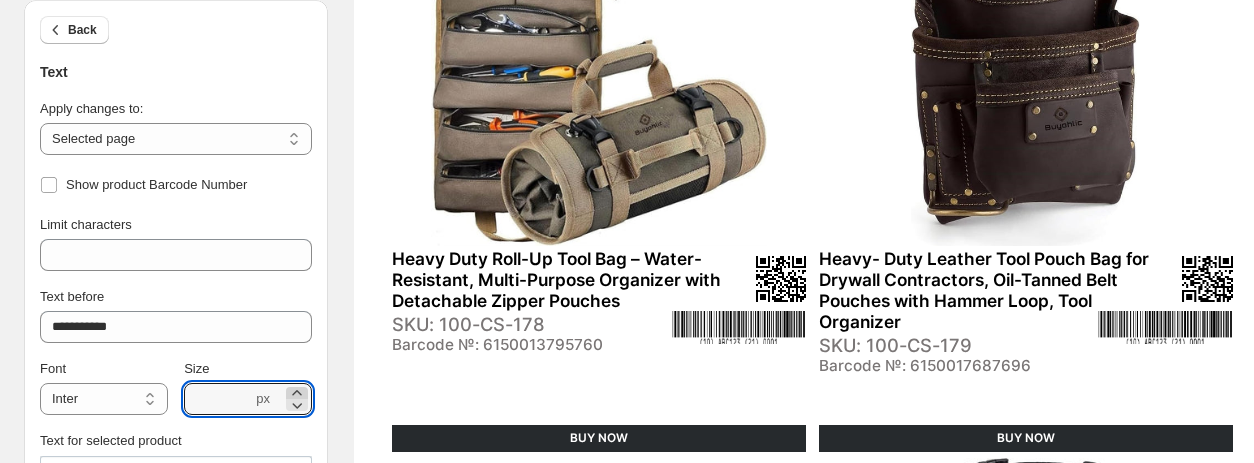 click 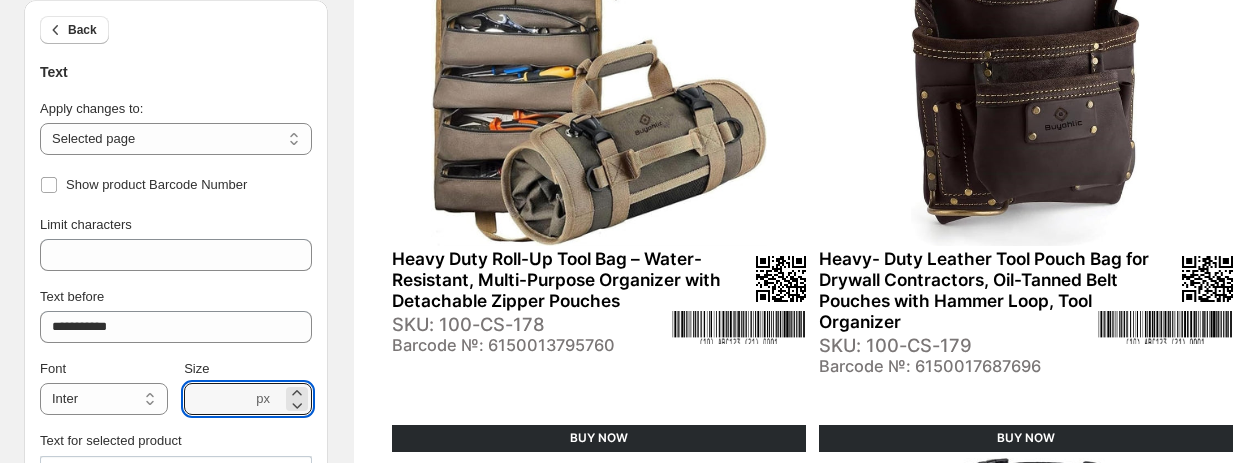 click on "BUY NOW" at bounding box center (599, 438) 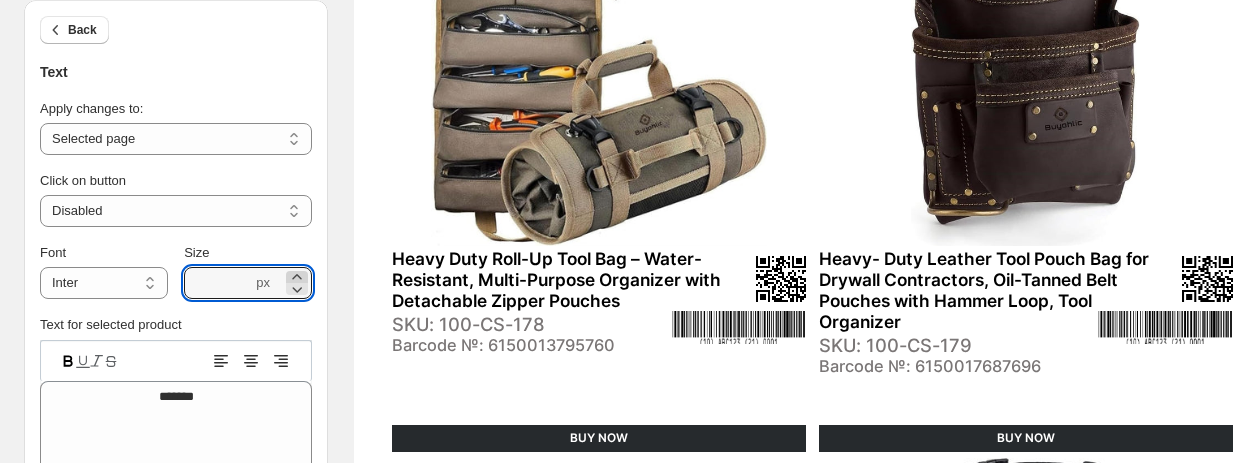 click 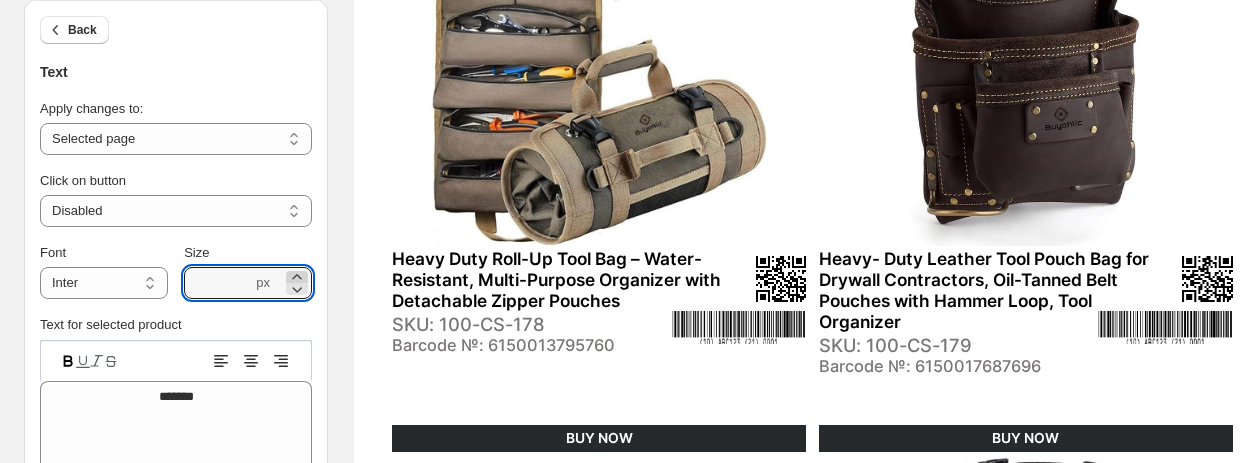 click 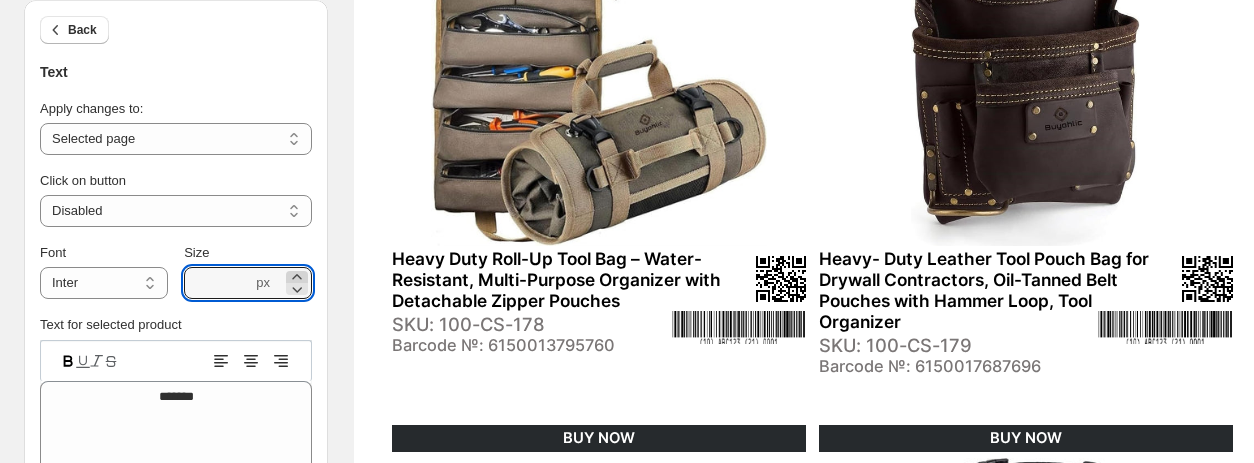 click 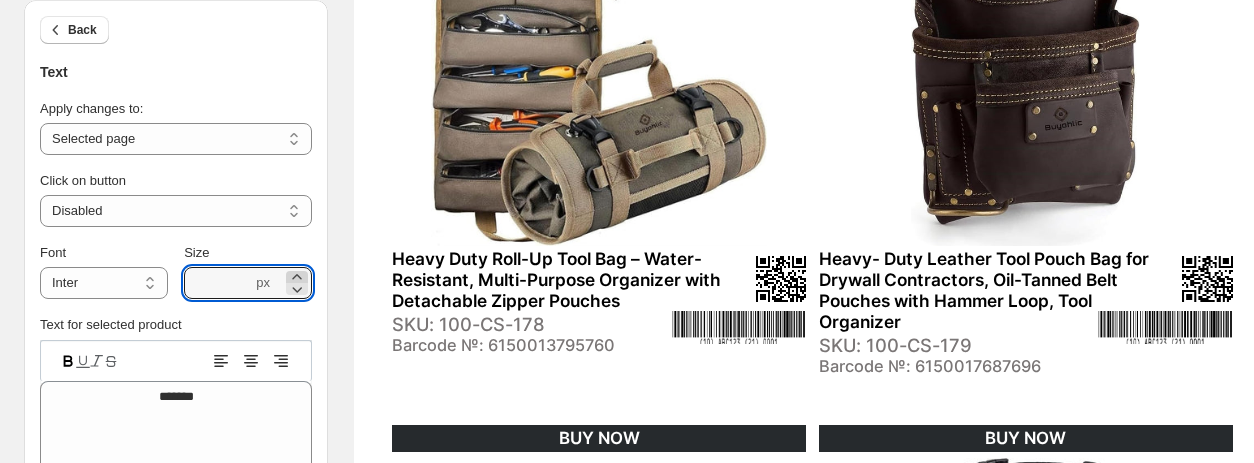 click 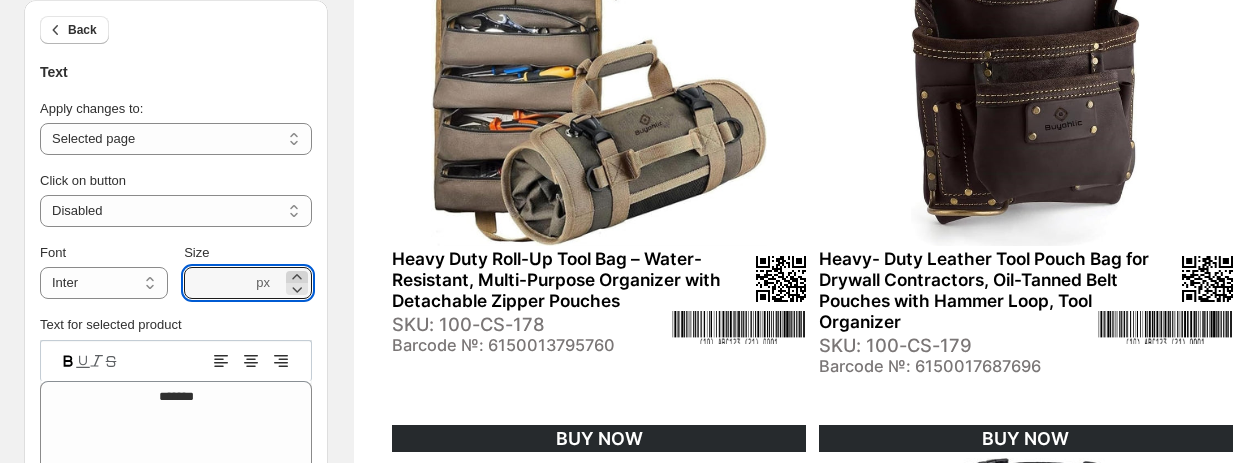 click 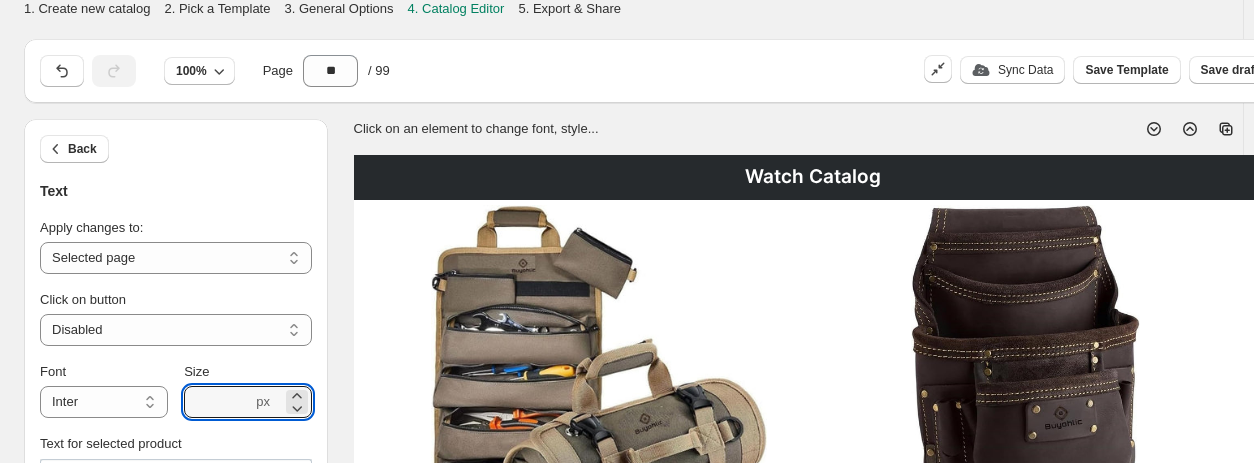 scroll, scrollTop: 0, scrollLeft: 0, axis: both 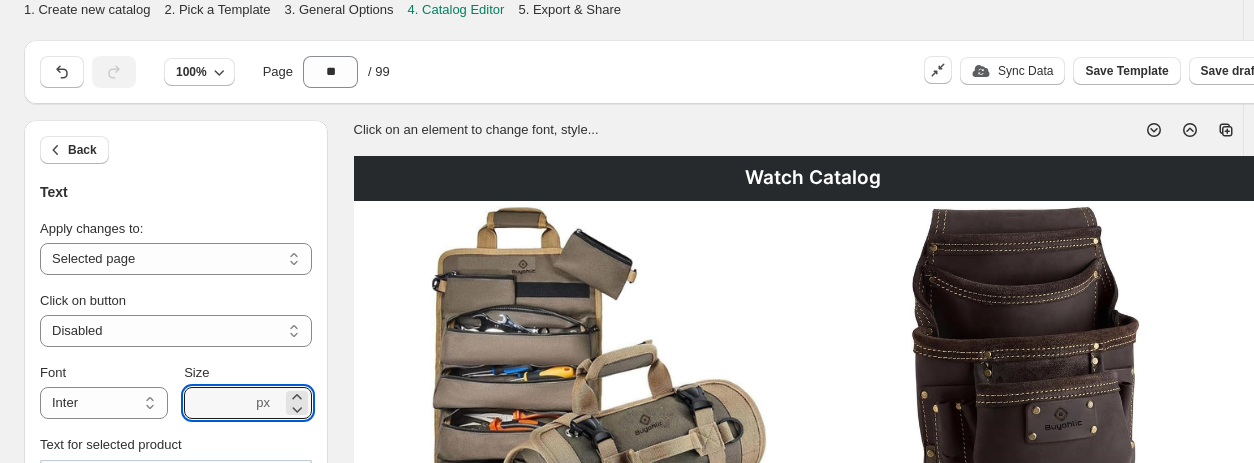 click on "Watch Catalog" at bounding box center (813, 178) 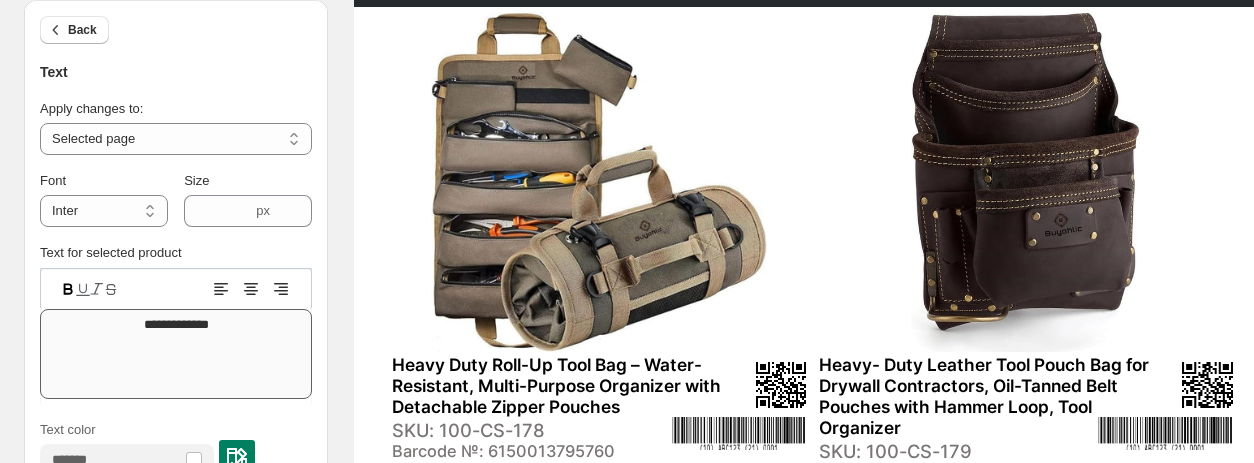 scroll, scrollTop: 200, scrollLeft: 0, axis: vertical 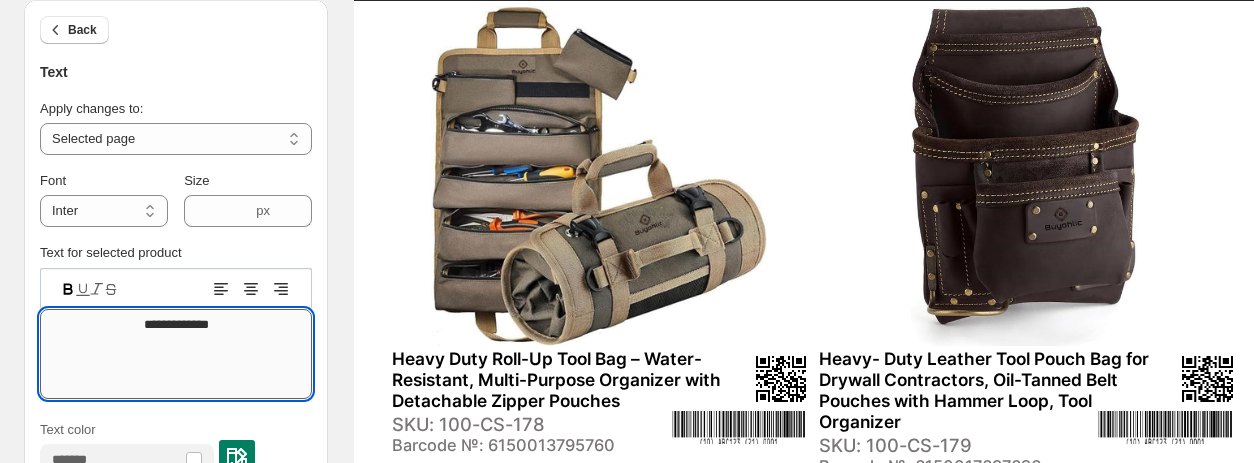 click on "**********" at bounding box center [176, 354] 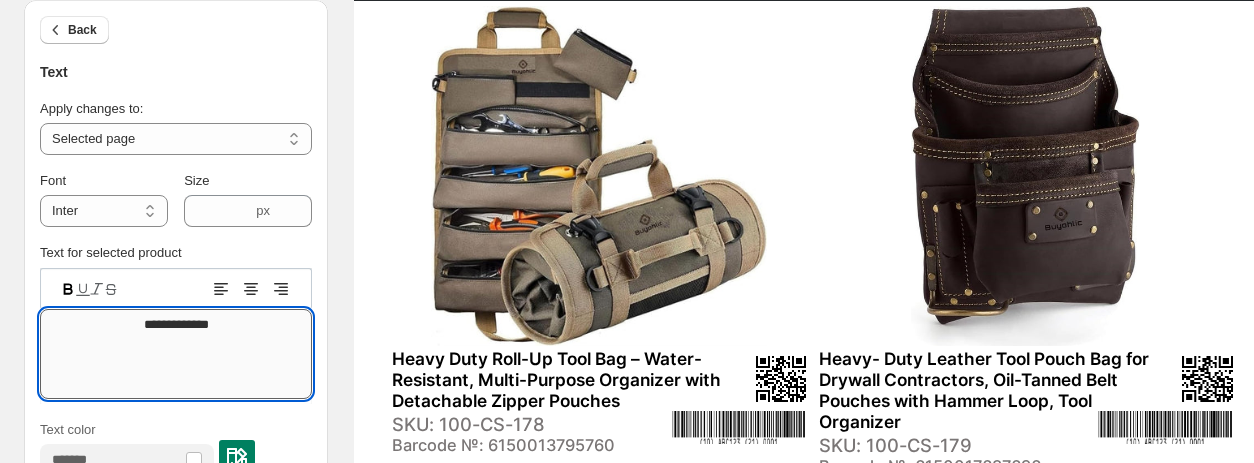 click on "**********" at bounding box center [176, 354] 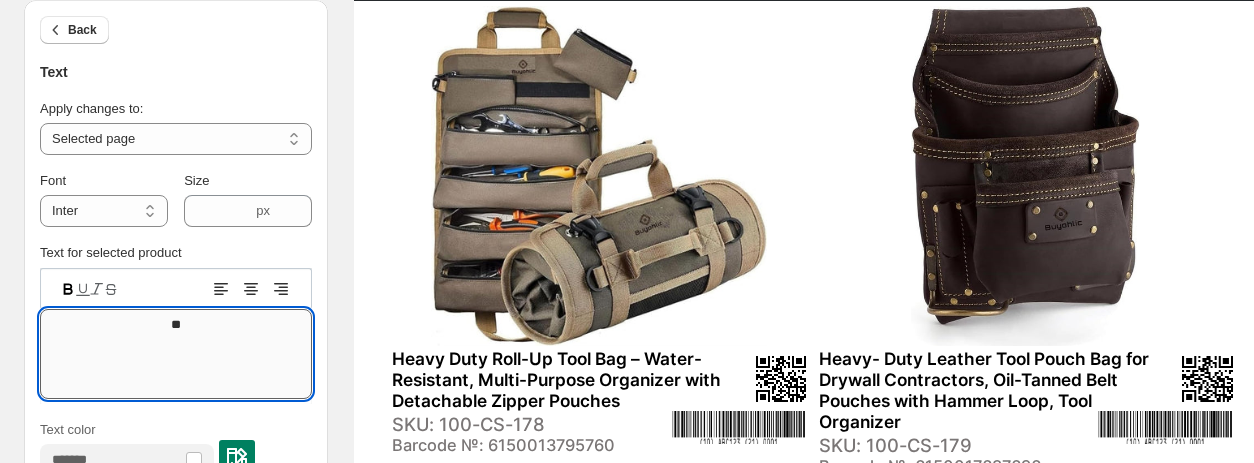 type on "*" 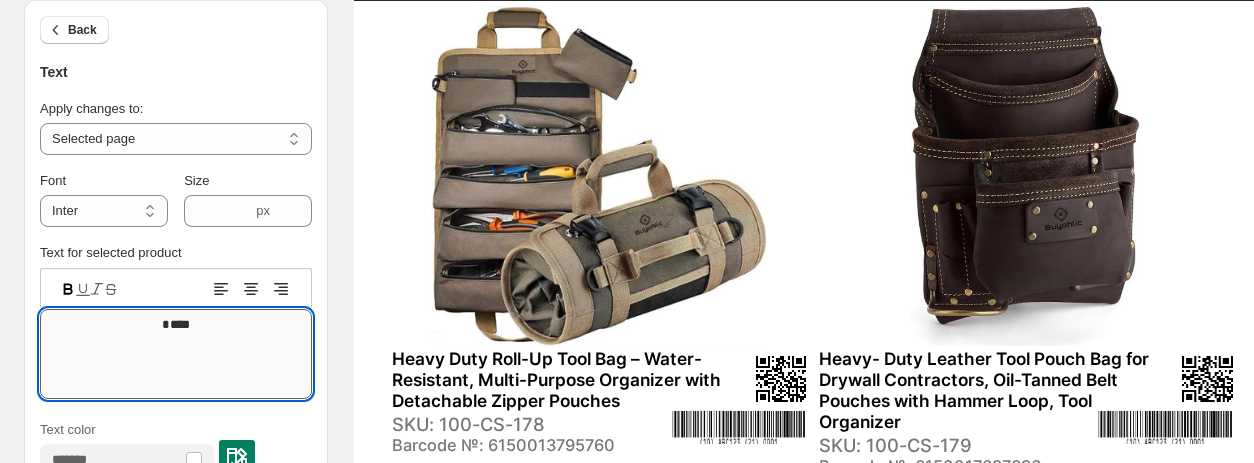 type on "*****" 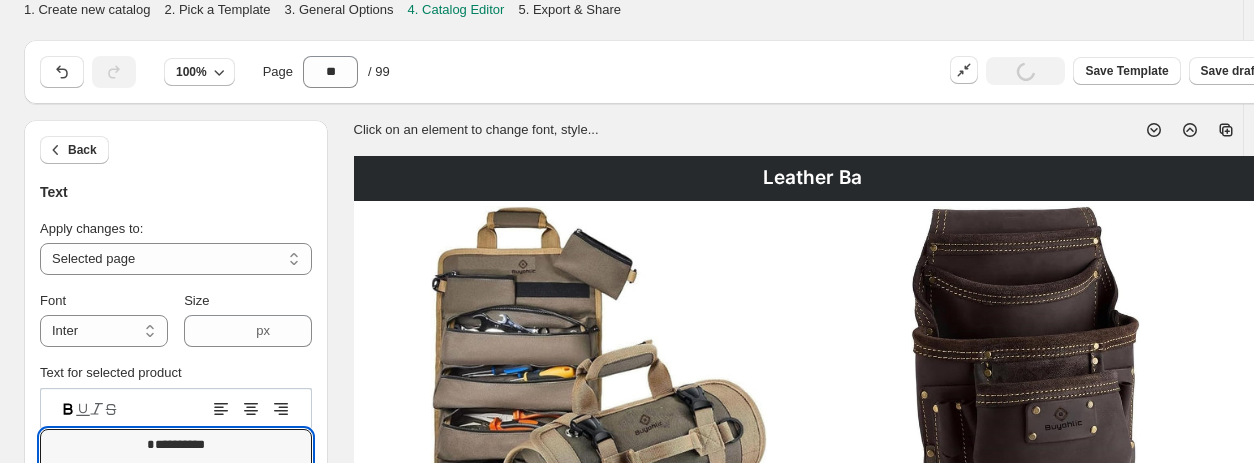 select on "**********" 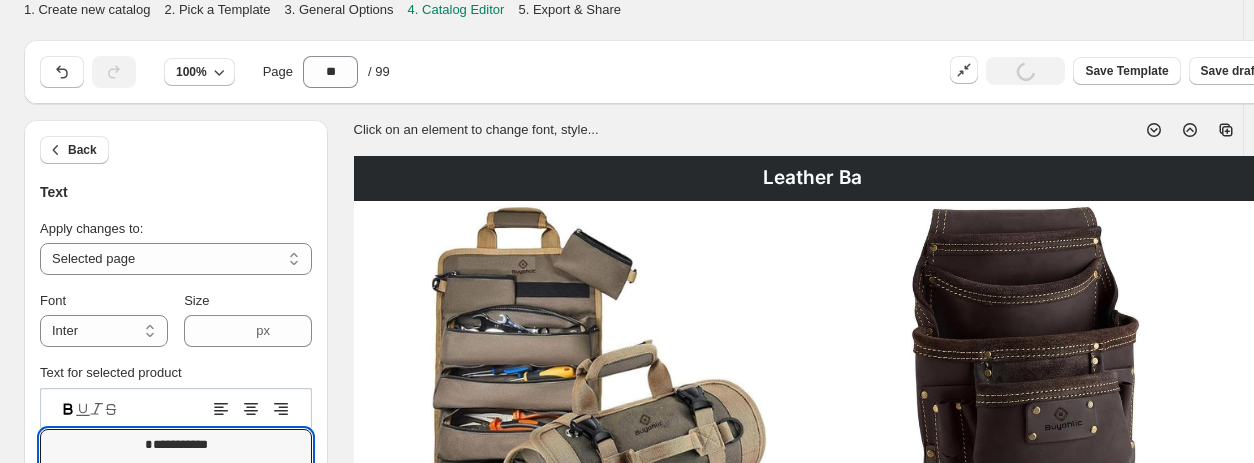 scroll, scrollTop: 200, scrollLeft: 0, axis: vertical 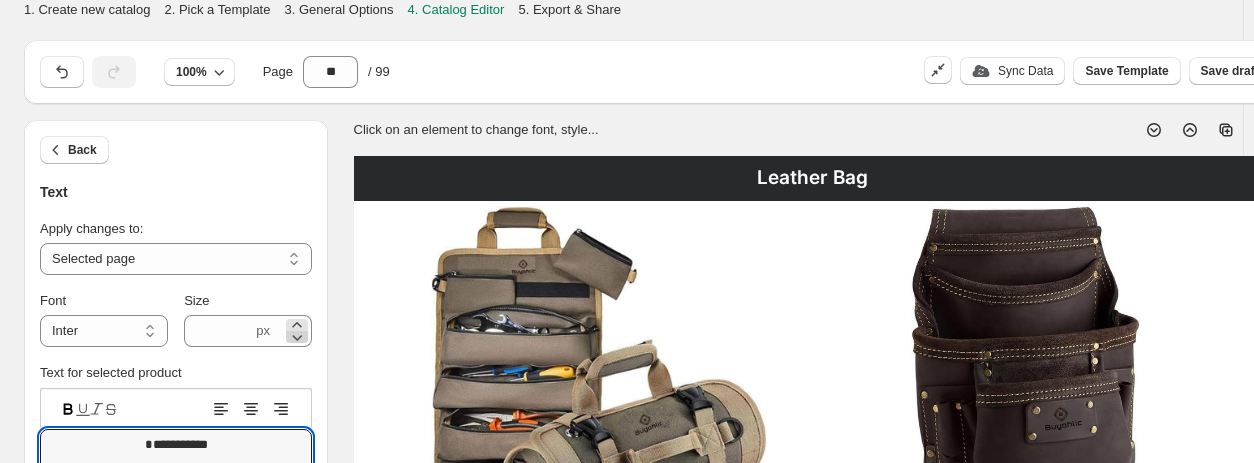 type on "**********" 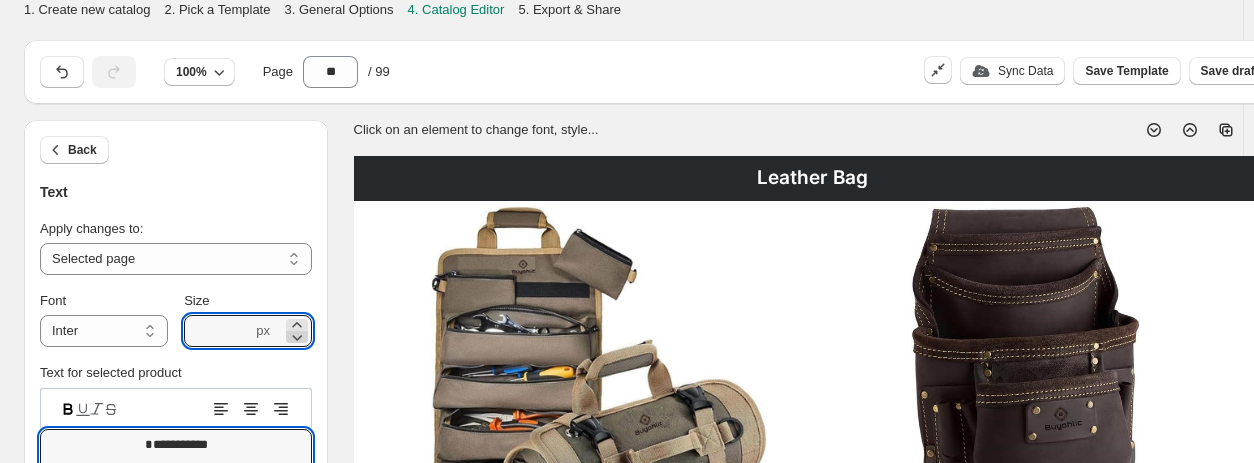 click 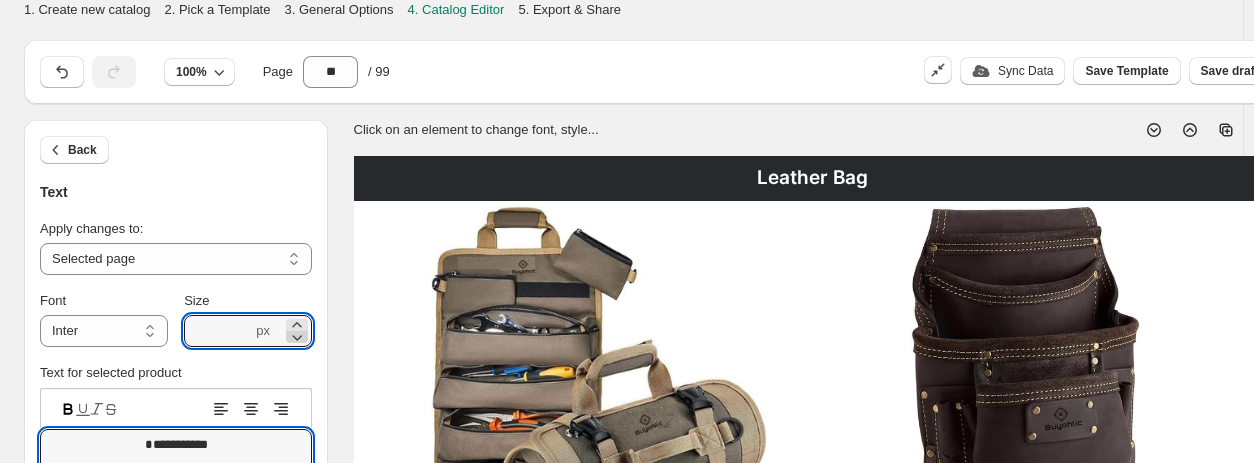 click 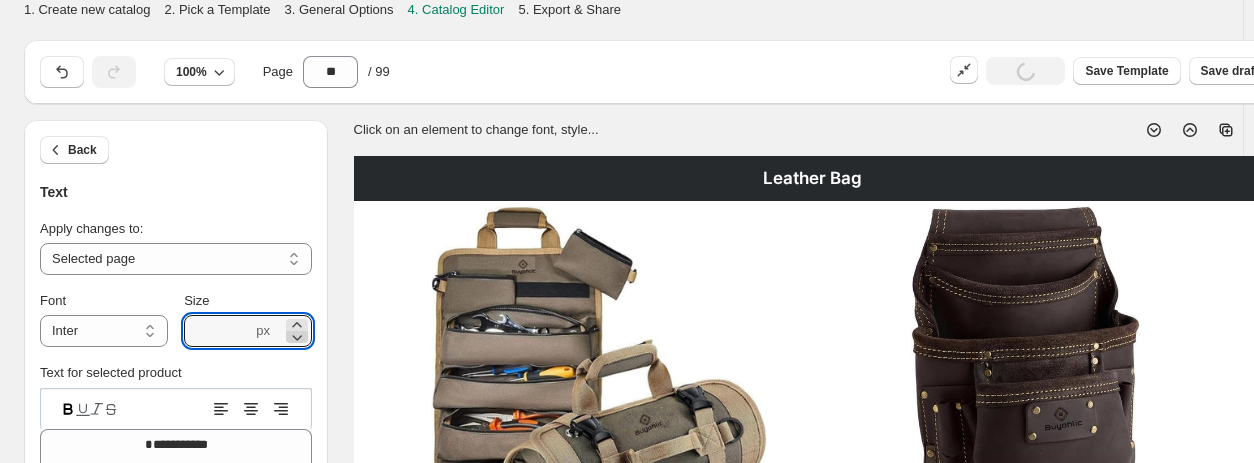click 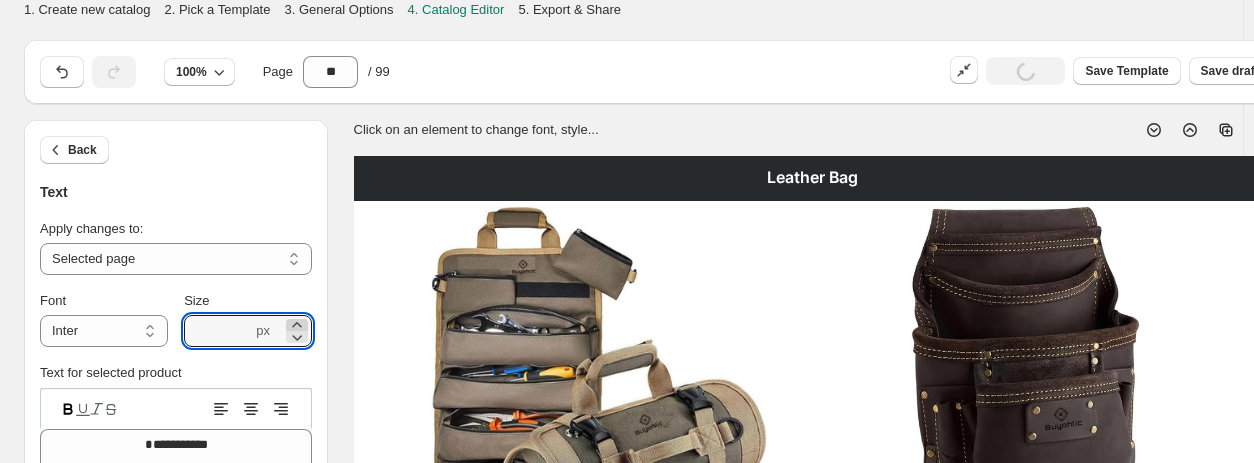 click 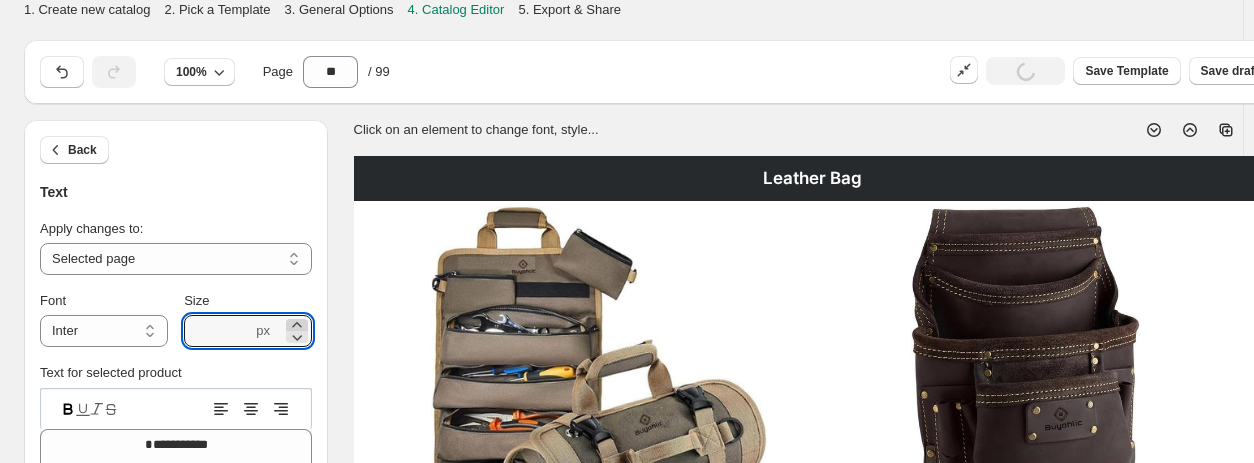 click 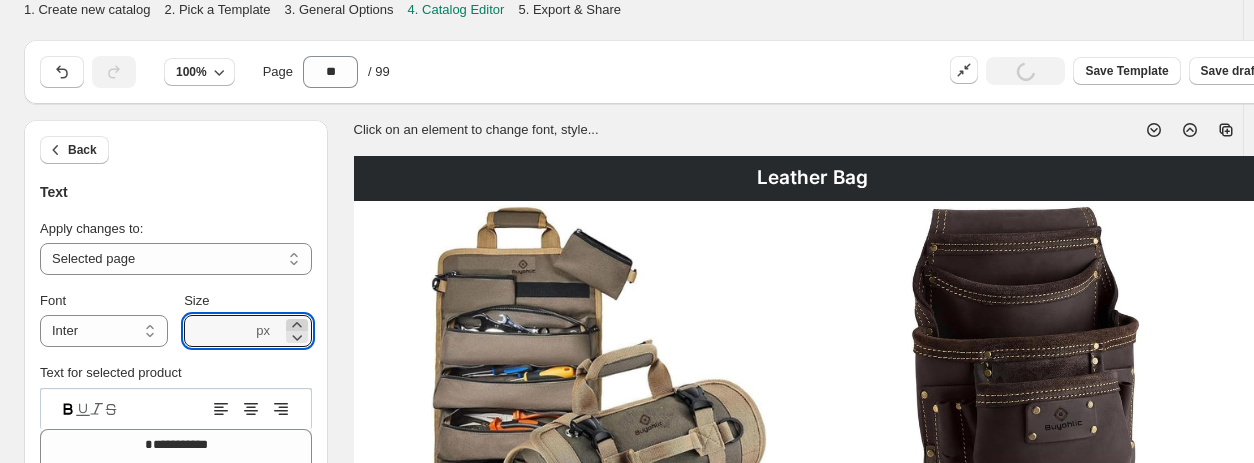 click 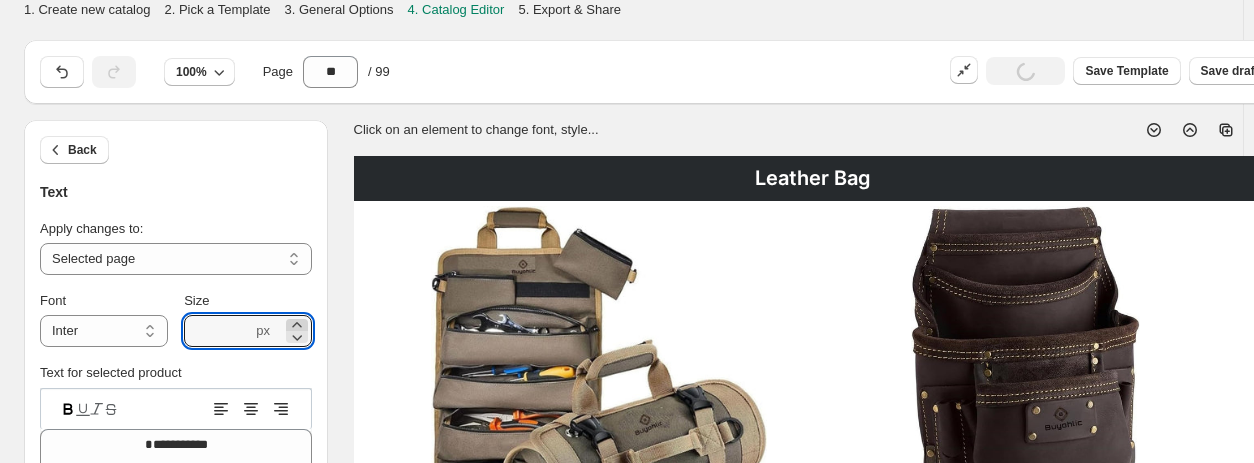 click 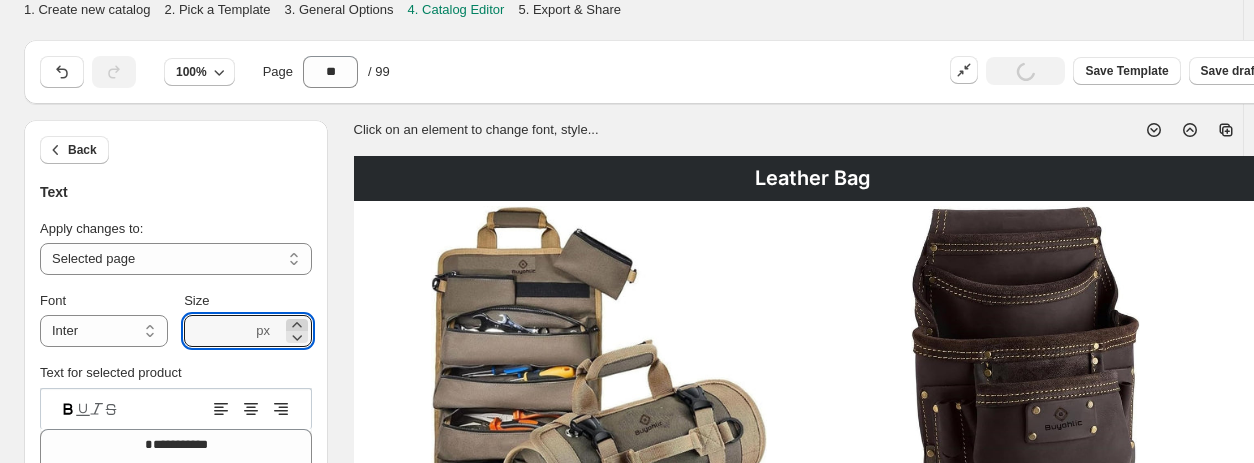 click 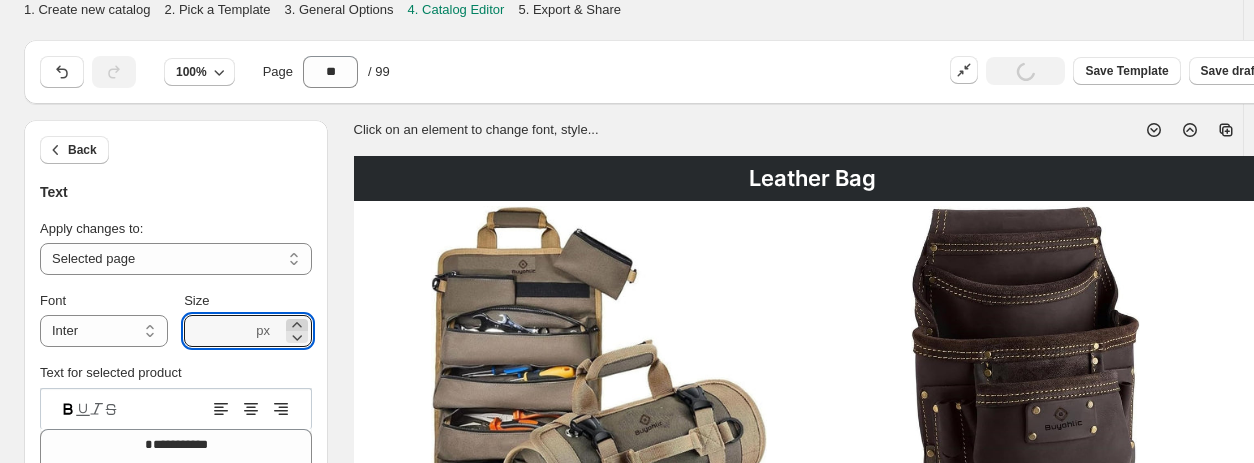 click 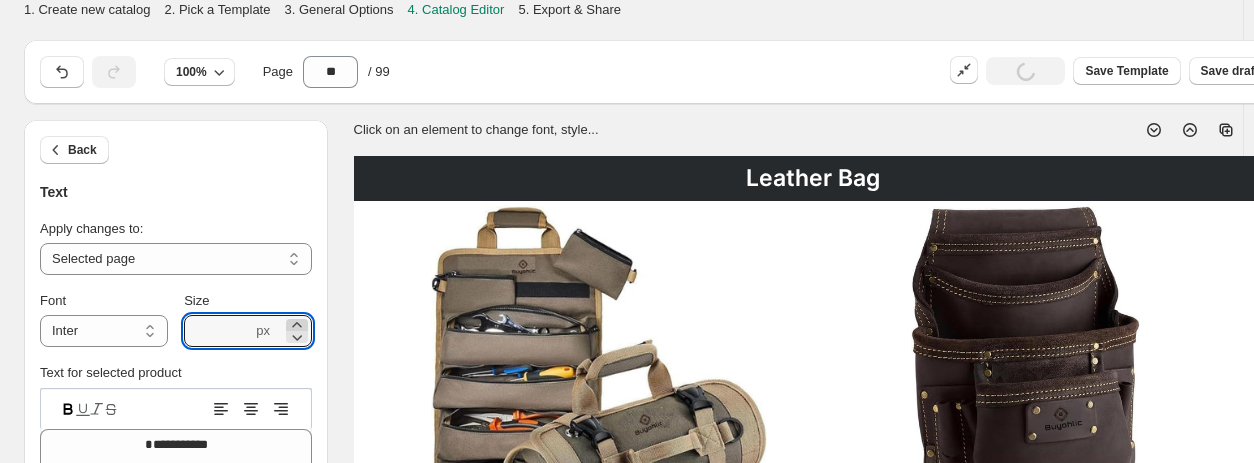 click 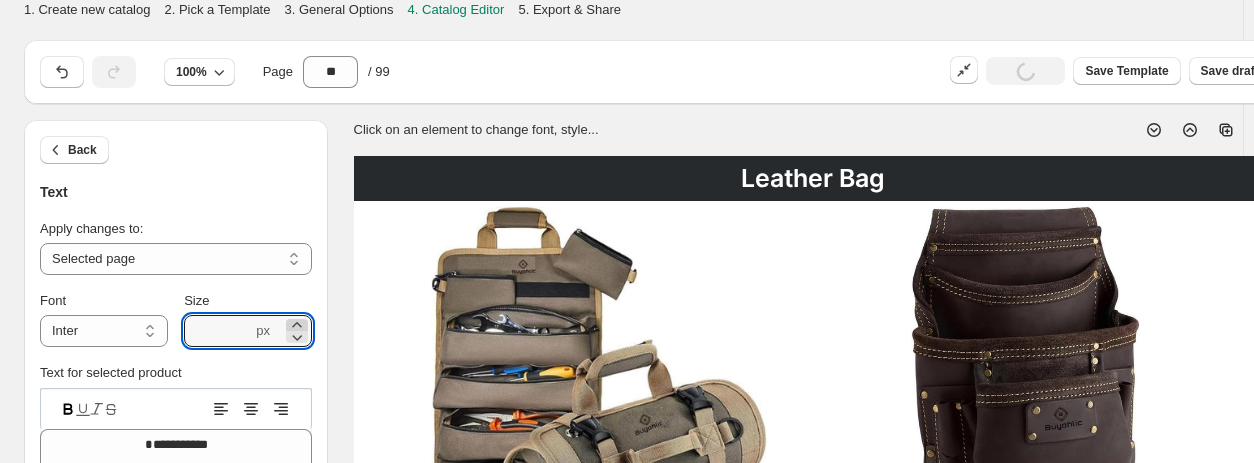 click 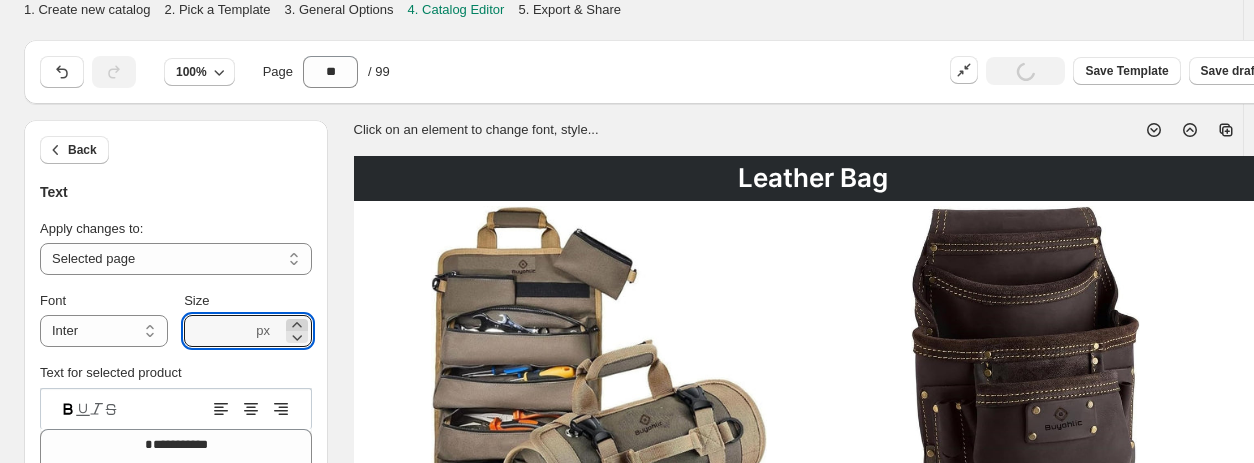 click 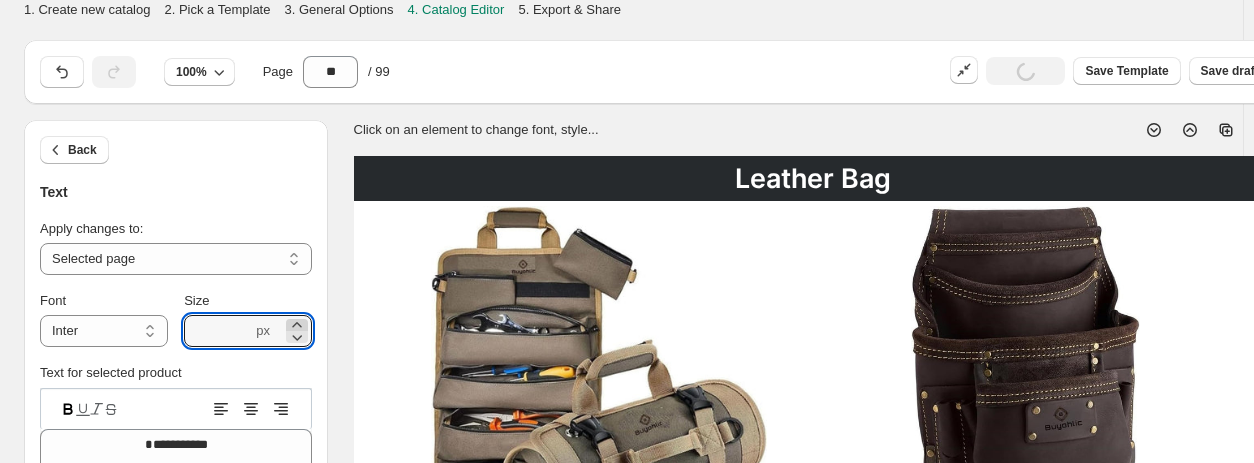 click 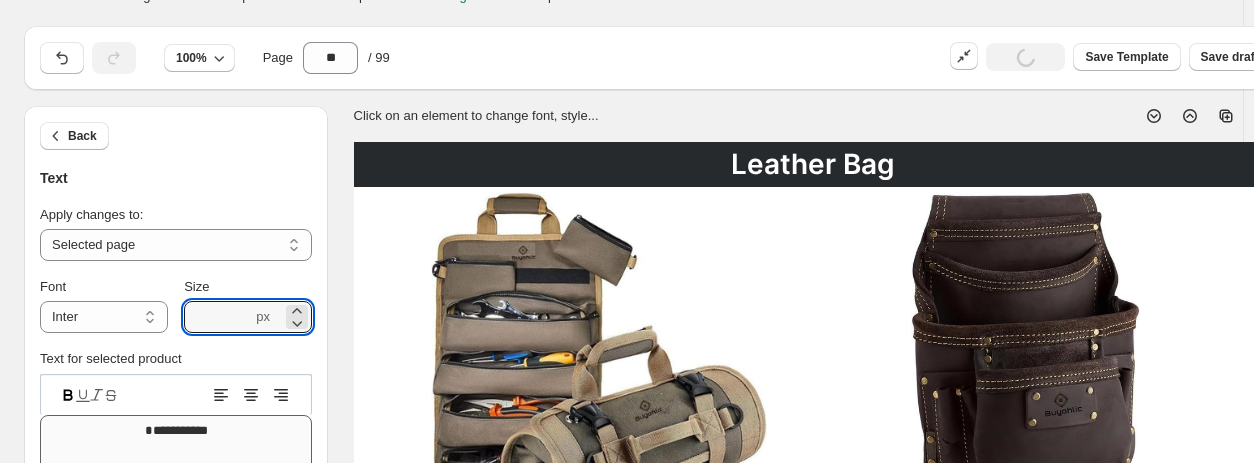 scroll, scrollTop: 100, scrollLeft: 0, axis: vertical 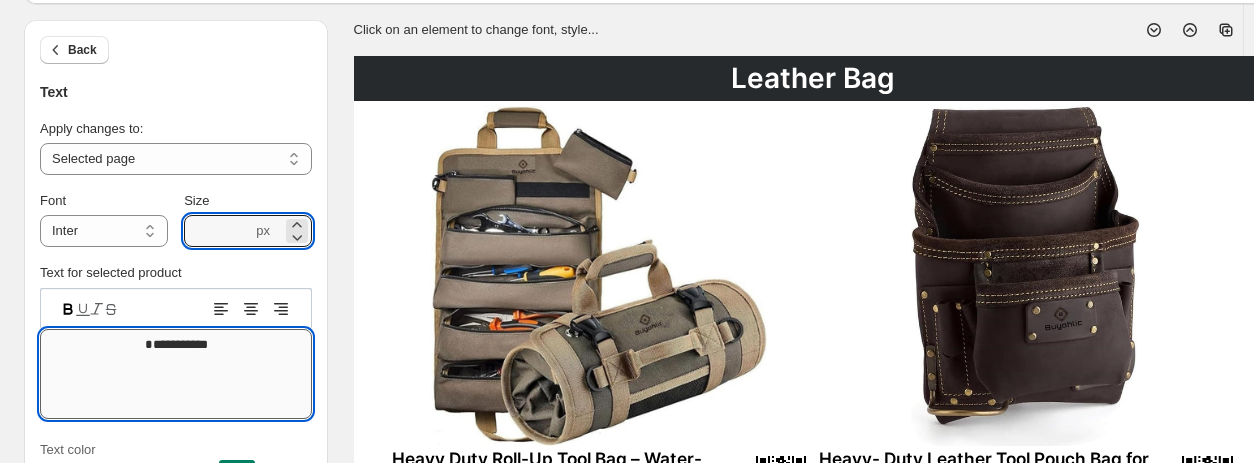 click on "**********" at bounding box center (176, 374) 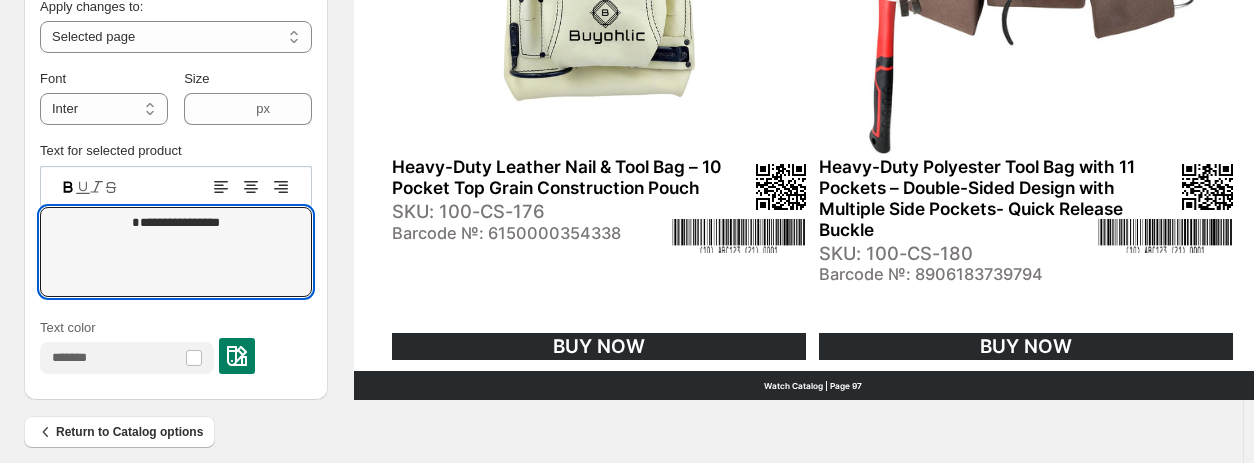 scroll, scrollTop: 962, scrollLeft: 0, axis: vertical 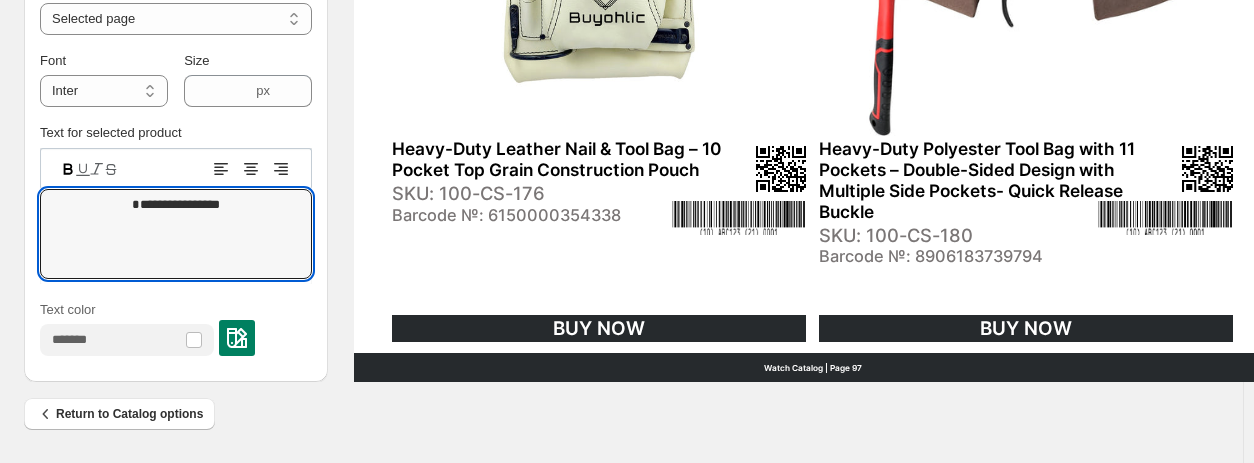 type on "**********" 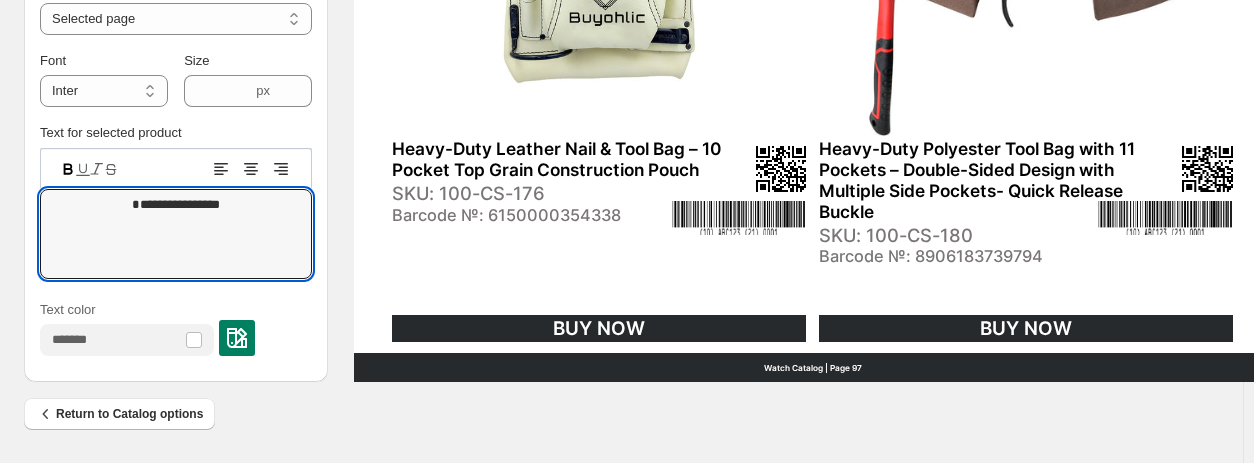 click on "Watch Catalog | Page 97" at bounding box center (813, 367) 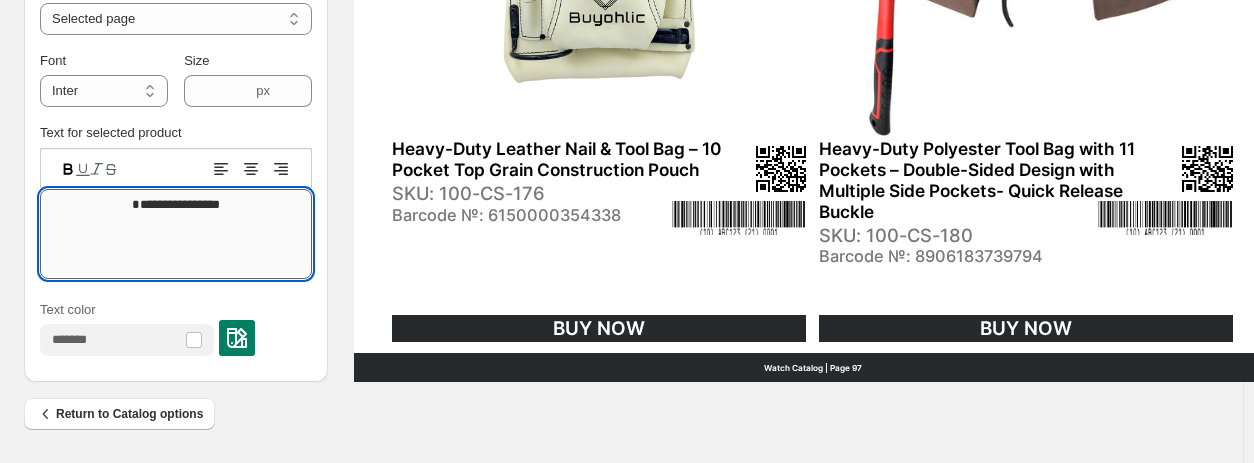 drag, startPoint x: 136, startPoint y: 205, endPoint x: 243, endPoint y: 200, distance: 107.11676 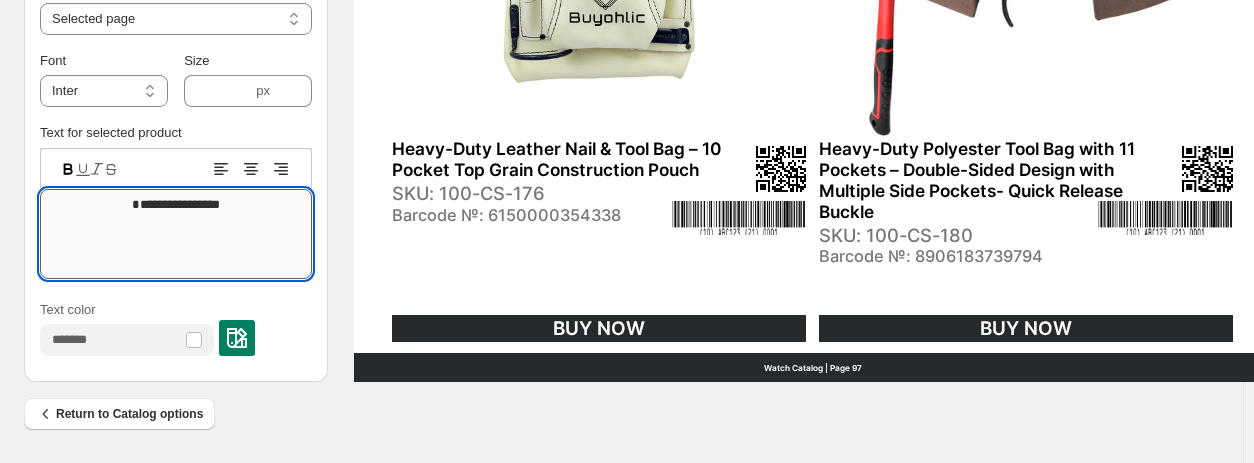 click on "**********" at bounding box center (176, 234) 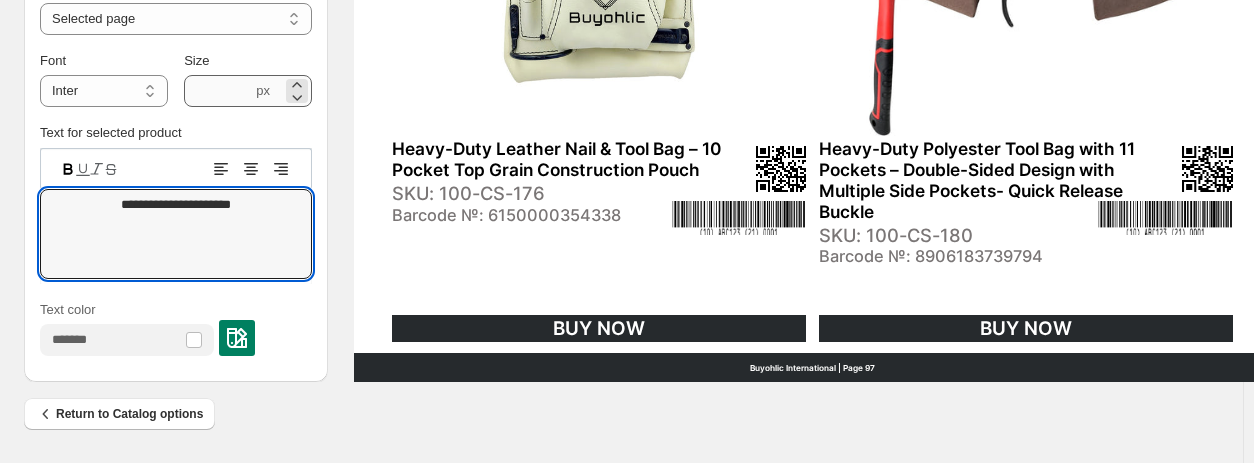type on "**********" 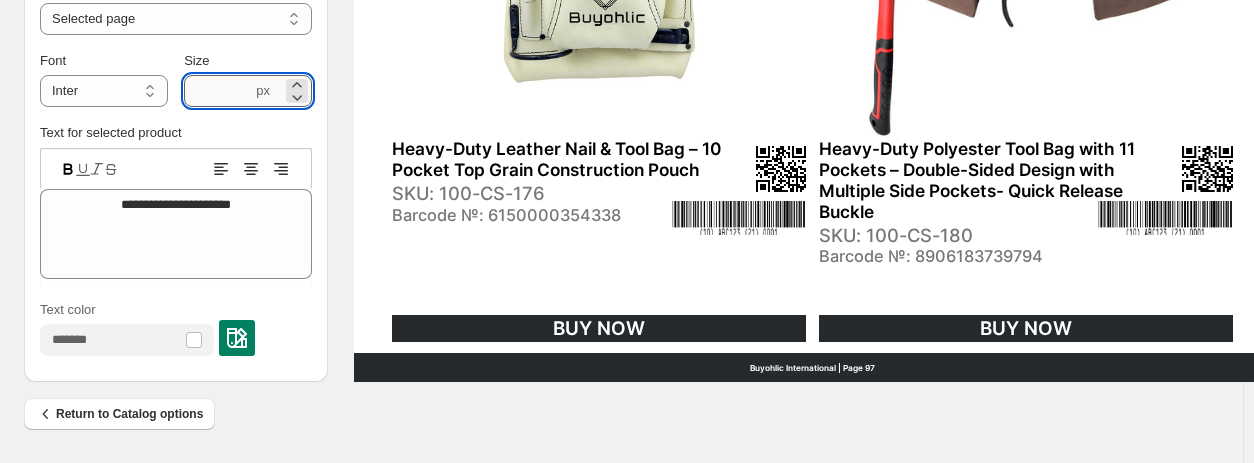 click on "***" at bounding box center (218, 91) 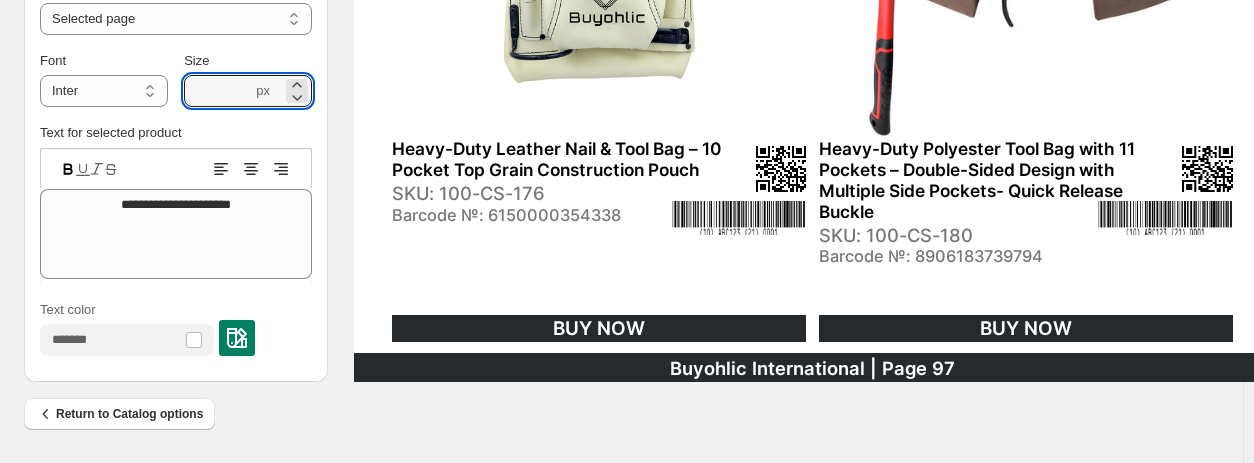type on "****" 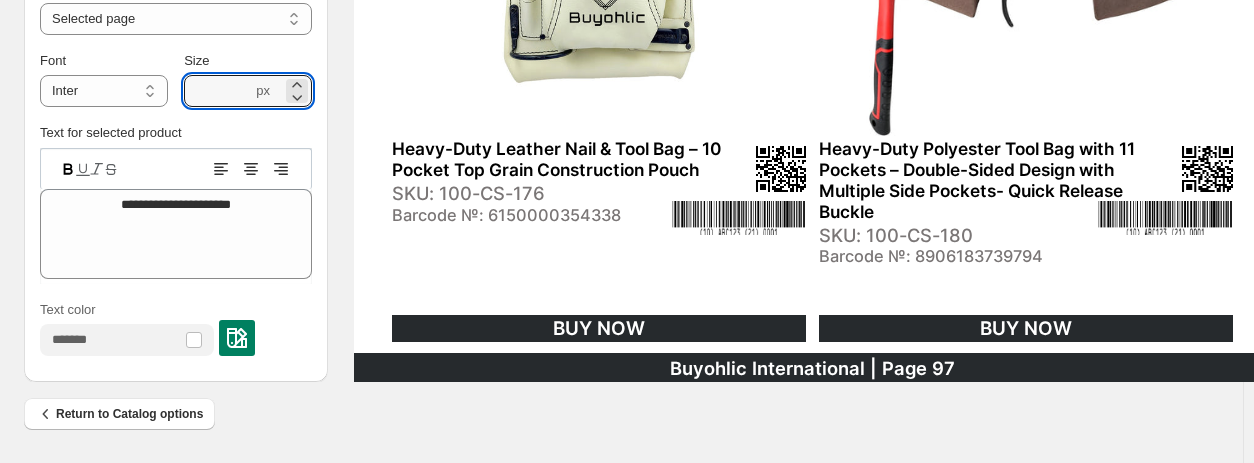 click on "Return to Catalog options" at bounding box center [621, 427] 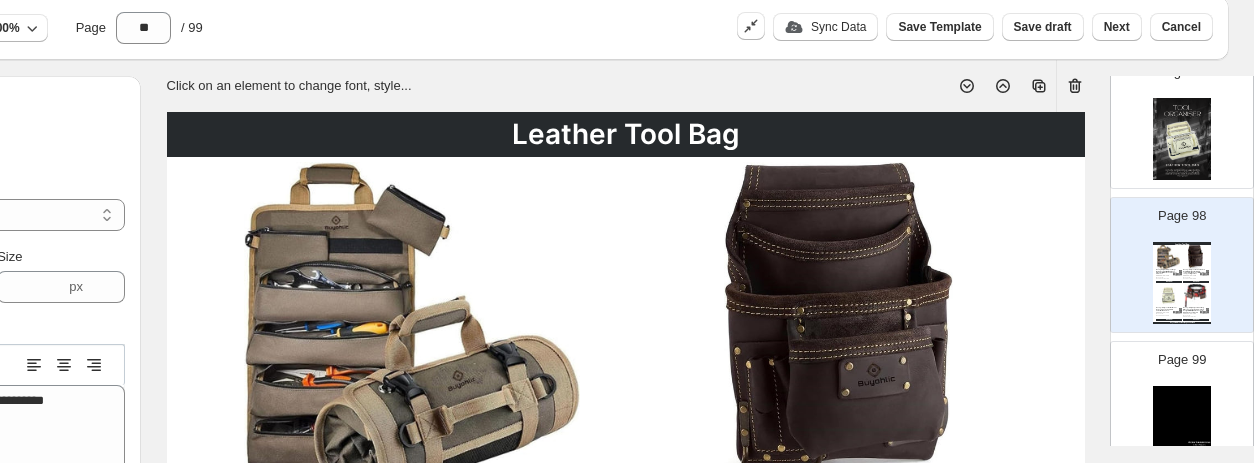 scroll, scrollTop: 0, scrollLeft: 187, axis: horizontal 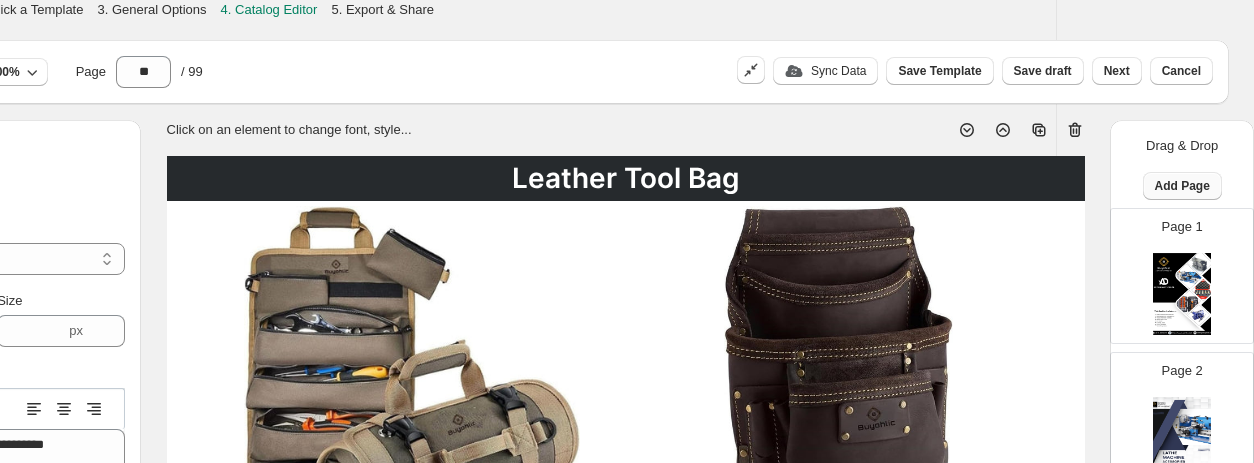 click on "Add Page" at bounding box center (1182, 186) 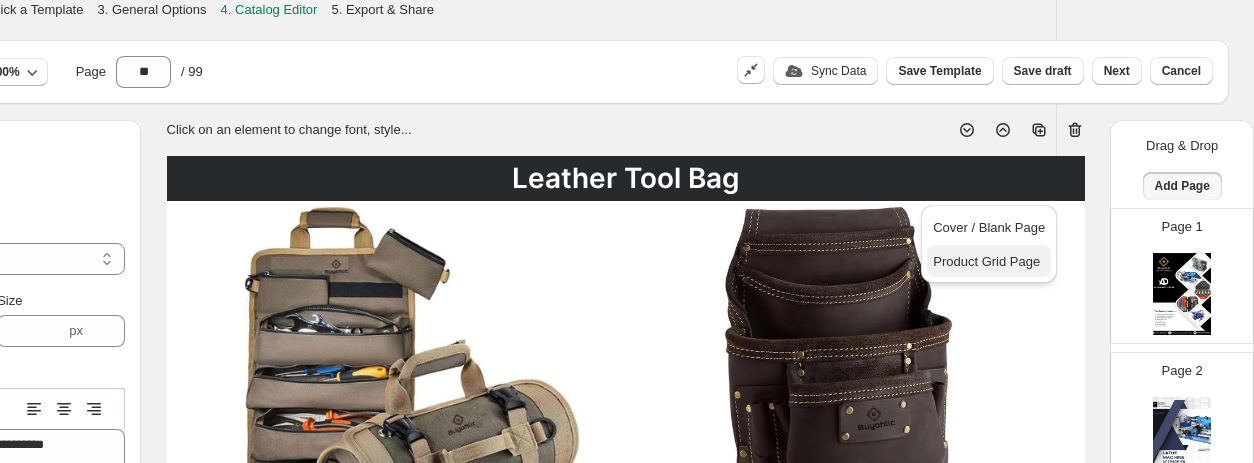 click on "Product Grid Page" at bounding box center (986, 261) 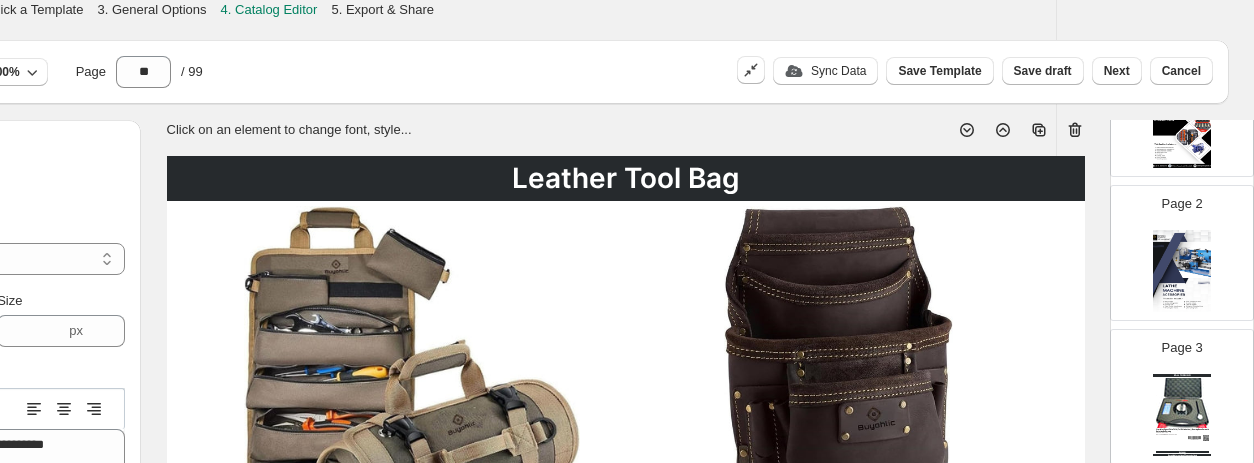scroll, scrollTop: 200, scrollLeft: 0, axis: vertical 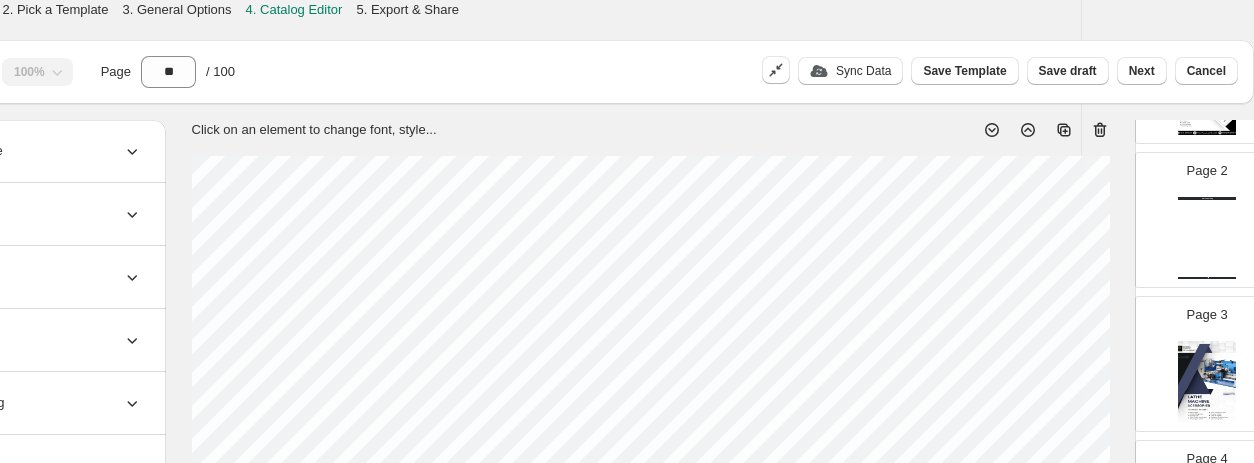 click on "Watch Catalog Watch Catalog | Page undefined" at bounding box center (1207, 238) 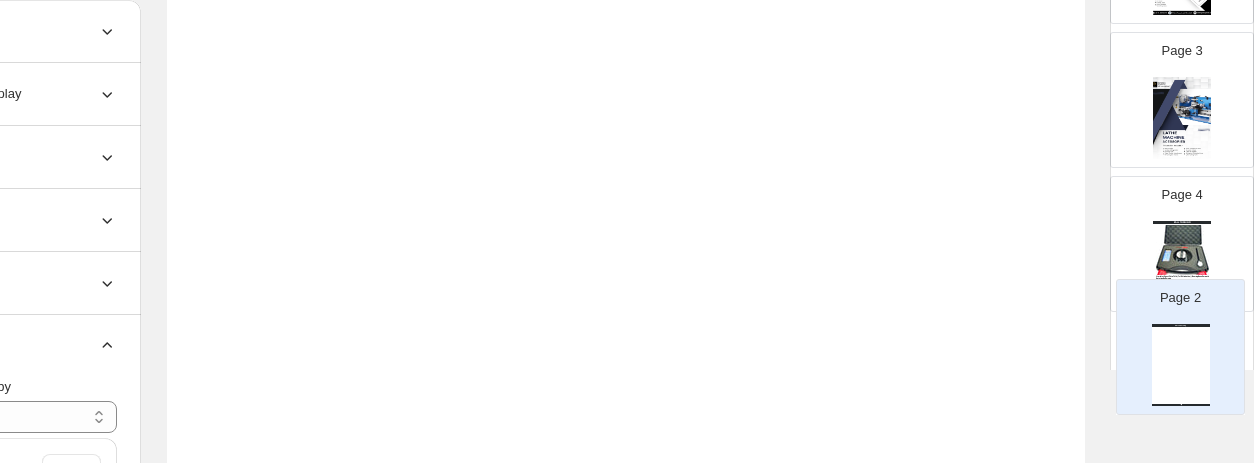 scroll, scrollTop: 218, scrollLeft: 187, axis: both 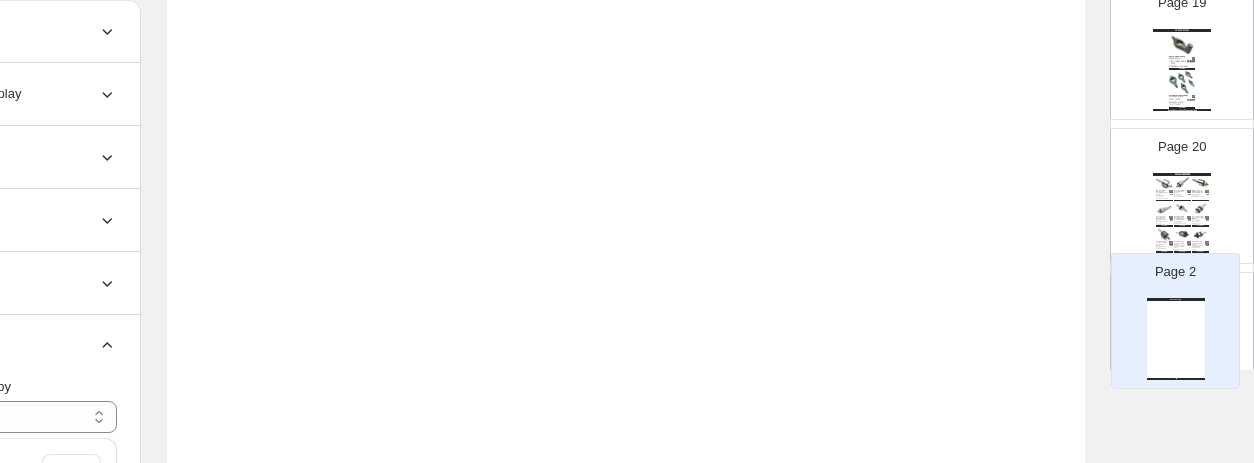 drag, startPoint x: 1201, startPoint y: 231, endPoint x: 1180, endPoint y: 337, distance: 108.060165 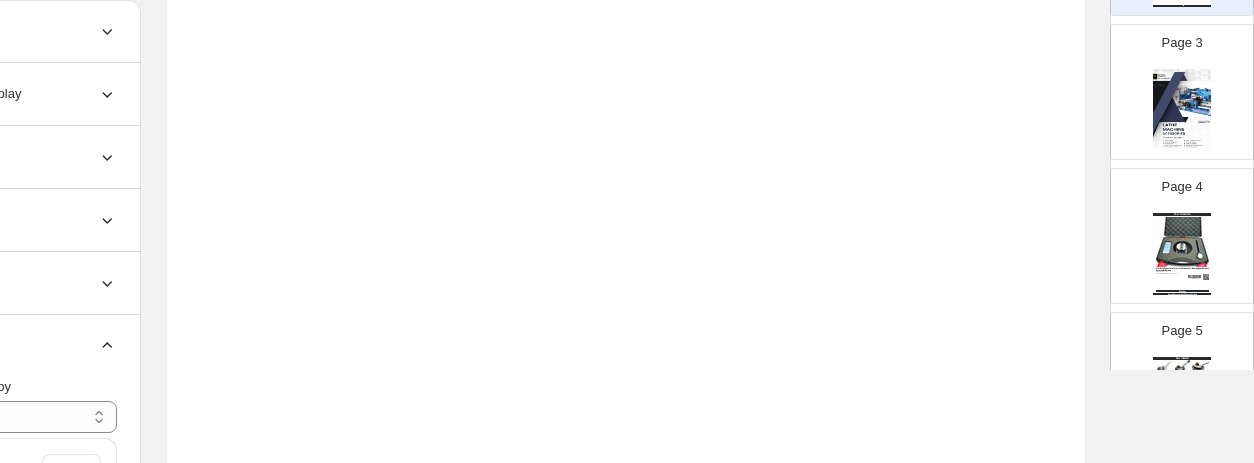 scroll, scrollTop: 0, scrollLeft: 0, axis: both 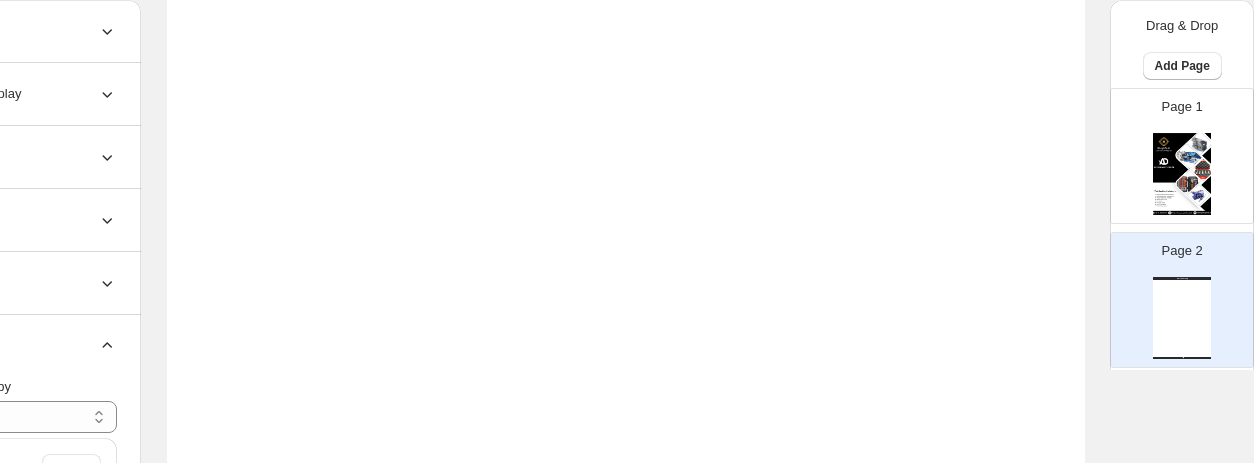 click on "Watch Catalog Watch Catalog | Page undefined" at bounding box center [1182, 318] 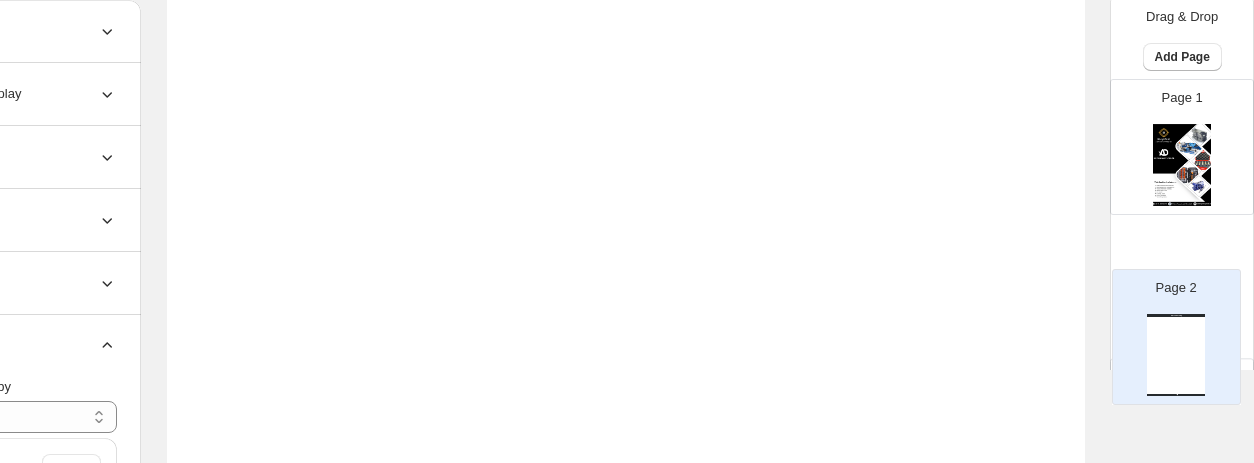 scroll, scrollTop: 14, scrollLeft: 0, axis: vertical 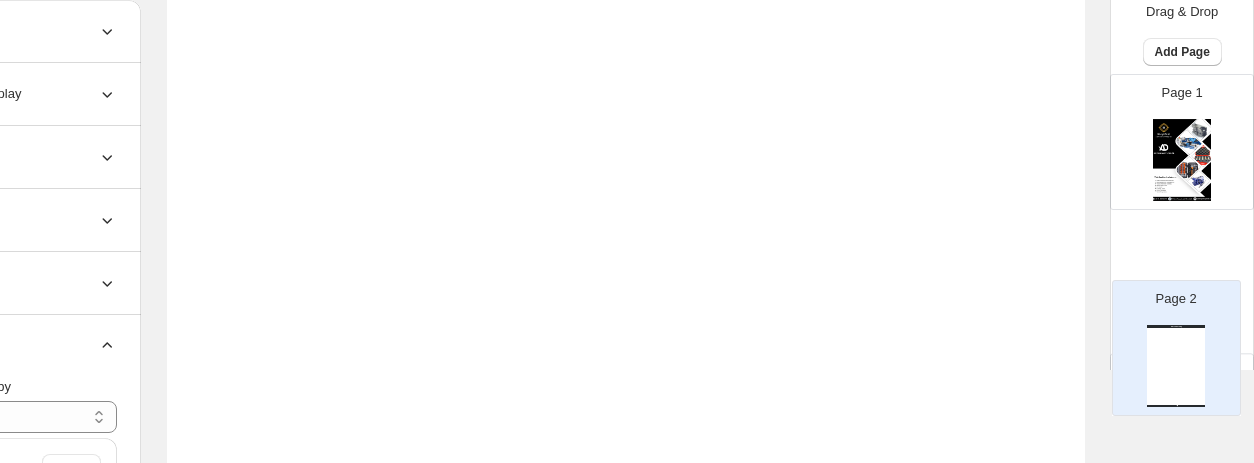 drag, startPoint x: 1184, startPoint y: 328, endPoint x: 1184, endPoint y: 346, distance: 18 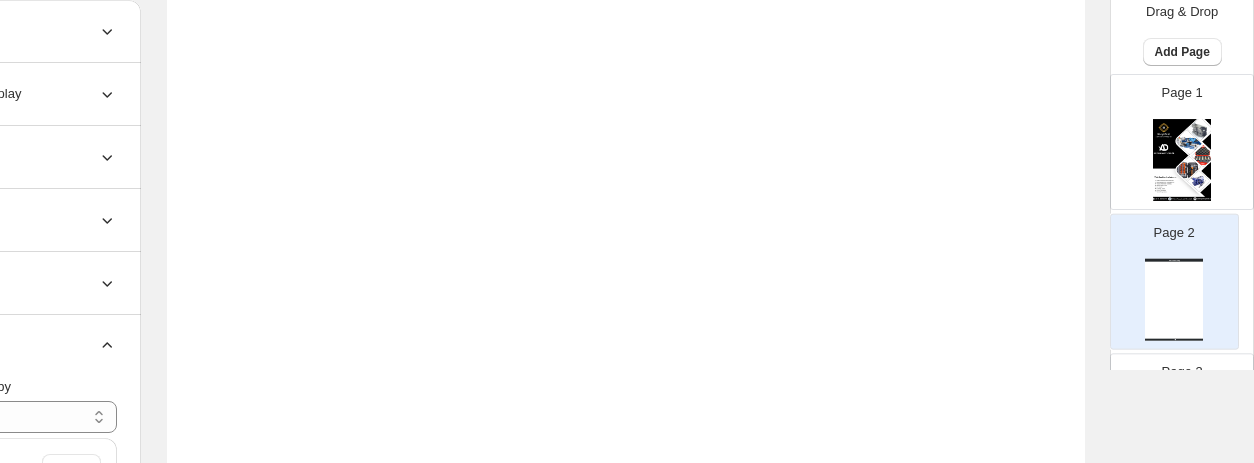 scroll, scrollTop: 556, scrollLeft: 187, axis: both 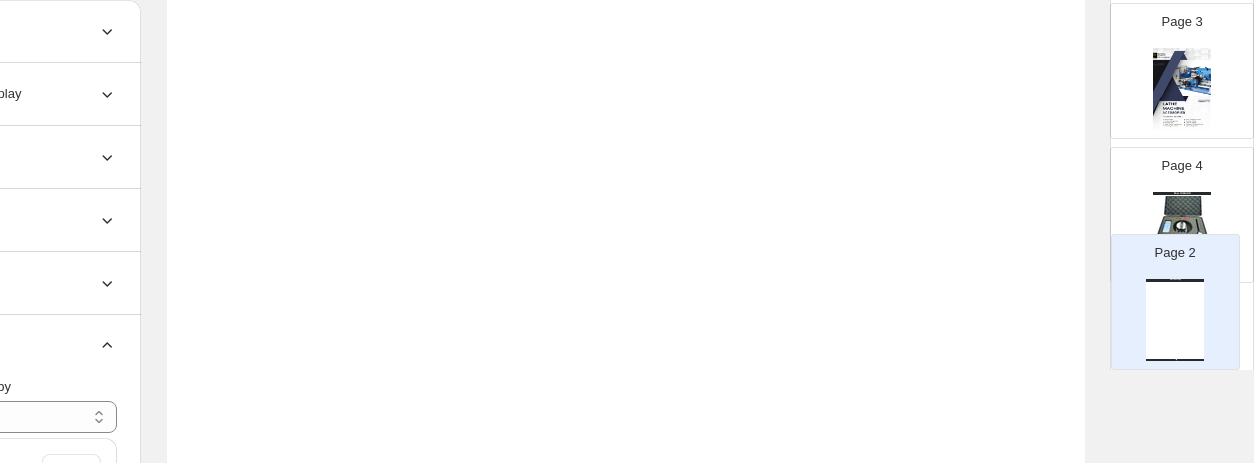 drag, startPoint x: 1180, startPoint y: 119, endPoint x: 1181, endPoint y: 346, distance: 227.0022 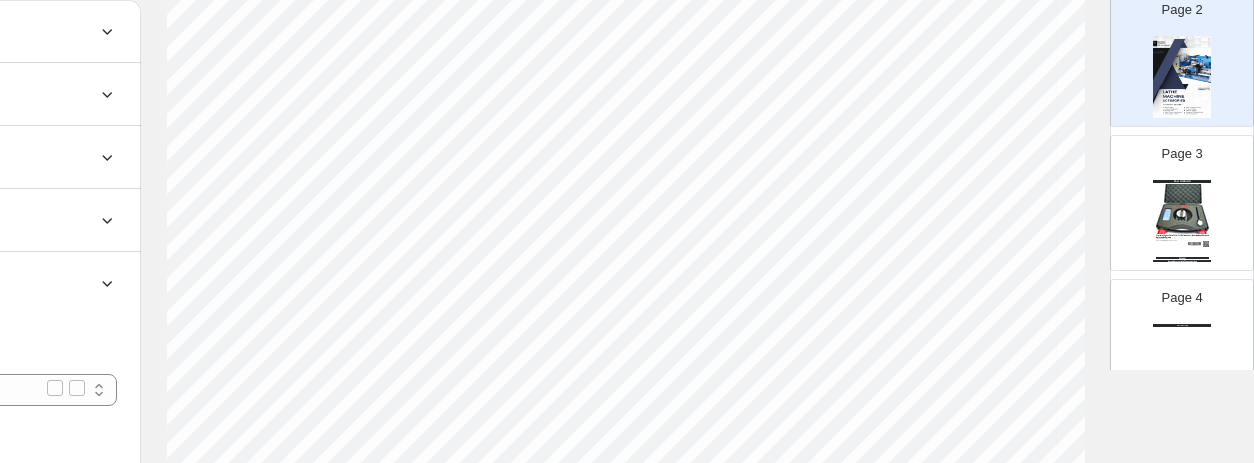 scroll, scrollTop: 556, scrollLeft: 162, axis: both 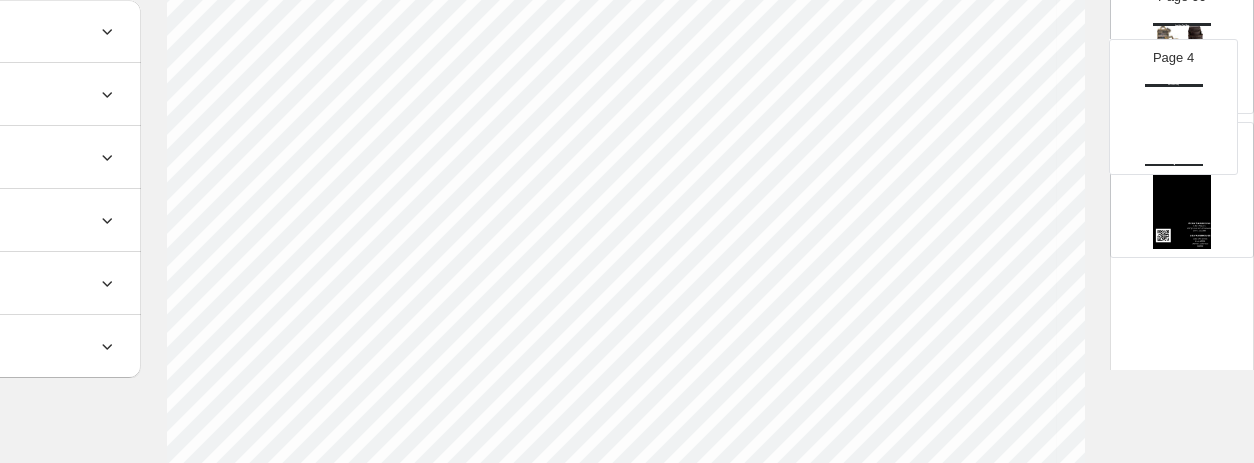 drag, startPoint x: 1185, startPoint y: 151, endPoint x: 1160, endPoint y: 117, distance: 42.201897 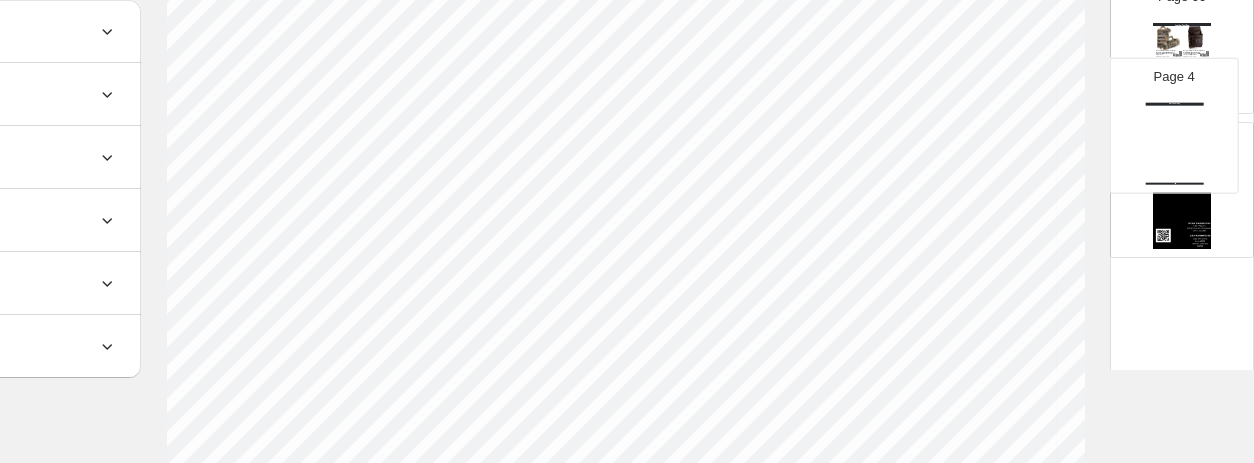 scroll, scrollTop: 698, scrollLeft: 187, axis: both 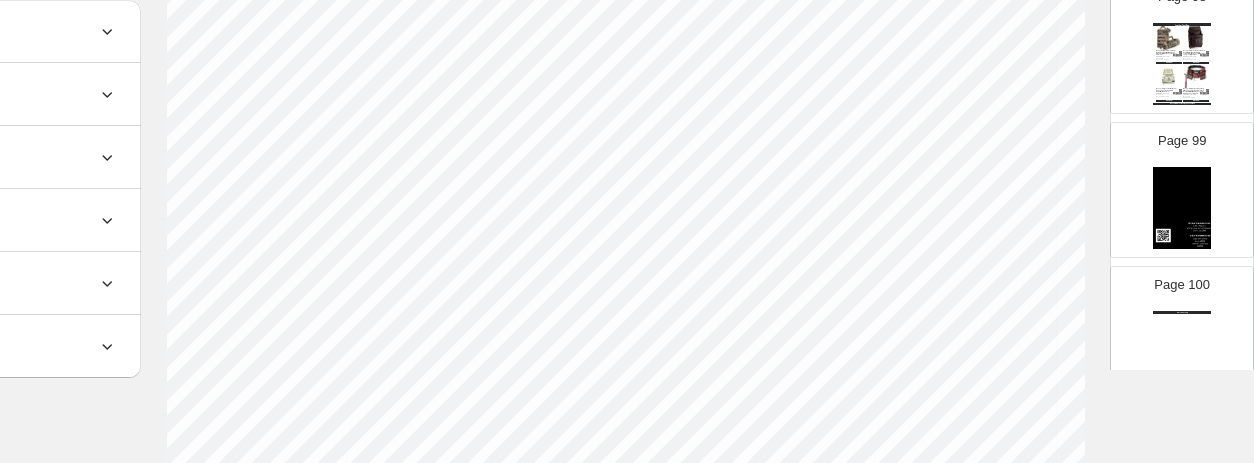 click at bounding box center [1182, 208] 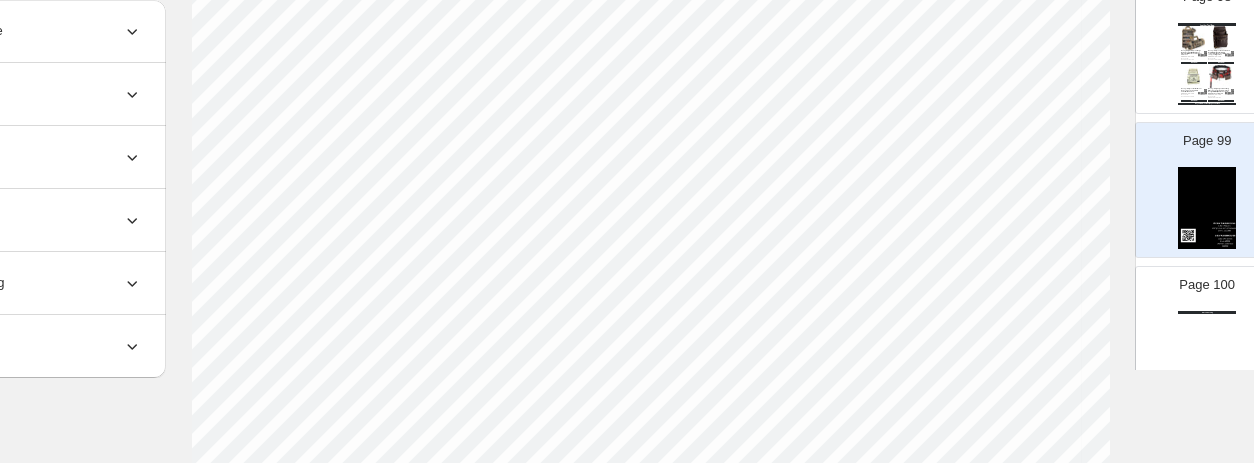 click on "Watch Catalog Watch Catalog | Page undefined" at bounding box center (1207, 352) 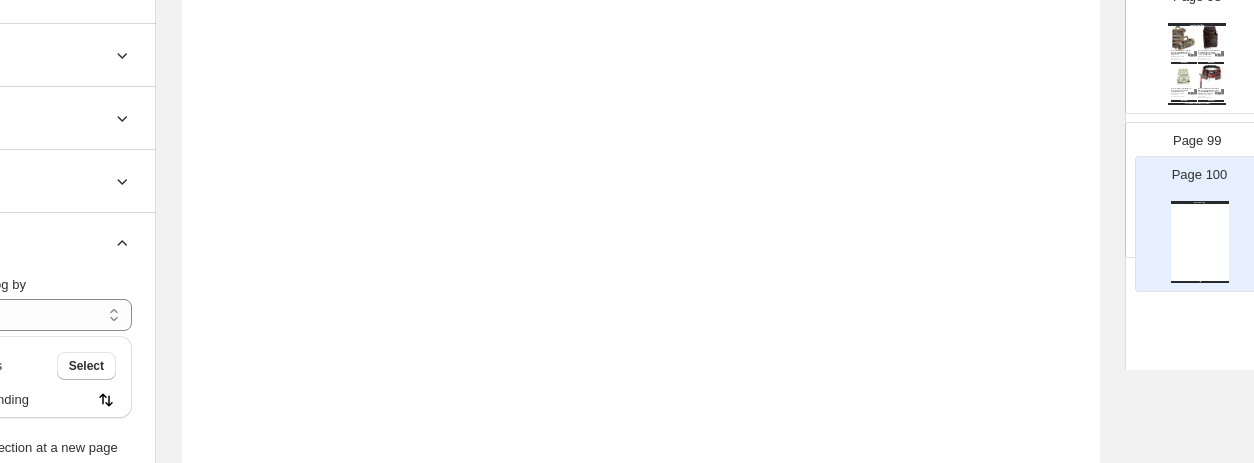 drag, startPoint x: 1192, startPoint y: 296, endPoint x: 1193, endPoint y: 127, distance: 169.00296 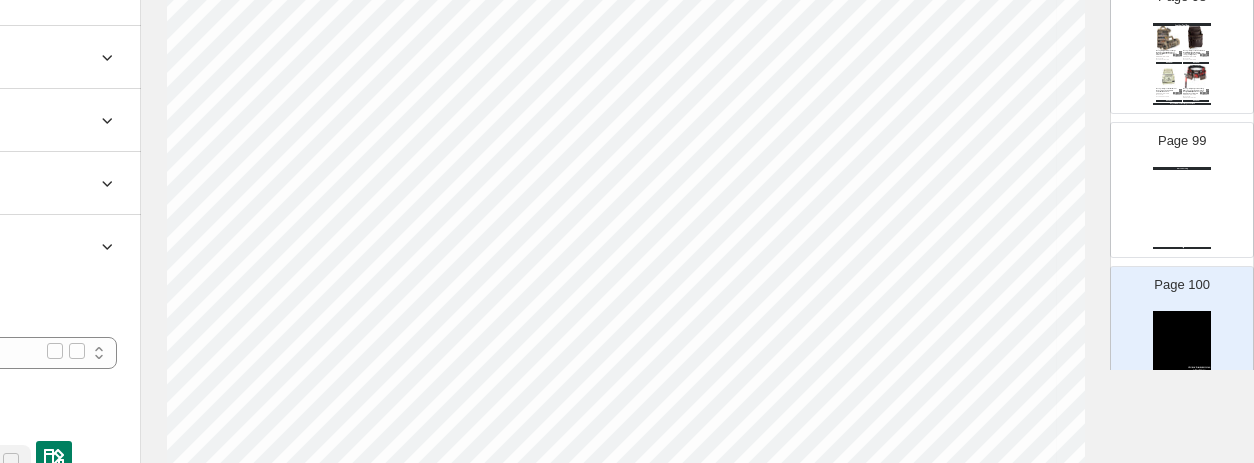 scroll, scrollTop: 696, scrollLeft: 162, axis: both 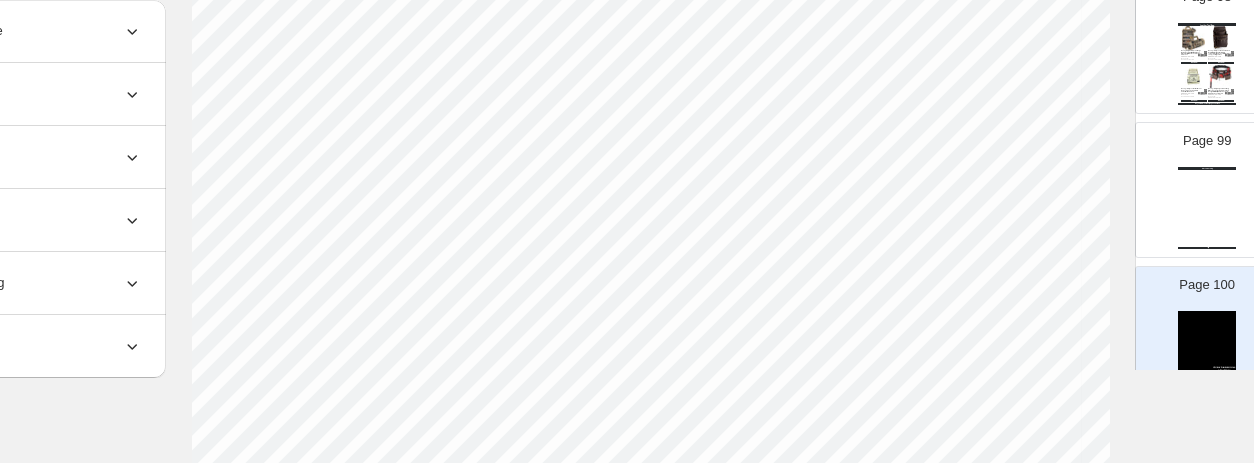 click on "Watch Catalog Watch Catalog | Page undefined" at bounding box center [1207, 208] 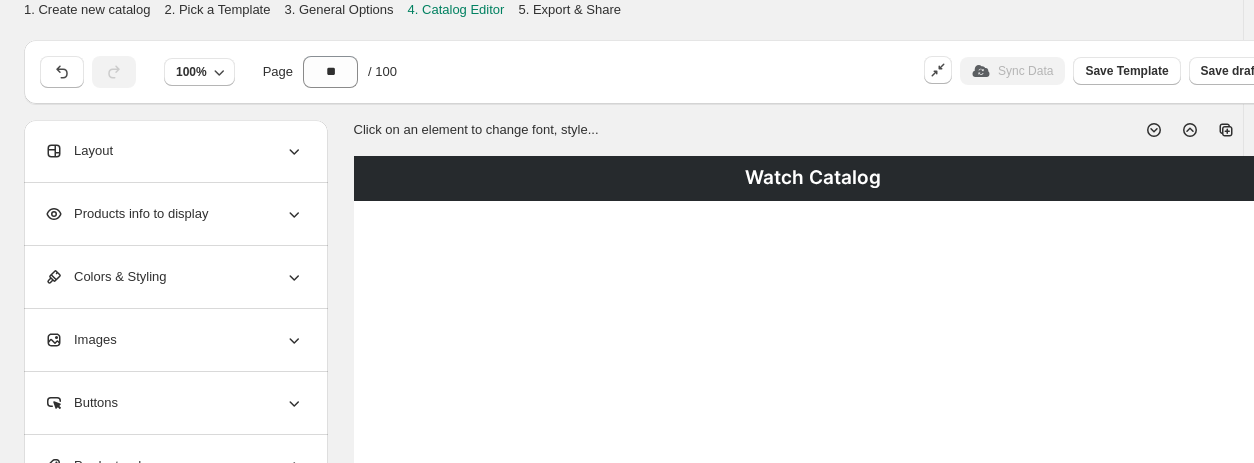 click on "Watch Catalog" at bounding box center [813, 178] 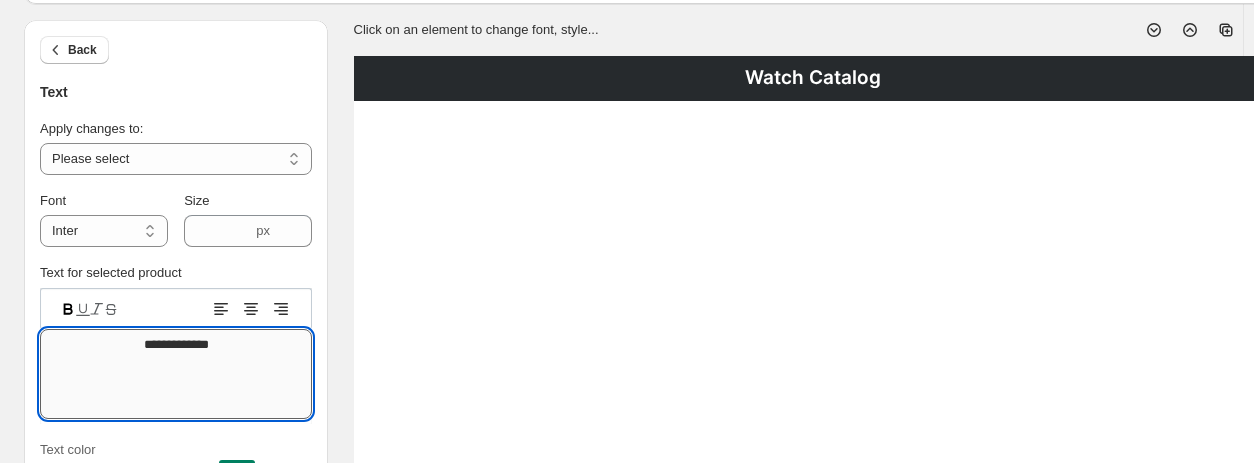 click on "**********" at bounding box center [176, 374] 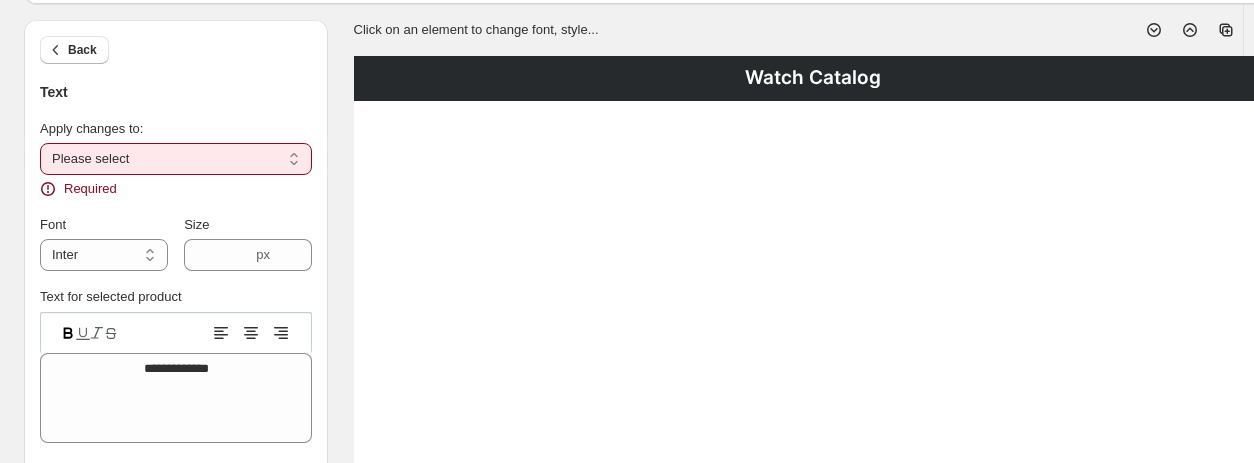 click on "**********" at bounding box center [176, 159] 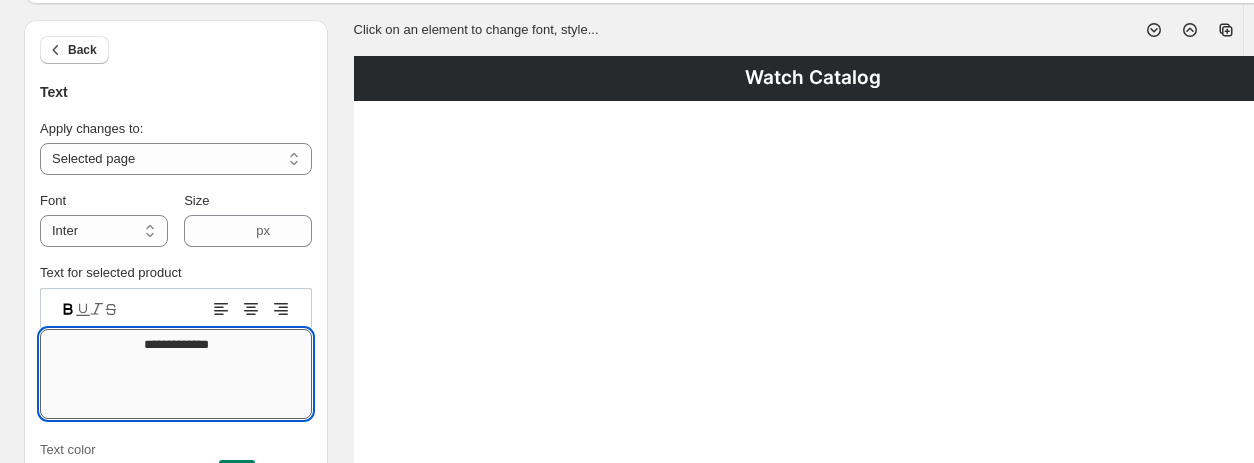 click on "**********" at bounding box center [176, 374] 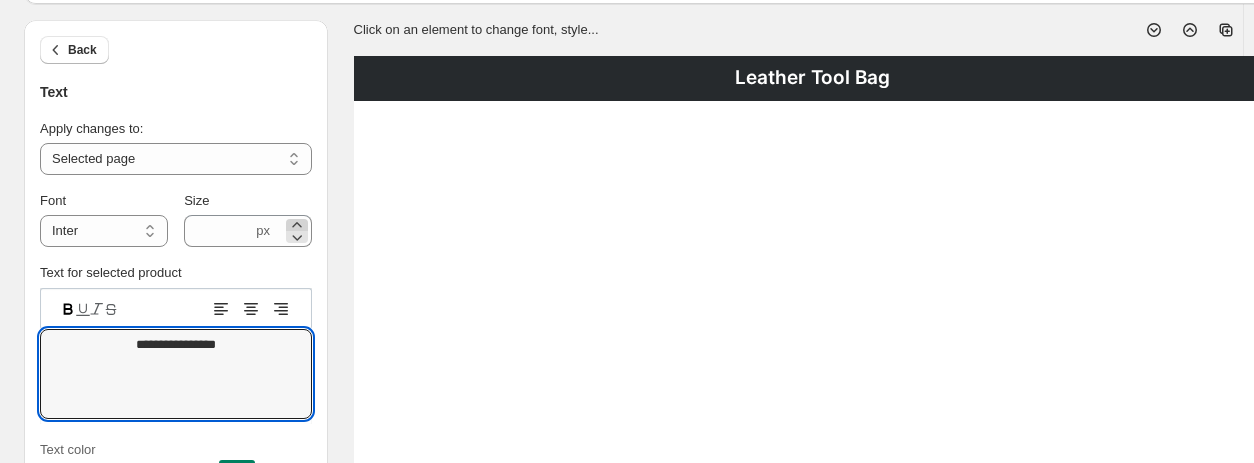 type on "**********" 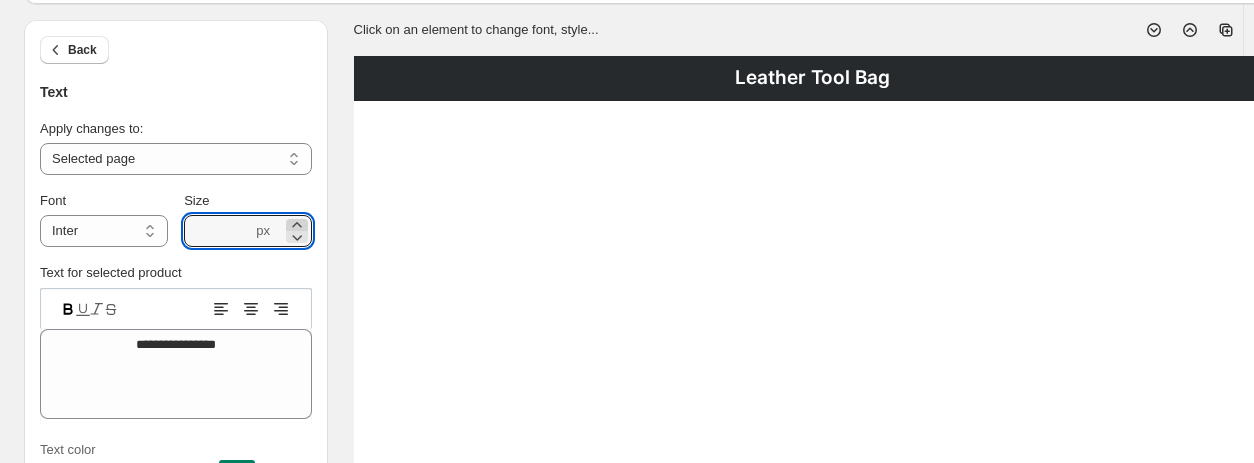 click 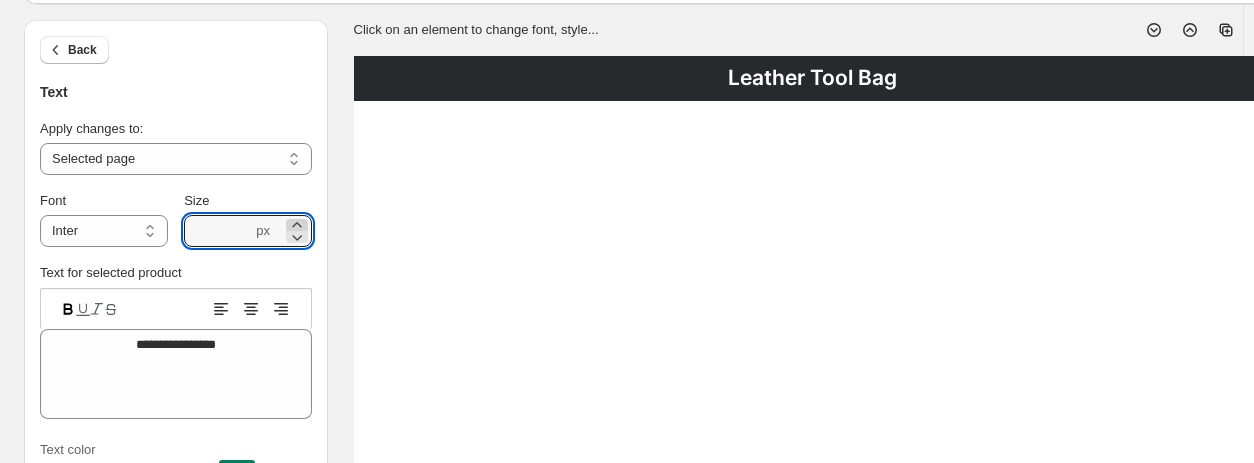 click 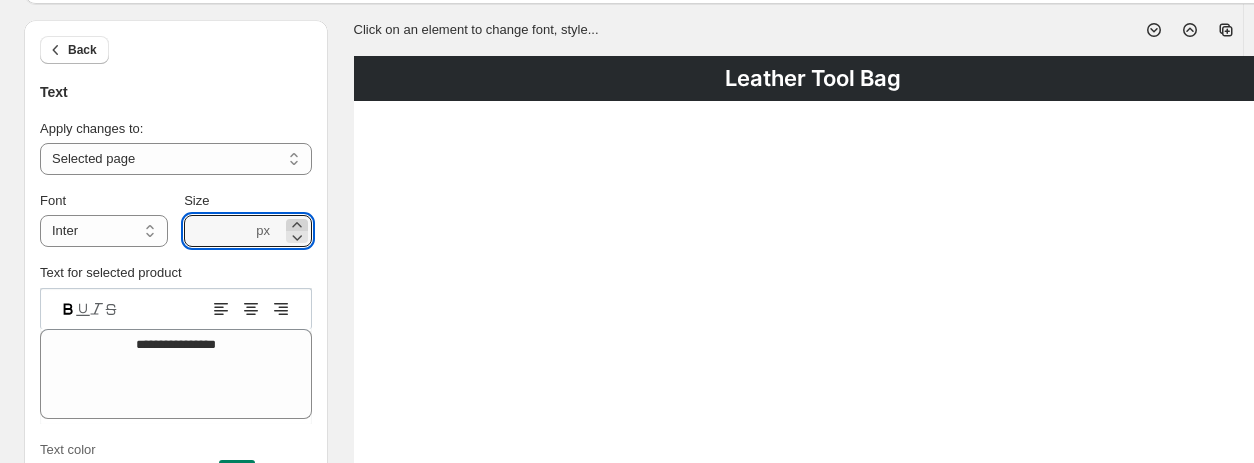 click 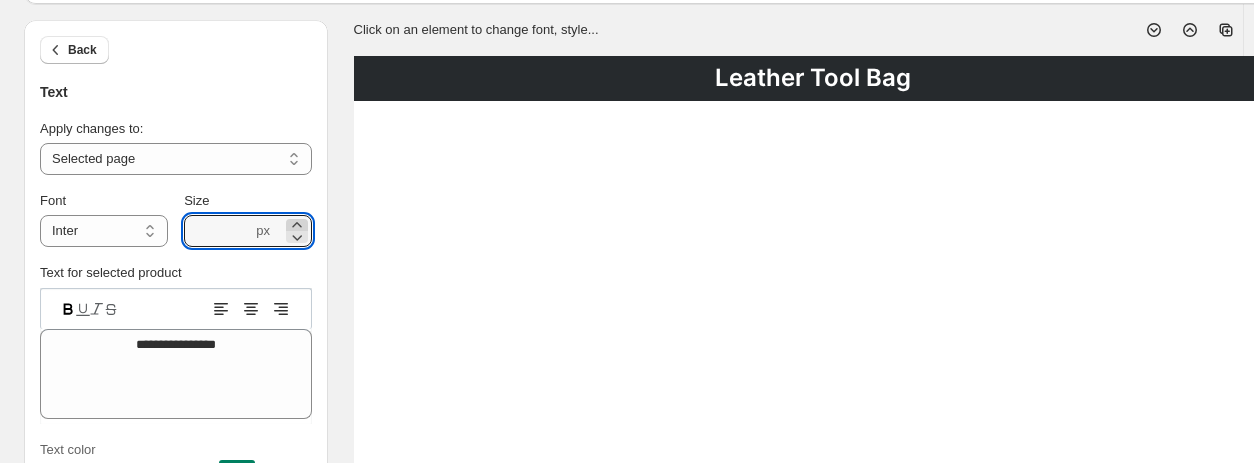 click 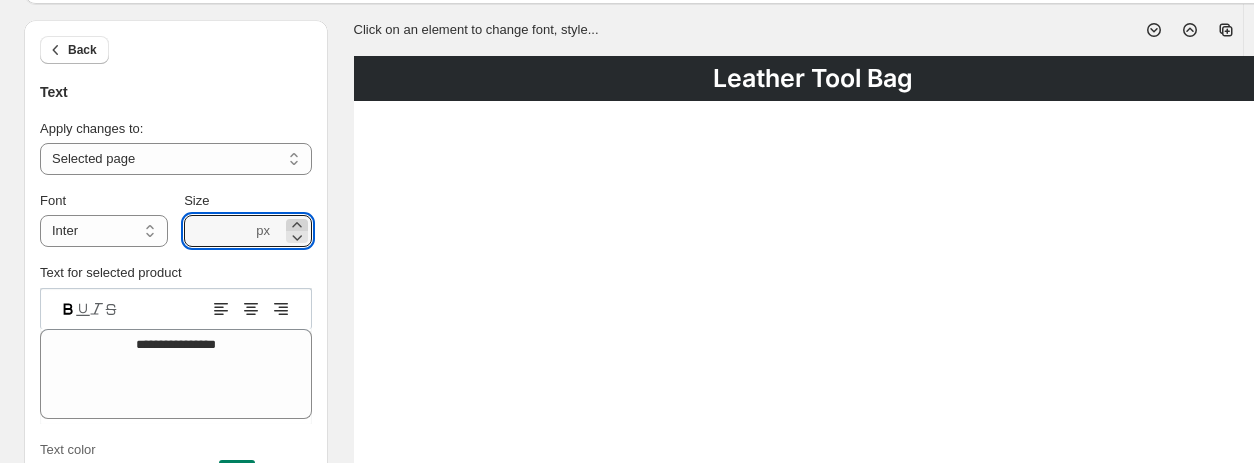 click 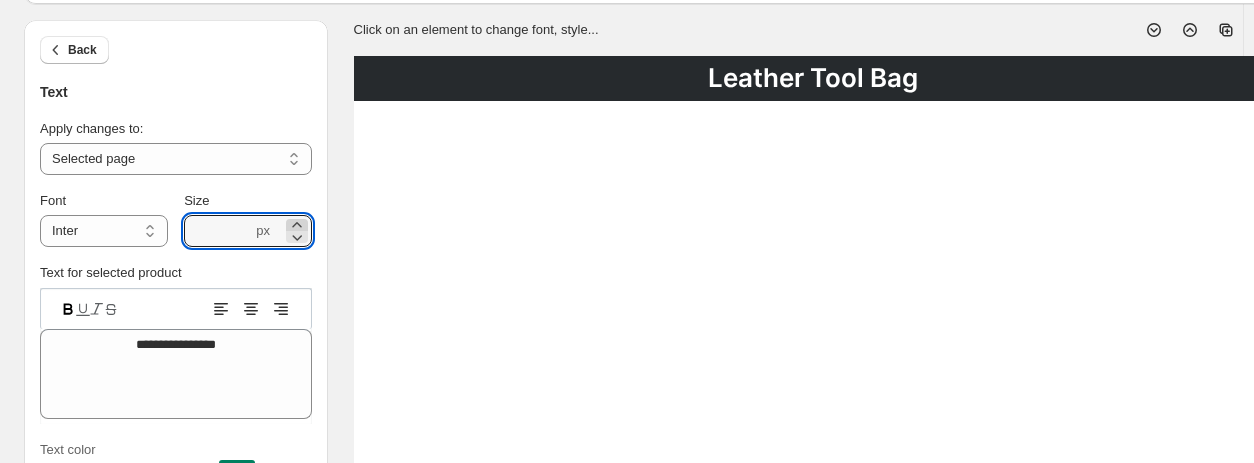 click 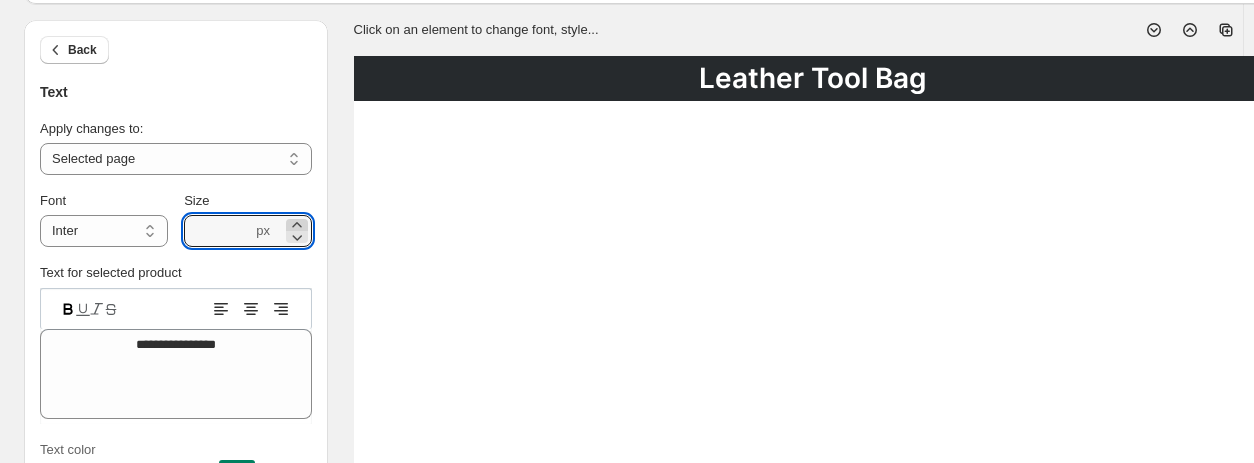 click 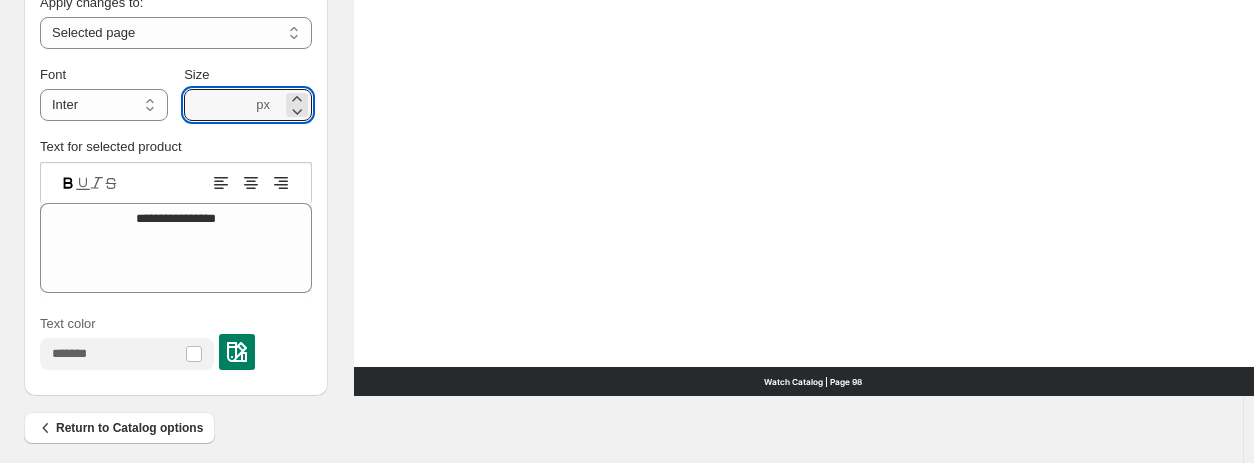 scroll, scrollTop: 962, scrollLeft: 0, axis: vertical 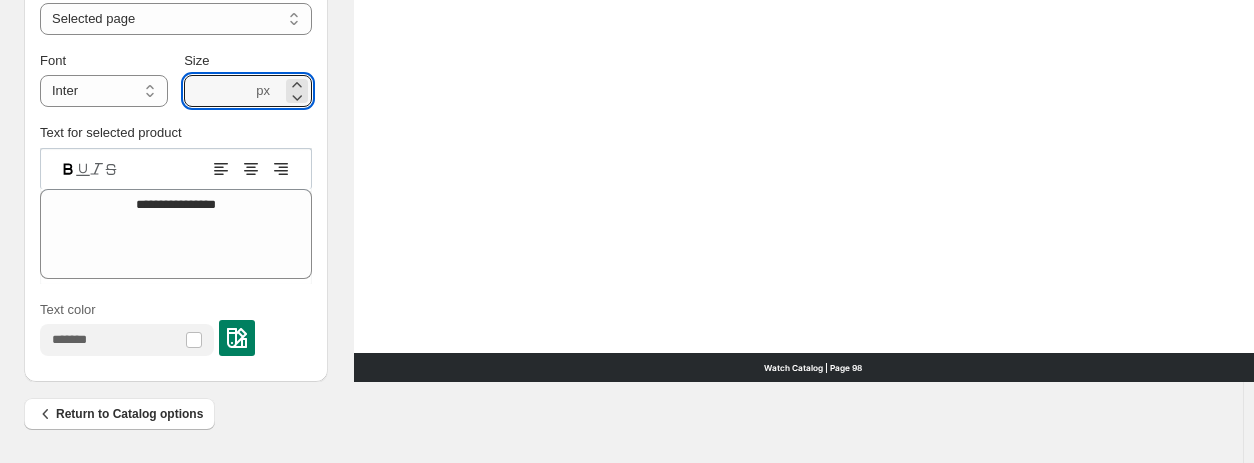 click on "Watch Catalog | Page 98" at bounding box center (813, 367) 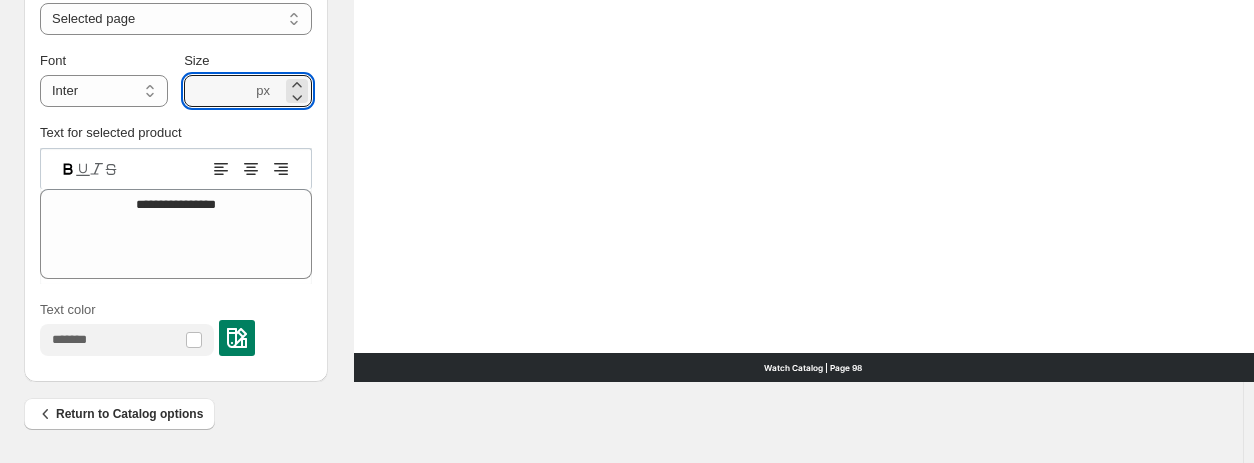 type on "***" 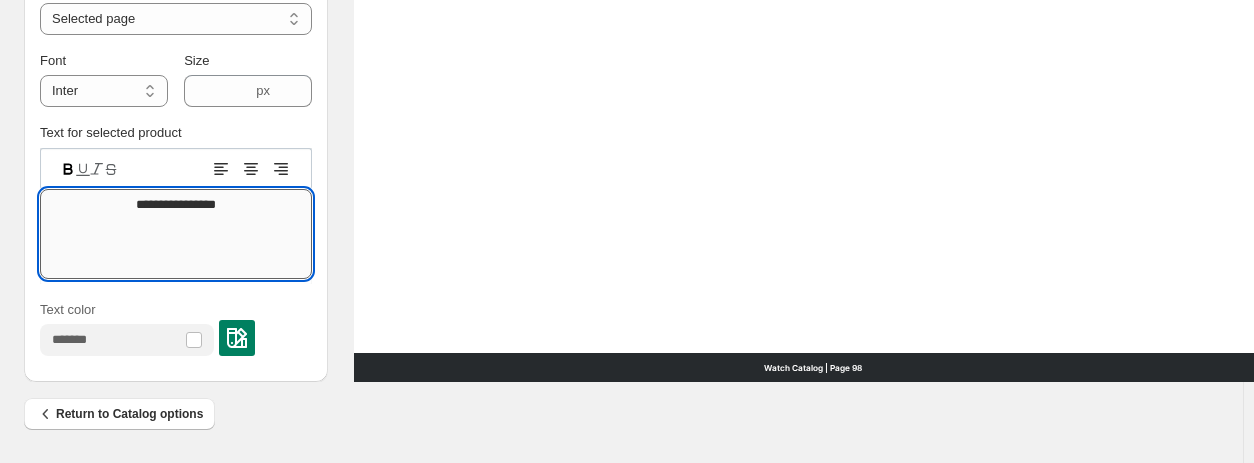 click on "**********" at bounding box center (176, 234) 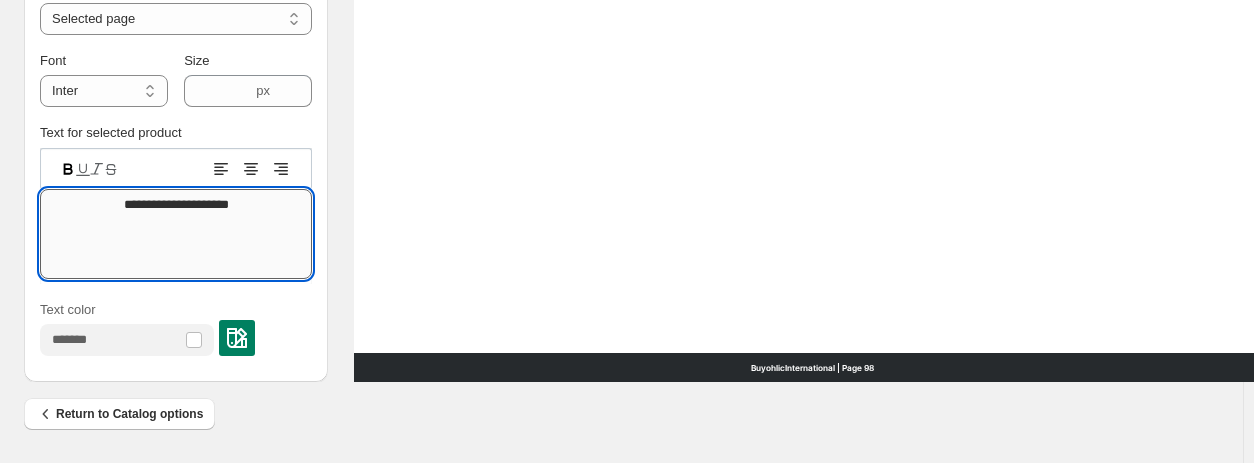 click on "**********" at bounding box center [176, 234] 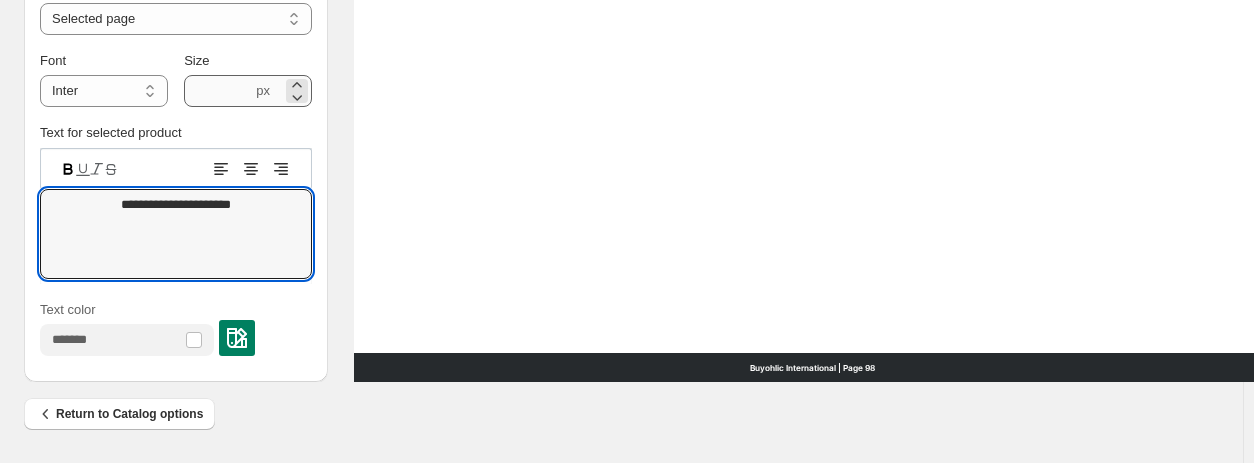type on "**********" 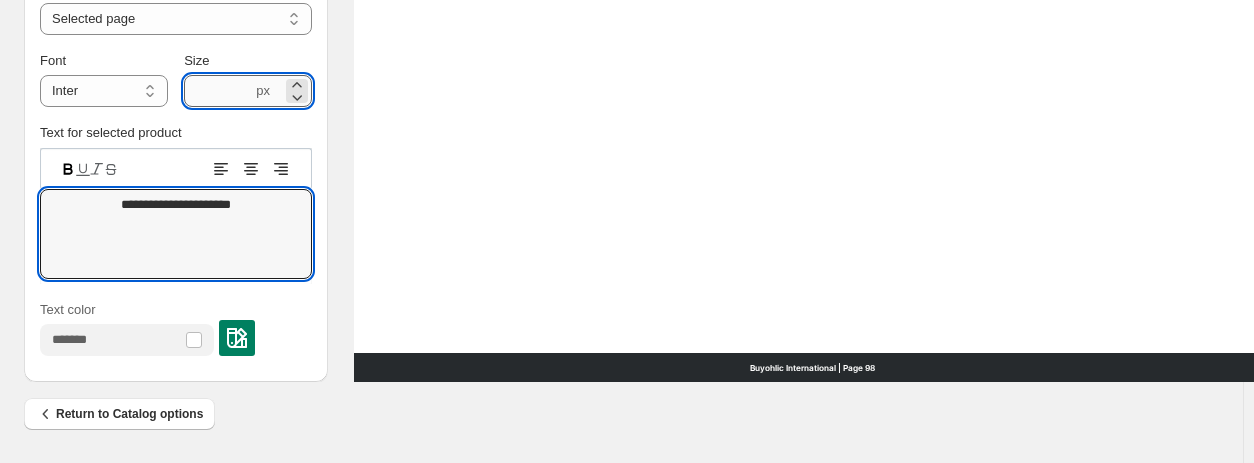 click on "***" at bounding box center (218, 91) 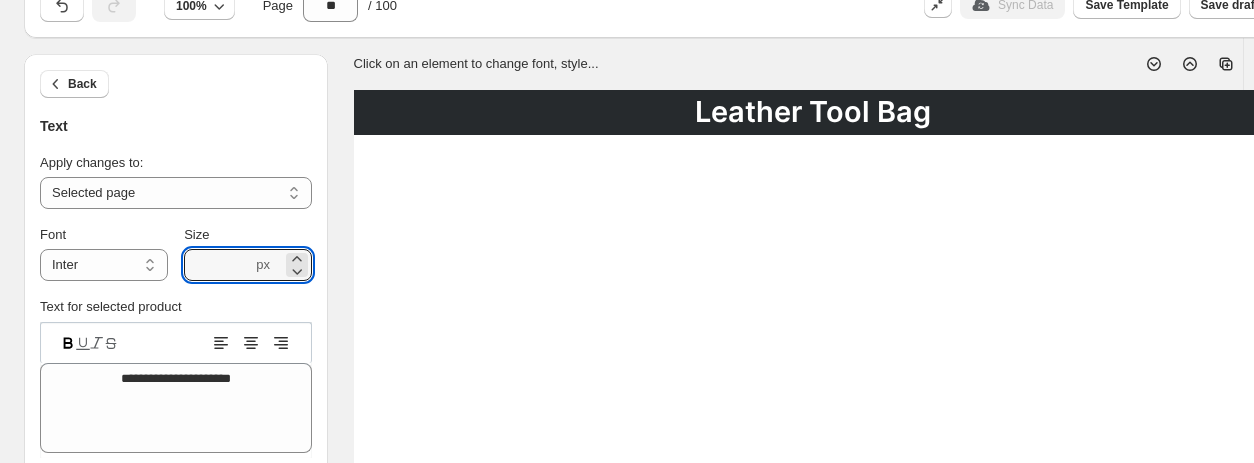 scroll, scrollTop: 62, scrollLeft: 0, axis: vertical 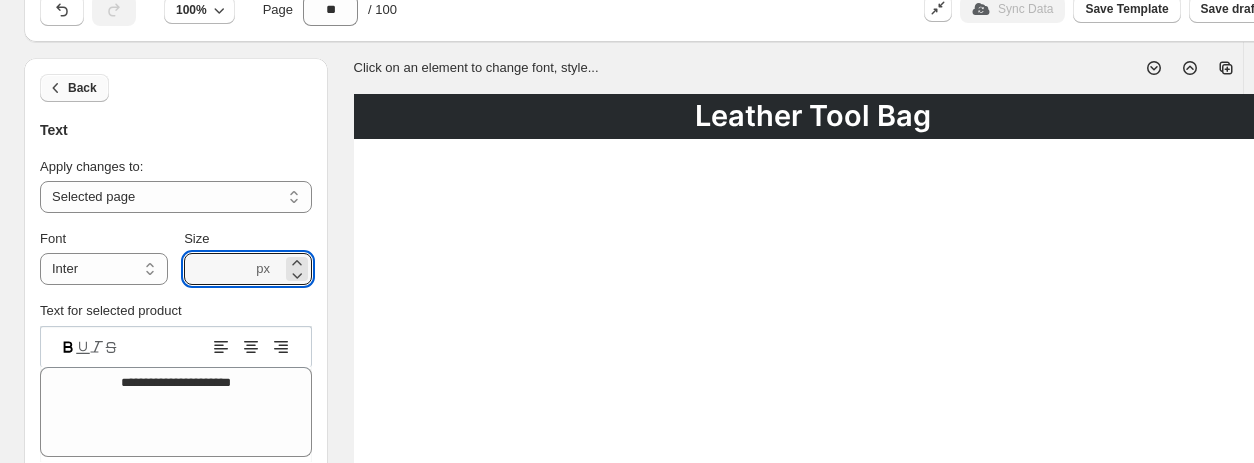 click on "Back" at bounding box center (74, 88) 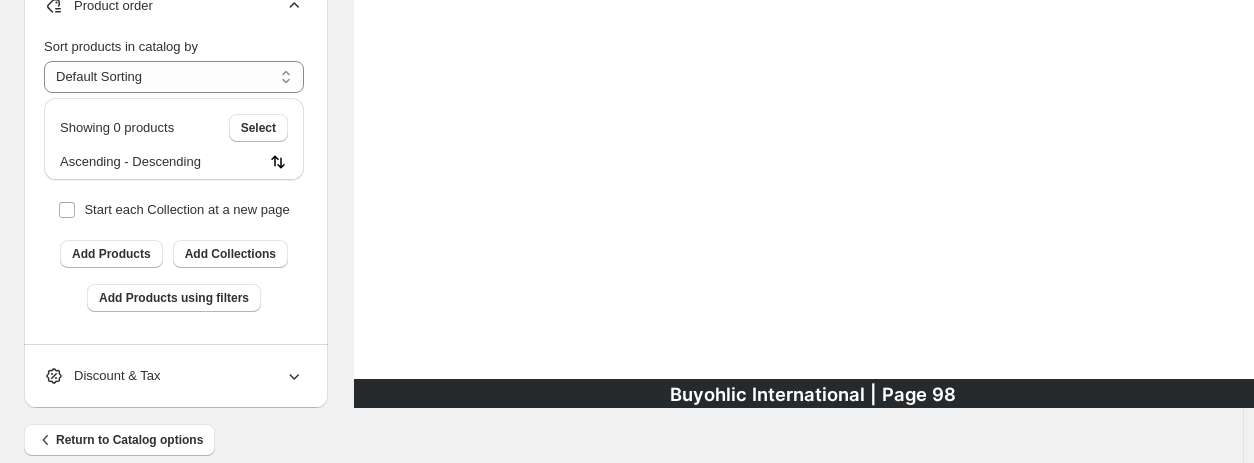 scroll, scrollTop: 962, scrollLeft: 0, axis: vertical 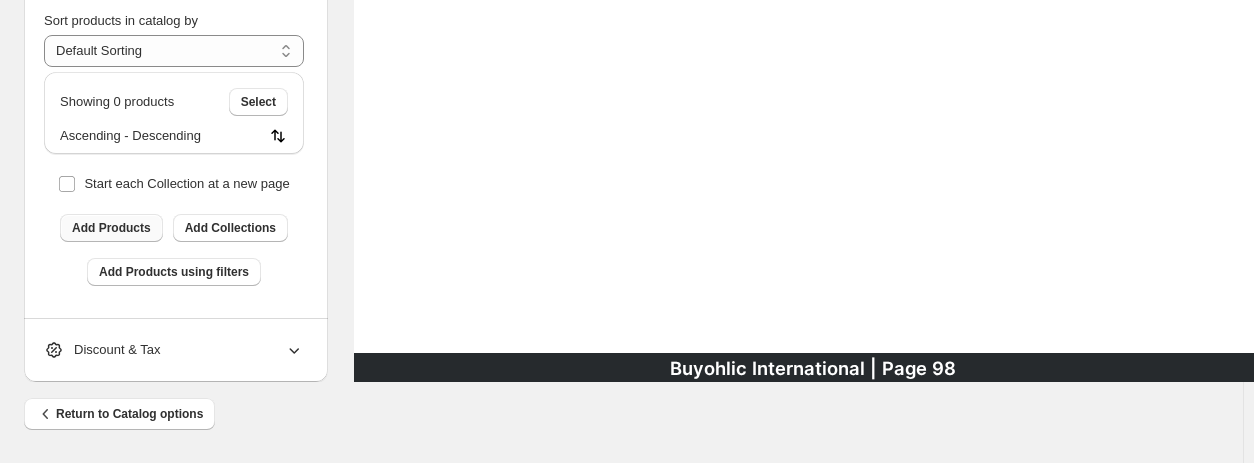 click on "Add Products" at bounding box center [111, 228] 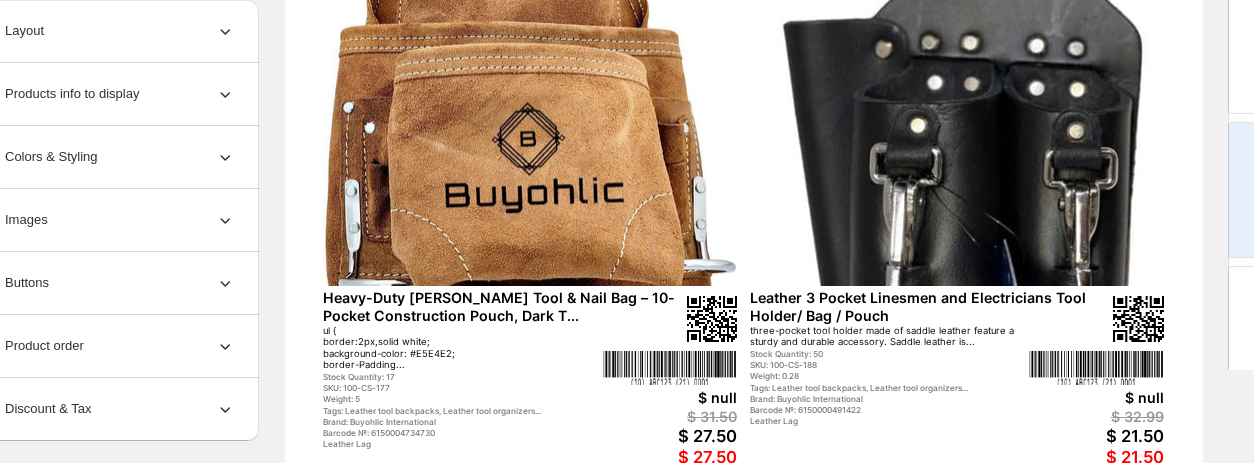 scroll, scrollTop: 662, scrollLeft: 69, axis: both 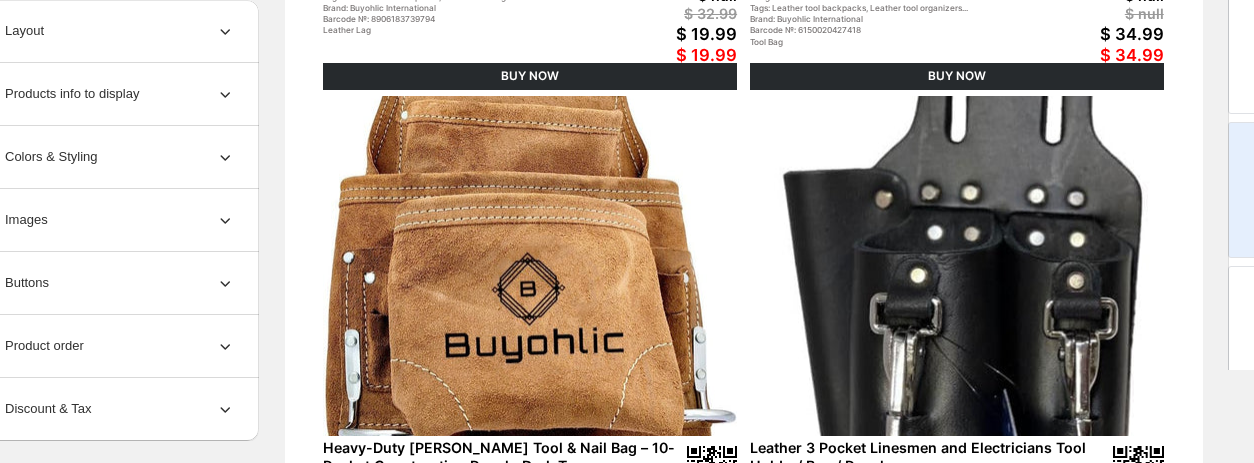 click at bounding box center (530, 266) 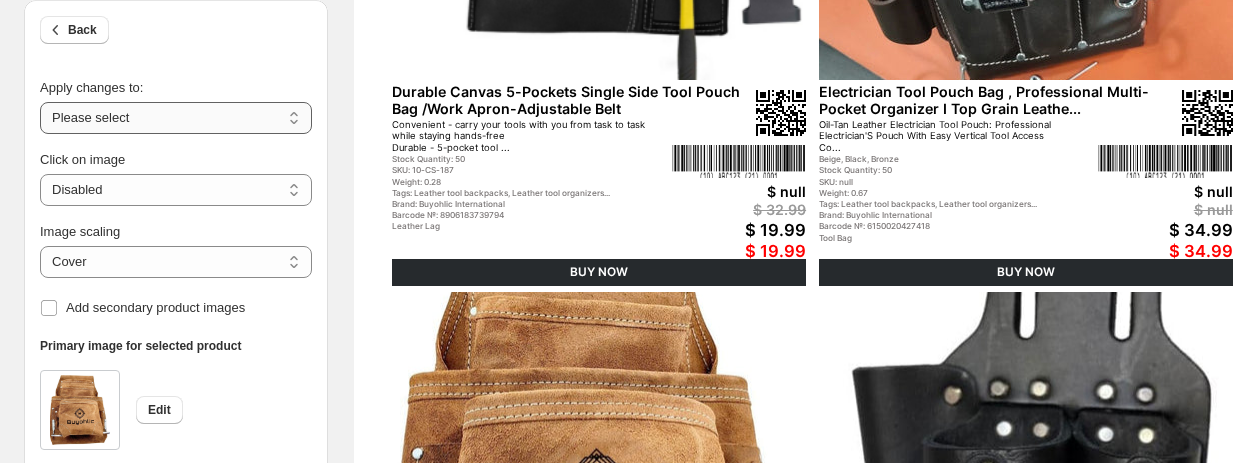 scroll, scrollTop: 462, scrollLeft: 0, axis: vertical 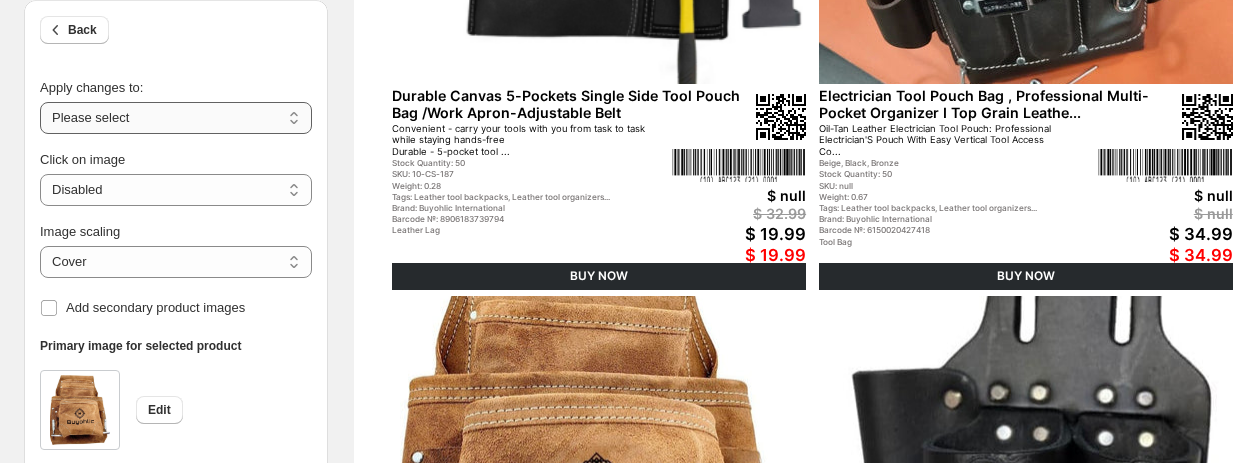 click on "**********" at bounding box center (176, 118) 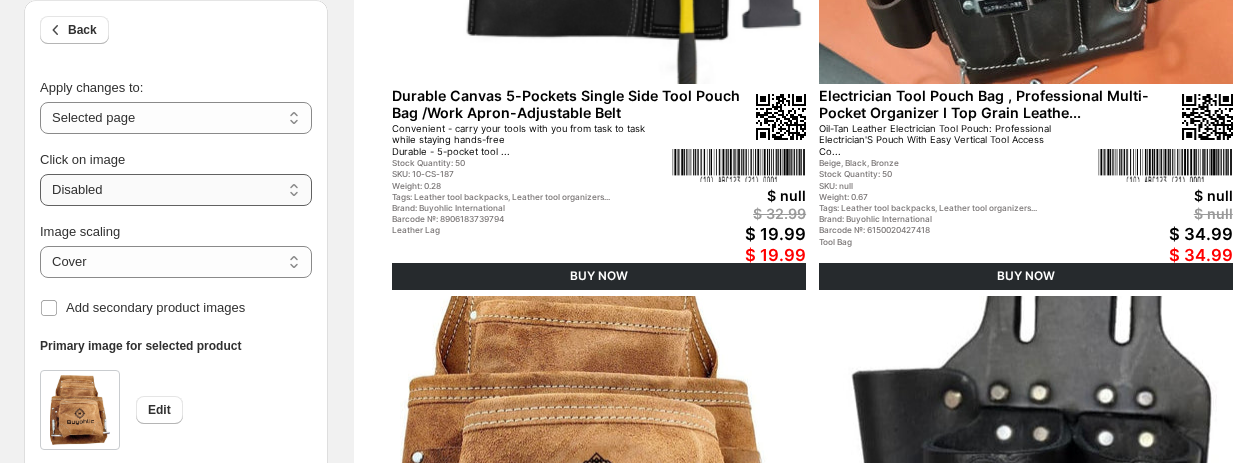 click on "**********" at bounding box center (176, 190) 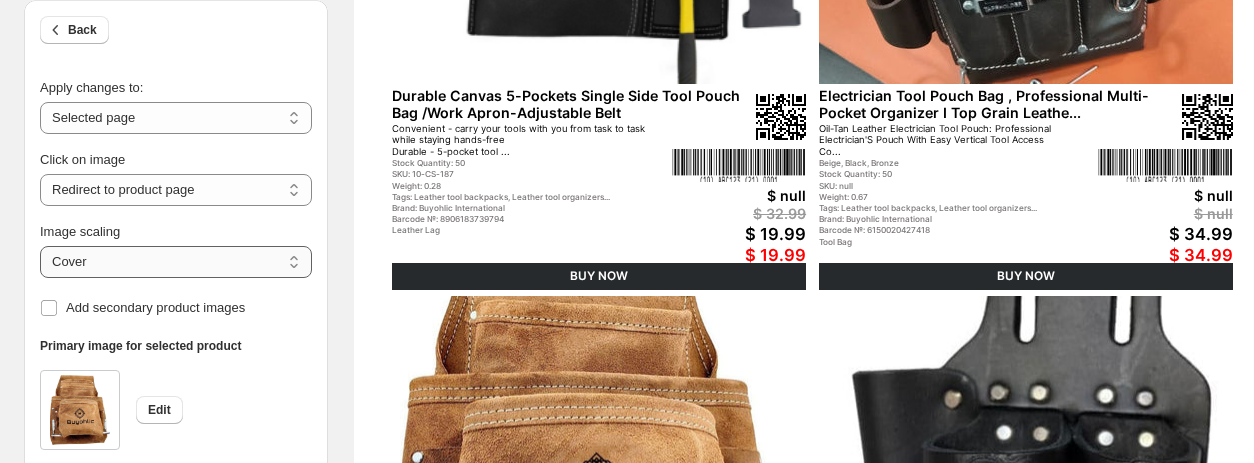 click on "***** *******" at bounding box center [176, 262] 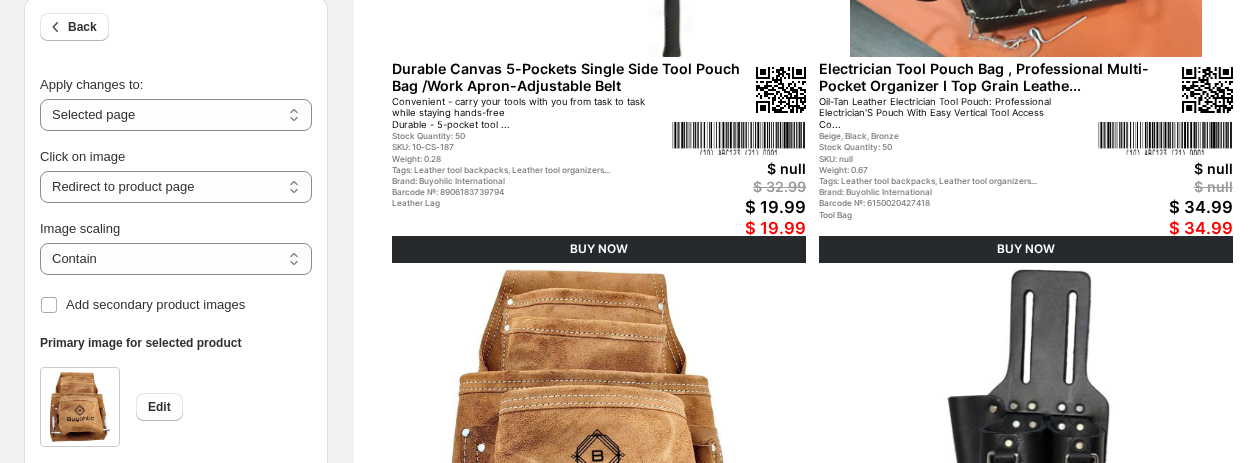 scroll, scrollTop: 462, scrollLeft: 0, axis: vertical 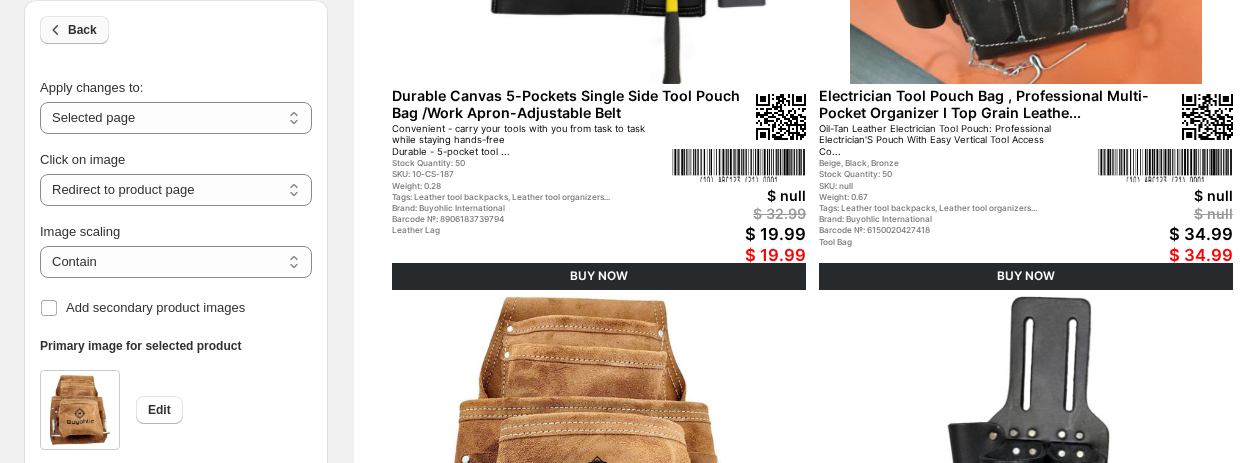 click 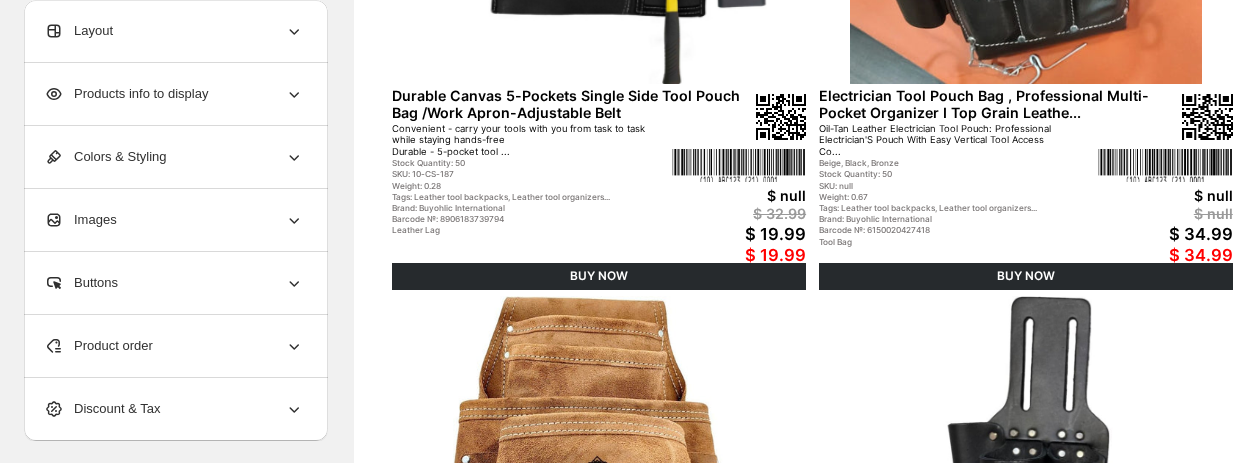 click on "Products info to display" at bounding box center (126, 94) 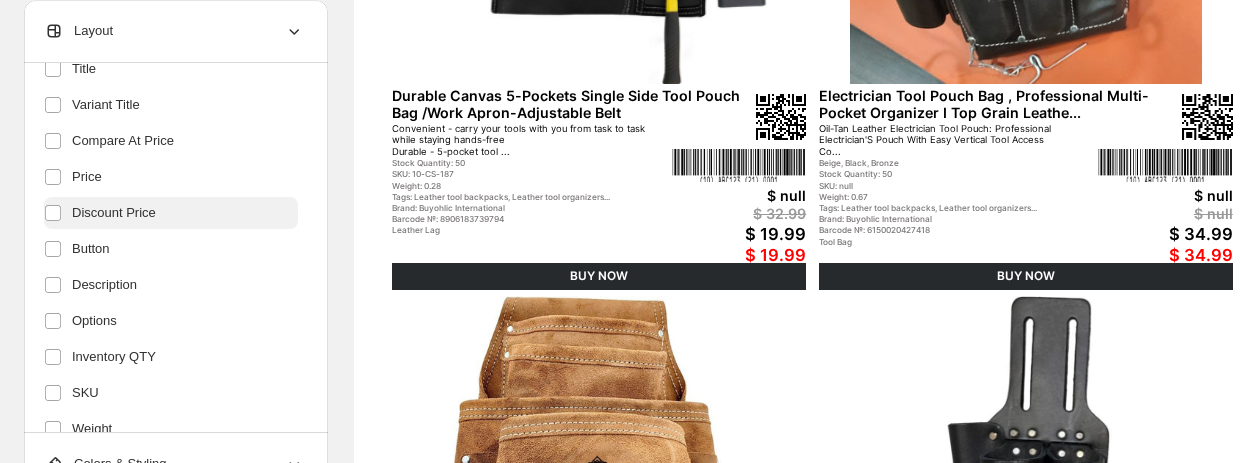 scroll, scrollTop: 0, scrollLeft: 0, axis: both 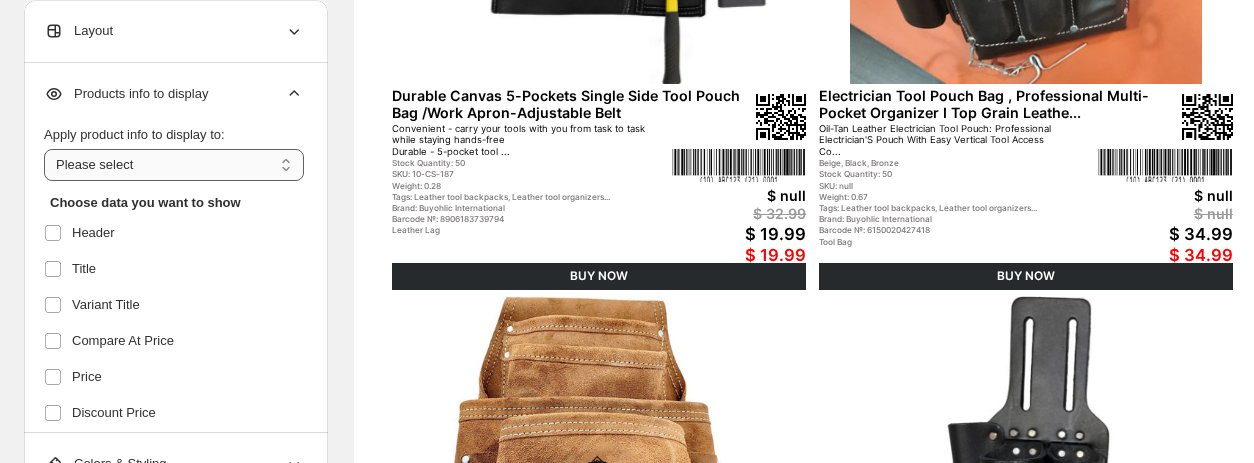 click on "**********" at bounding box center [174, 165] 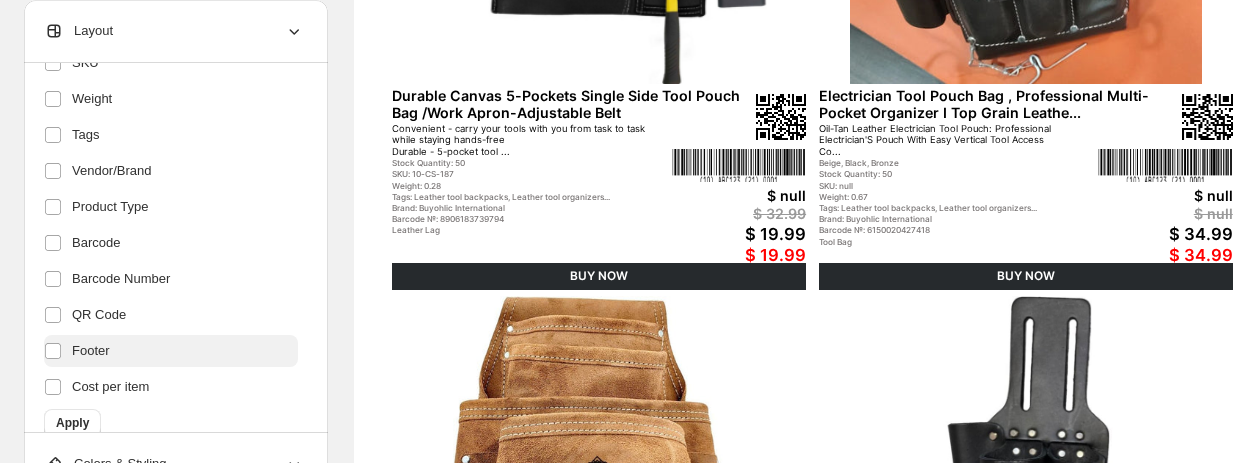scroll, scrollTop: 546, scrollLeft: 0, axis: vertical 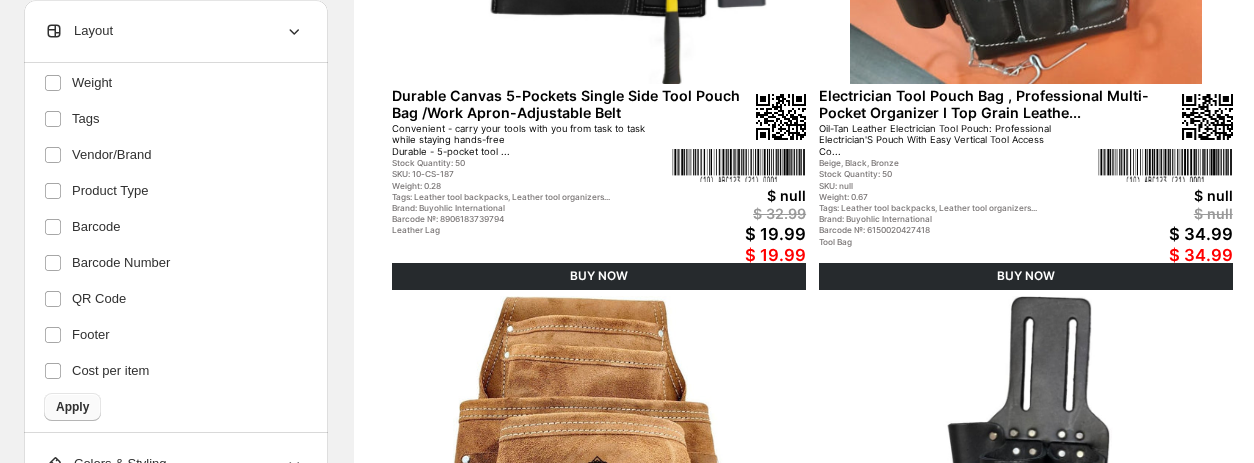 click on "Apply" at bounding box center [72, 407] 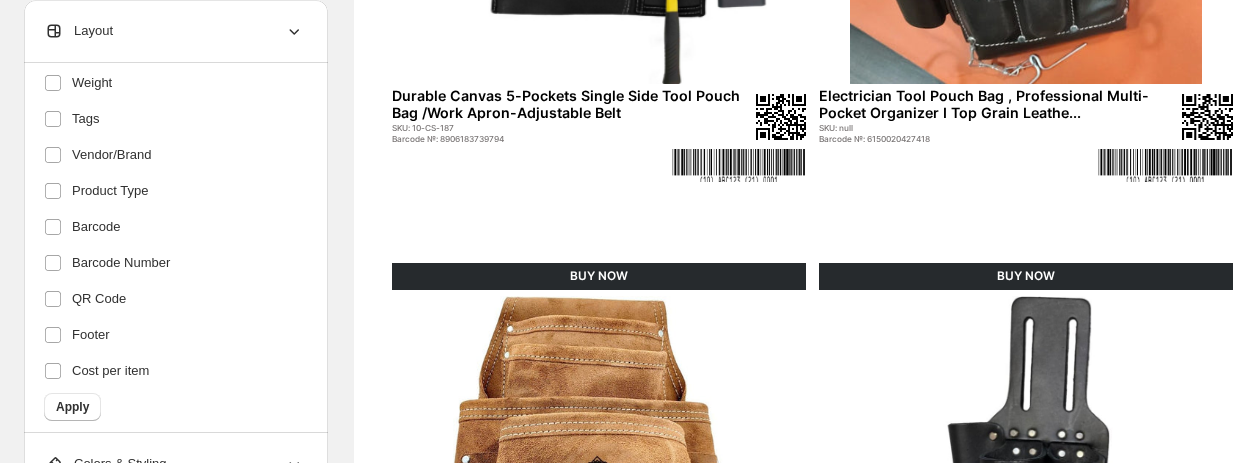 click on "Durable Canvas 5-Pockets Single Side Tool Pouch Bag /Work Apron-Adjustable Belt" at bounding box center (570, 104) 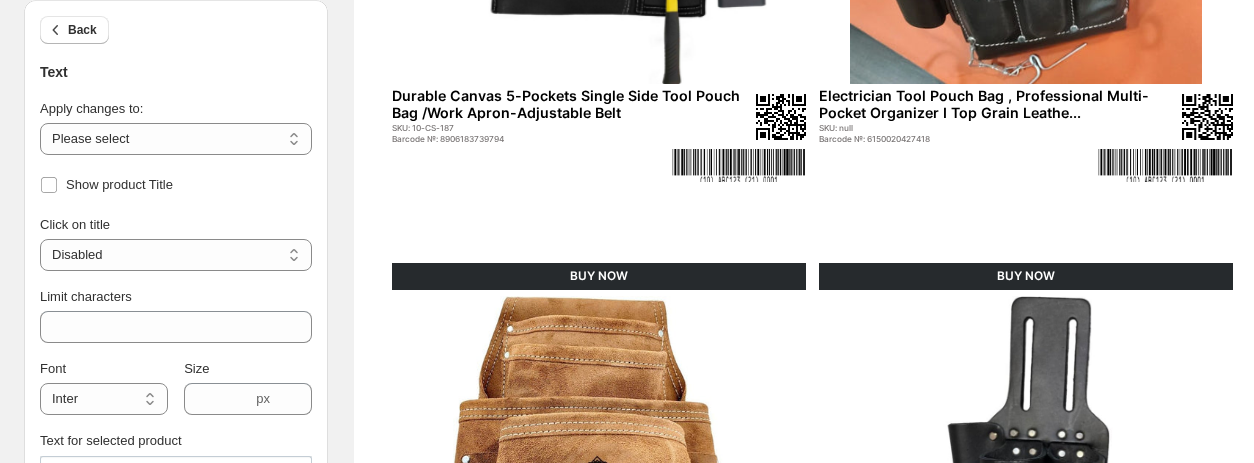 click on "Apply changes to:" at bounding box center [91, 108] 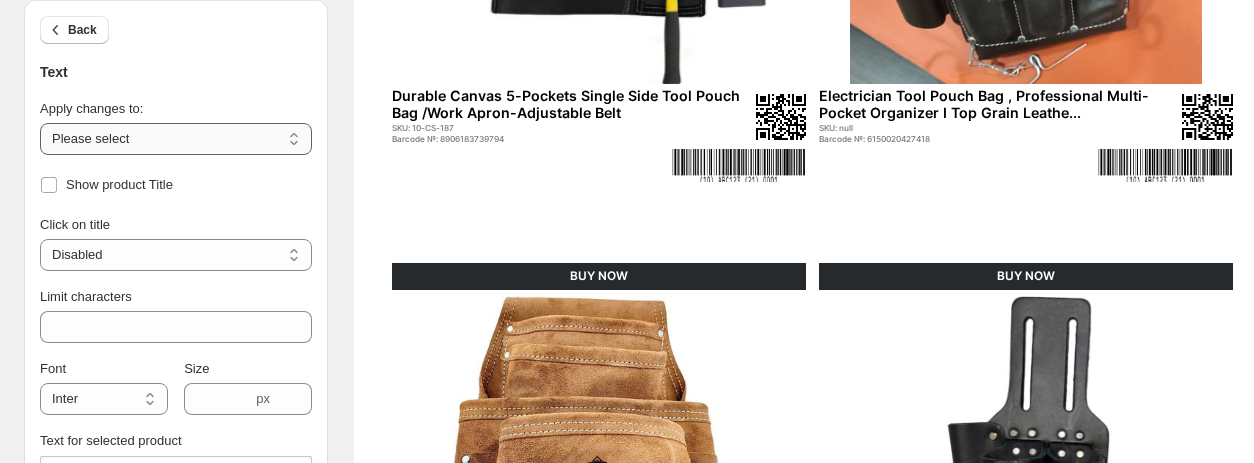 click on "**********" at bounding box center [176, 139] 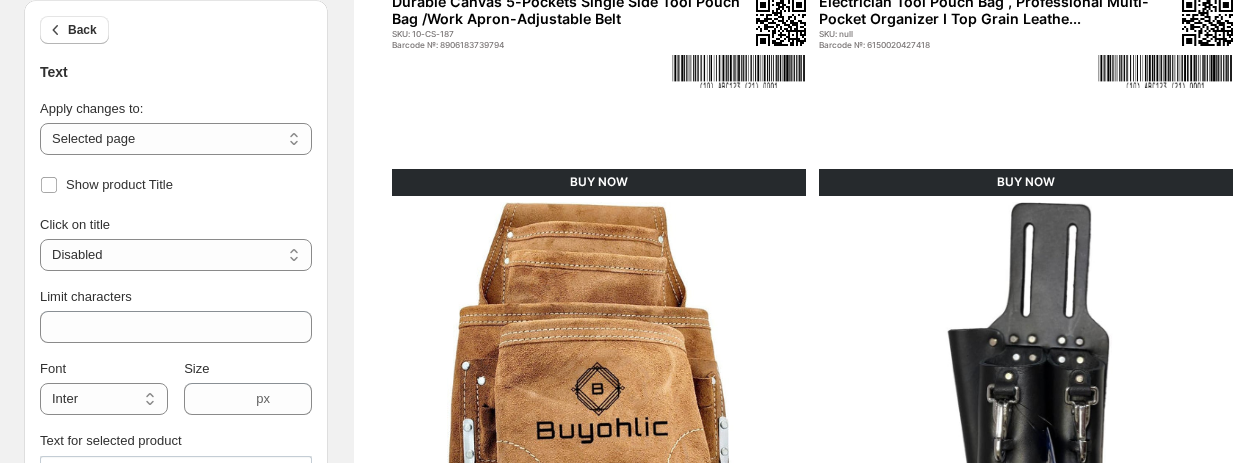 scroll, scrollTop: 662, scrollLeft: 0, axis: vertical 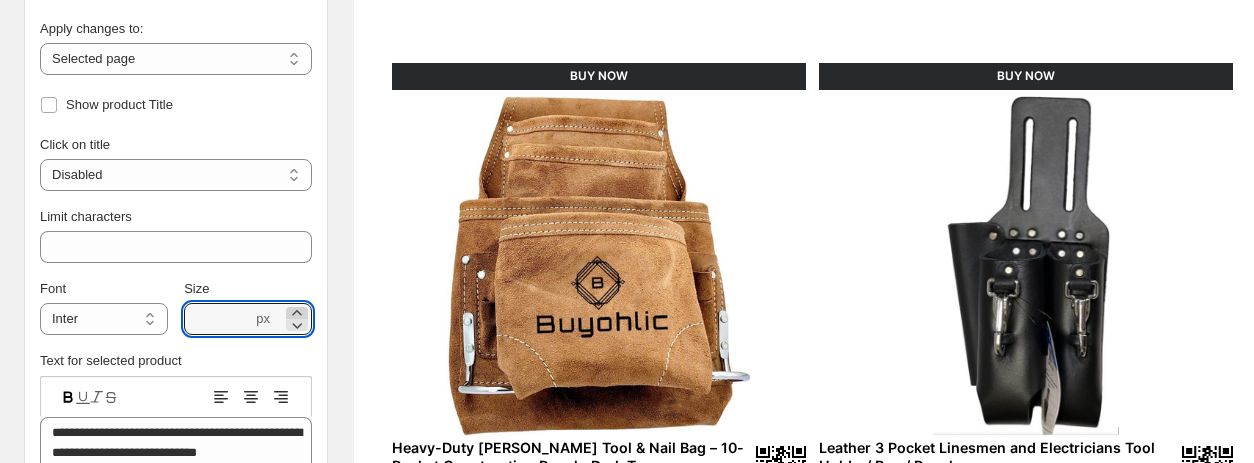 click 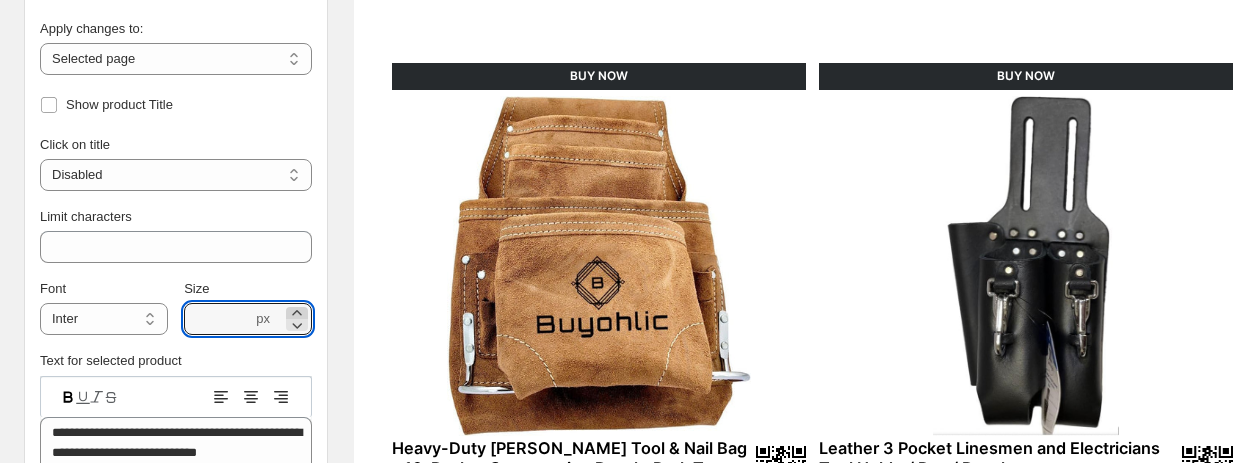 click 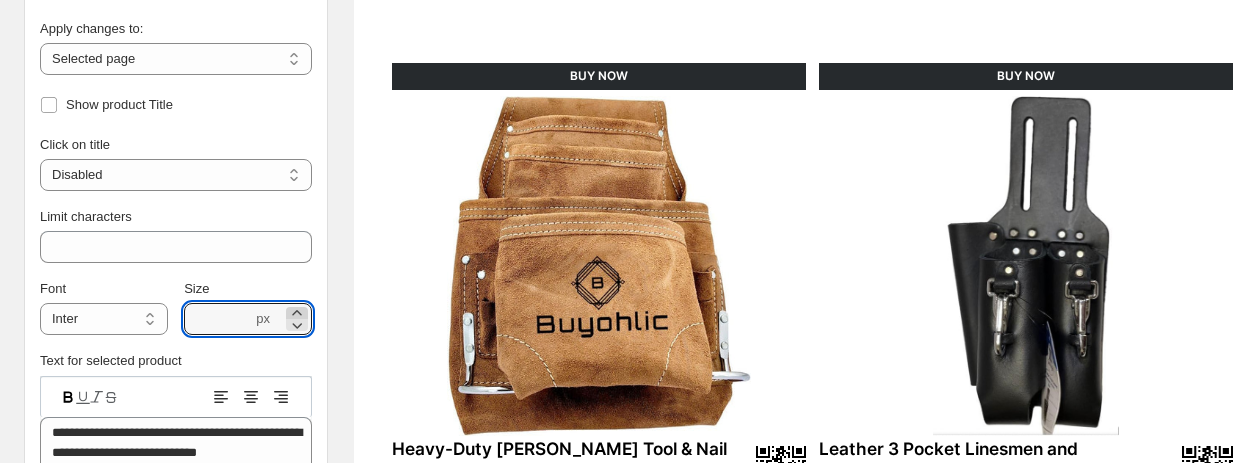 click 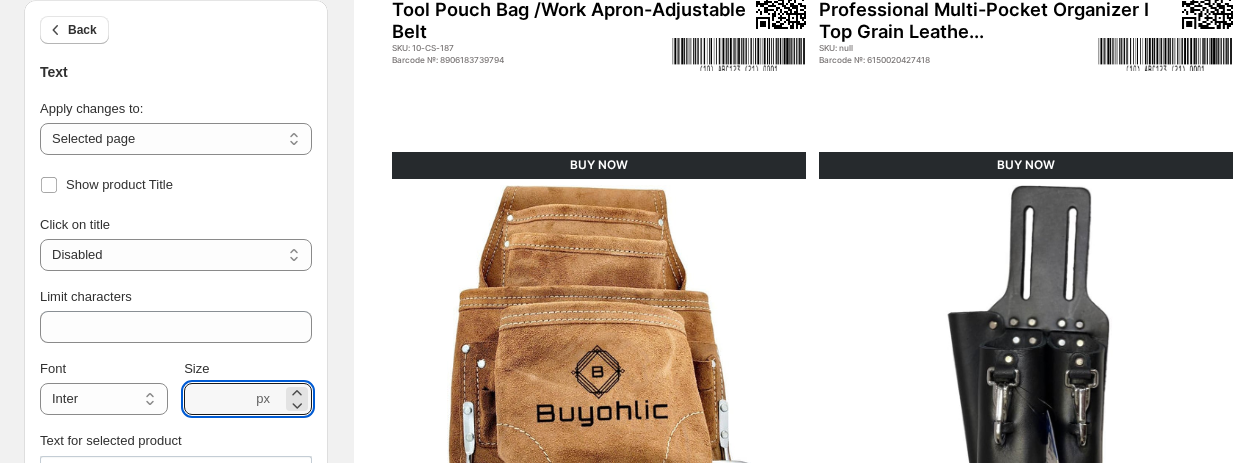 scroll, scrollTop: 462, scrollLeft: 0, axis: vertical 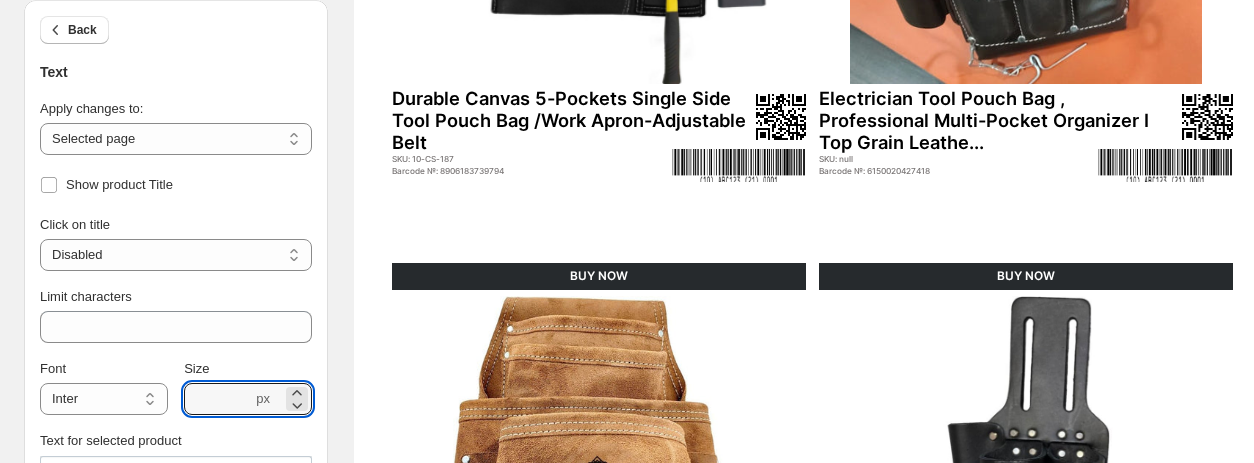 click on "SKU:  10-CS-187" at bounding box center [531, 159] 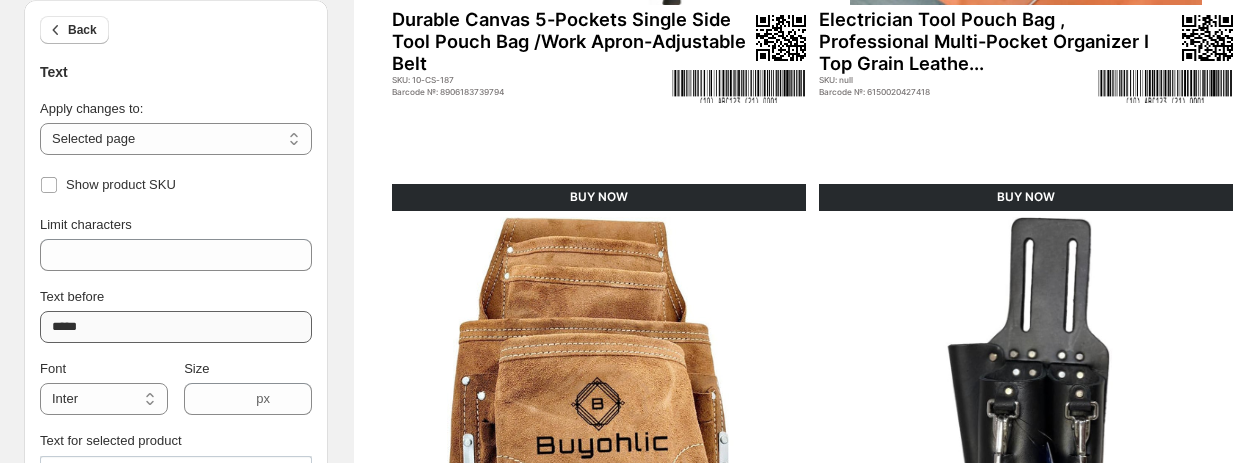 scroll, scrollTop: 562, scrollLeft: 0, axis: vertical 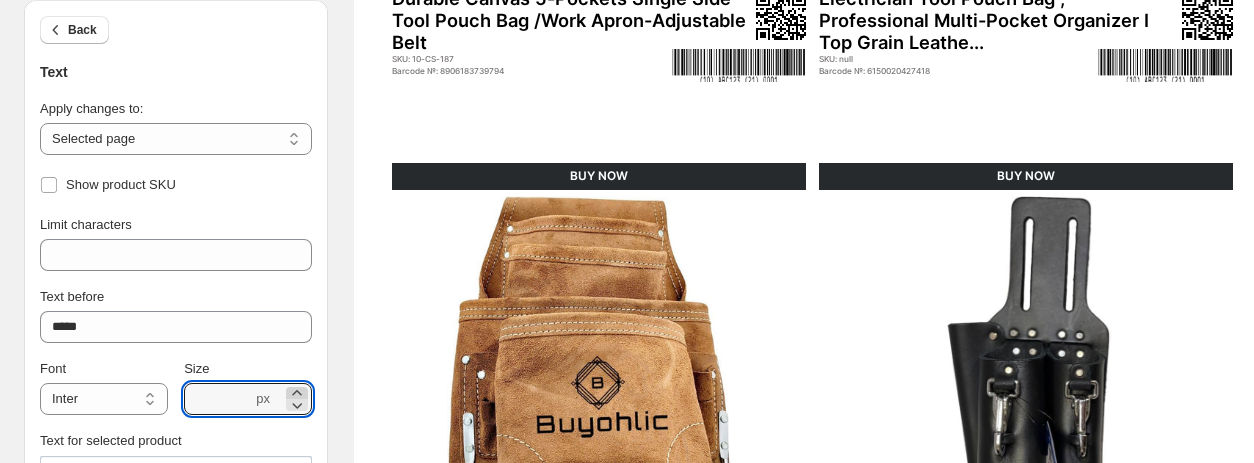 click 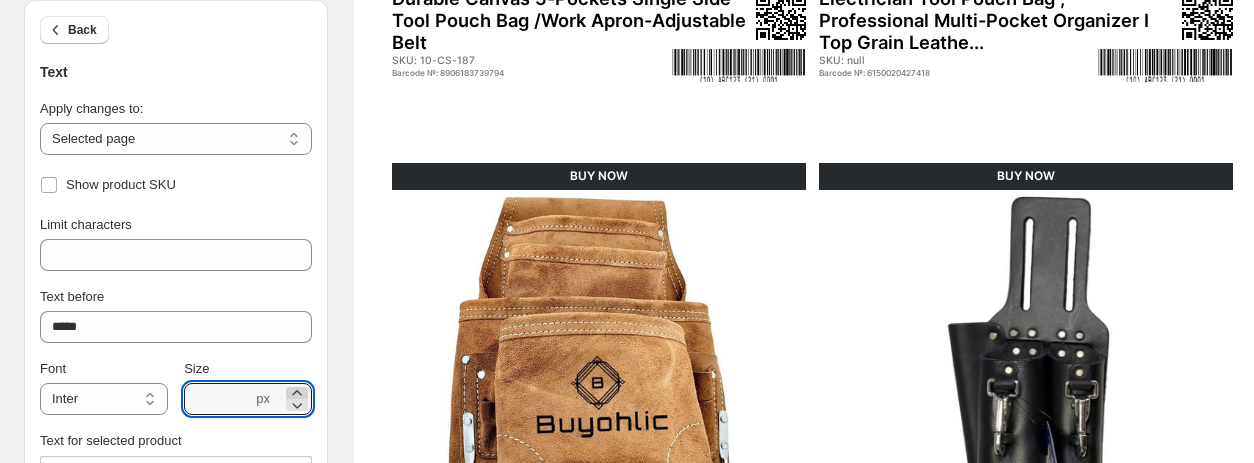 click 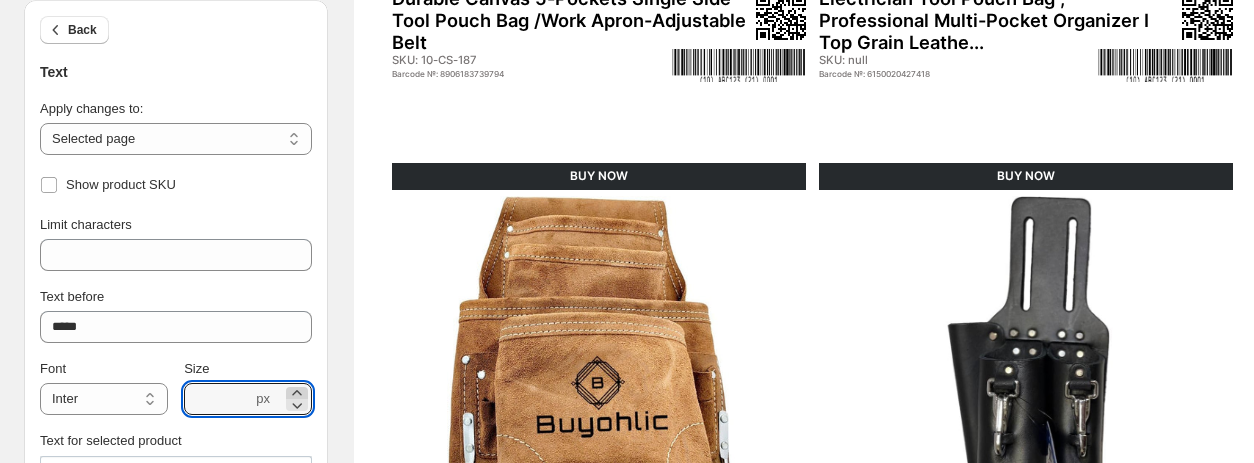 click 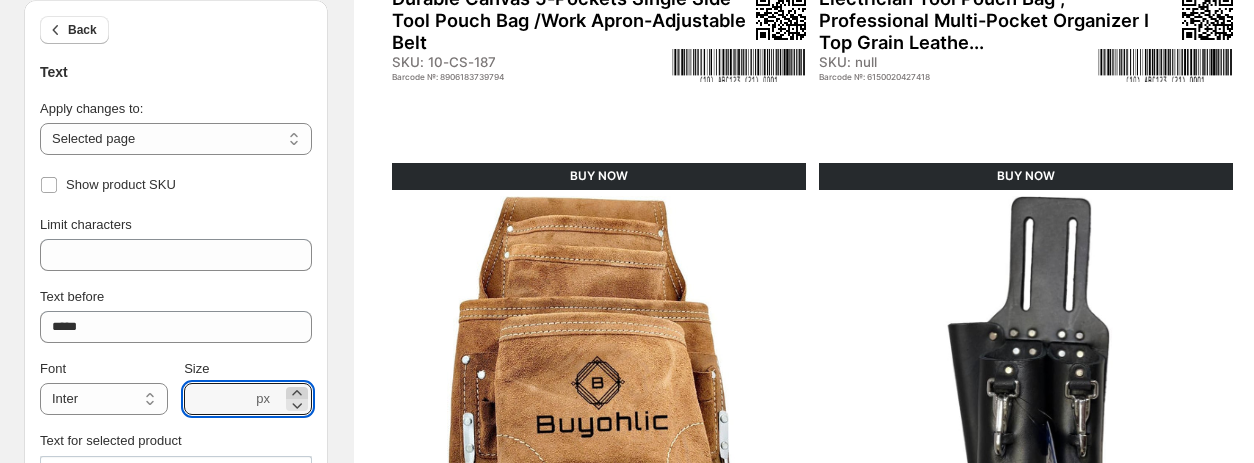 click 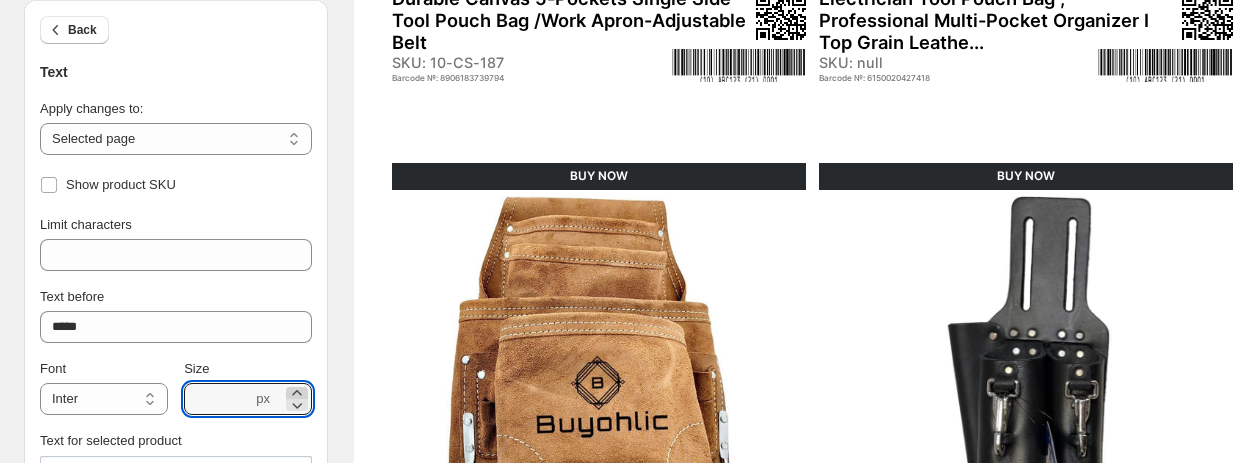 click 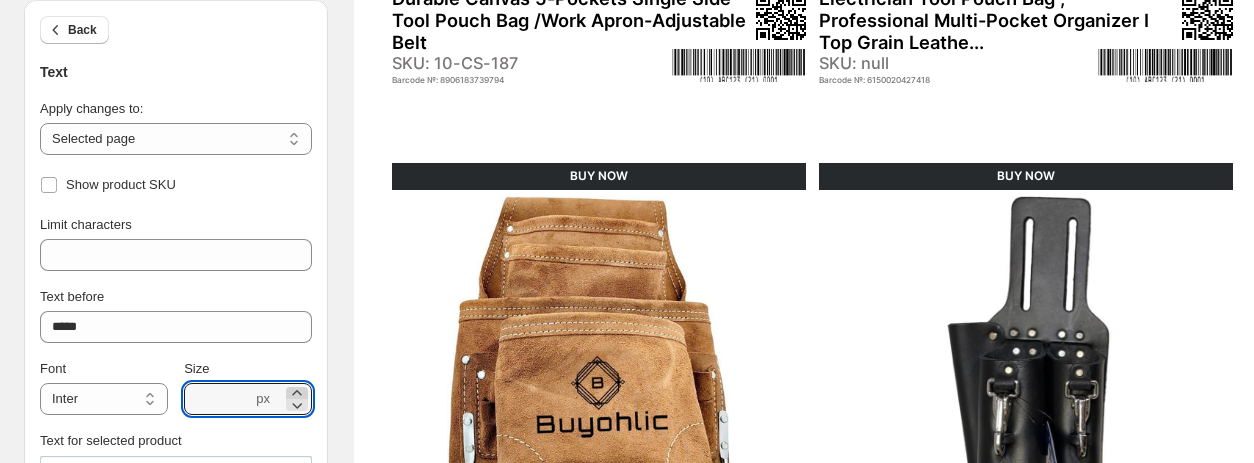 click 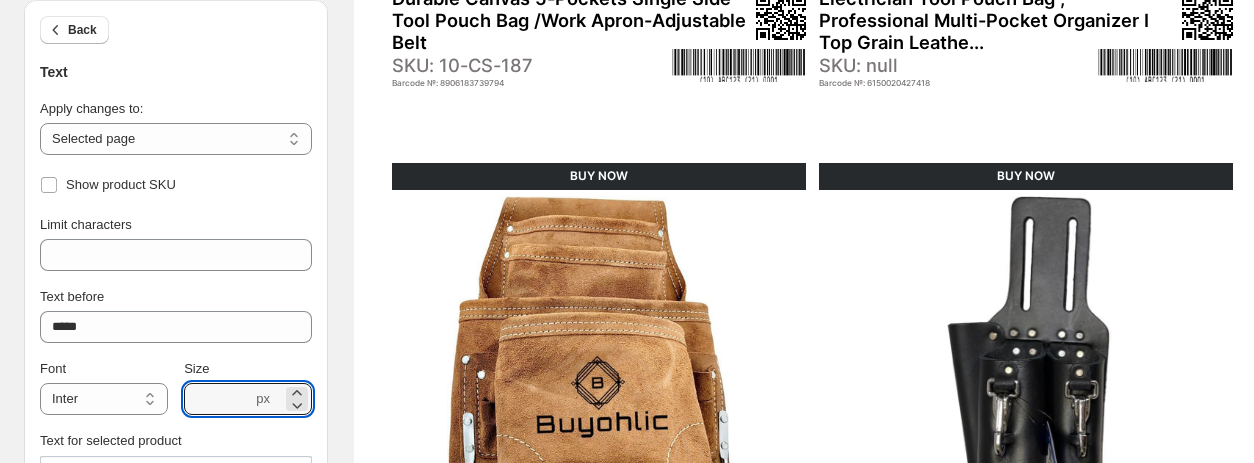 click on "Leather Tool Bag Durable Canvas 5-Pockets Single Side Tool Pouch Bag /Work Apron-Adjustable Belt SKU:  10-CS-187 Barcode №:  8906183739794 BUY NOW Electrician Tool Pouch Bag , Professional Multi-Pocket Organizer I Top Grain Leathe... SKU:  null Barcode №:  6150020427418 BUY NOW Heavy-Duty Suede Carpenter's Tool & Nail Bag – 10-Pocket Construction Pouch, Dark T... SKU:  100-CS-177 Barcode №:  6150004734730 BUY NOW Leather 3 Pocket Linesmen and Electricians Tool Holder/ Bag / Pouch SKU:  100-CS-188 Barcode №:  6150000491422 BUY NOW Buyohlic International | Page 98" at bounding box center [813, 188] 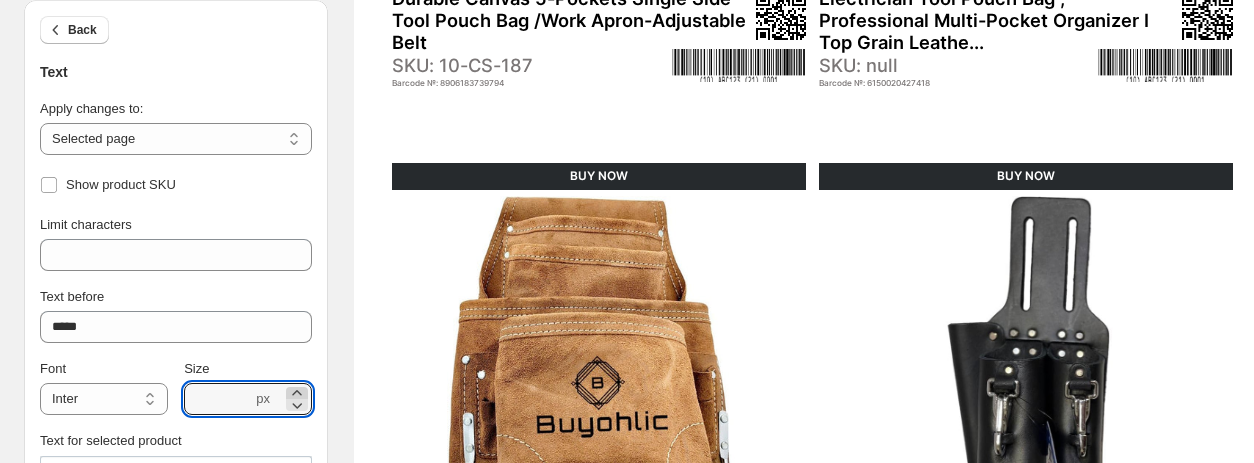 click 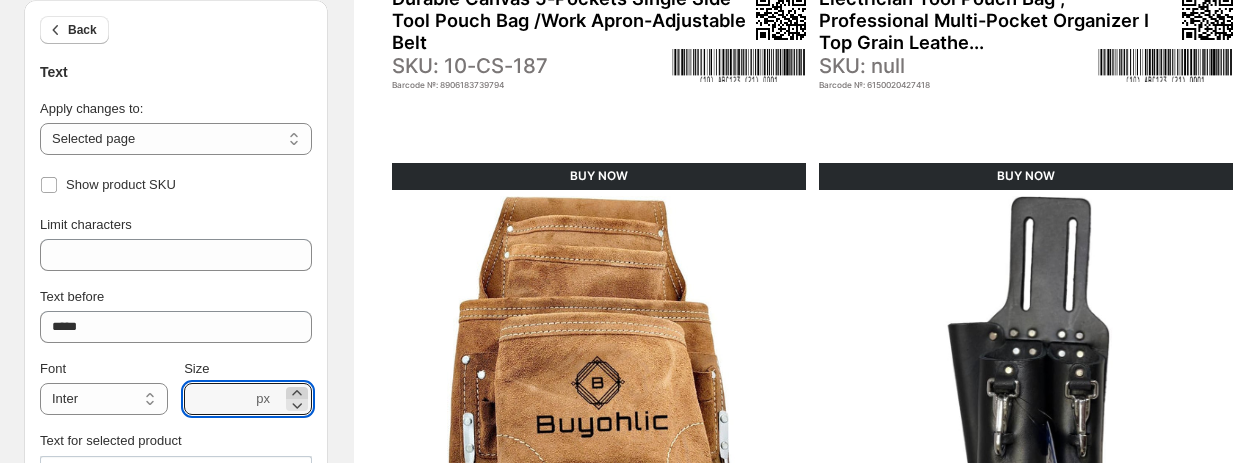 click 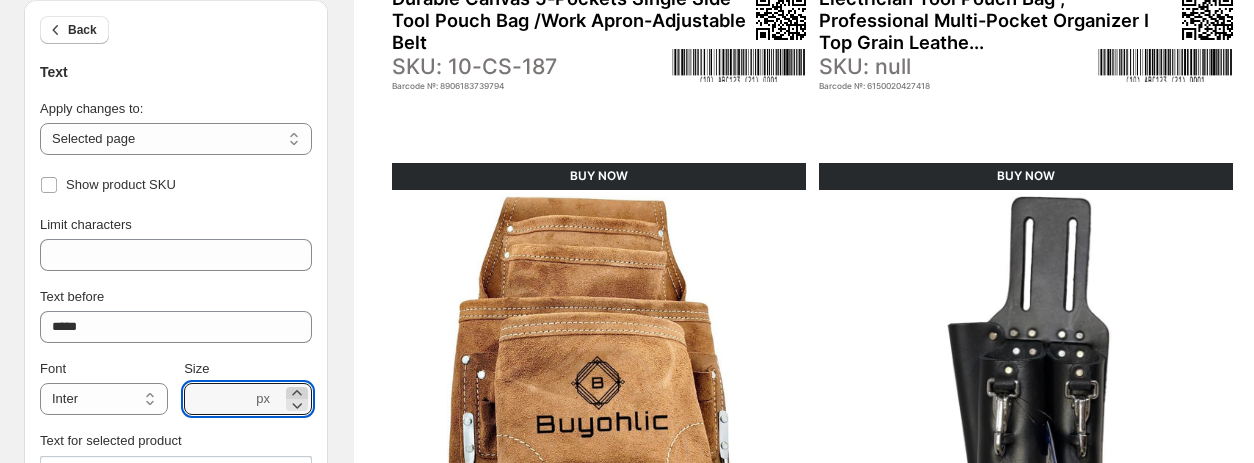 click 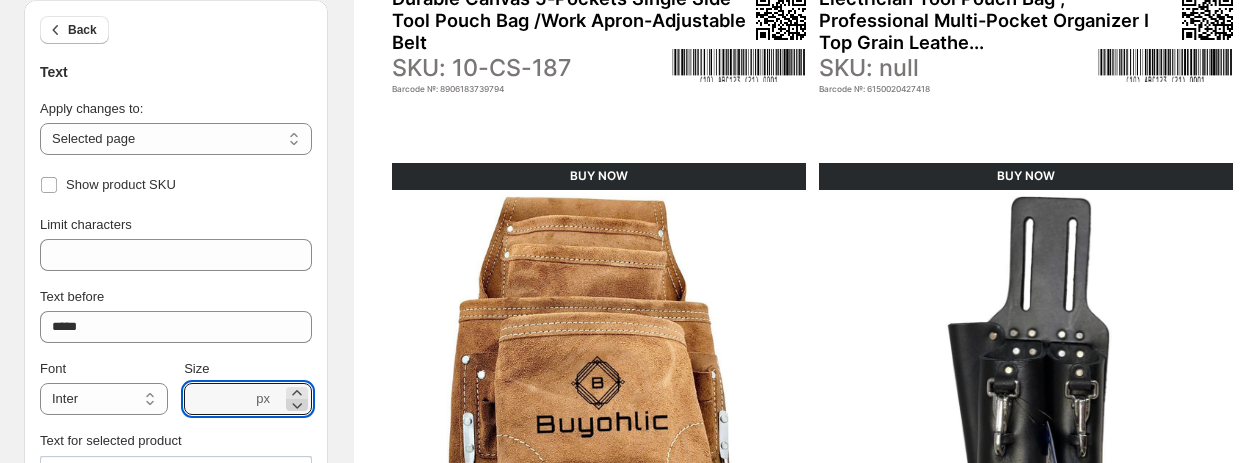 click 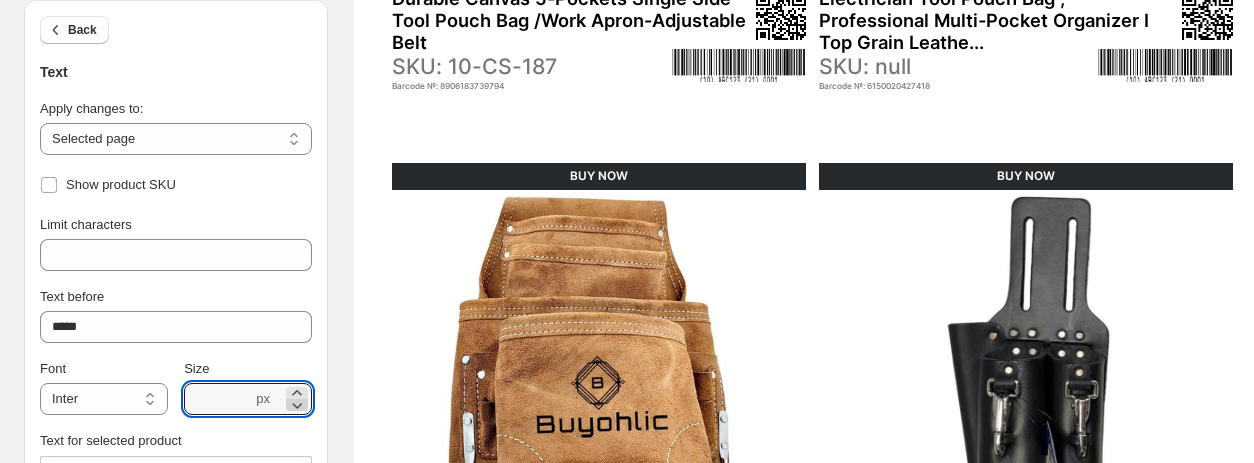 click 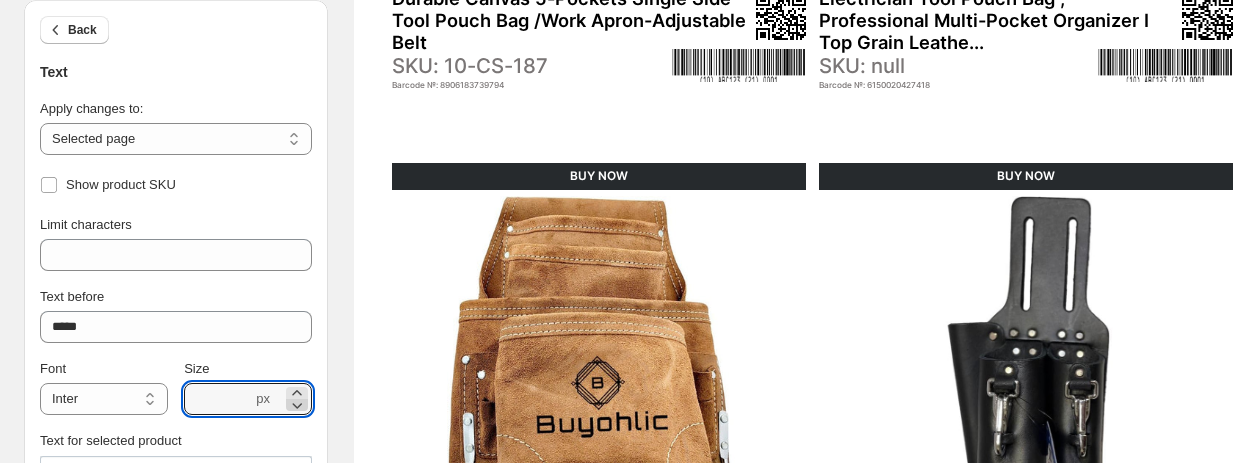 click 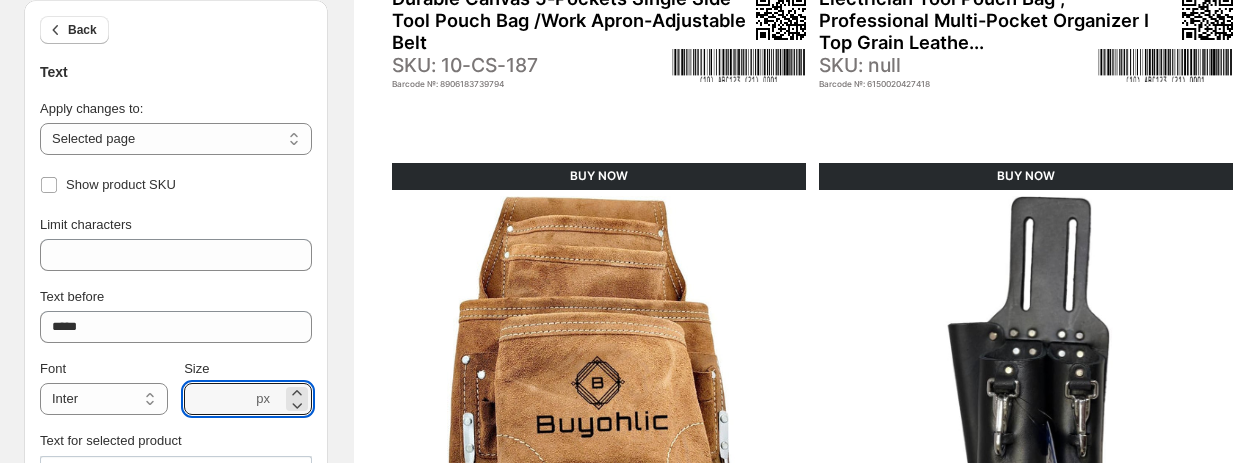 click on "Barcode №:  8906183739794" at bounding box center [531, 84] 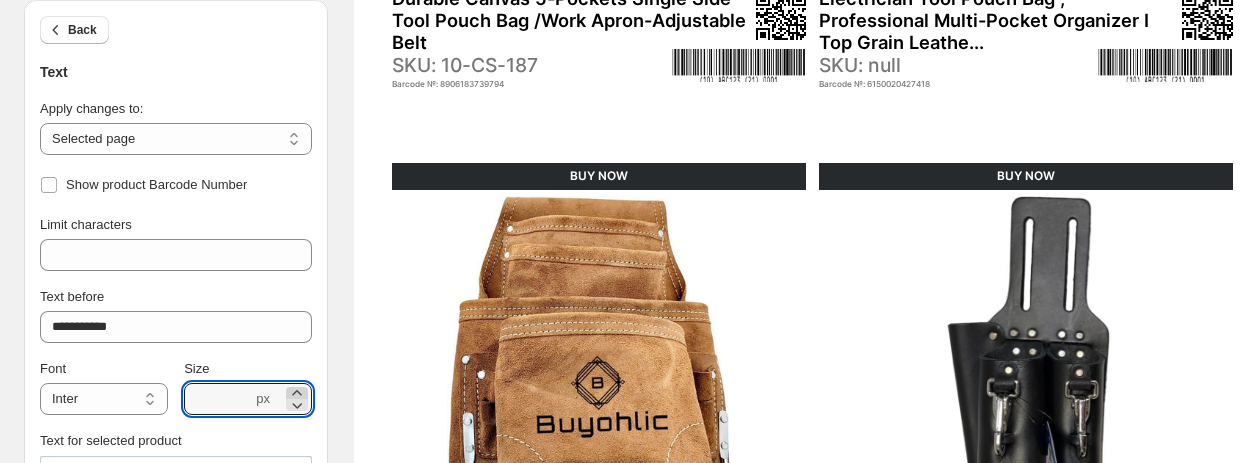click 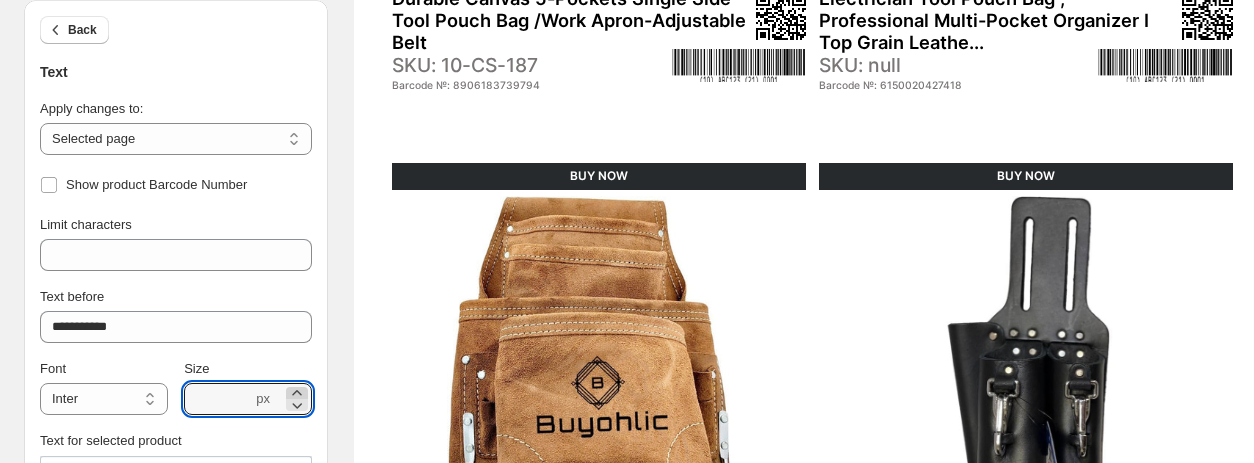 click 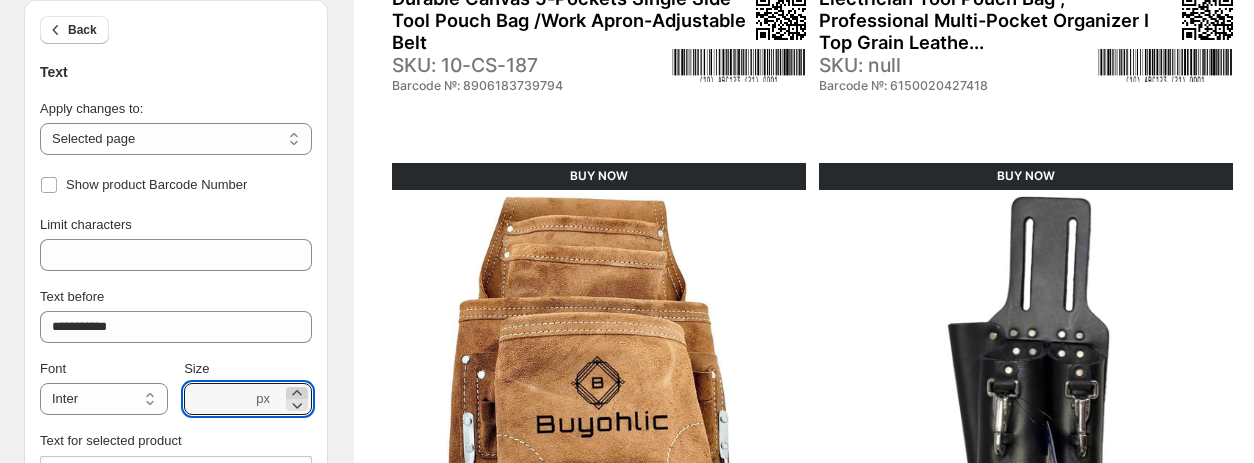 click 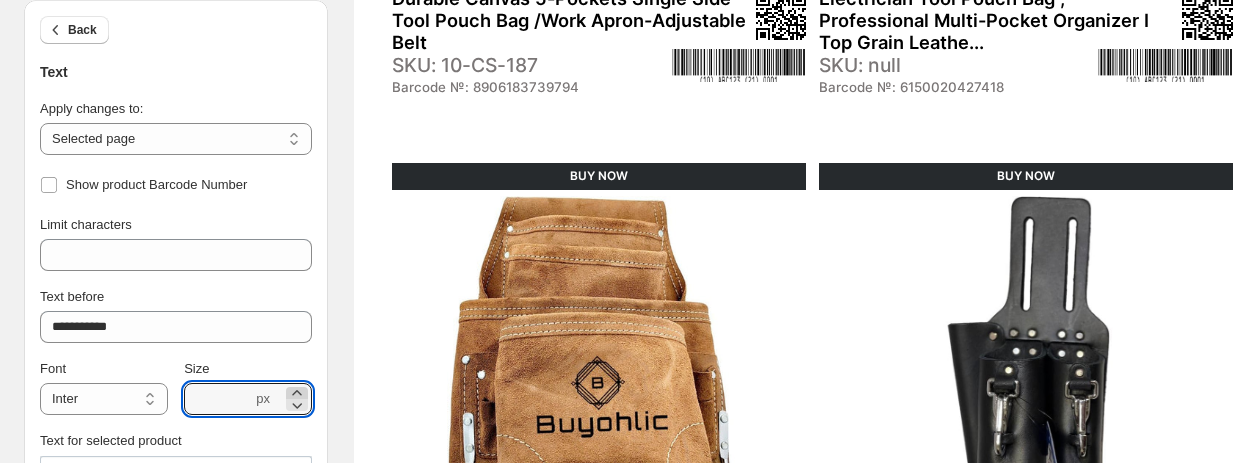click 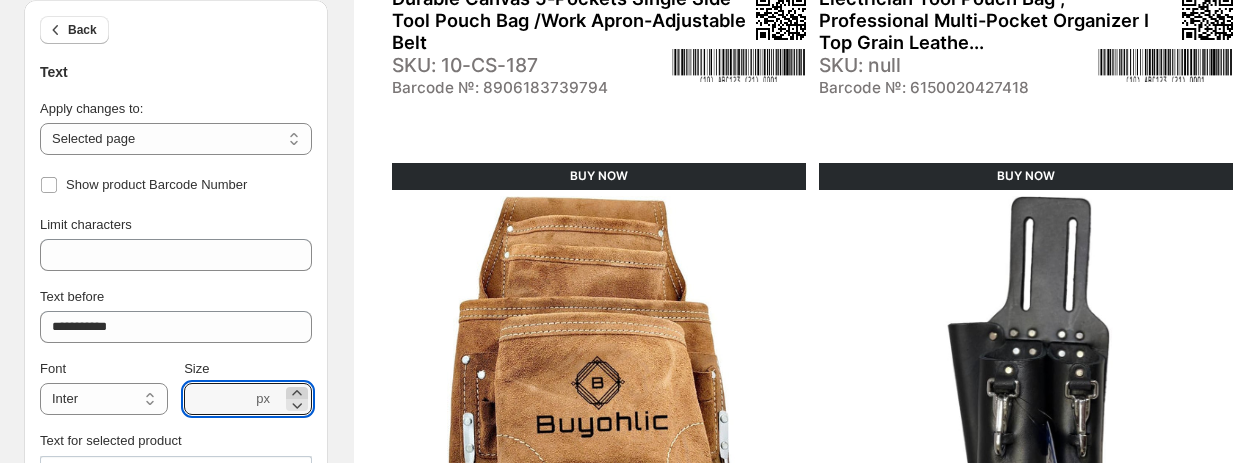 click 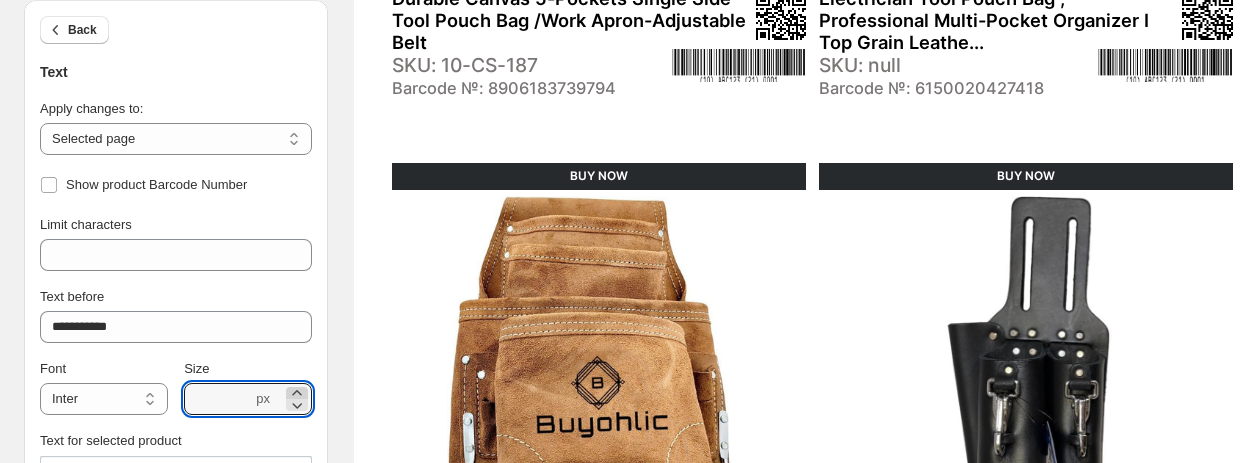 click 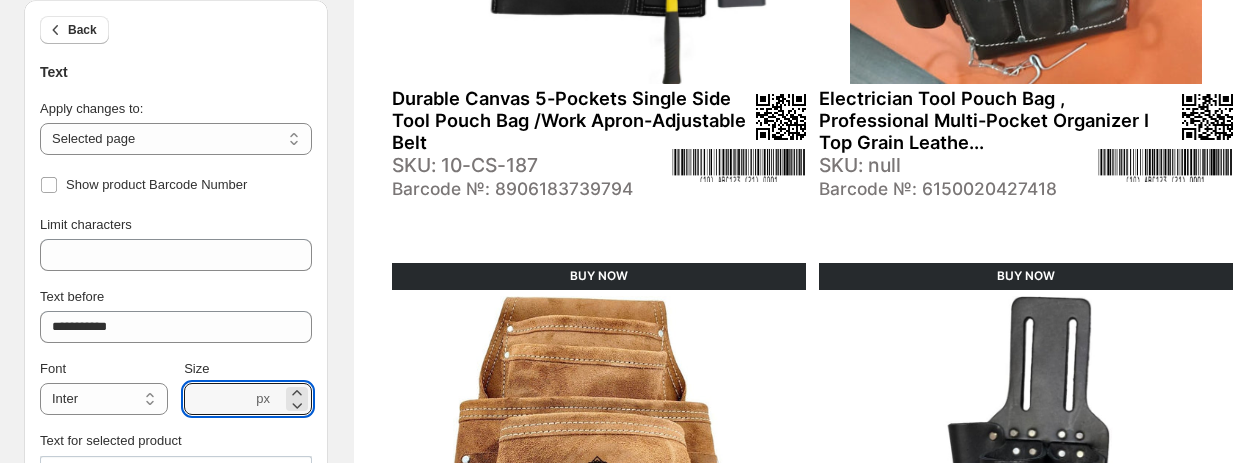 scroll, scrollTop: 362, scrollLeft: 0, axis: vertical 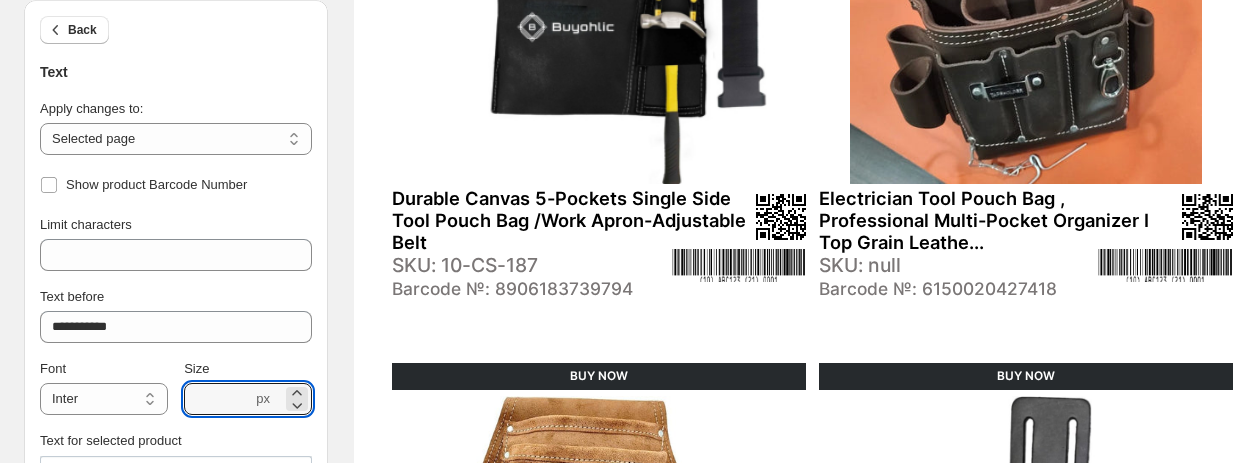click on "Durable Canvas 5-Pockets Single Side Tool Pouch Bag /Work Apron-Adjustable Belt" at bounding box center [570, 220] 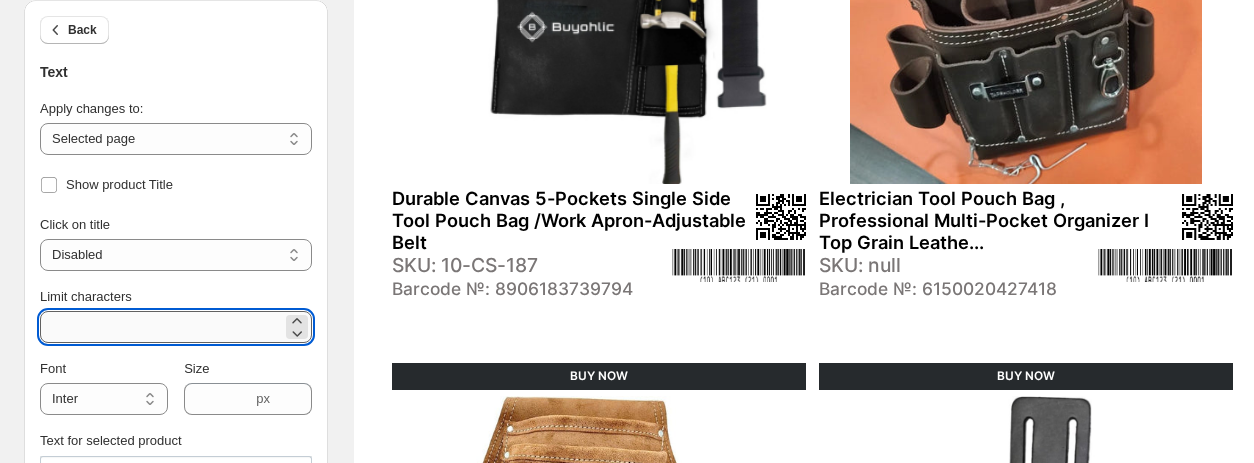 click on "**" at bounding box center (161, 327) 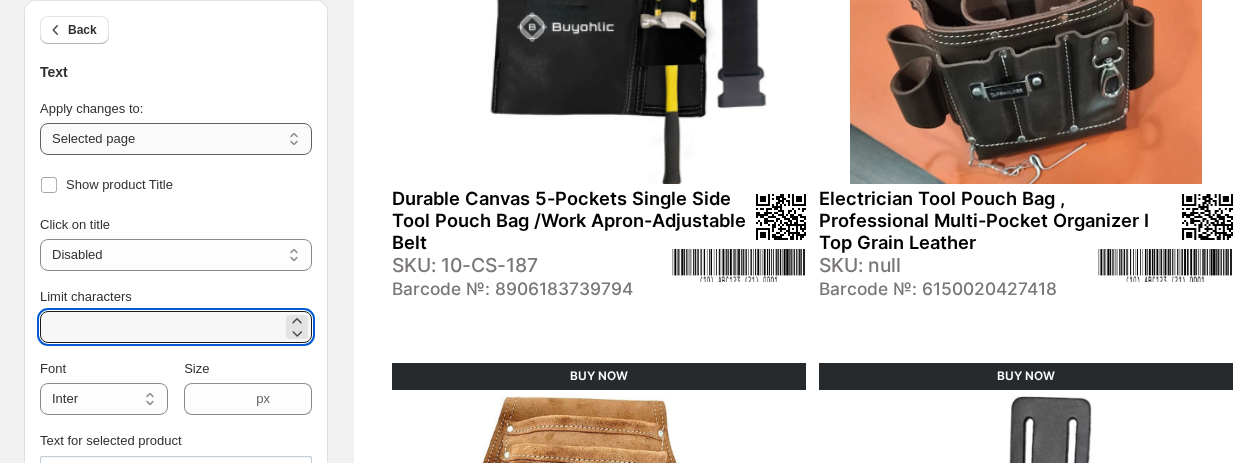 type on "****" 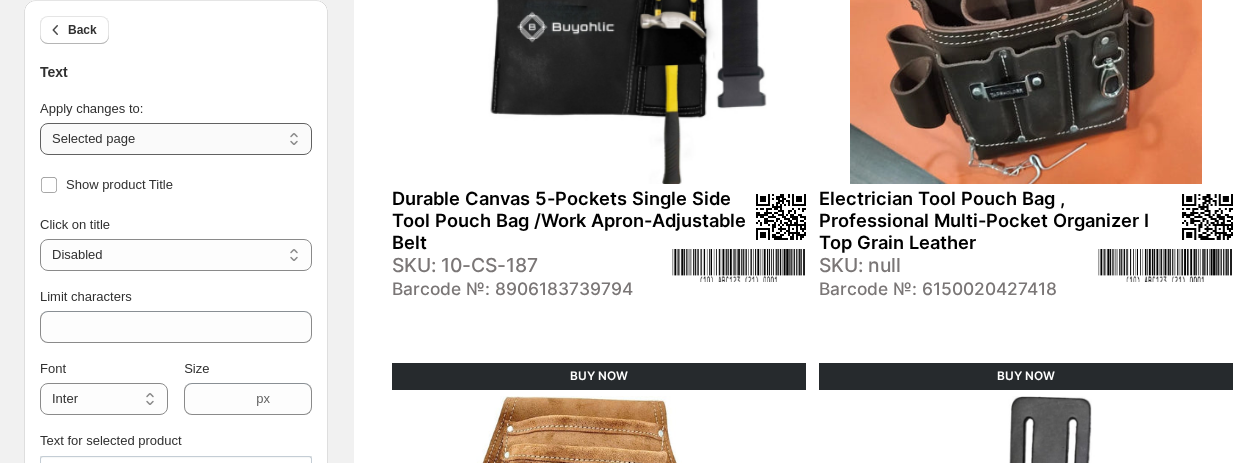 click on "**********" at bounding box center [176, 139] 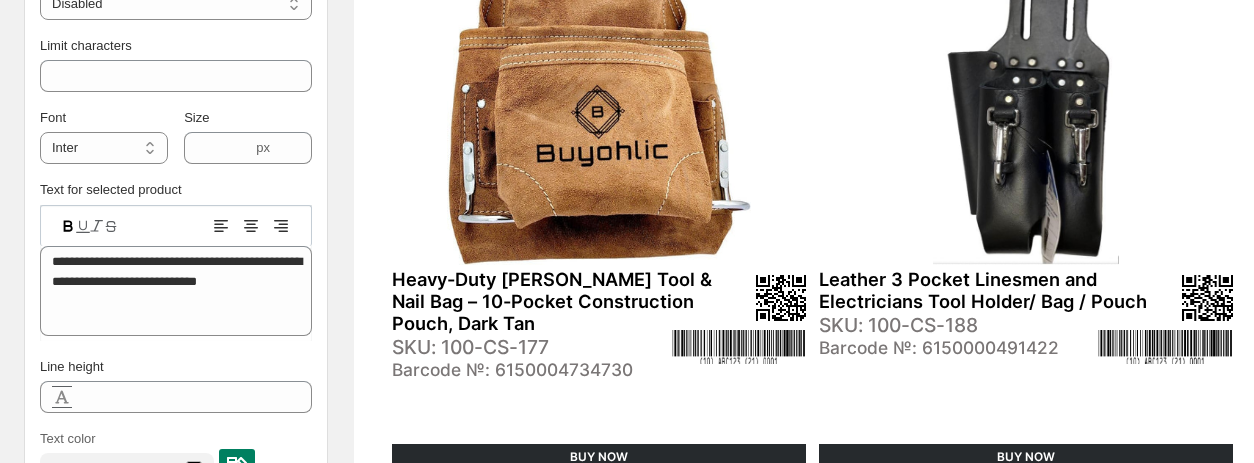 scroll, scrollTop: 862, scrollLeft: 0, axis: vertical 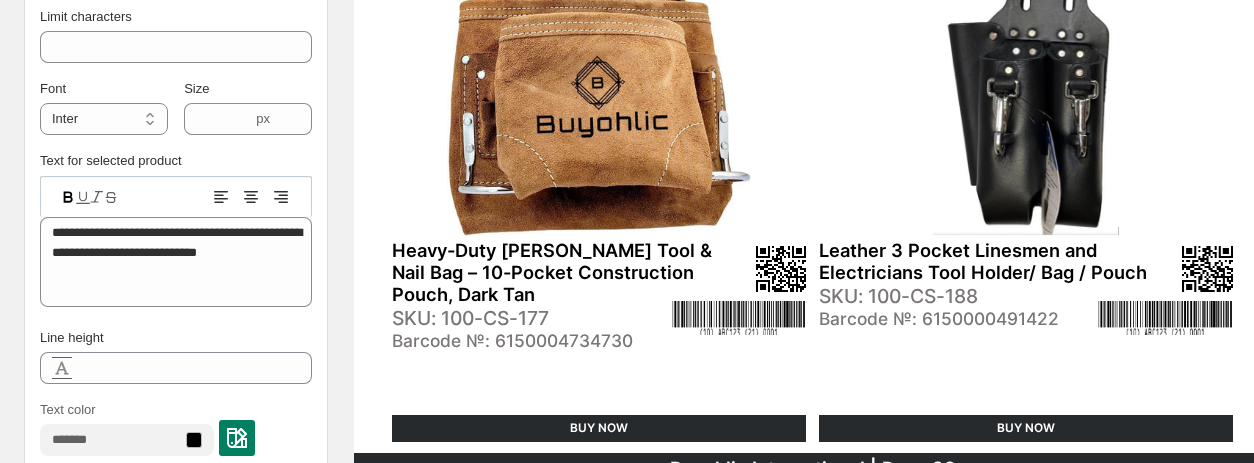 click on "Heavy-Duty [PERSON_NAME] Tool & Nail Bag – 10-Pocket Construction Pouch, Dark Tan" at bounding box center [570, 272] 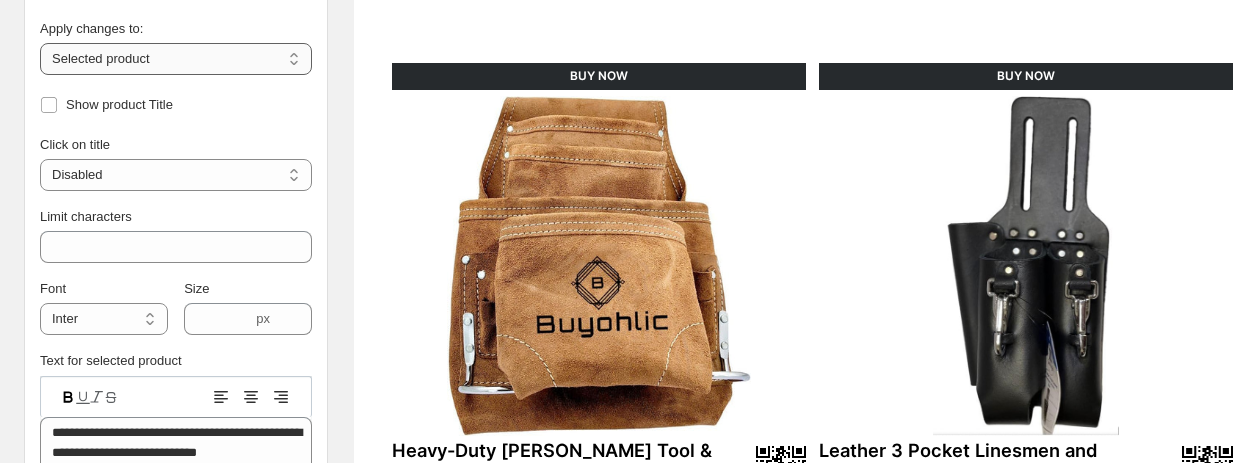 click on "**********" at bounding box center [176, 59] 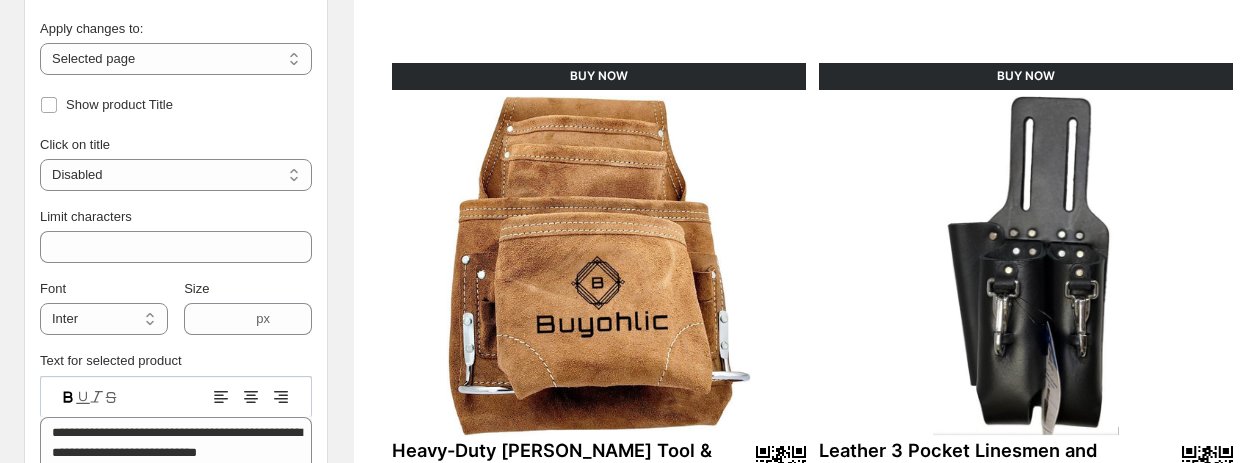 scroll, scrollTop: 962, scrollLeft: 0, axis: vertical 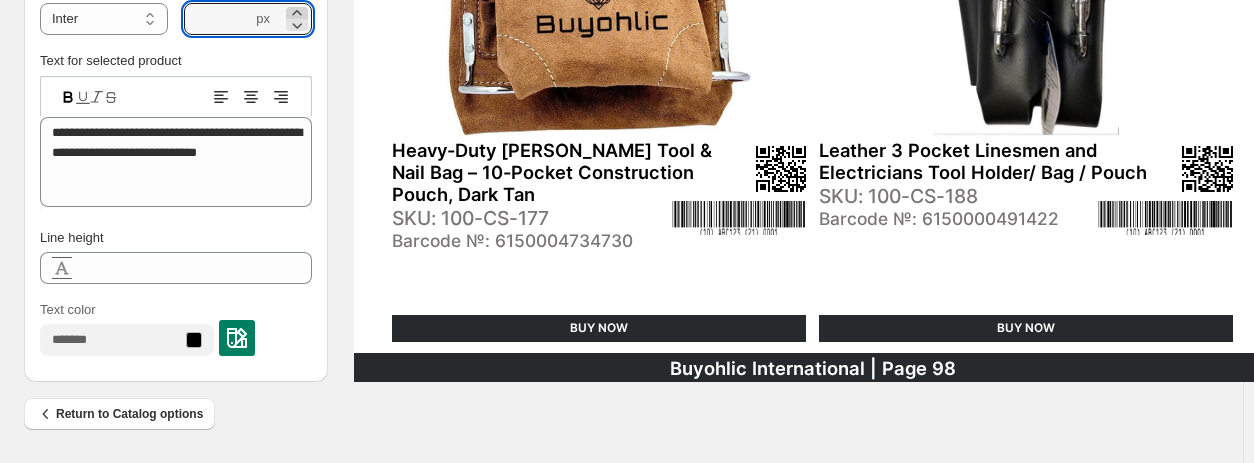click 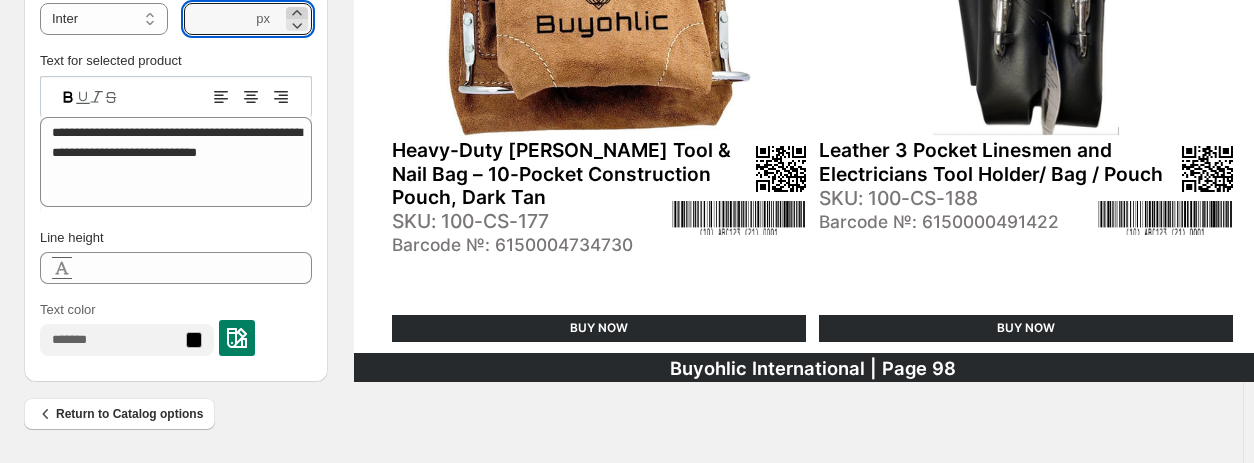click 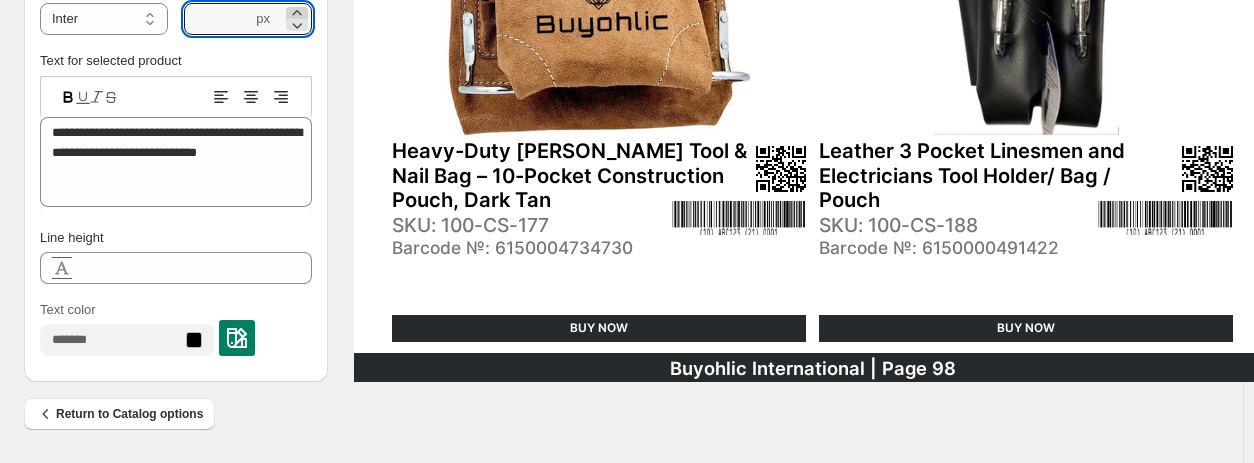 click 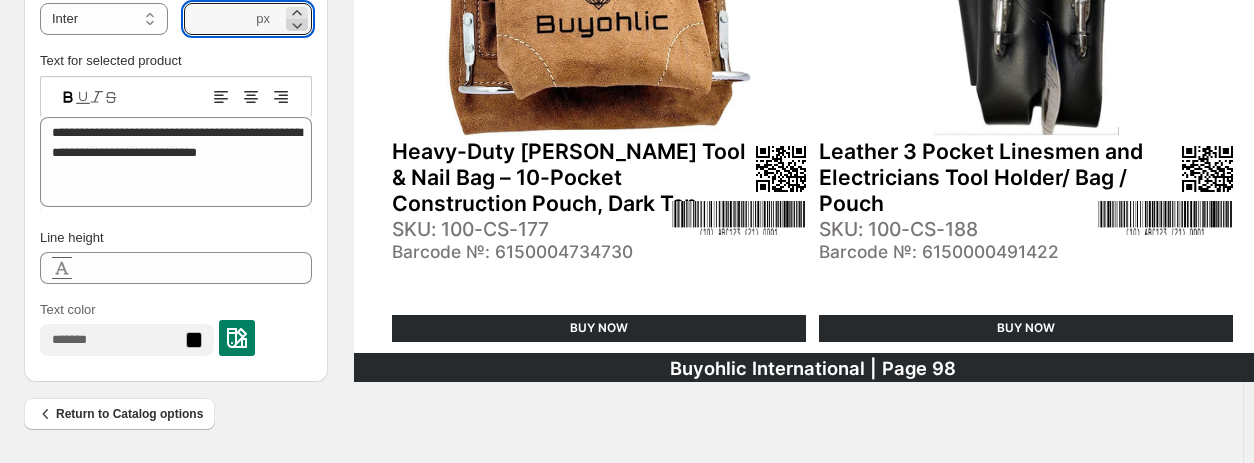 click 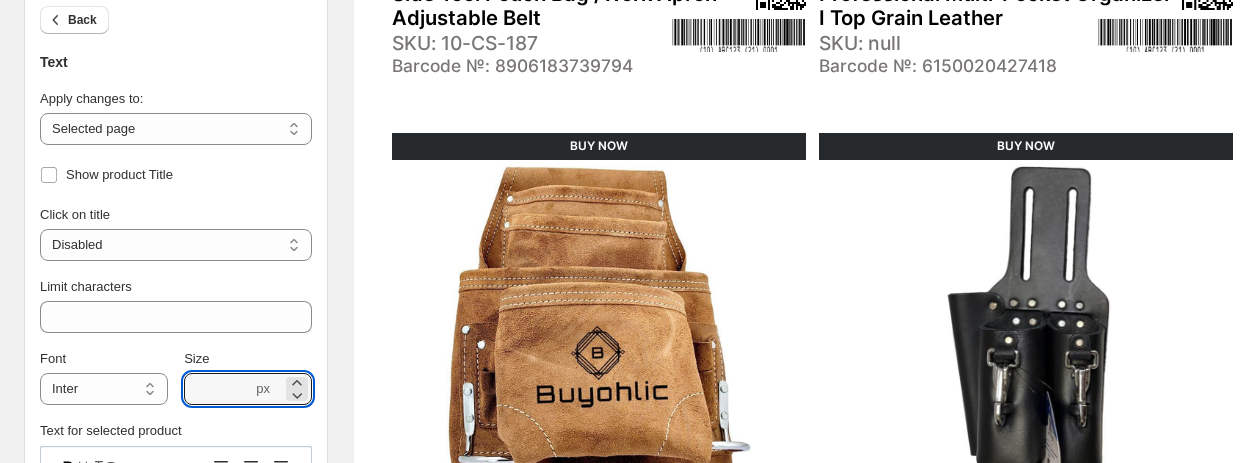 scroll, scrollTop: 462, scrollLeft: 0, axis: vertical 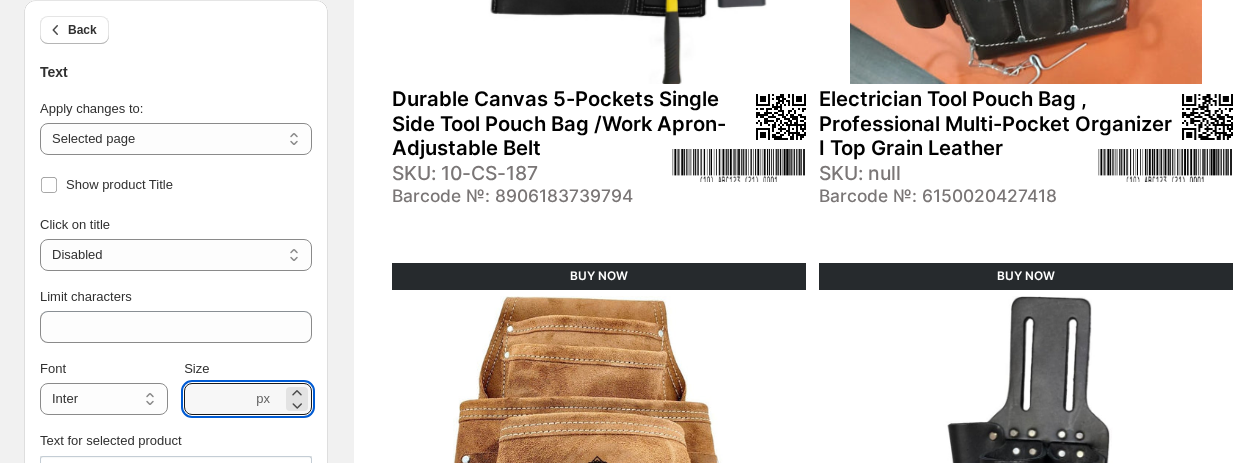 click on "BUY NOW" at bounding box center [599, 276] 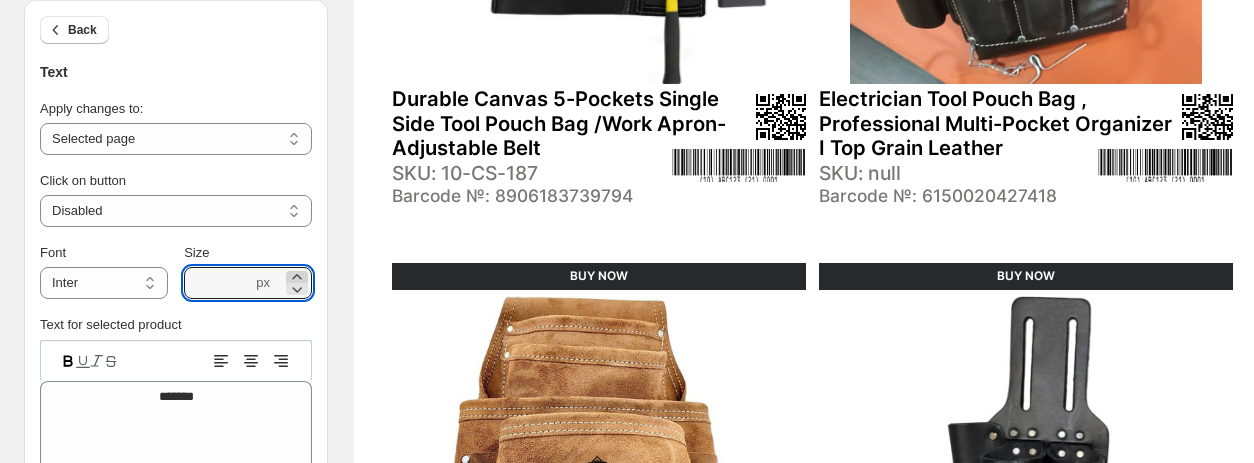 click 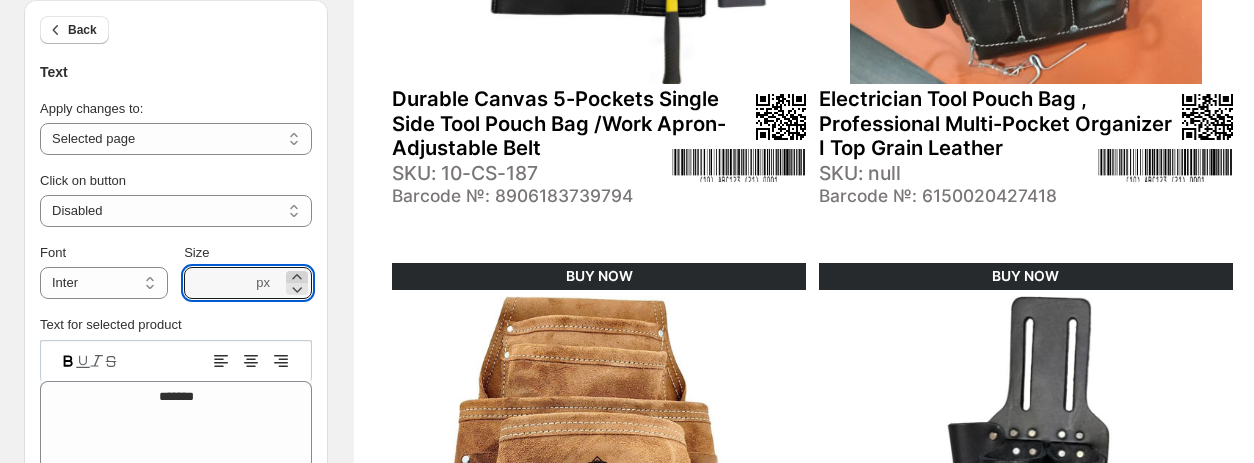 click 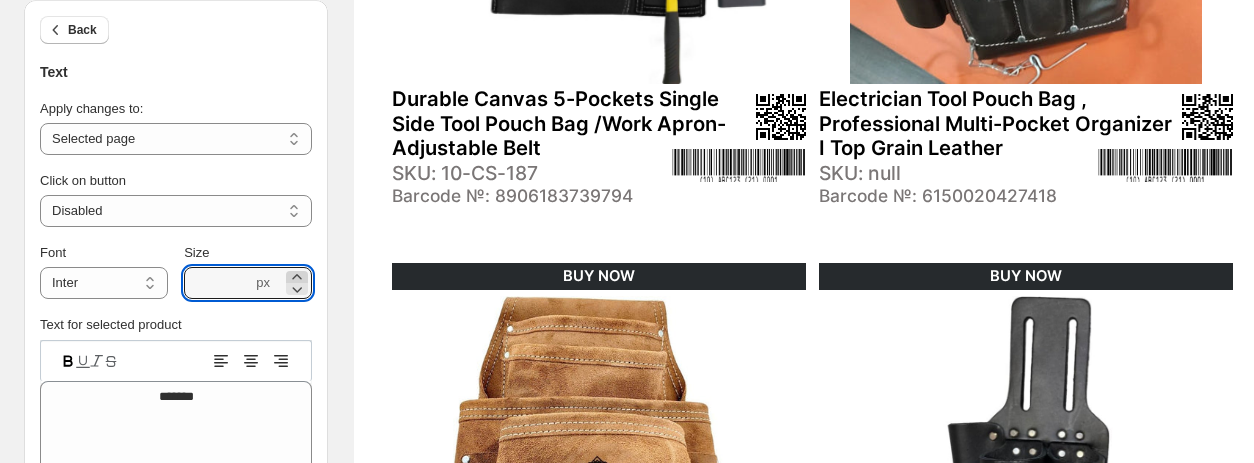 click 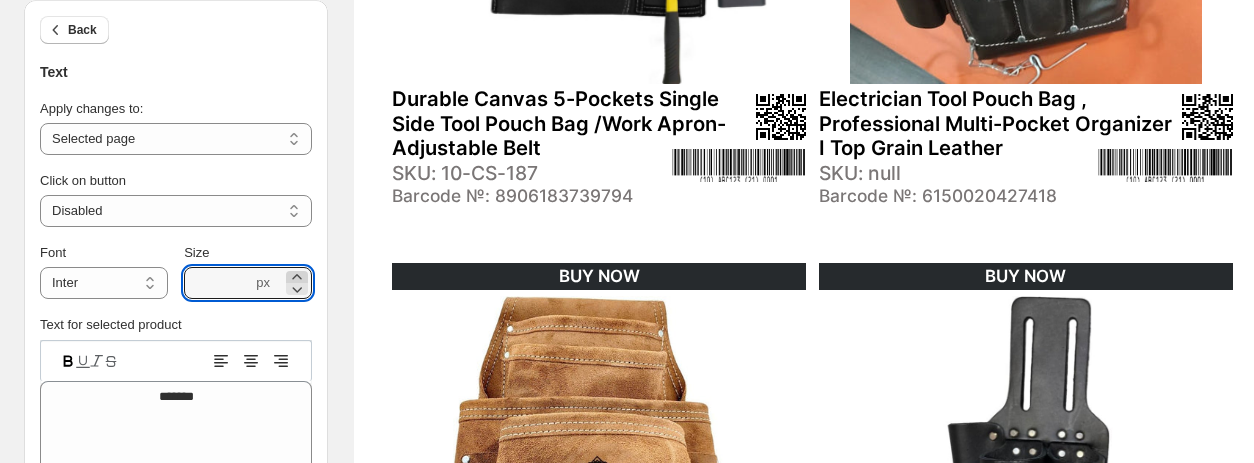 click 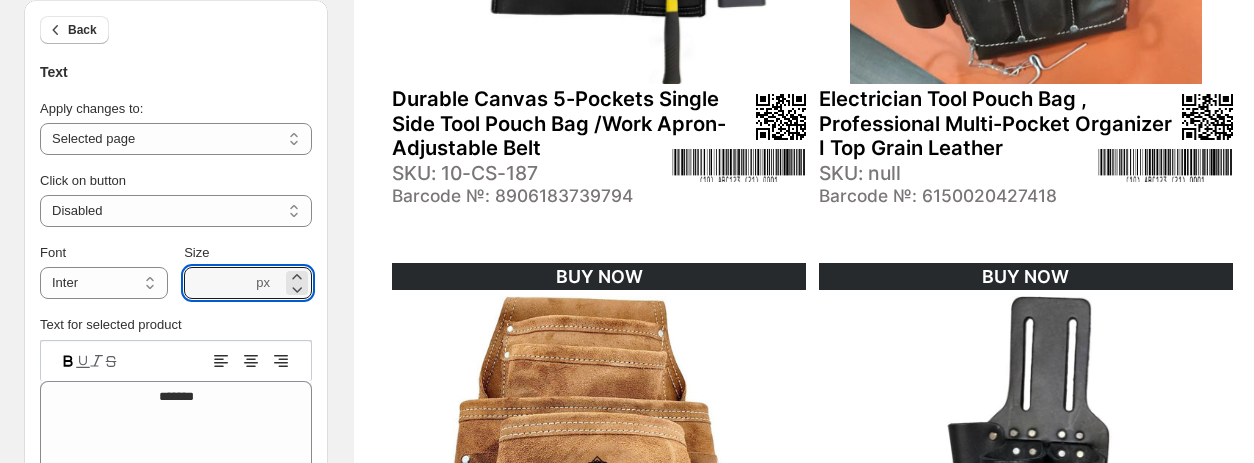 click on "**********" at bounding box center (176, 117) 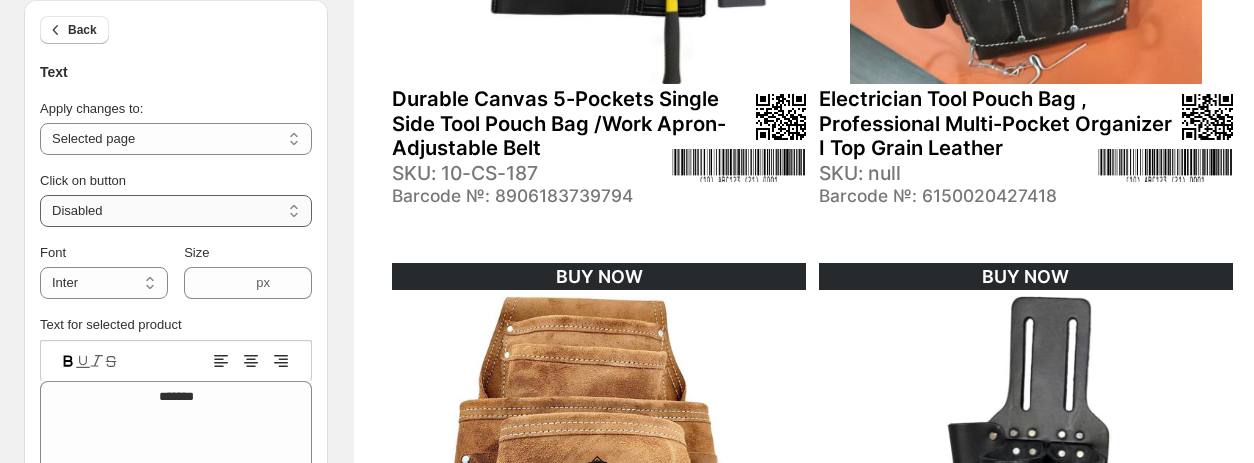 drag, startPoint x: 89, startPoint y: 207, endPoint x: 98, endPoint y: 221, distance: 16.643316 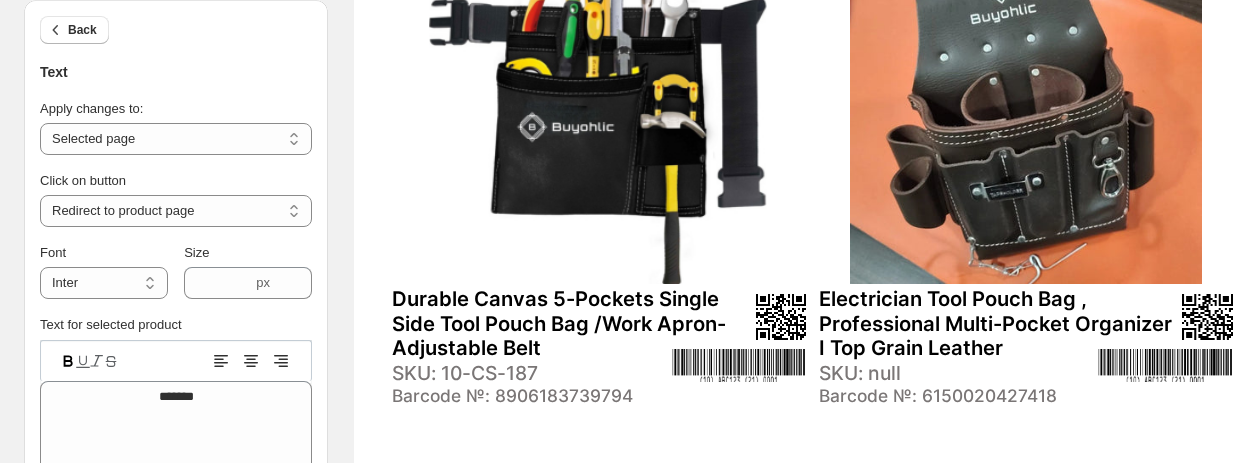 scroll, scrollTop: 262, scrollLeft: 187, axis: both 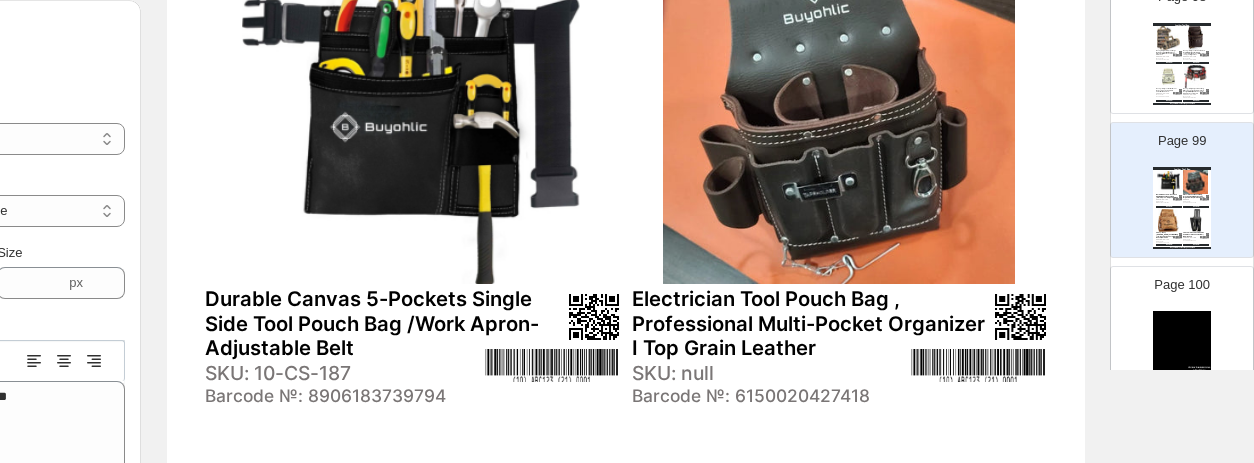 click at bounding box center (1169, 77) 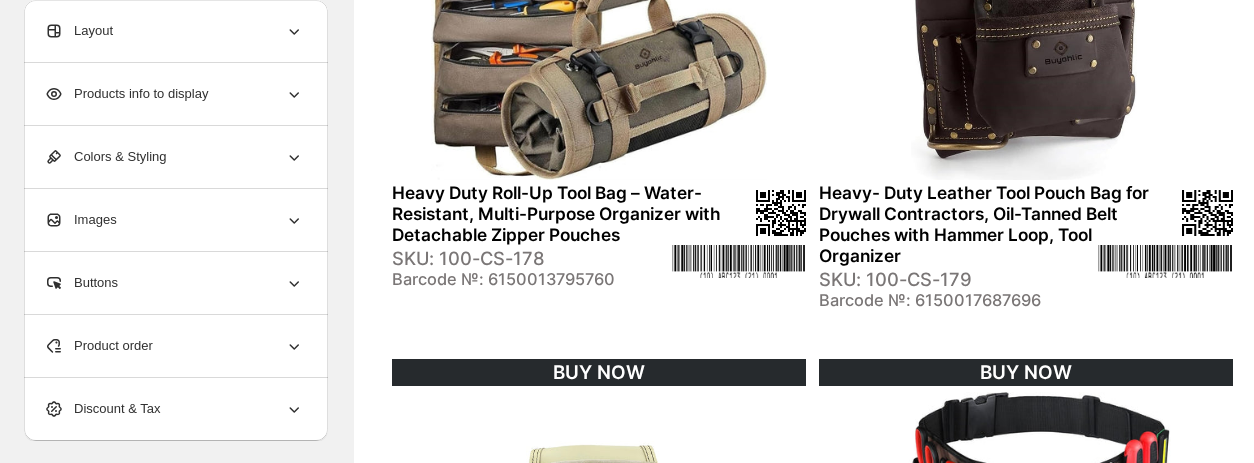 scroll, scrollTop: 462, scrollLeft: 0, axis: vertical 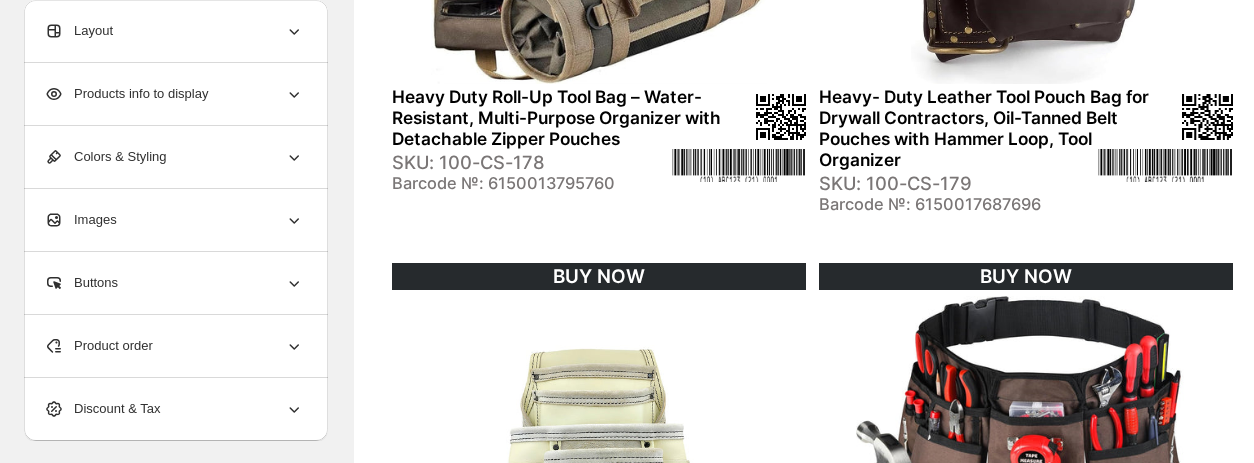 click on "BUY NOW" at bounding box center (599, 276) 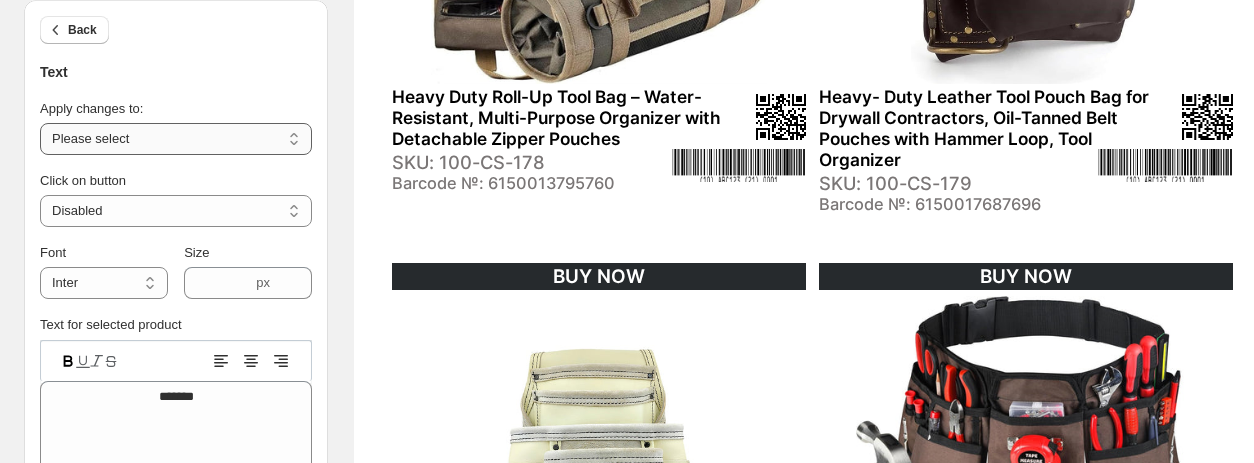 click on "**********" at bounding box center [176, 139] 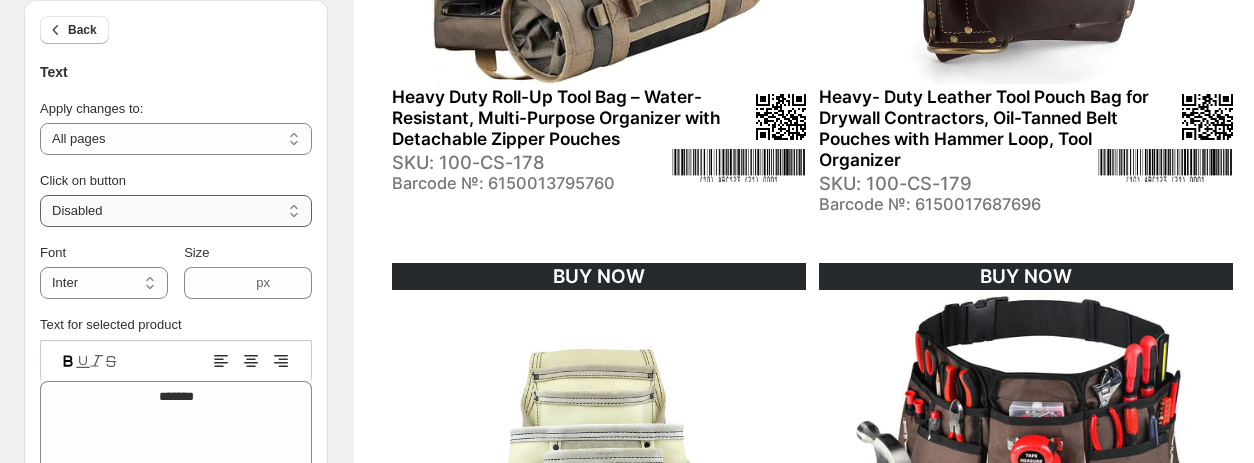 click on "**********" at bounding box center [176, 211] 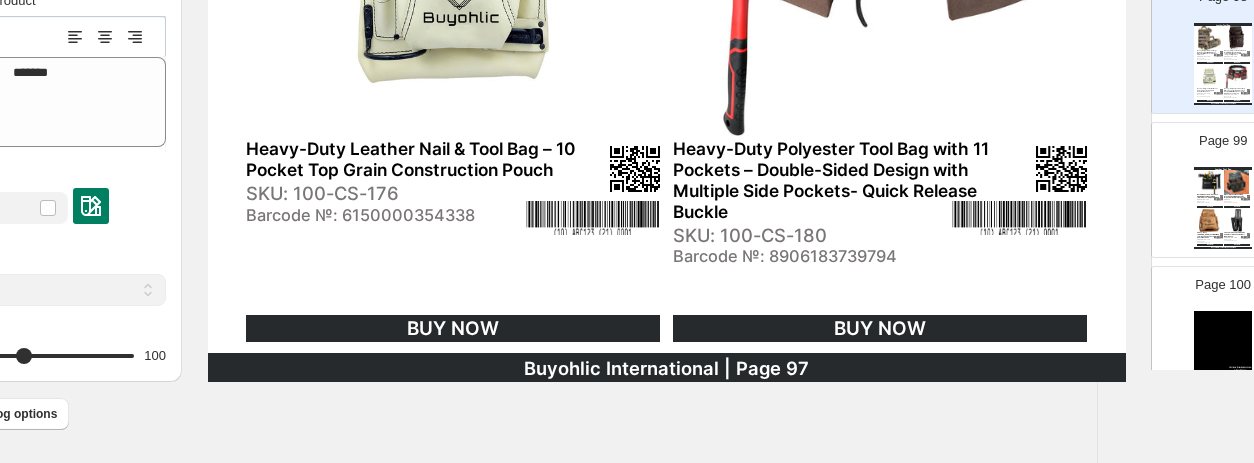 scroll, scrollTop: 962, scrollLeft: 187, axis: both 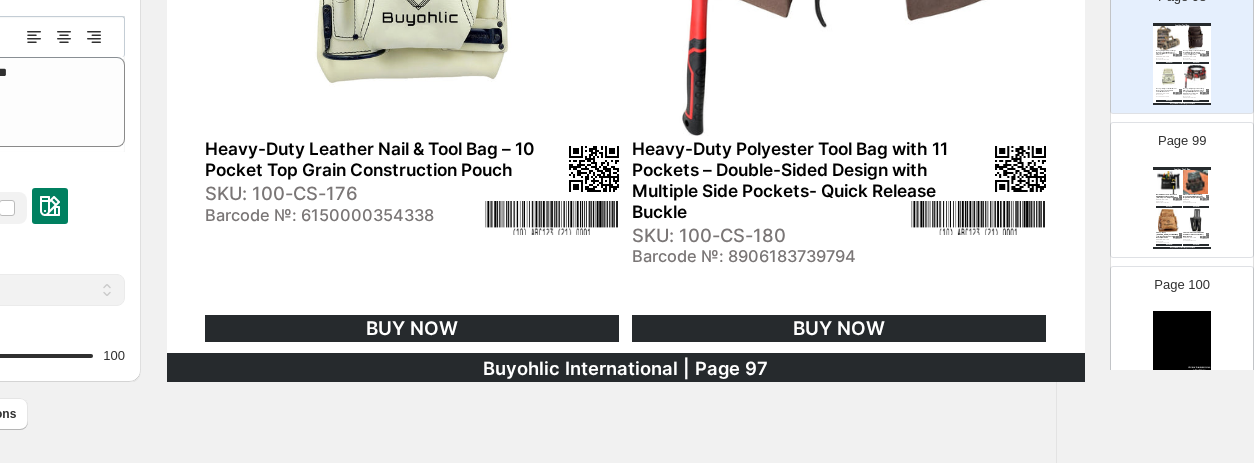 click at bounding box center (1169, 221) 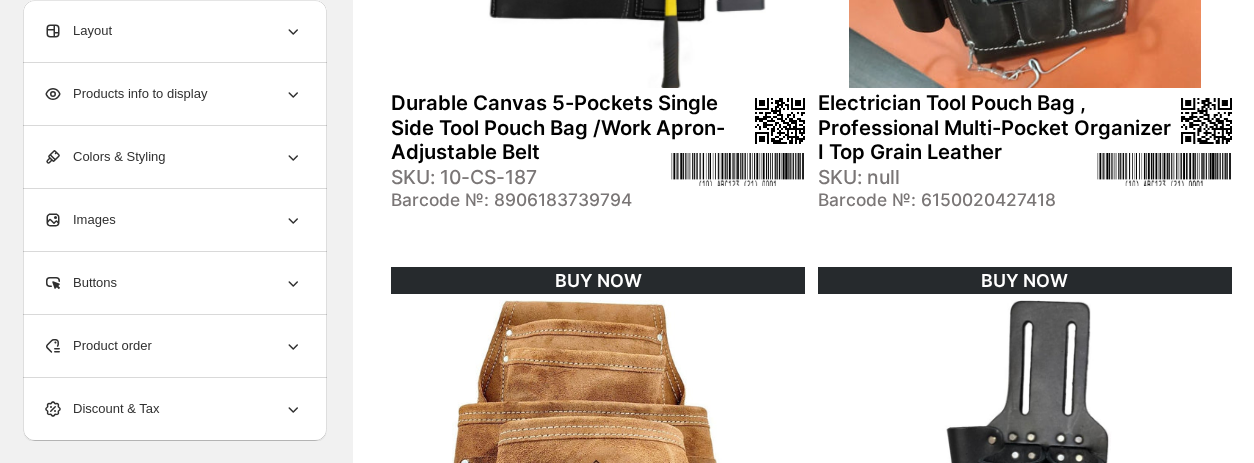 scroll, scrollTop: 362, scrollLeft: 1, axis: both 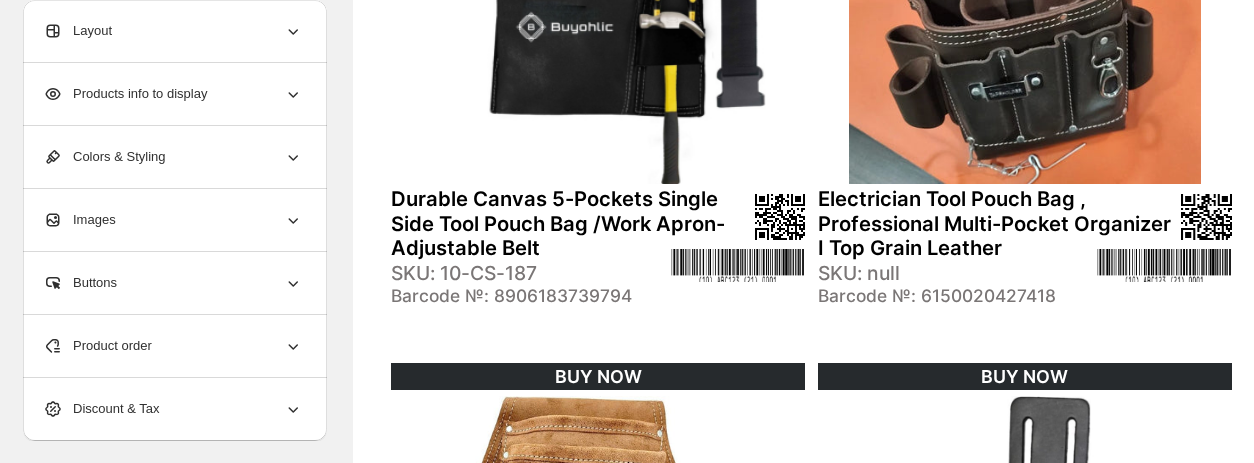click on "SKU:  null" at bounding box center (957, 273) 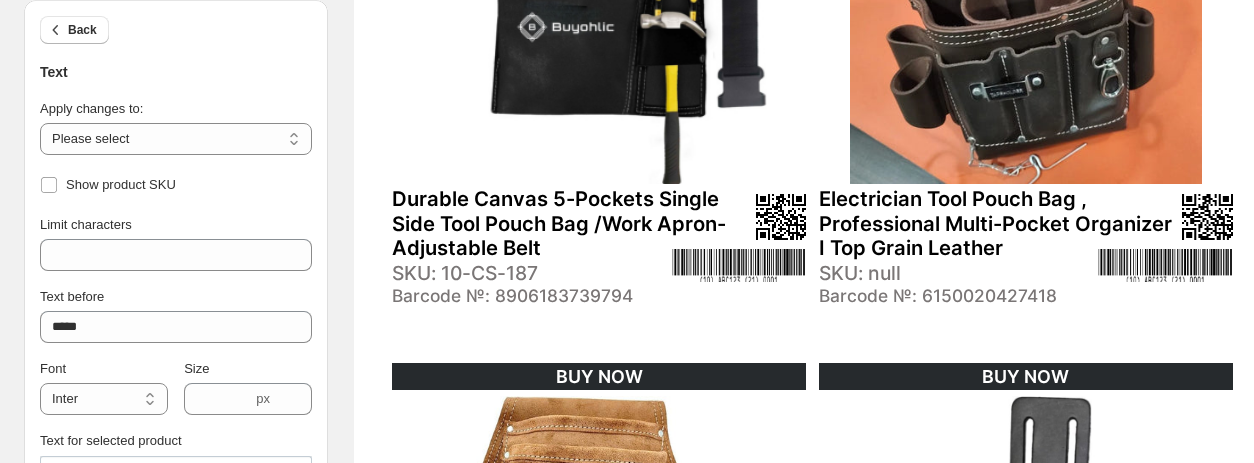 scroll, scrollTop: 462, scrollLeft: 0, axis: vertical 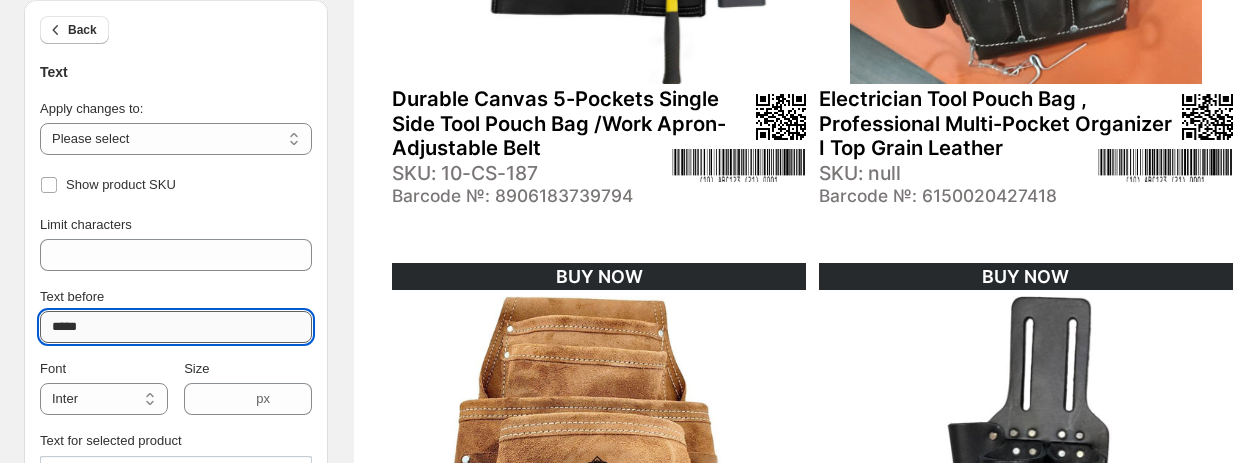 click on "****" at bounding box center (176, 327) 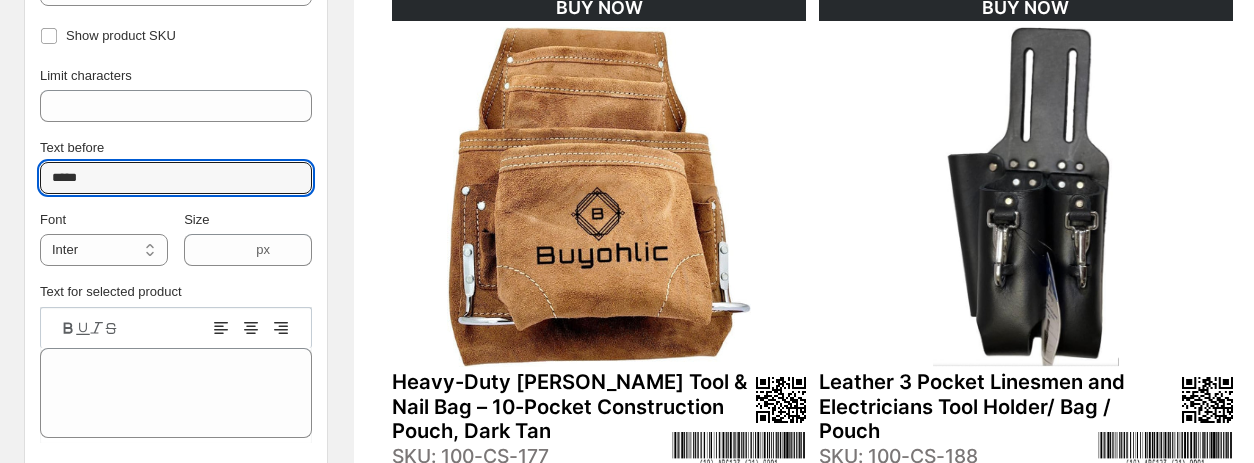scroll, scrollTop: 762, scrollLeft: 0, axis: vertical 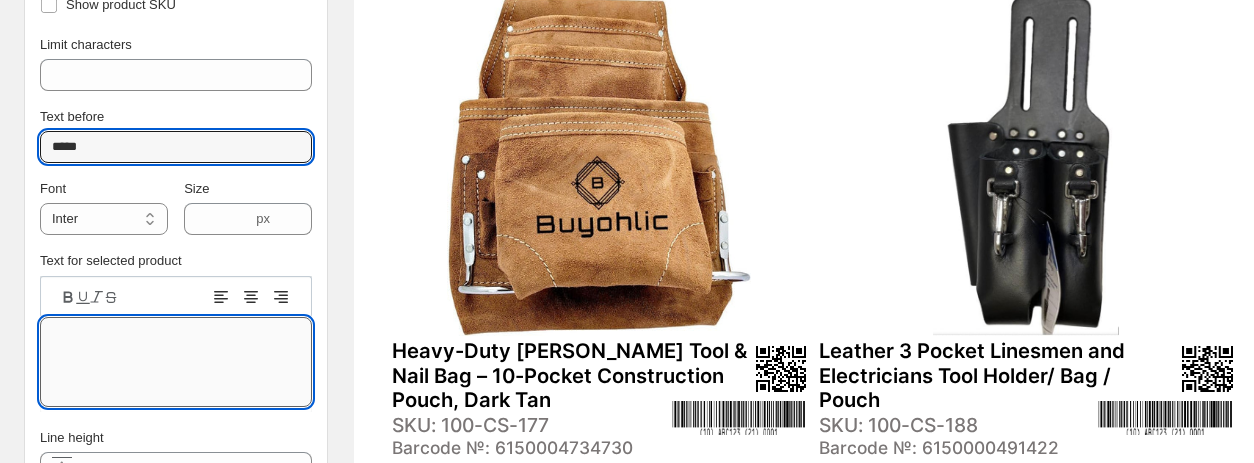 click on "Text editor" at bounding box center (176, 362) 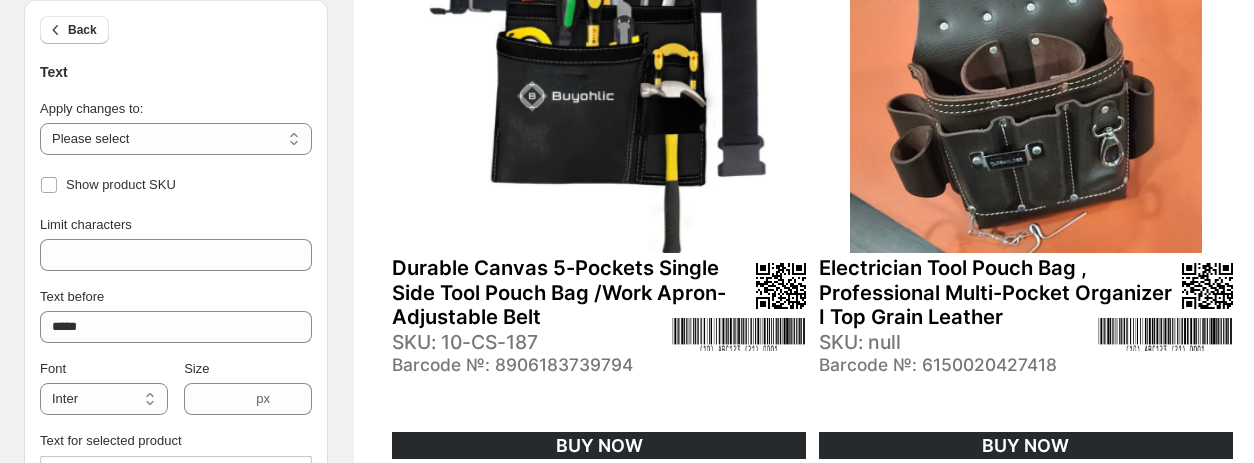 scroll, scrollTop: 262, scrollLeft: 0, axis: vertical 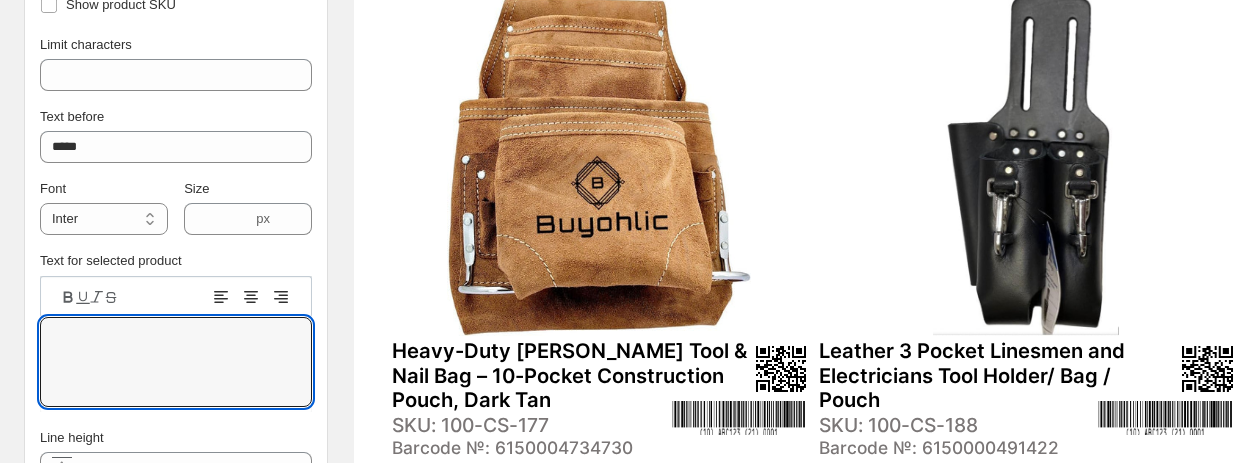 paste 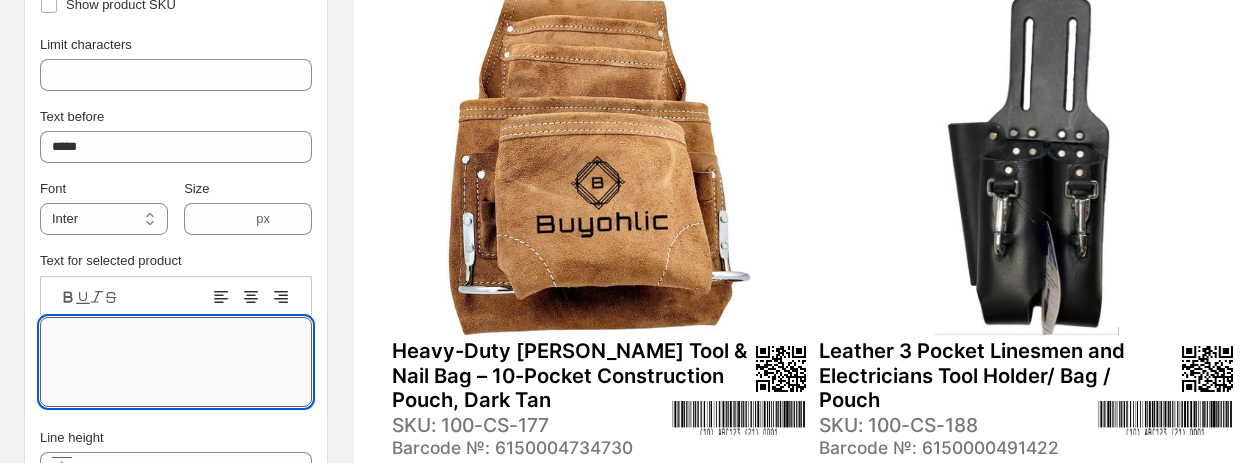click on "Text editor" at bounding box center (176, 362) 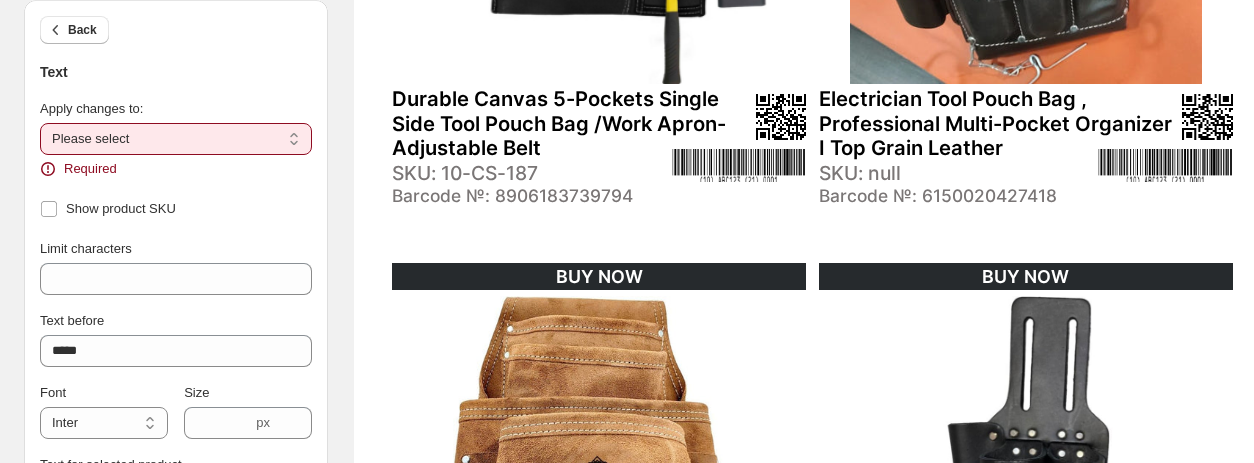 scroll, scrollTop: 462, scrollLeft: 0, axis: vertical 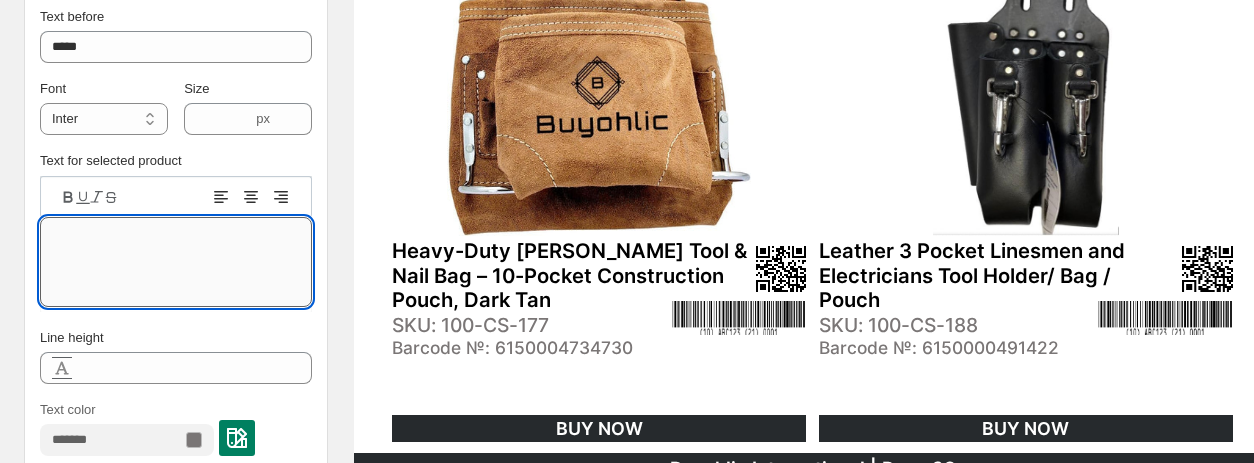 click on "Text editor" at bounding box center [176, 262] 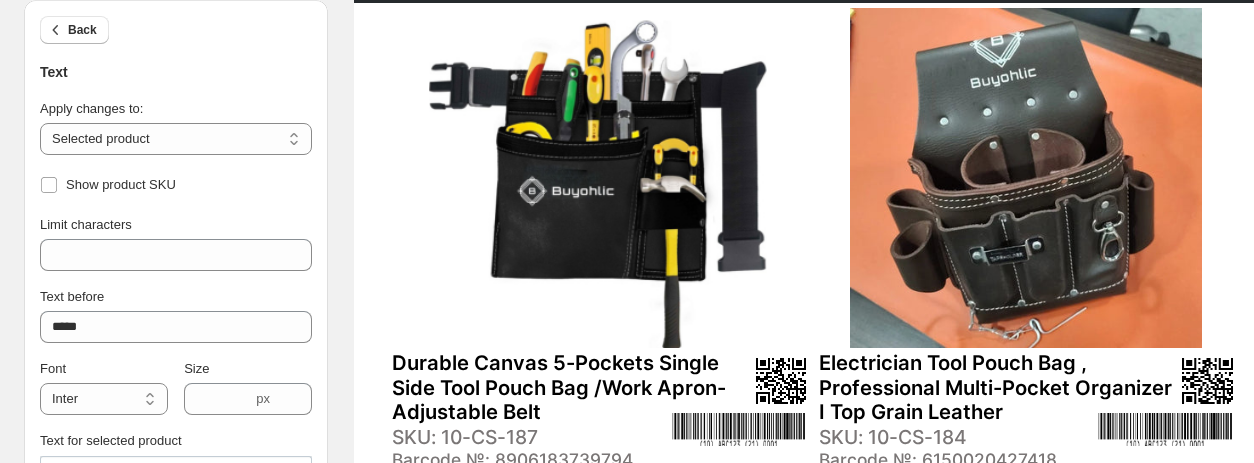 scroll, scrollTop: 162, scrollLeft: 0, axis: vertical 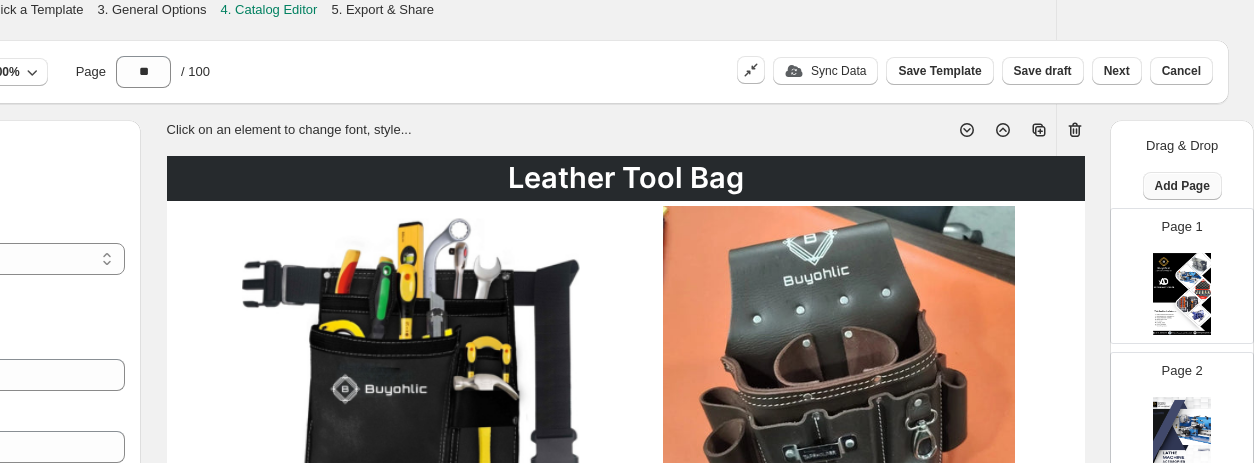 type on "*********" 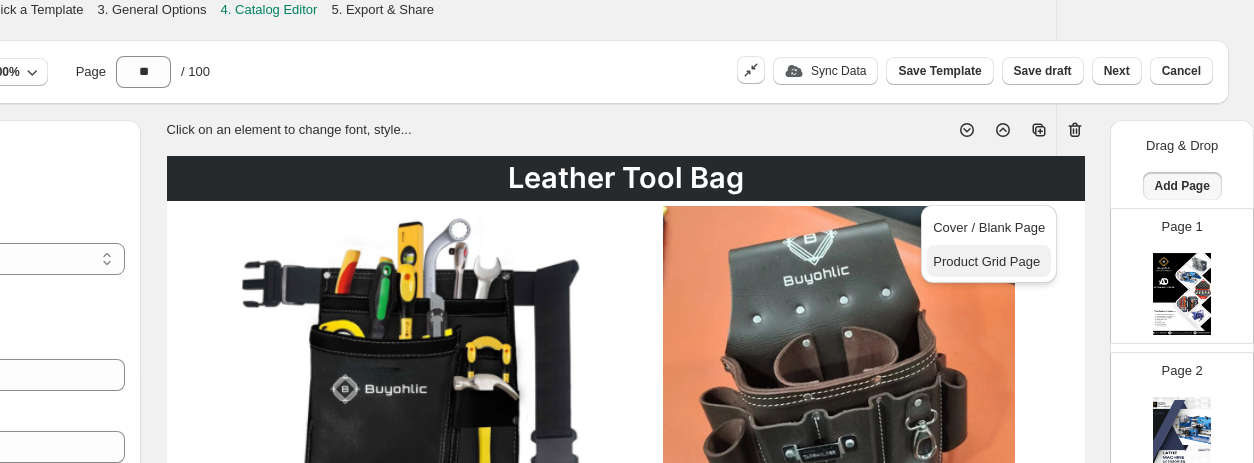 click on "Product Grid Page" at bounding box center (986, 261) 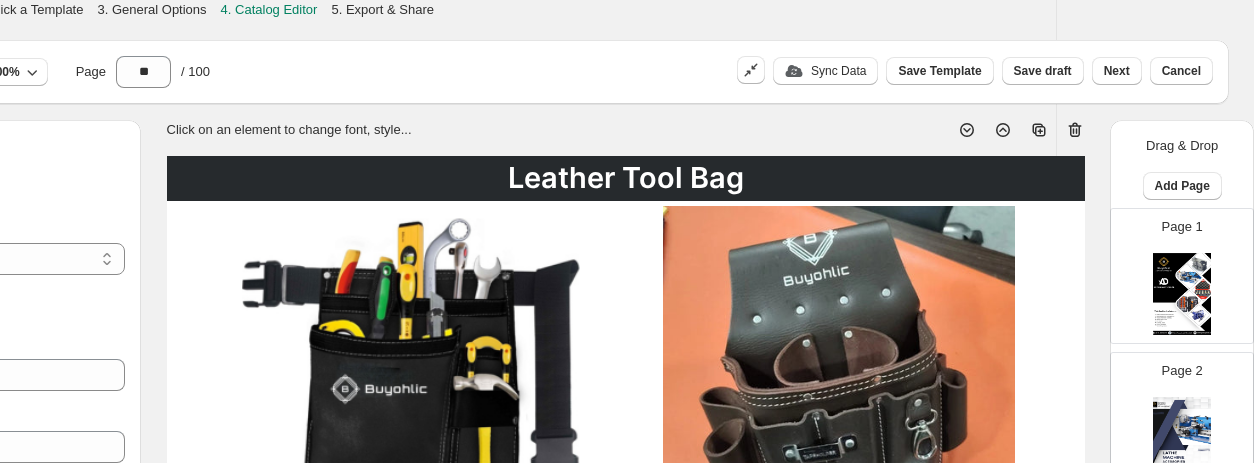 scroll, scrollTop: 100, scrollLeft: 0, axis: vertical 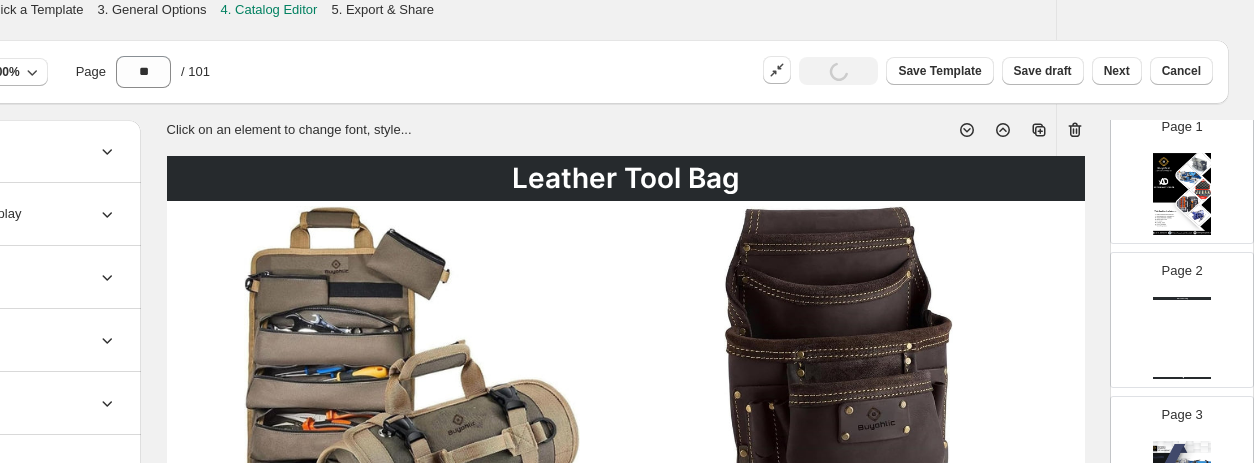 click on "Watch Catalog Watch Catalog | Page undefined" at bounding box center (1182, 338) 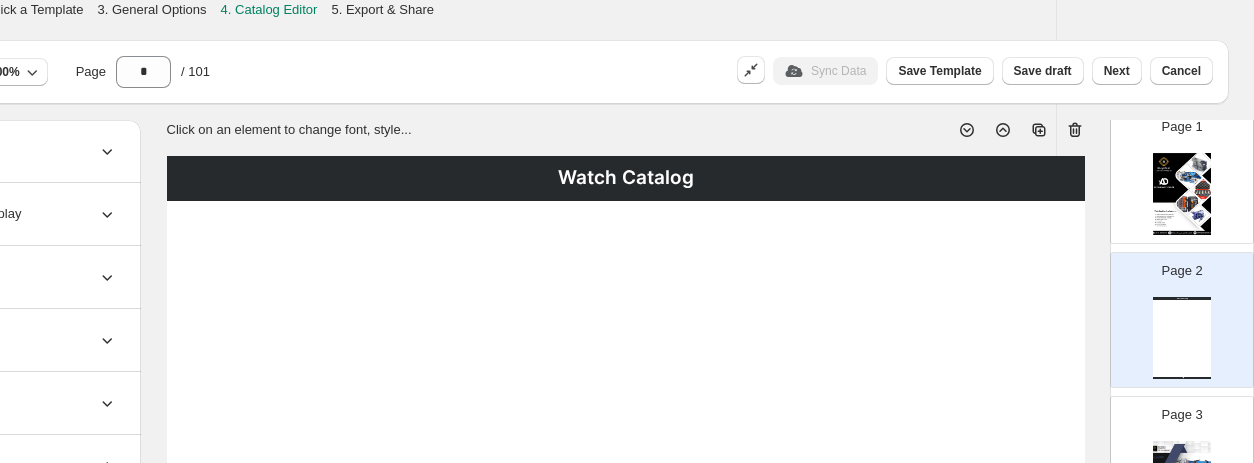 scroll, scrollTop: 0, scrollLeft: 32, axis: horizontal 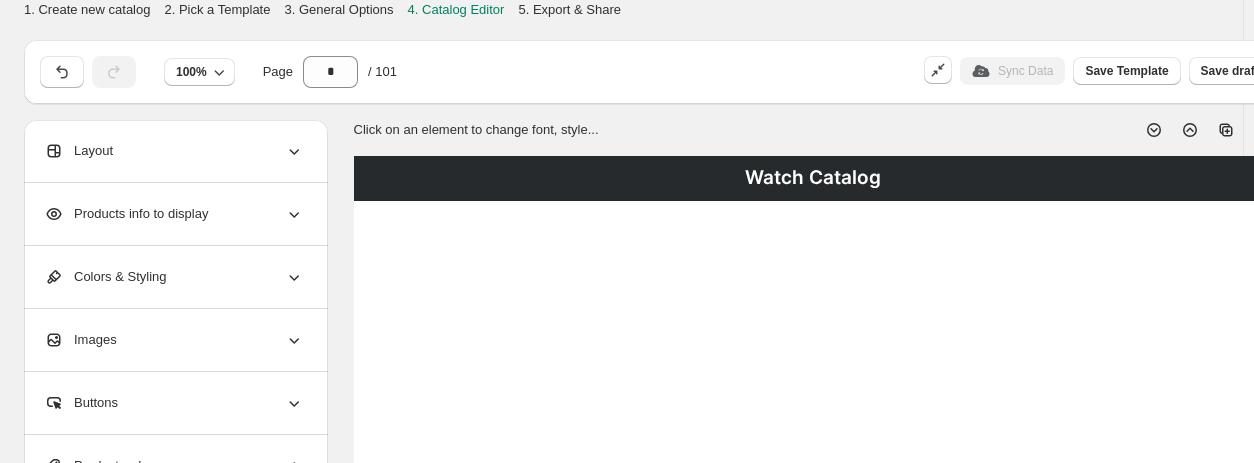 click on "Layout" at bounding box center (78, 151) 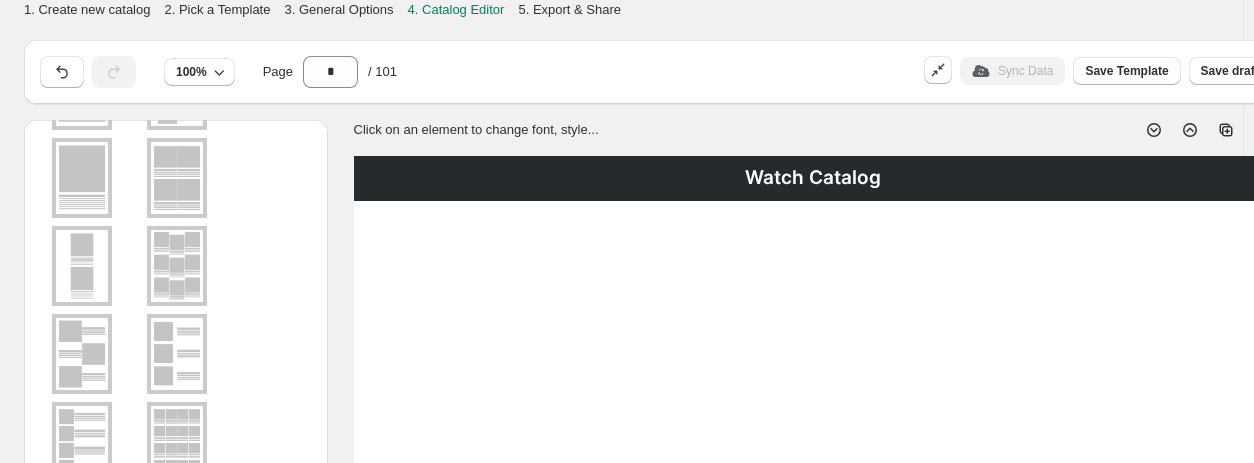 scroll, scrollTop: 100, scrollLeft: 0, axis: vertical 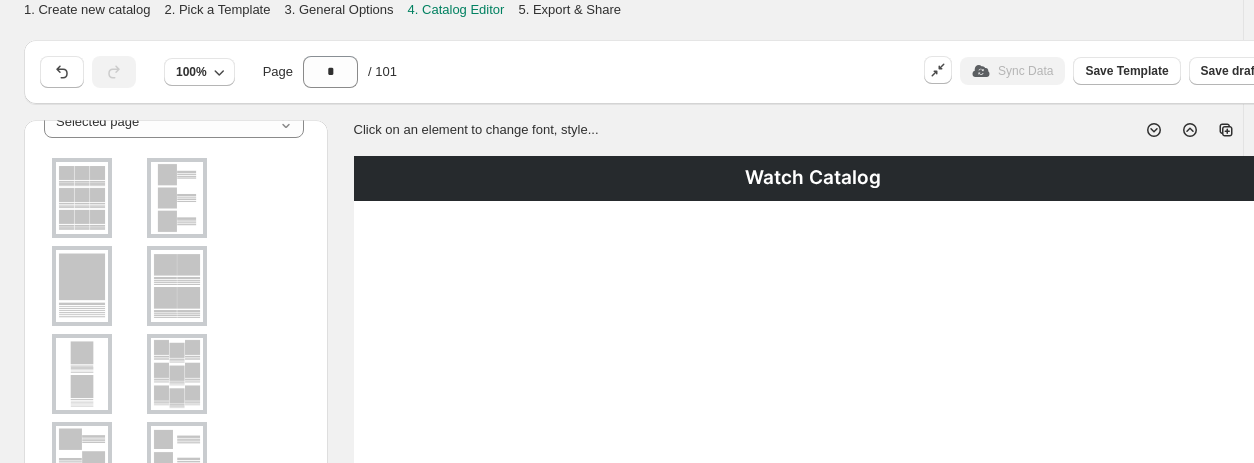 click at bounding box center (82, 198) 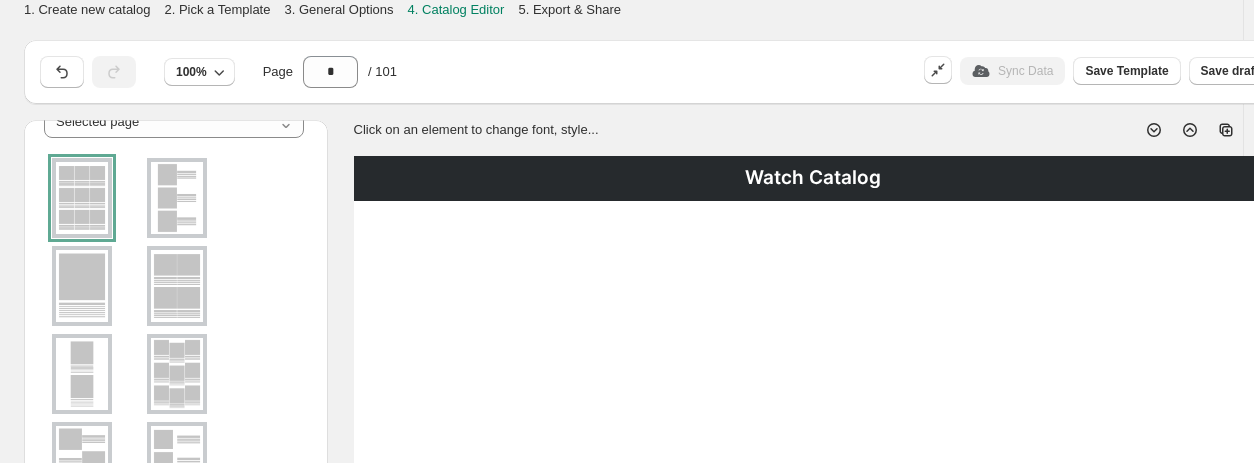 click at bounding box center [82, 286] 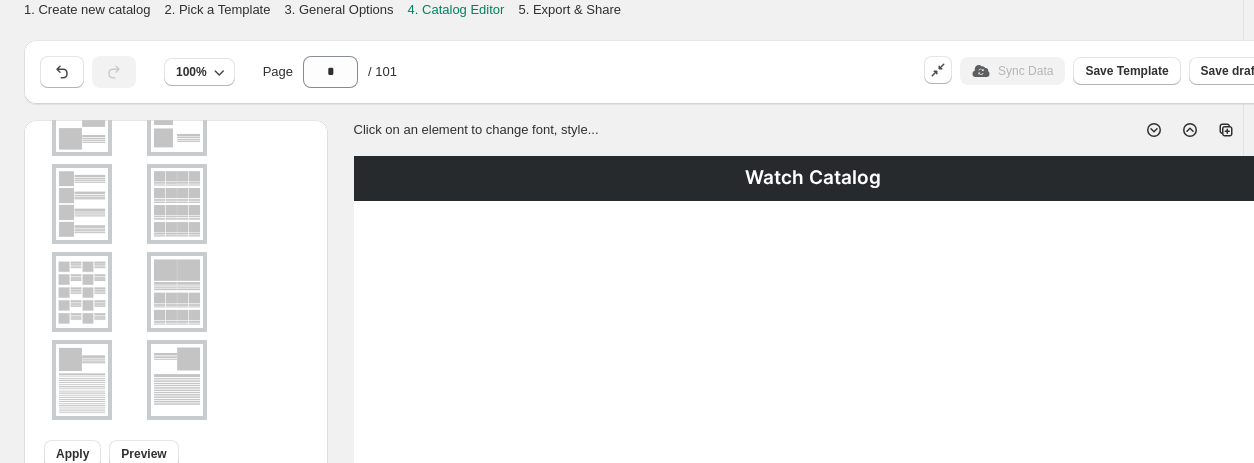 scroll, scrollTop: 452, scrollLeft: 0, axis: vertical 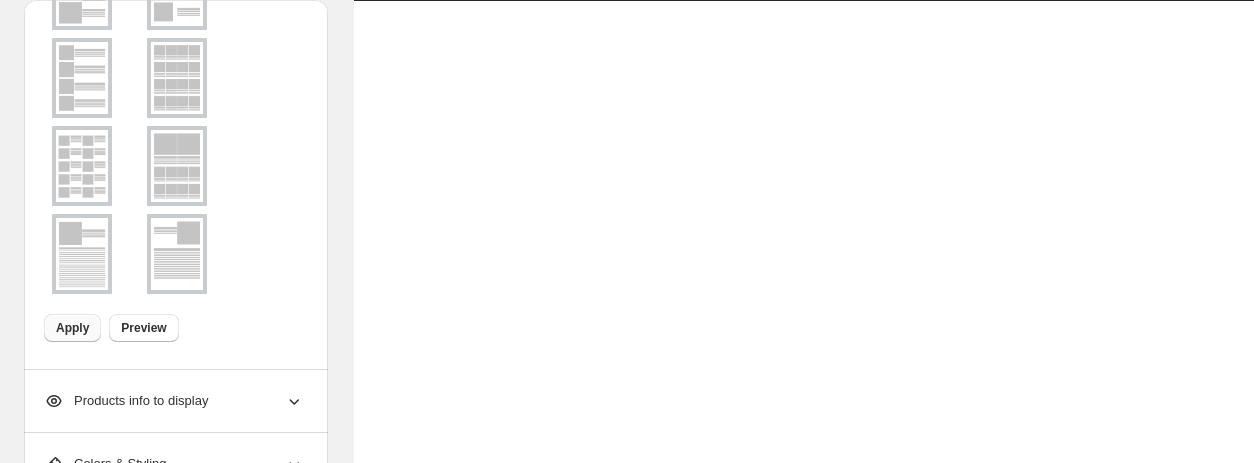 click on "Apply" at bounding box center (72, 328) 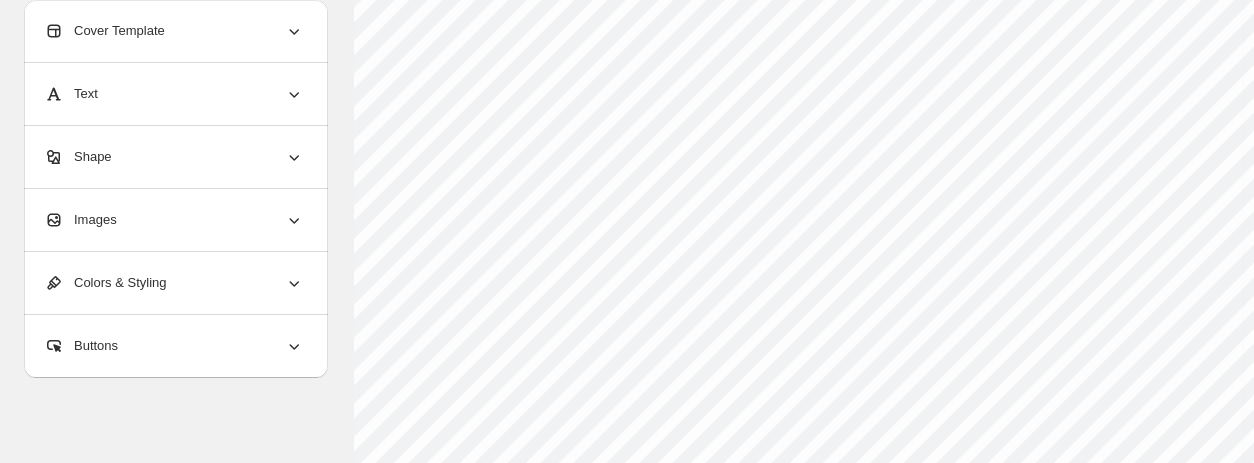 scroll, scrollTop: 200, scrollLeft: 187, axis: both 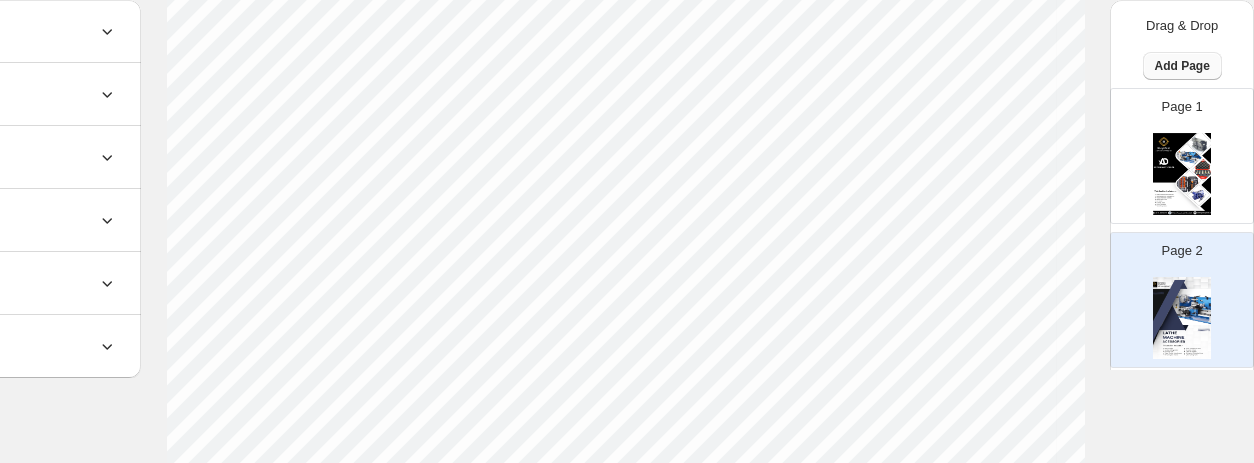 click on "Add Page" at bounding box center [1182, 66] 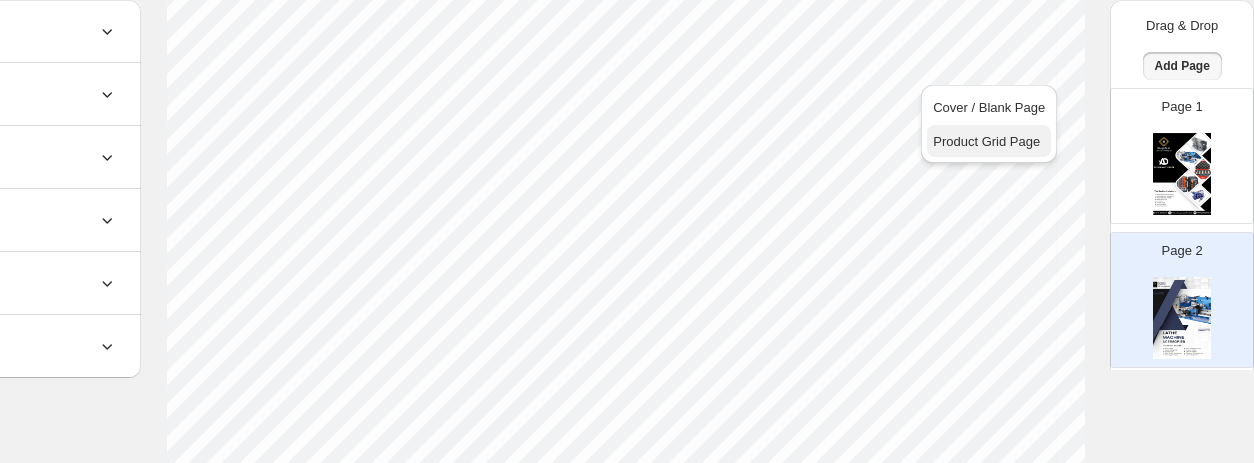 click on "Product Grid Page" at bounding box center (986, 141) 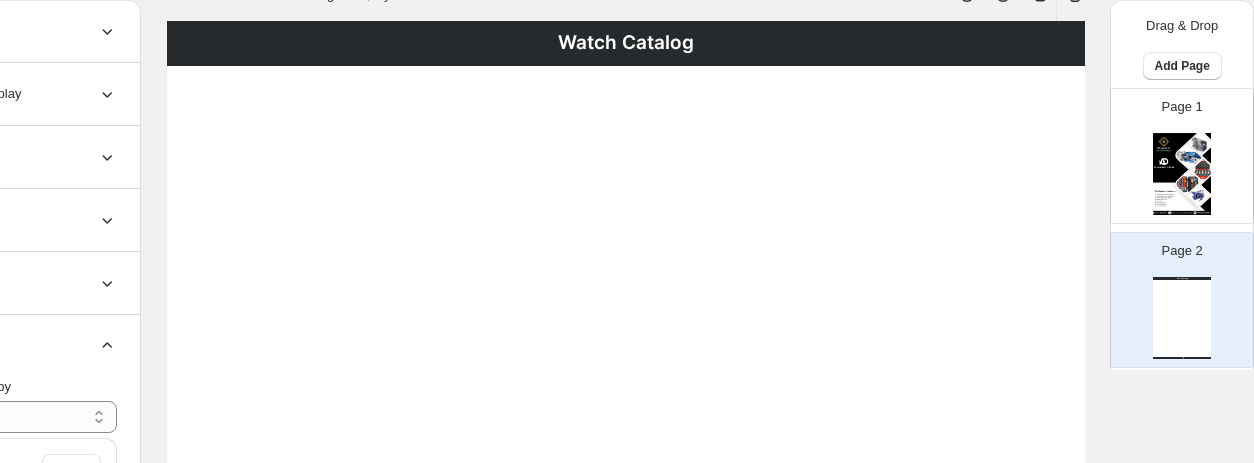 scroll, scrollTop: 0, scrollLeft: 187, axis: horizontal 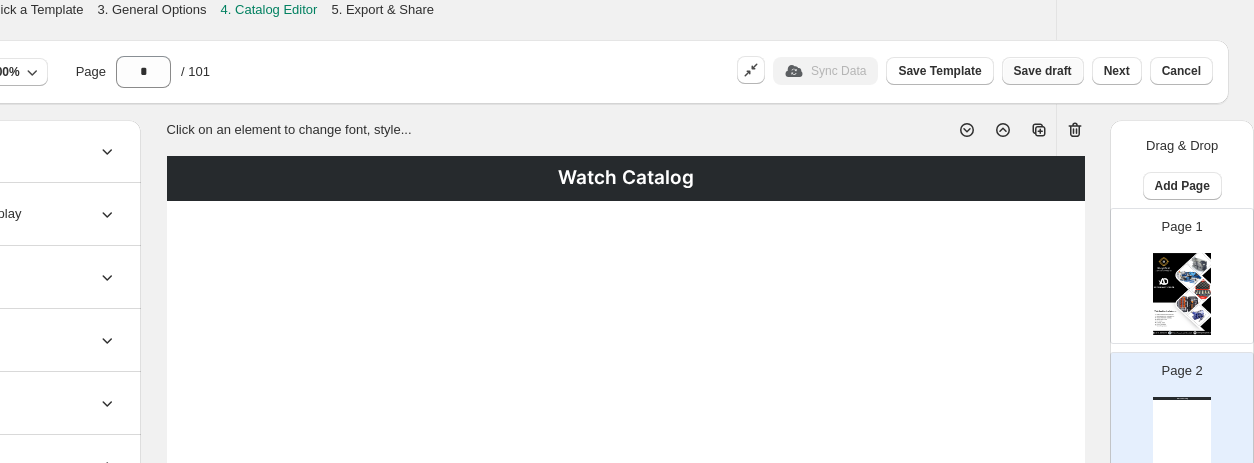 click on "Save draft" at bounding box center (1043, 71) 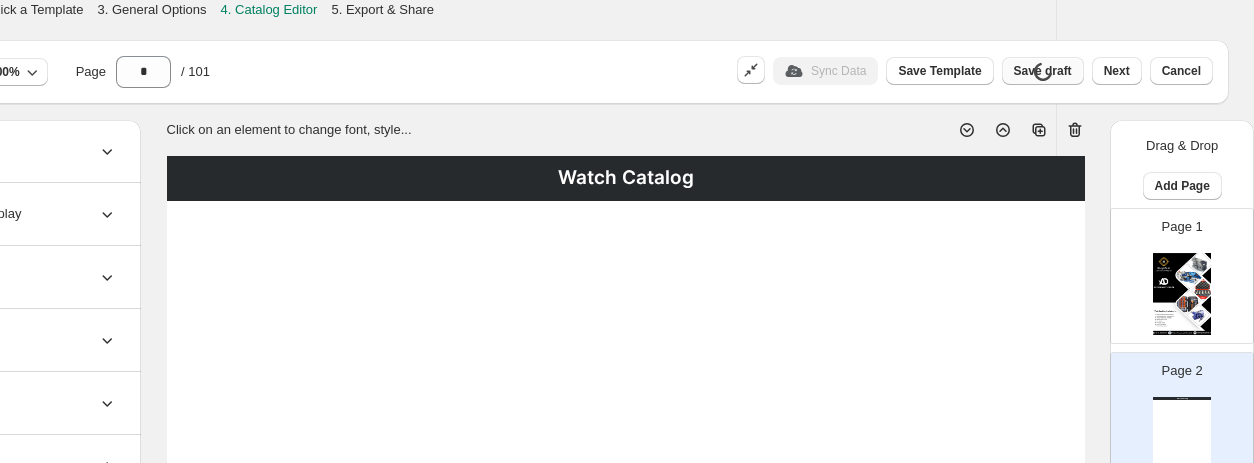 scroll, scrollTop: 0, scrollLeft: 0, axis: both 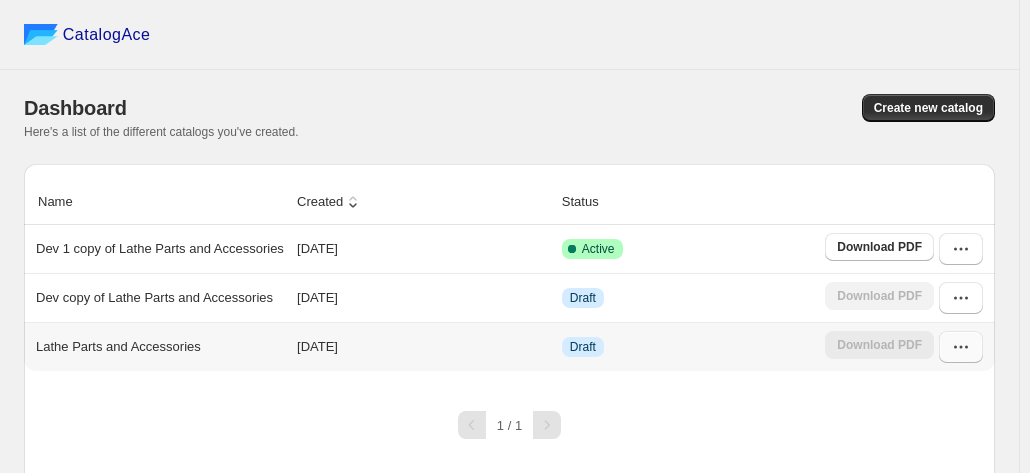 click at bounding box center [961, 347] 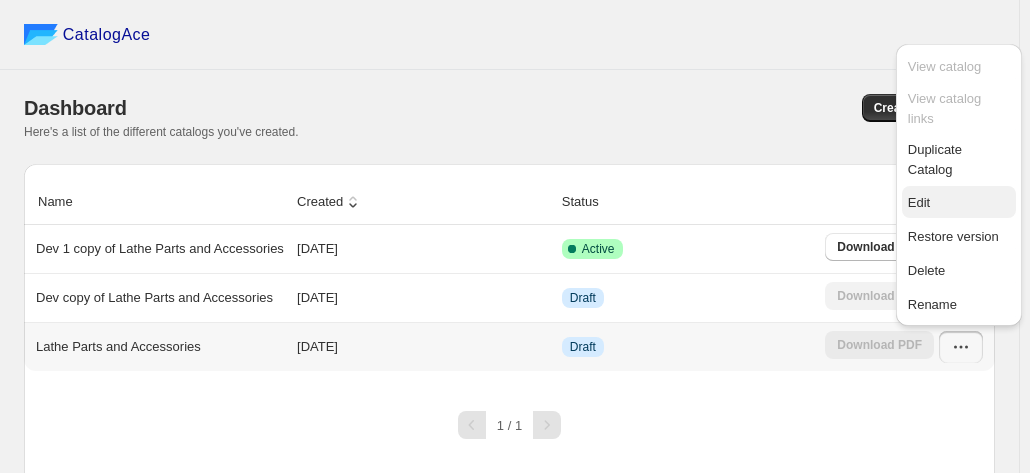 click on "Edit" at bounding box center (959, 203) 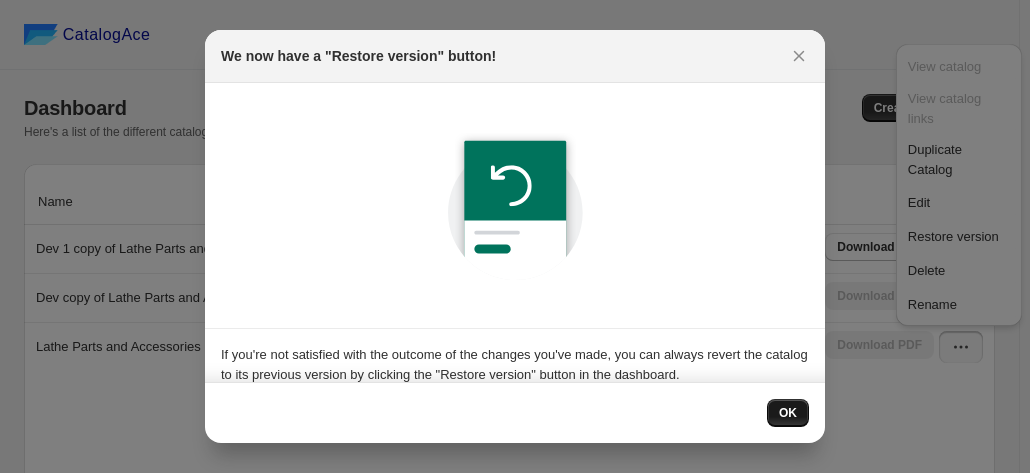 click on "OK" at bounding box center (788, 413) 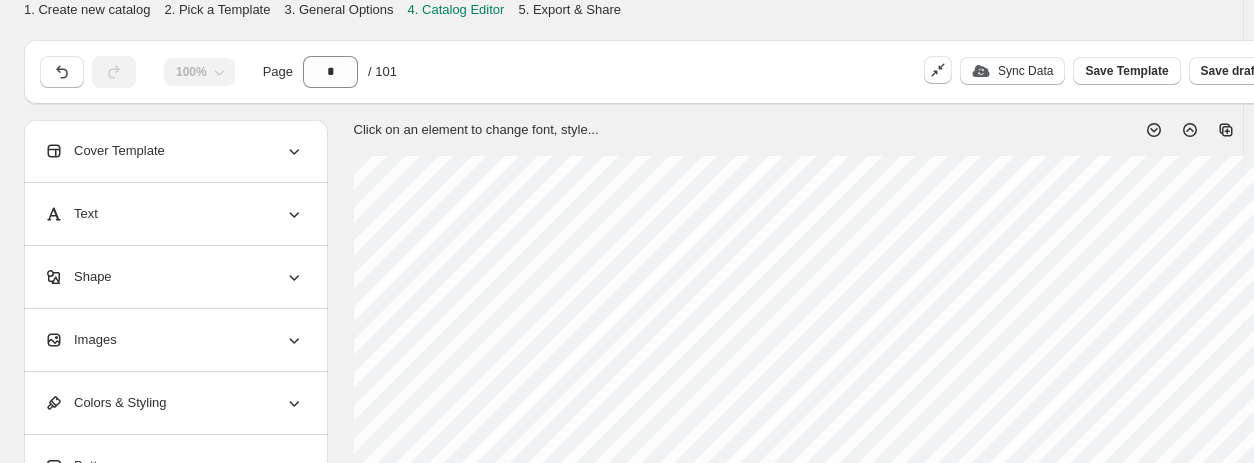 scroll, scrollTop: 0, scrollLeft: 0, axis: both 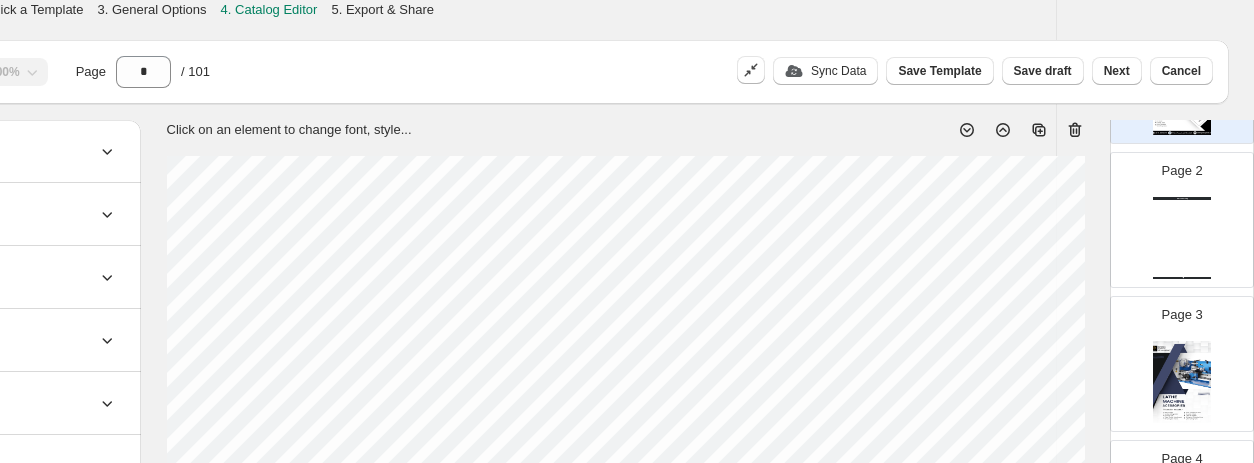 click on "Page 2 Watch Catalog Watch Catalog | Page undefined" at bounding box center [1174, 212] 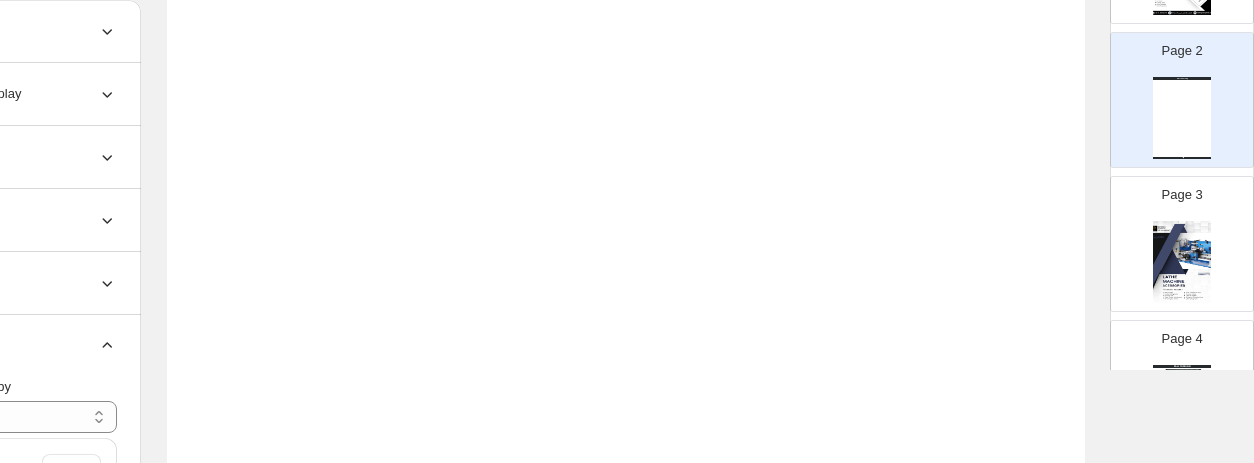 scroll, scrollTop: 500, scrollLeft: 64, axis: both 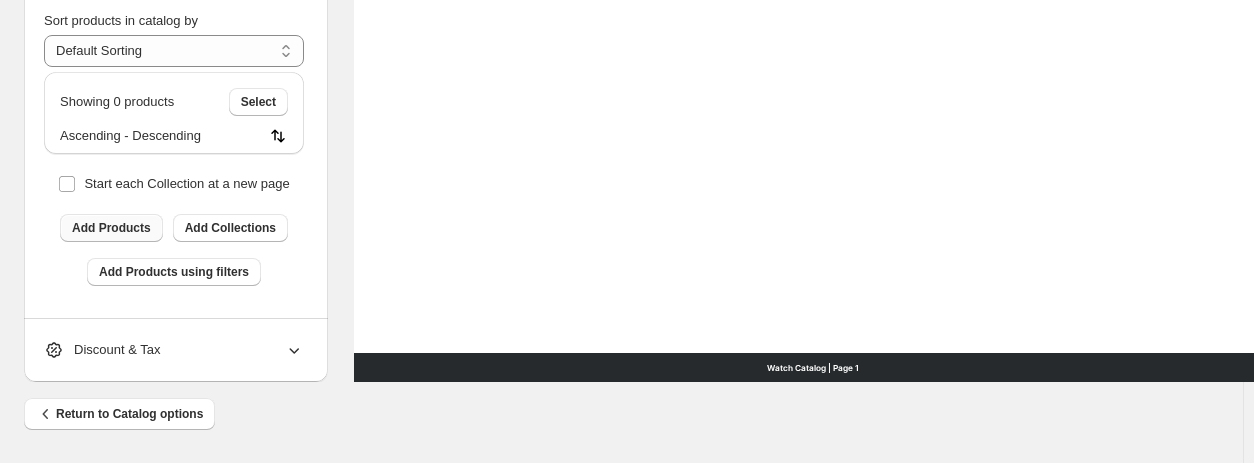 click on "Add Products" at bounding box center [111, 228] 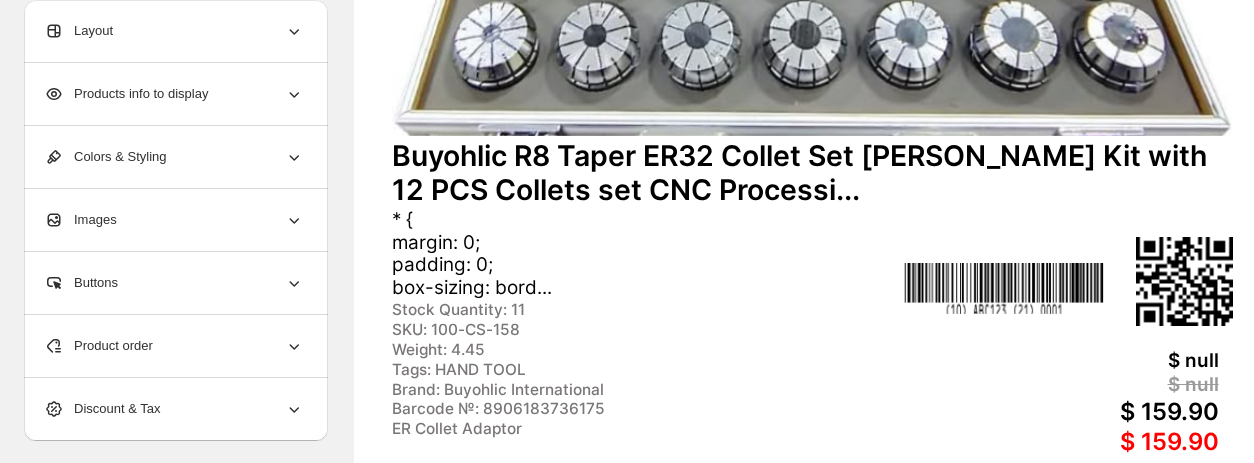 scroll, scrollTop: 800, scrollLeft: 0, axis: vertical 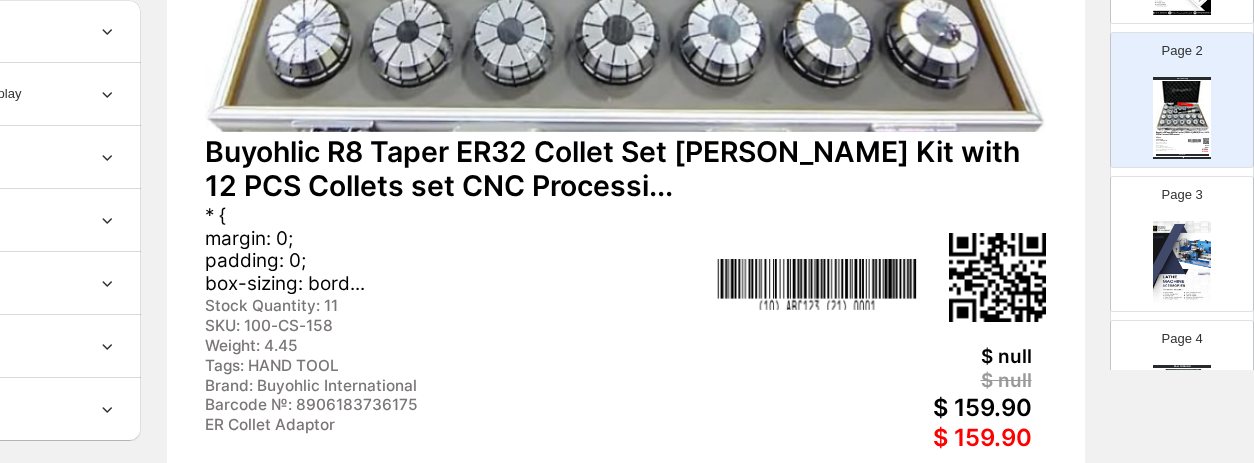 click at bounding box center (1182, 105) 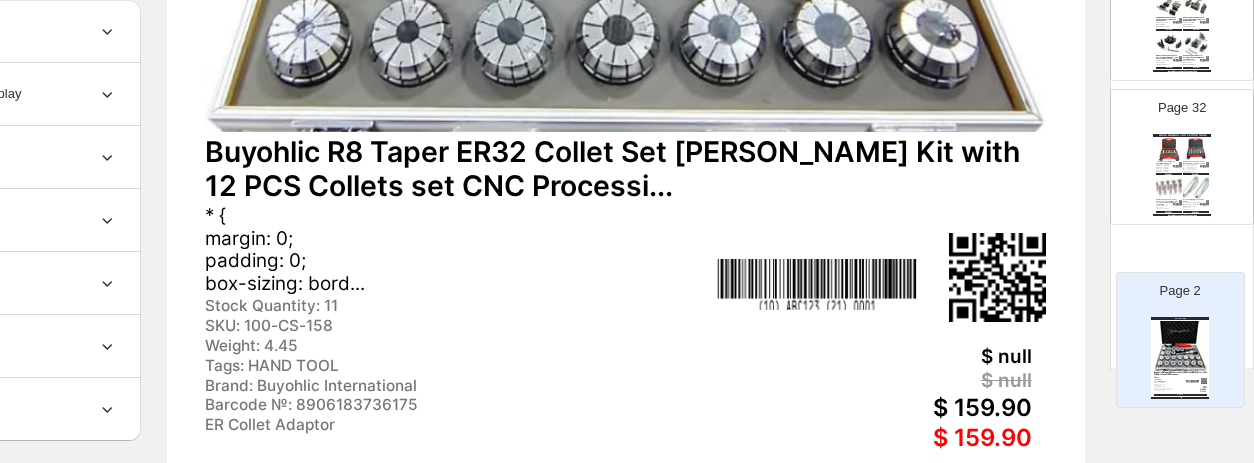 scroll, scrollTop: 4322, scrollLeft: 0, axis: vertical 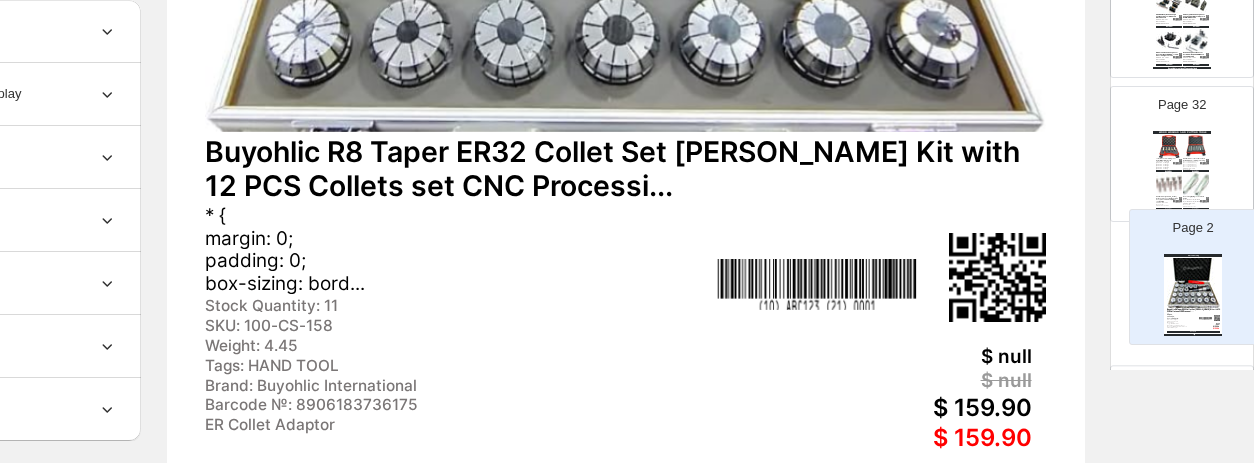 drag, startPoint x: 1178, startPoint y: 168, endPoint x: 1195, endPoint y: 307, distance: 140.0357 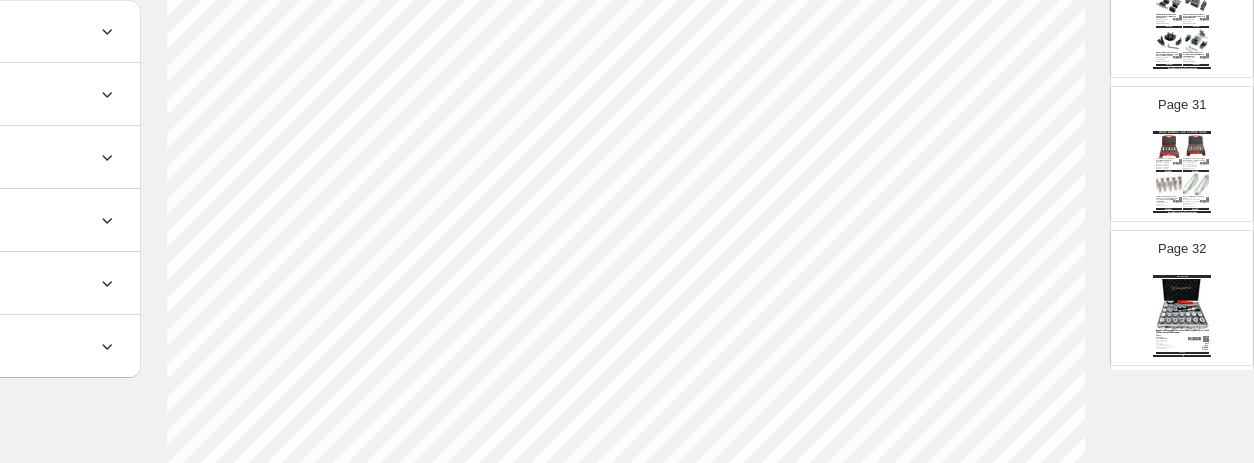 scroll, scrollTop: 800, scrollLeft: 162, axis: both 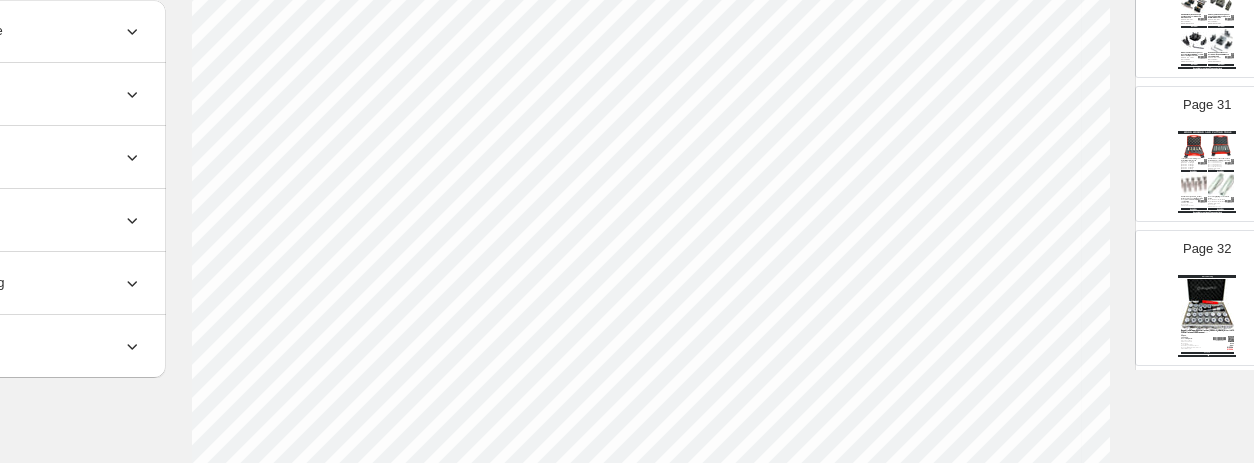 click at bounding box center [1207, 303] 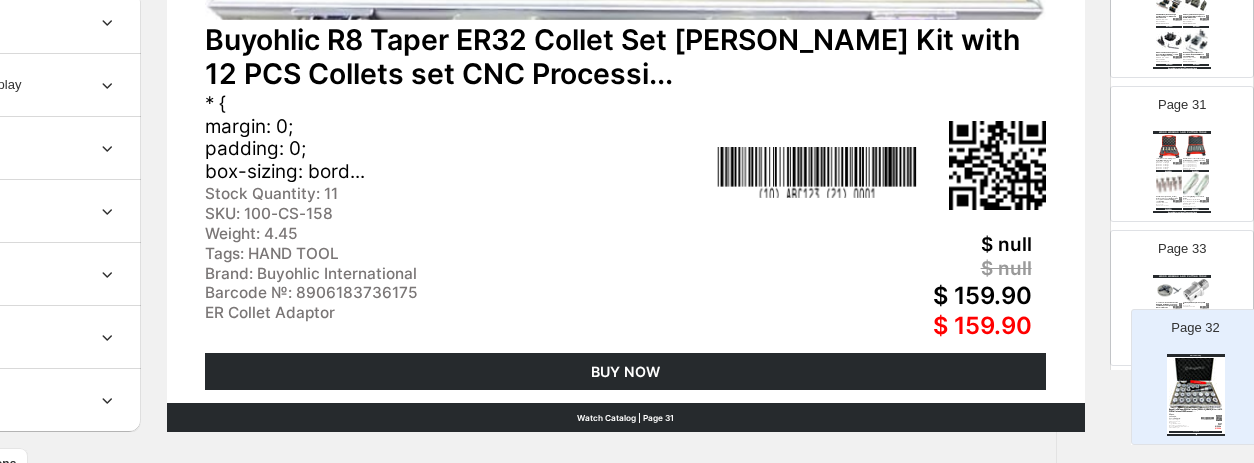 drag, startPoint x: 1199, startPoint y: 282, endPoint x: 1190, endPoint y: 305, distance: 24.698177 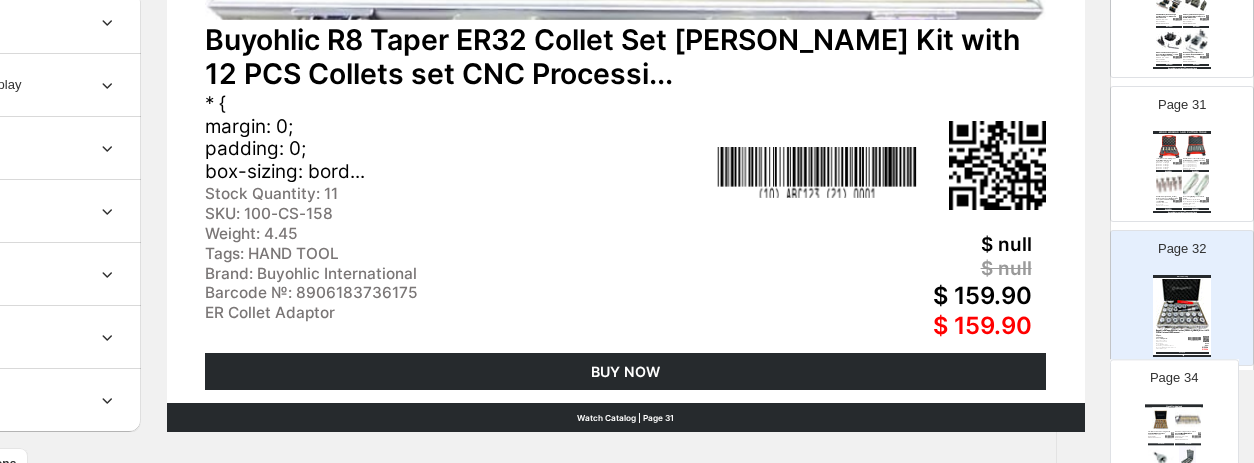 scroll, scrollTop: 924, scrollLeft: 187, axis: both 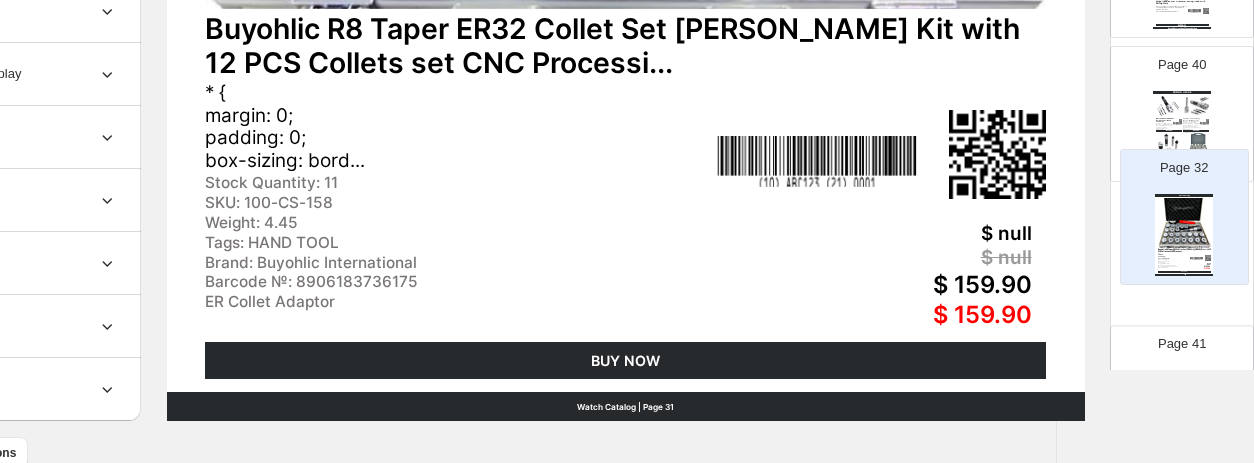 drag, startPoint x: 1174, startPoint y: 117, endPoint x: 1188, endPoint y: 261, distance: 144.67896 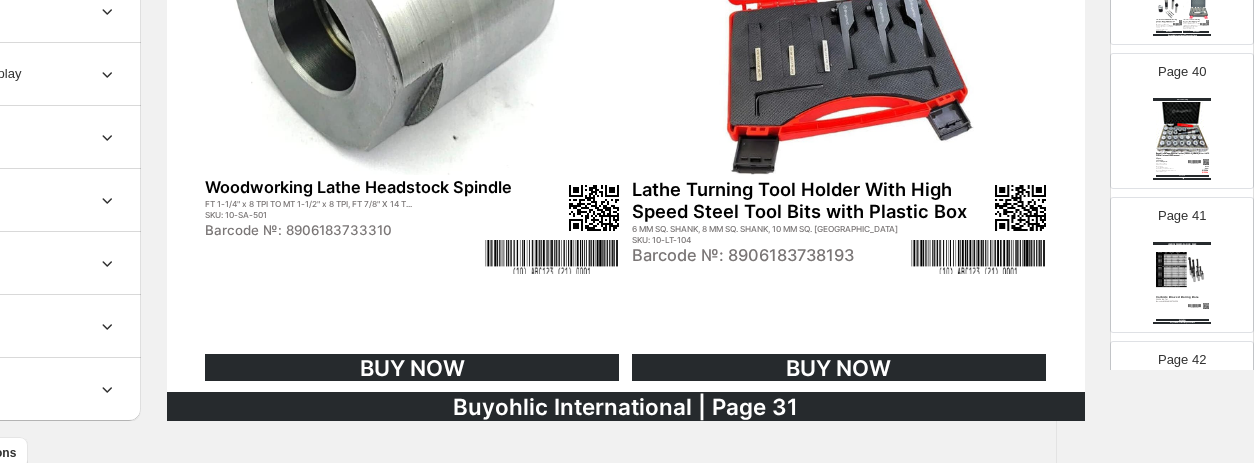 scroll, scrollTop: 5714, scrollLeft: 0, axis: vertical 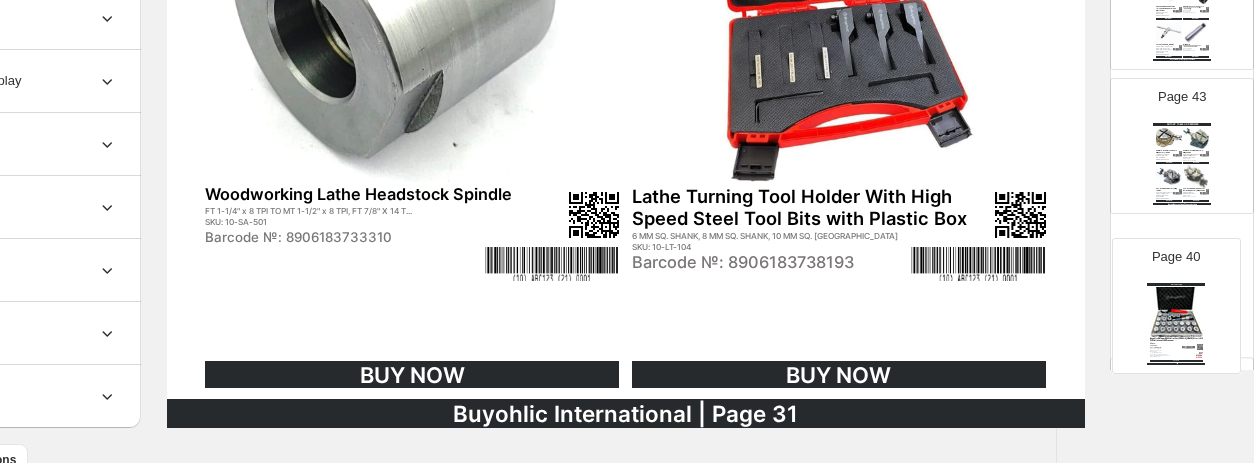 drag, startPoint x: 1181, startPoint y: 117, endPoint x: 1189, endPoint y: 300, distance: 183.17477 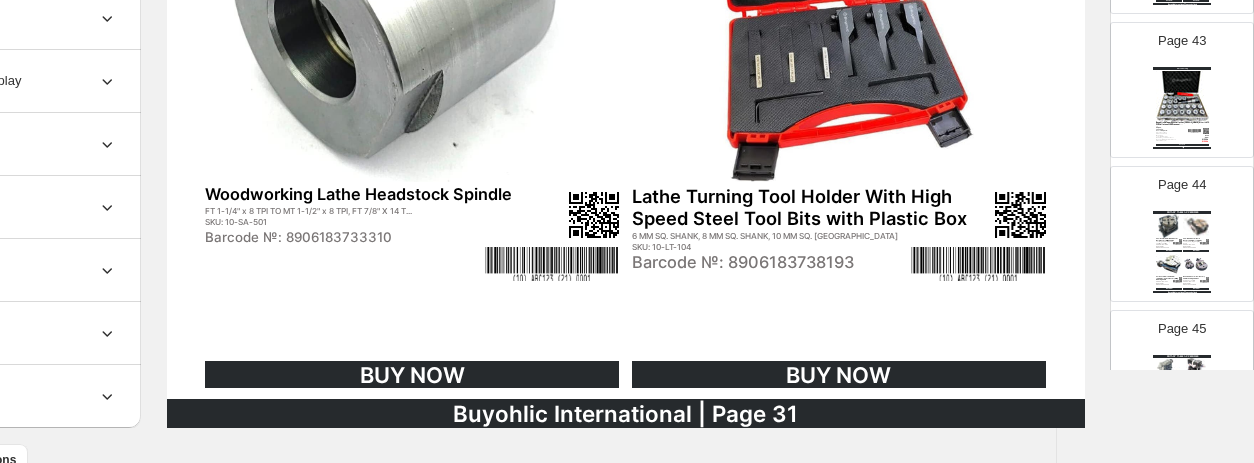 scroll, scrollTop: 6121, scrollLeft: 0, axis: vertical 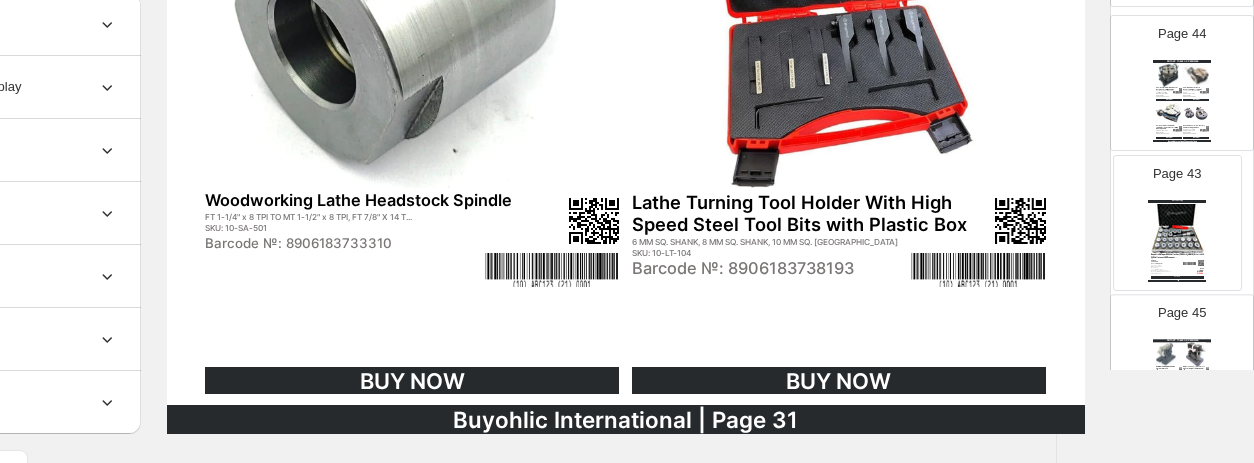 drag, startPoint x: 1178, startPoint y: 71, endPoint x: 1182, endPoint y: 253, distance: 182.04395 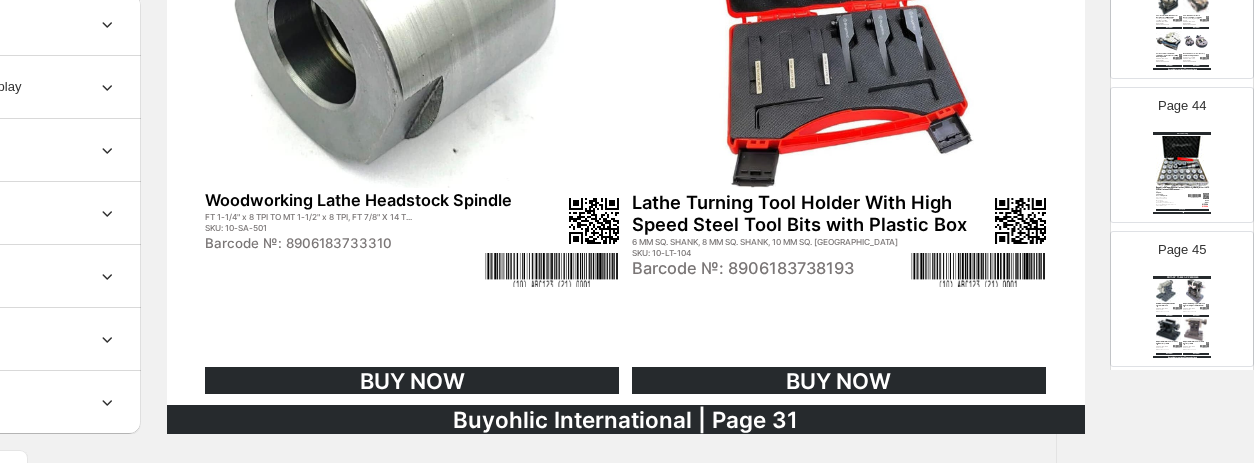 scroll, scrollTop: 6221, scrollLeft: 0, axis: vertical 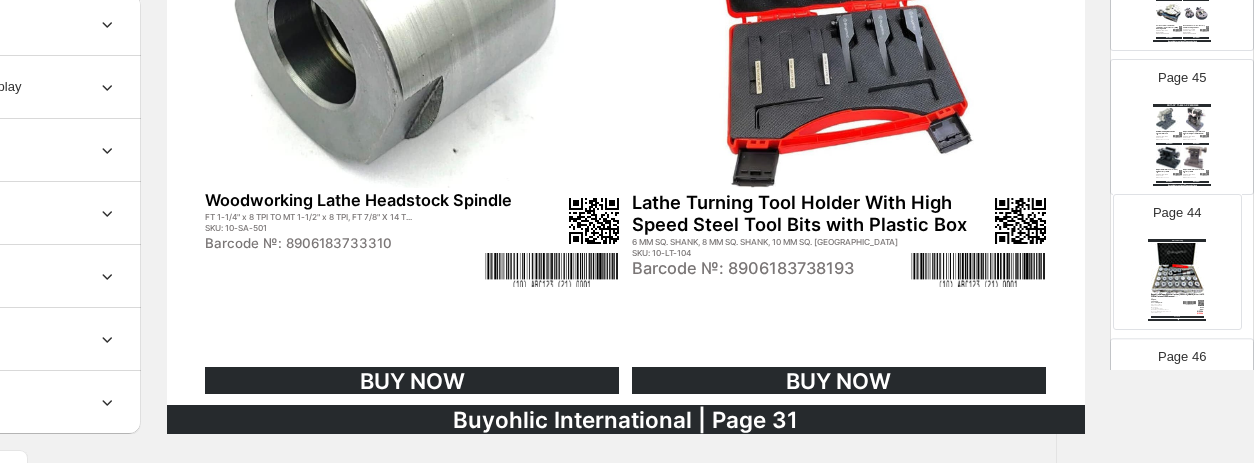 drag, startPoint x: 1176, startPoint y: 111, endPoint x: 1181, endPoint y: 283, distance: 172.07266 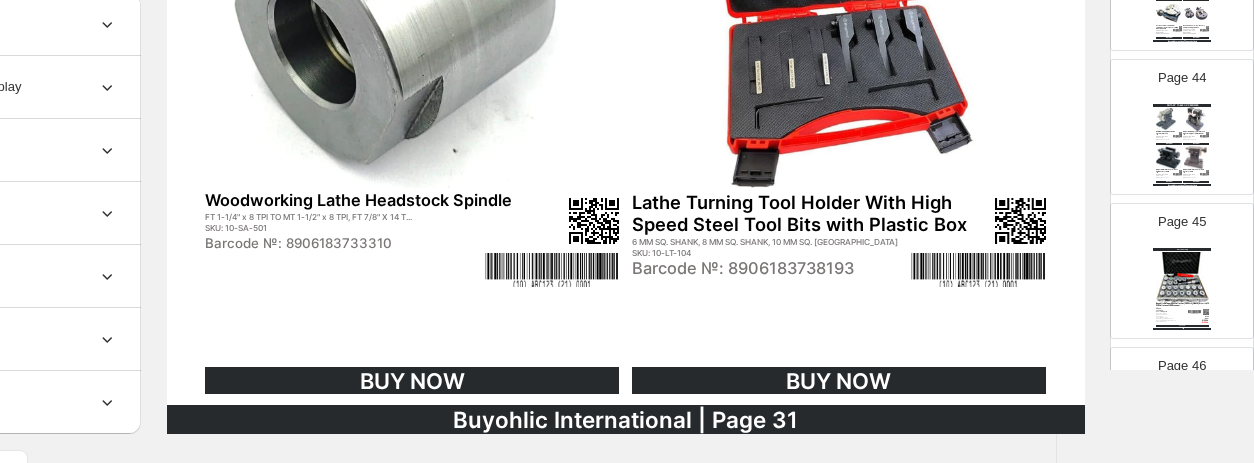 scroll, scrollTop: 6321, scrollLeft: 0, axis: vertical 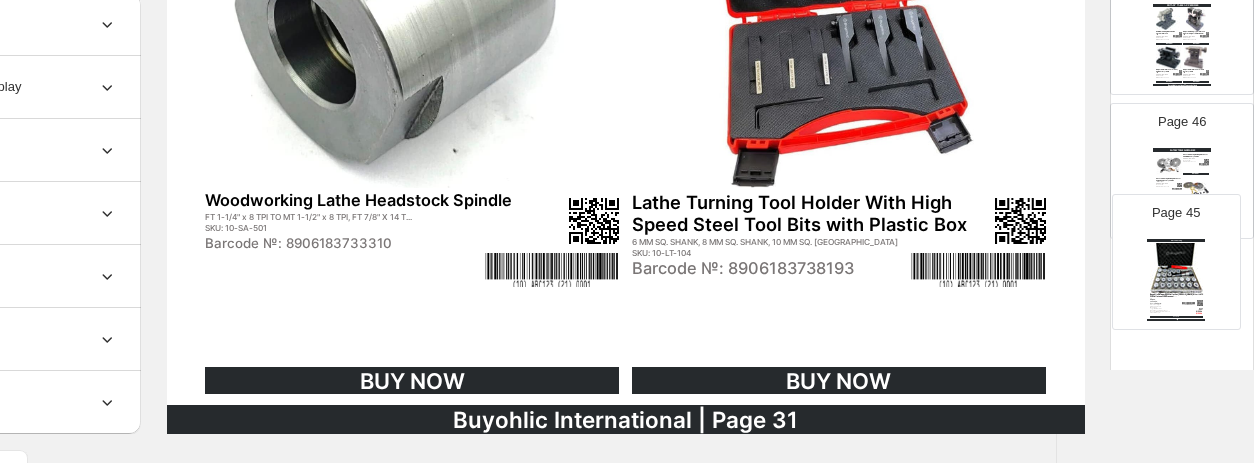 drag, startPoint x: 1172, startPoint y: 167, endPoint x: 1174, endPoint y: 305, distance: 138.0145 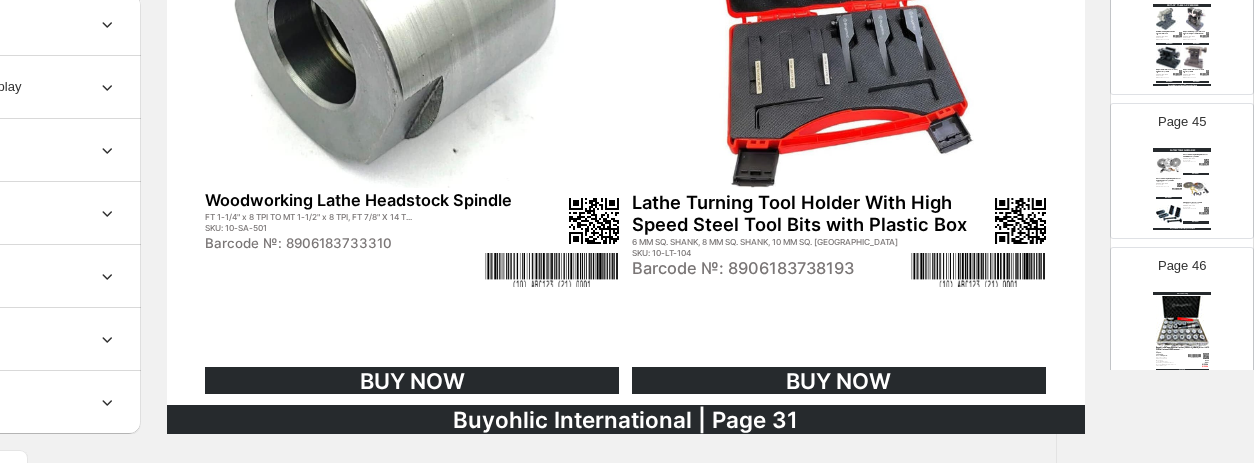 click at bounding box center (1179, 185) 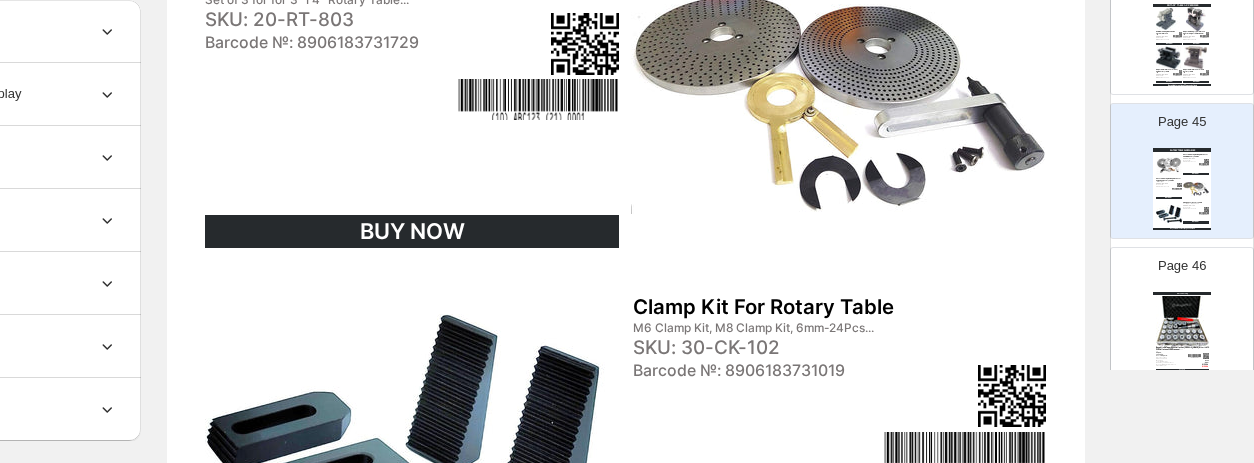 scroll, scrollTop: 962, scrollLeft: 187, axis: both 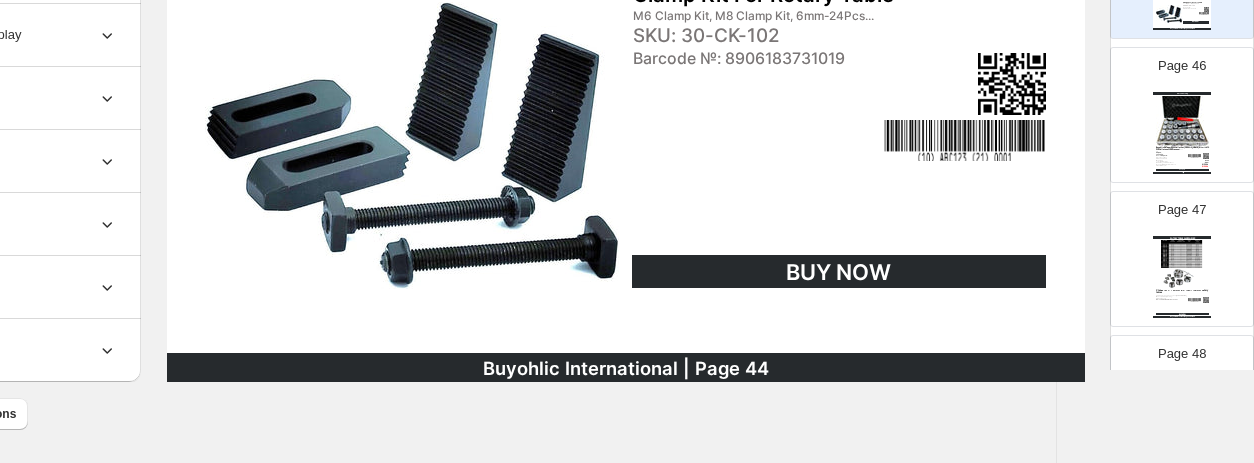 click on "* {
margin: 0;
padding: 0;
box-sizing: bord..." at bounding box center (1179, 154) 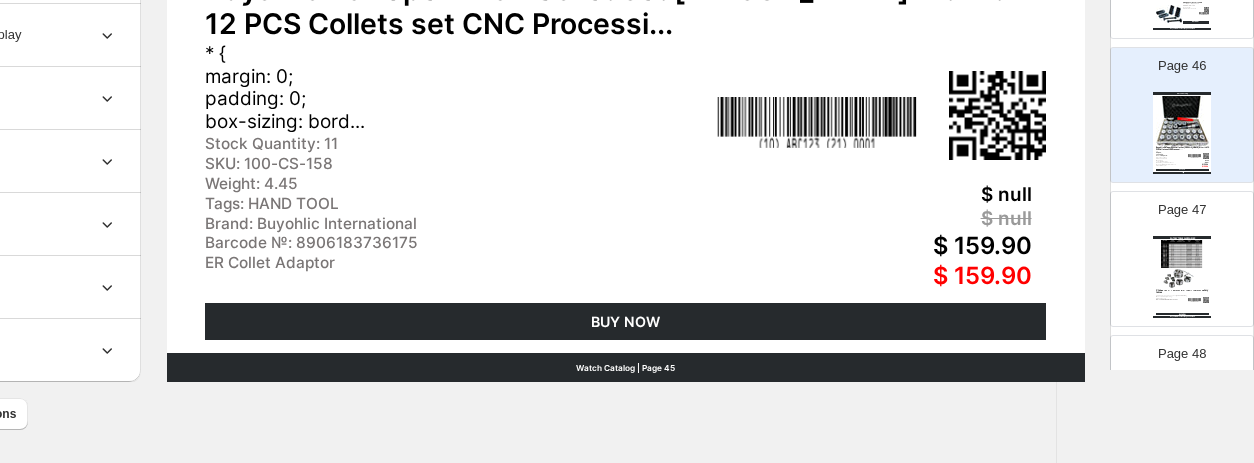 click at bounding box center (1182, 264) 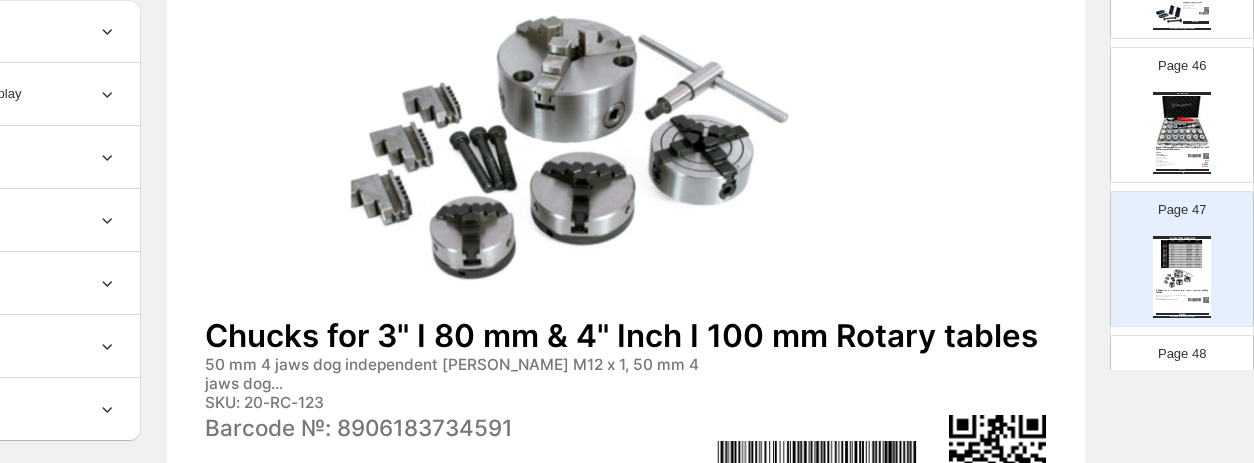 scroll, scrollTop: 662, scrollLeft: 187, axis: both 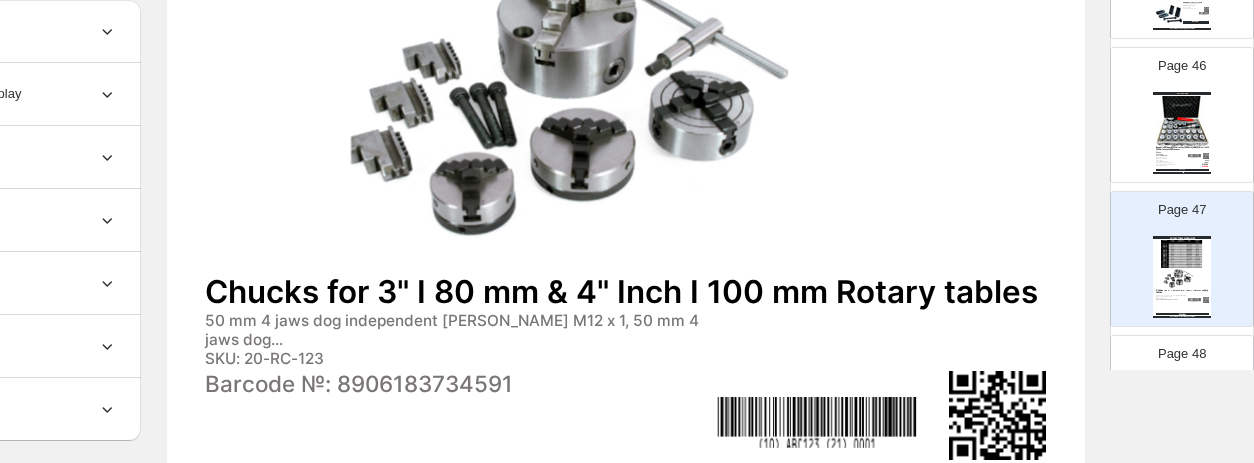click on "Page 48" at bounding box center [1182, 354] 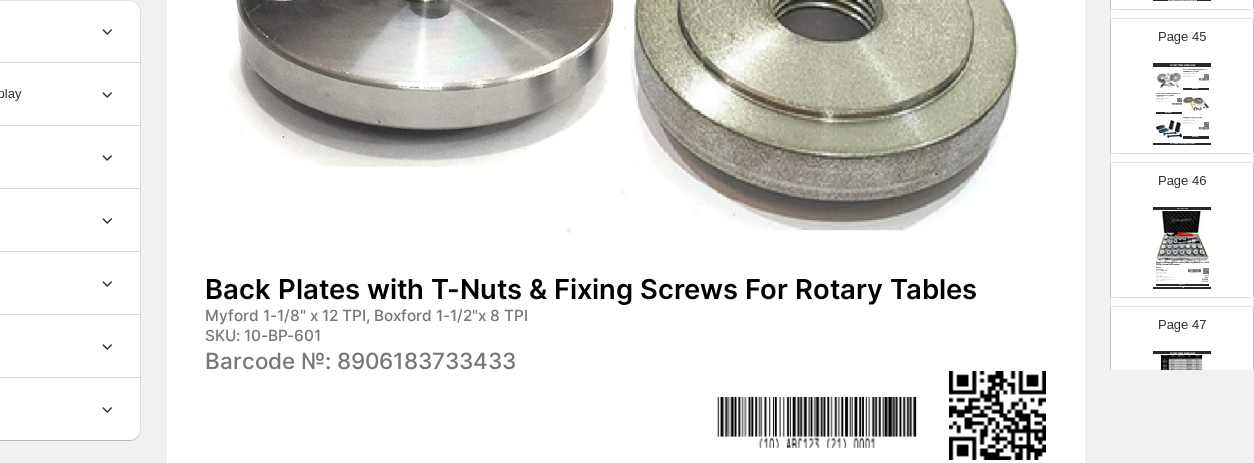 scroll, scrollTop: 6521, scrollLeft: 0, axis: vertical 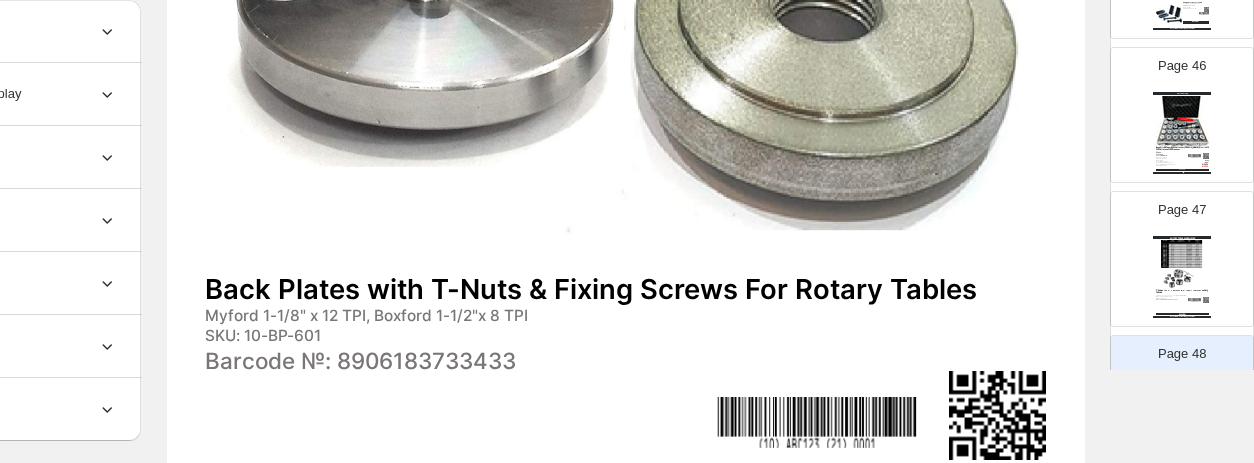 click at bounding box center (1182, 264) 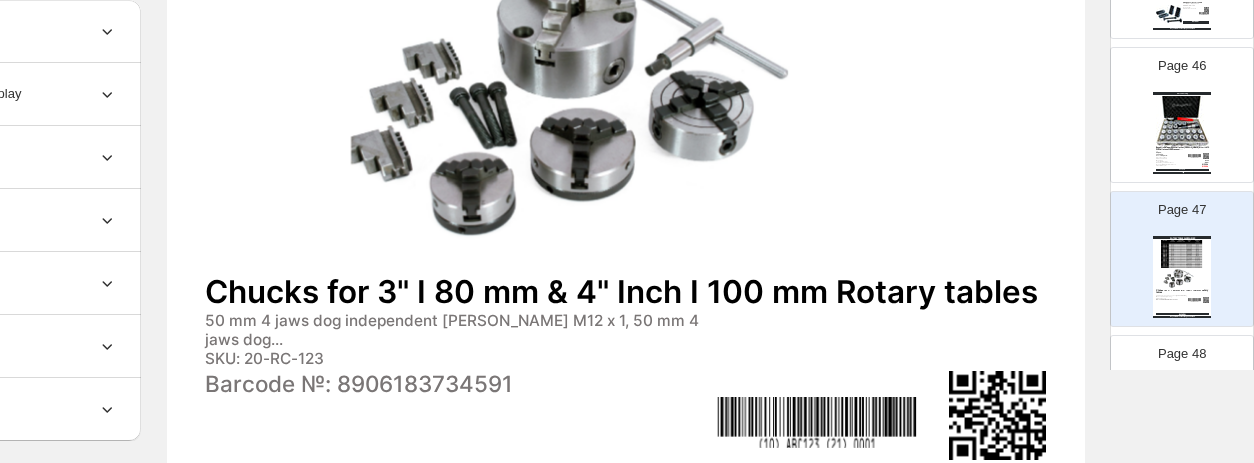 scroll, scrollTop: 6421, scrollLeft: 0, axis: vertical 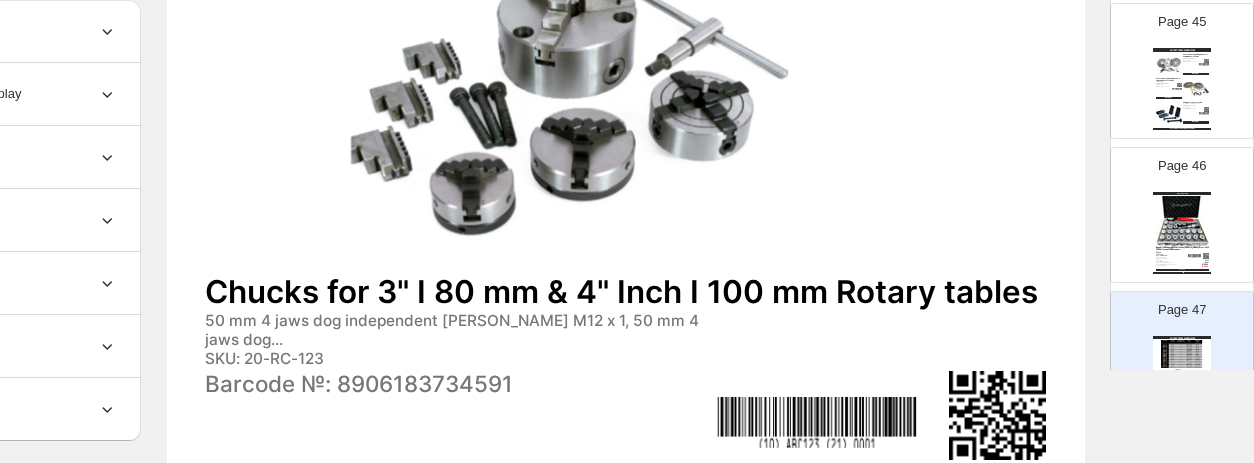 click on "SKU:  100-CS-158" at bounding box center [1172, 258] 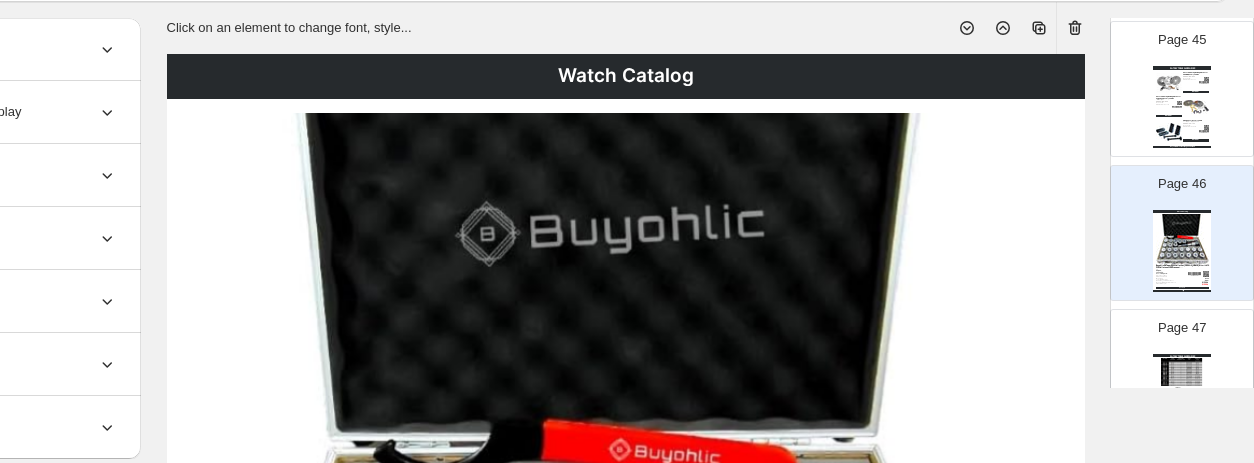 scroll, scrollTop: 0, scrollLeft: 187, axis: horizontal 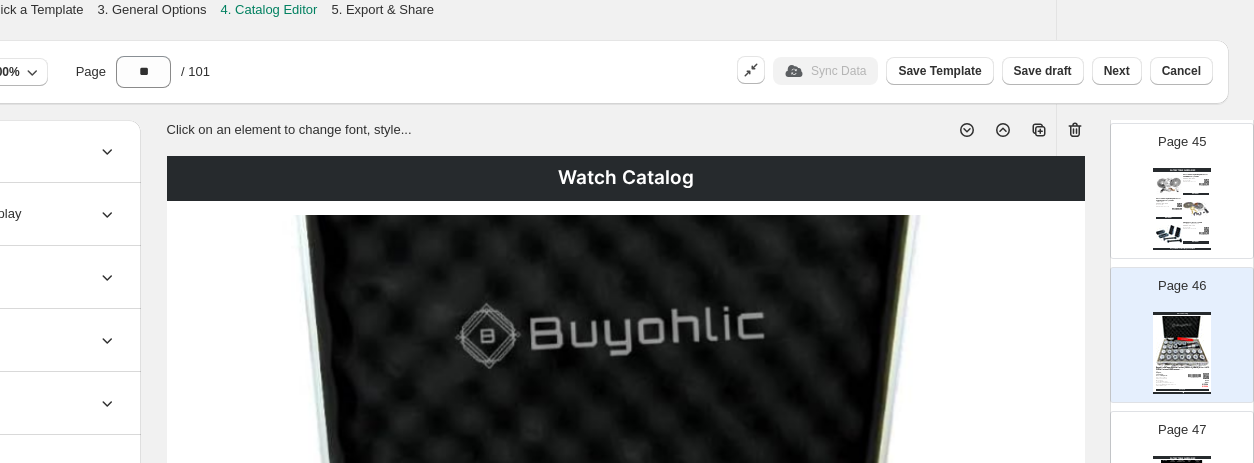 click on "Watch Catalog" at bounding box center (626, 178) 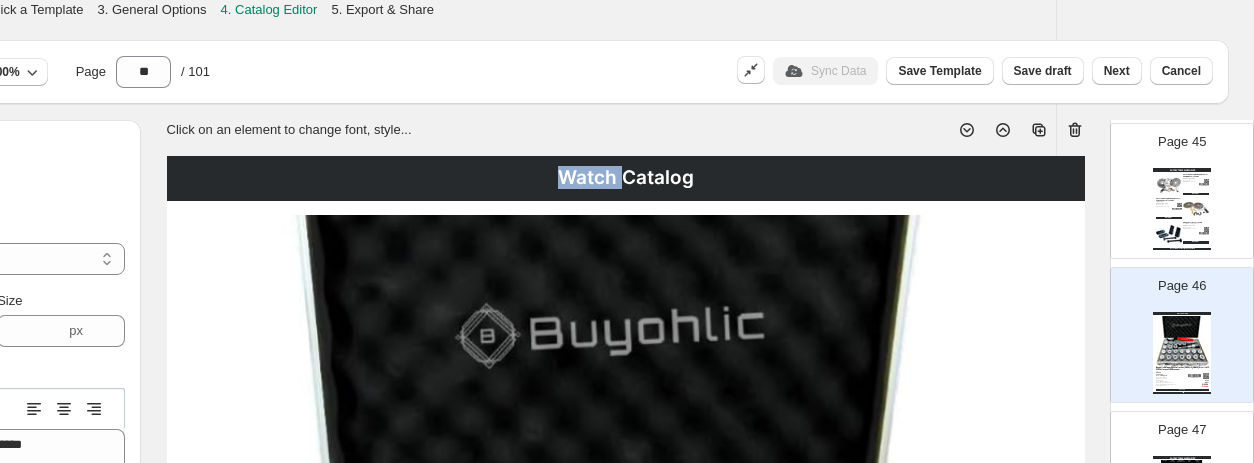 click on "Watch Catalog" at bounding box center (626, 178) 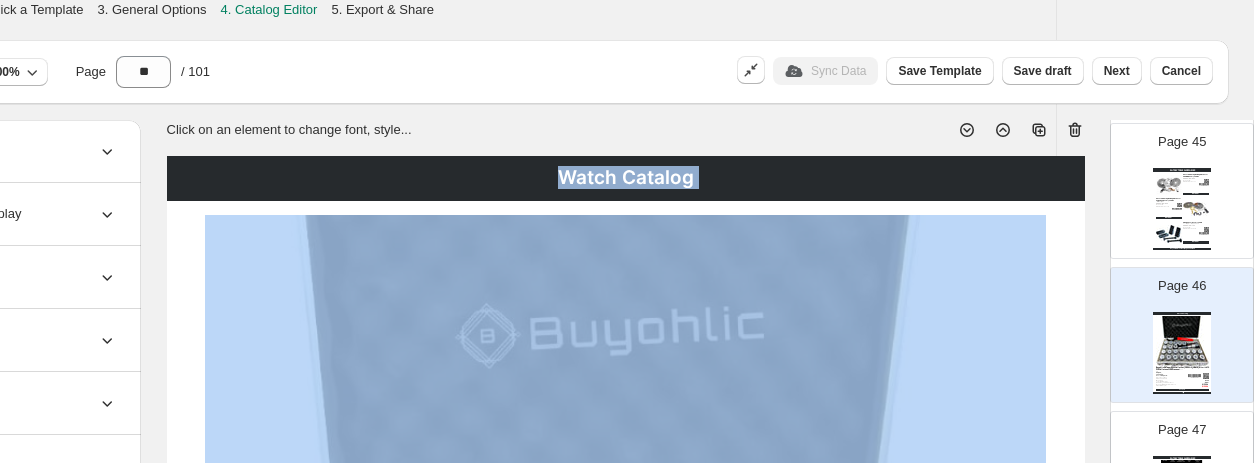 click on "Watch Catalog" at bounding box center [626, 178] 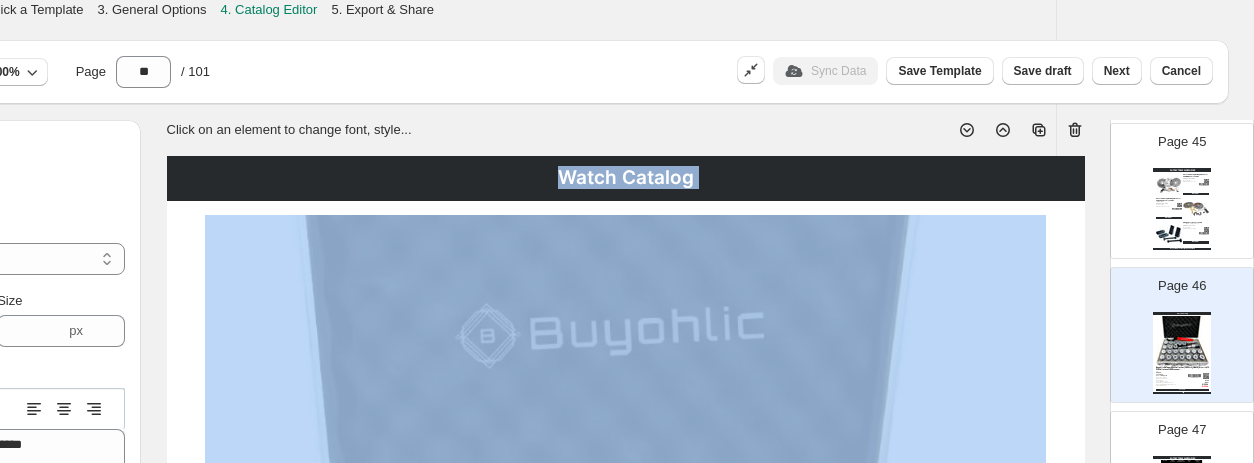 scroll, scrollTop: 0, scrollLeft: 0, axis: both 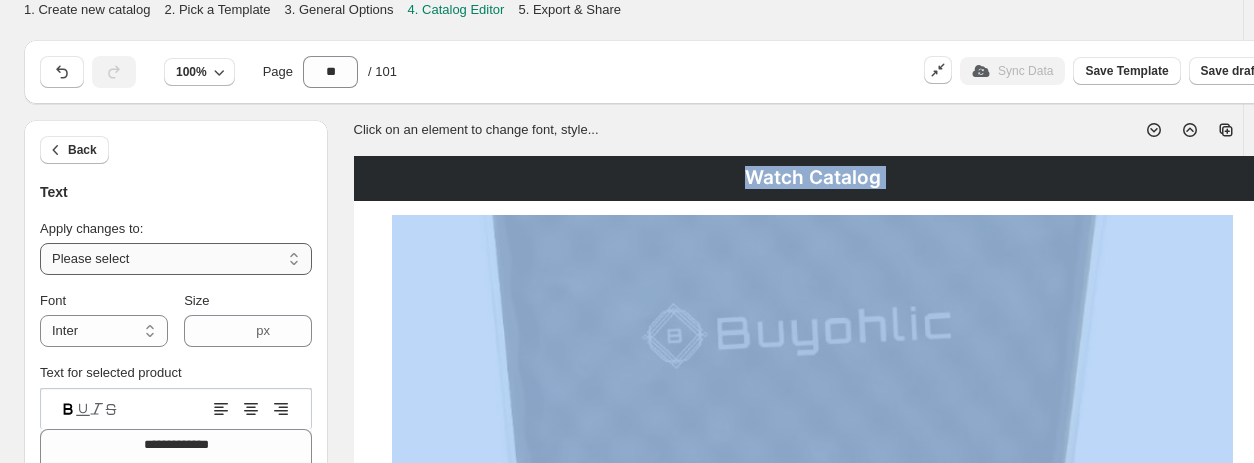 click on "**********" at bounding box center (176, 259) 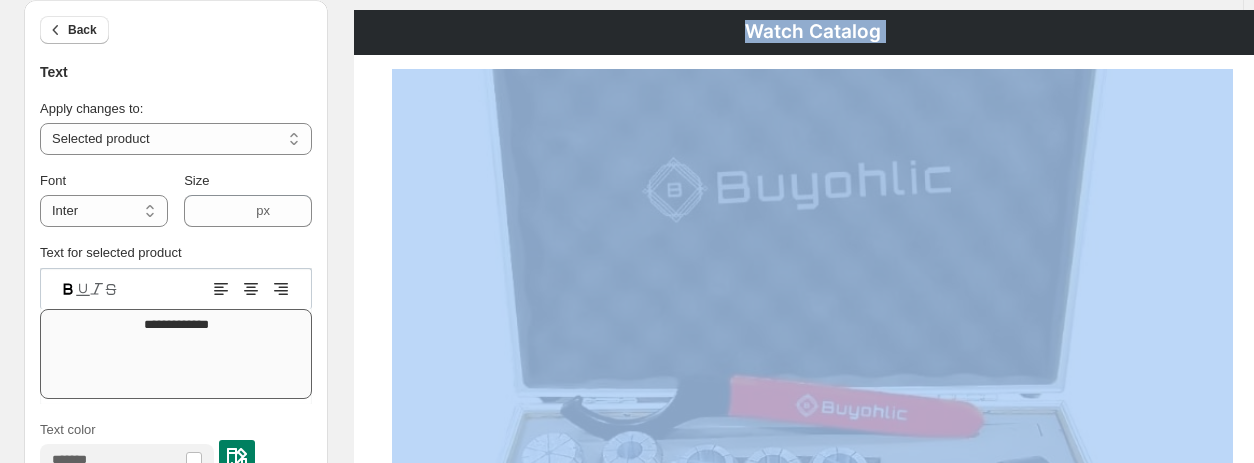 scroll, scrollTop: 200, scrollLeft: 0, axis: vertical 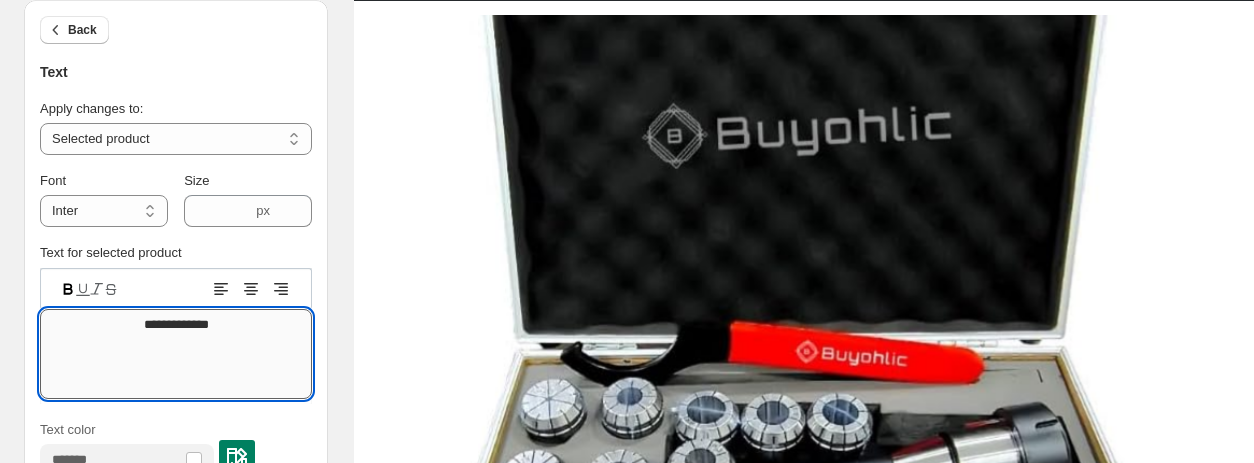 click on "**********" at bounding box center [176, 354] 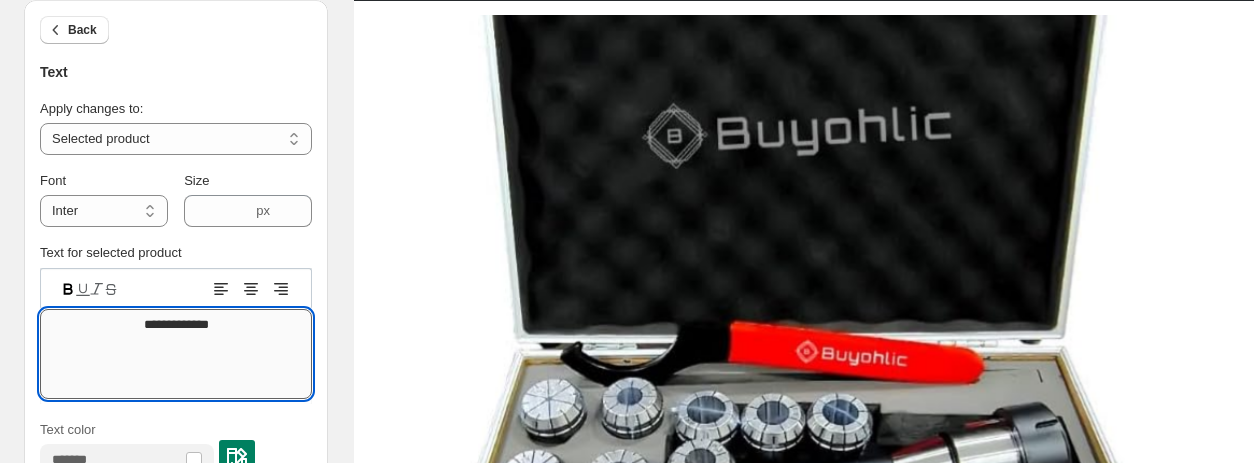 click on "**********" at bounding box center (176, 354) 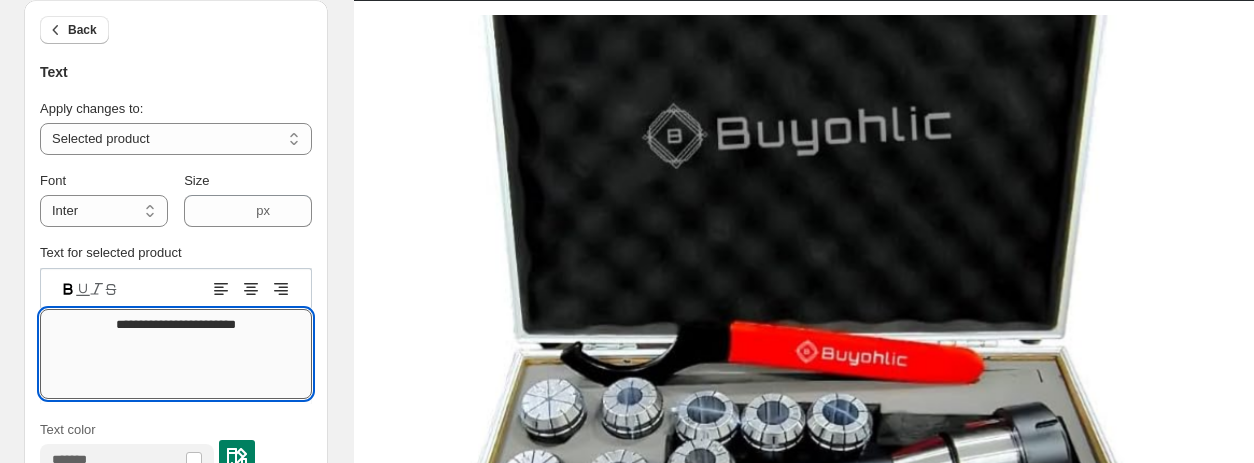 click on "**********" at bounding box center (176, 354) 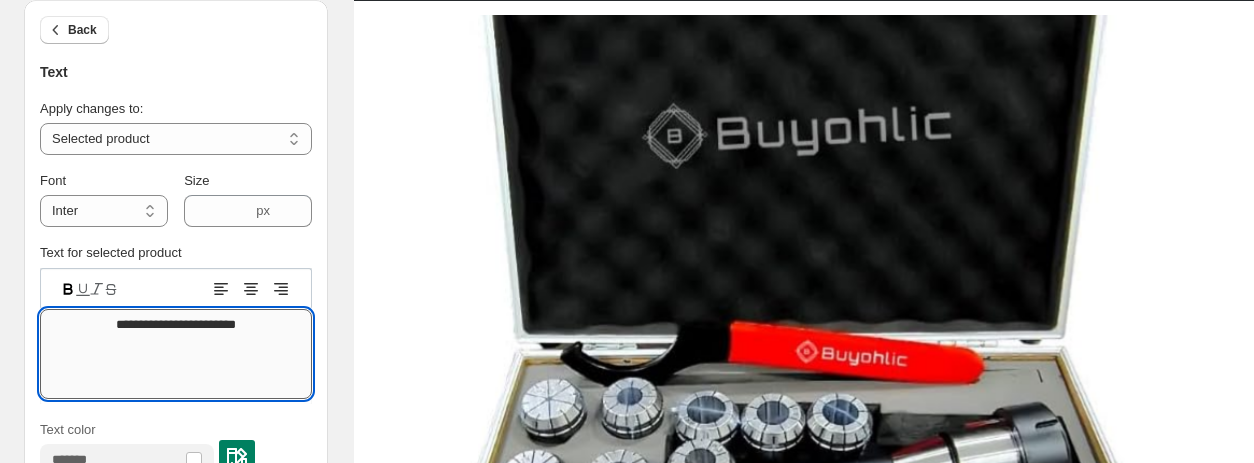 click on "**********" at bounding box center [176, 354] 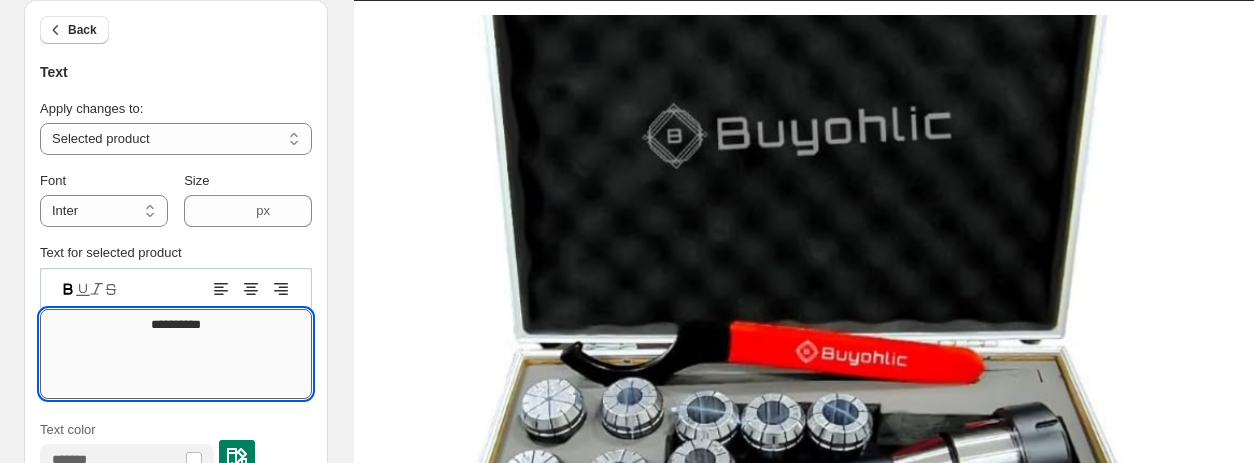 click on "**********" at bounding box center (176, 354) 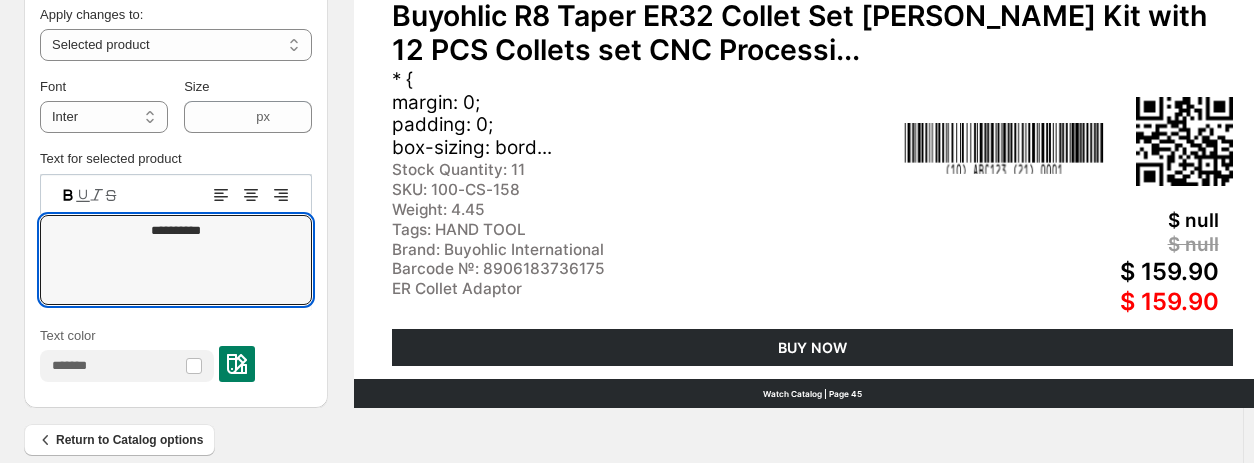 scroll, scrollTop: 962, scrollLeft: 0, axis: vertical 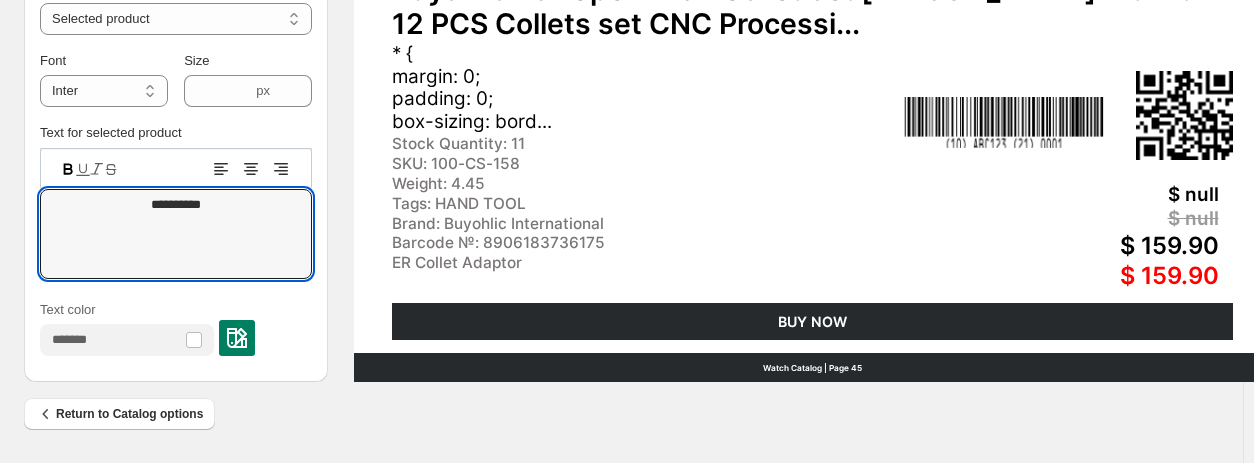 type on "**********" 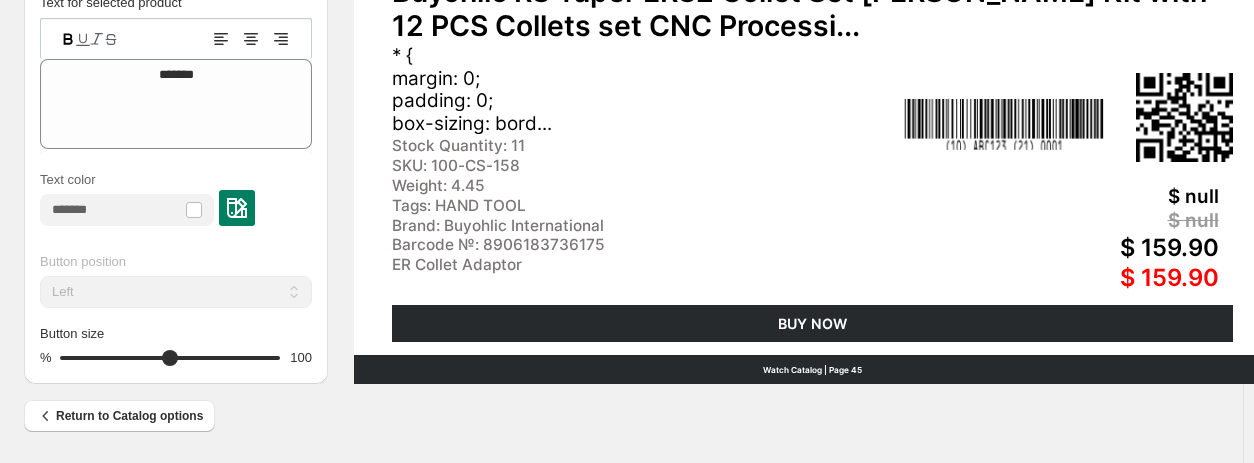 scroll, scrollTop: 762, scrollLeft: 0, axis: vertical 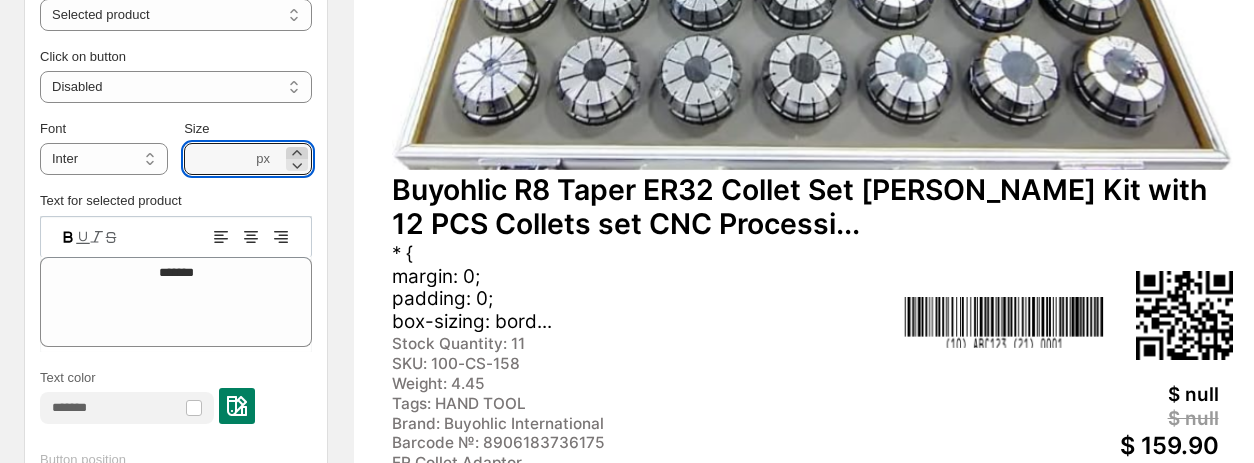 click 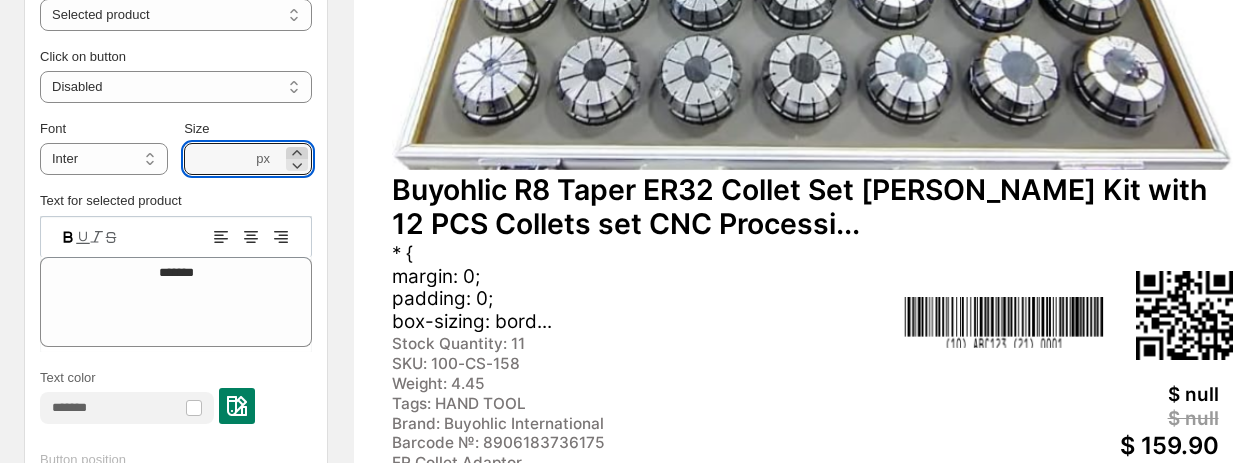 click 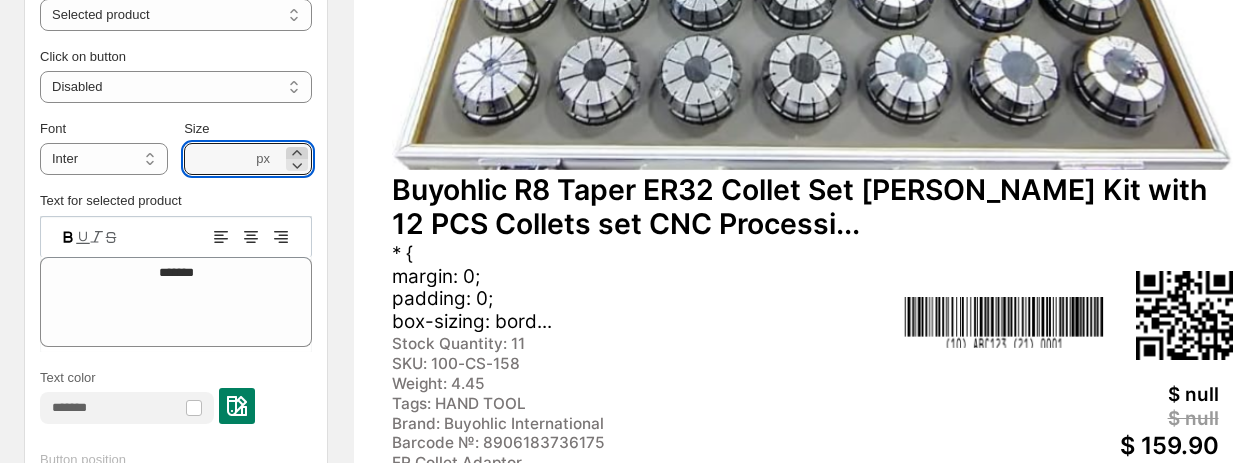 click 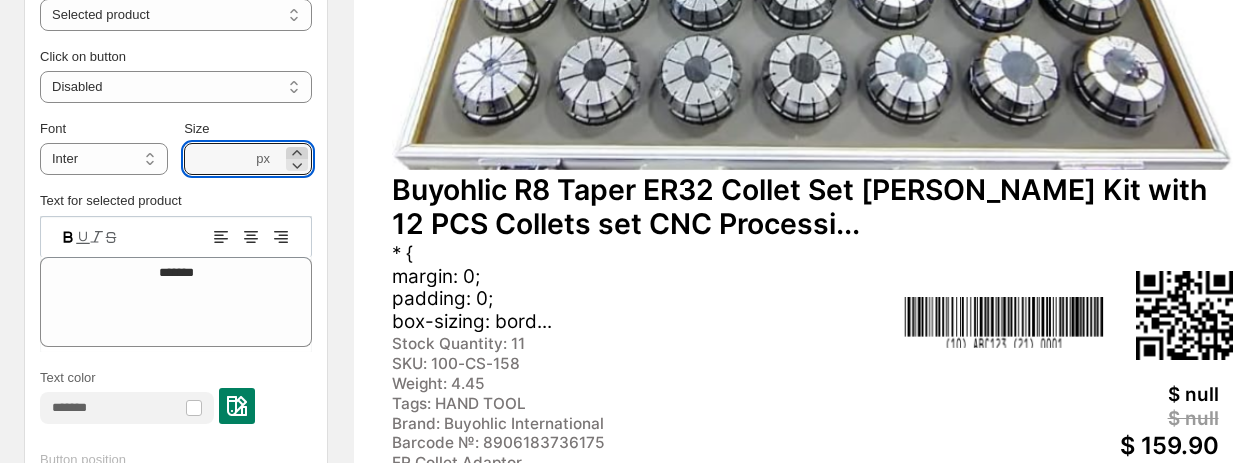 click 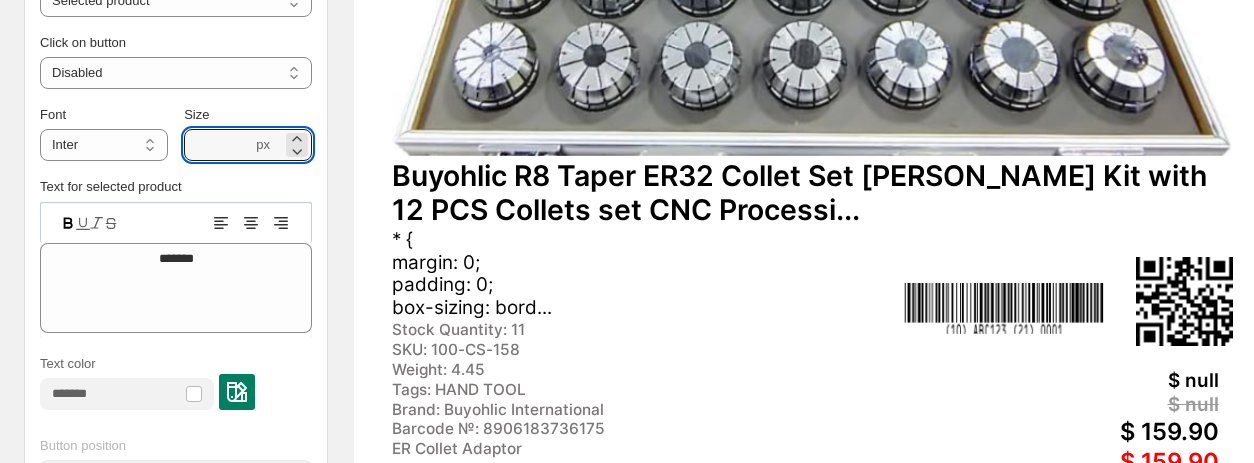 scroll, scrollTop: 962, scrollLeft: 0, axis: vertical 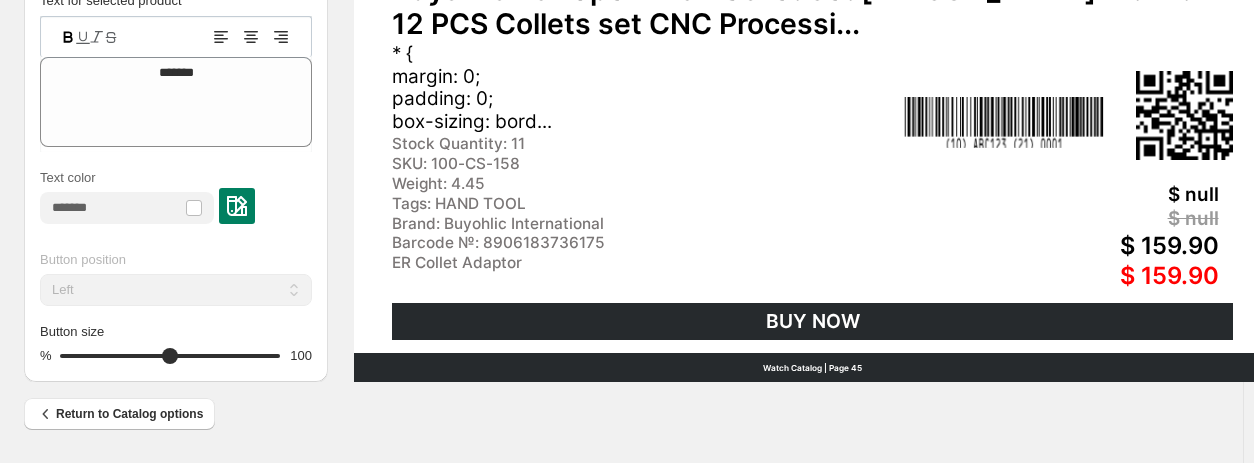 click on "Watch Catalog | Page 45" at bounding box center (813, 367) 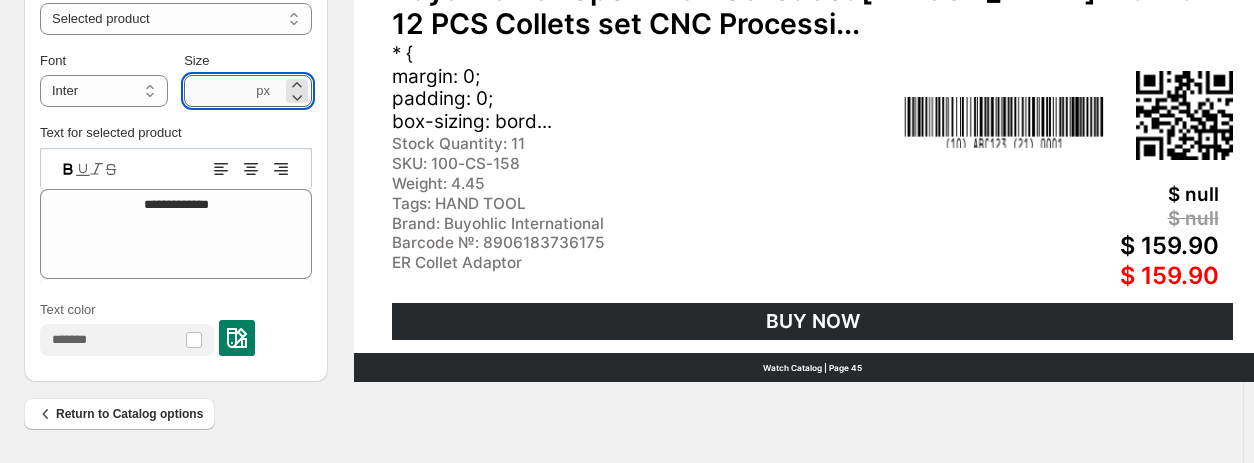 click on "***" at bounding box center (218, 91) 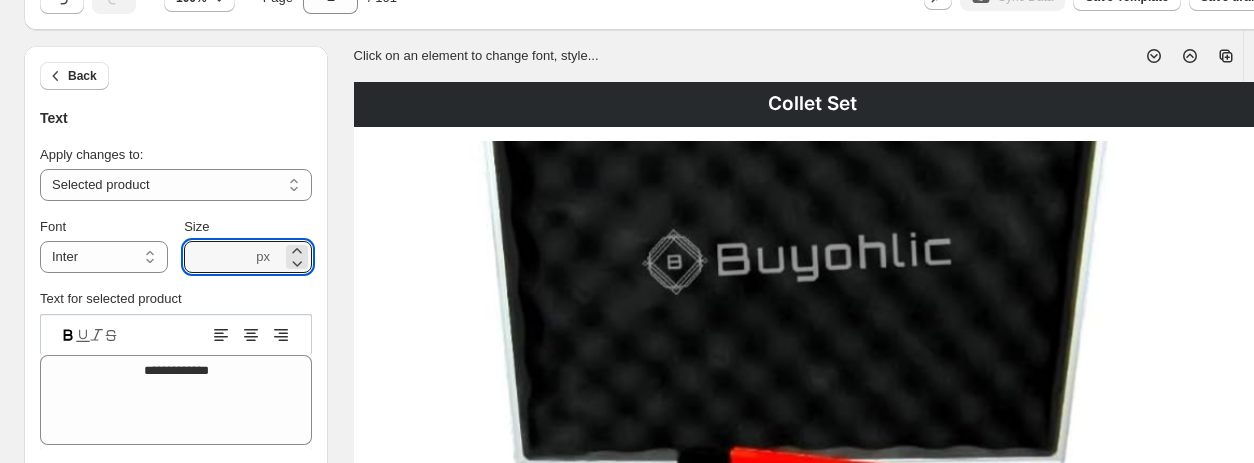 scroll, scrollTop: 0, scrollLeft: 0, axis: both 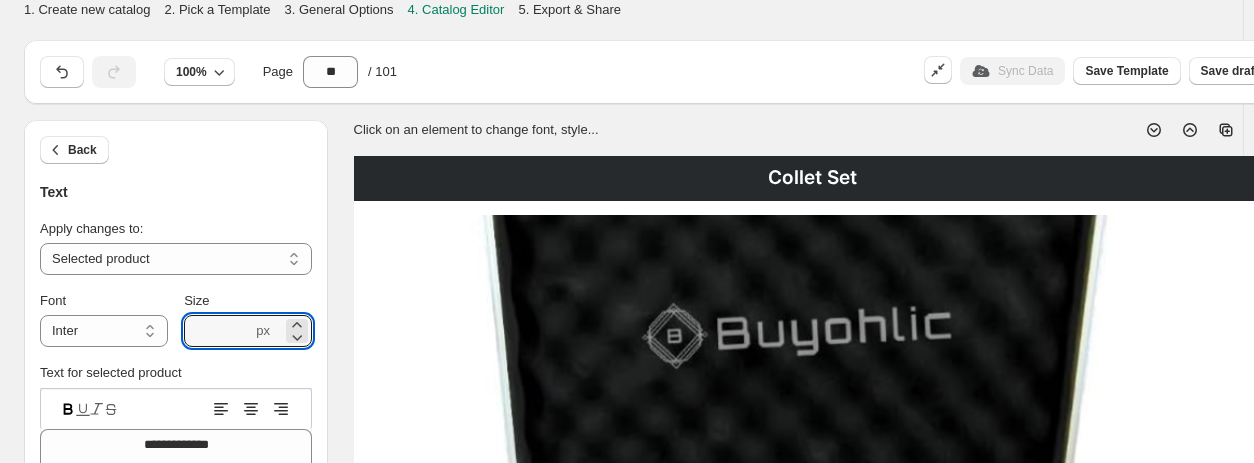 click on "Collet Set" at bounding box center (813, 178) 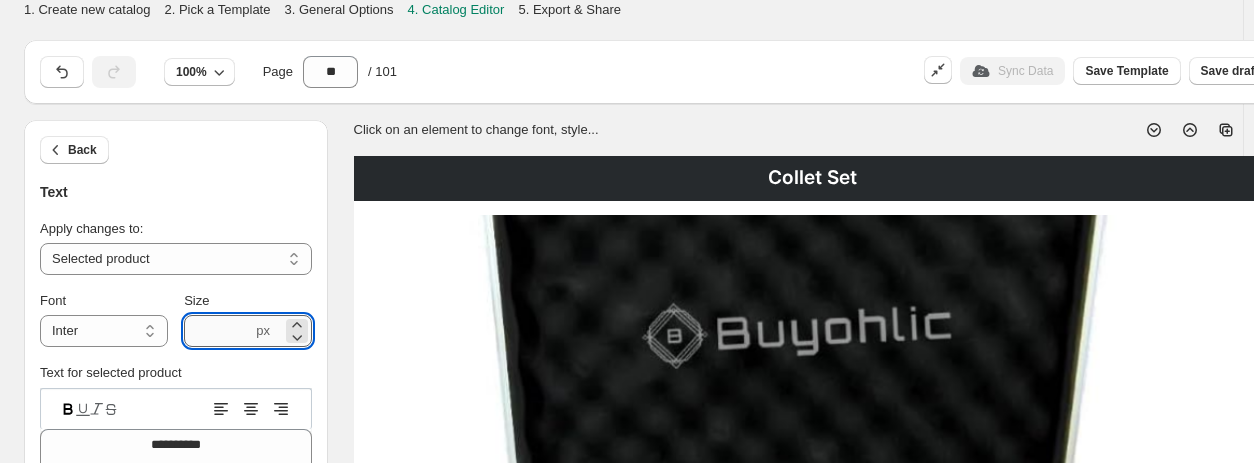 click on "****" at bounding box center [218, 331] 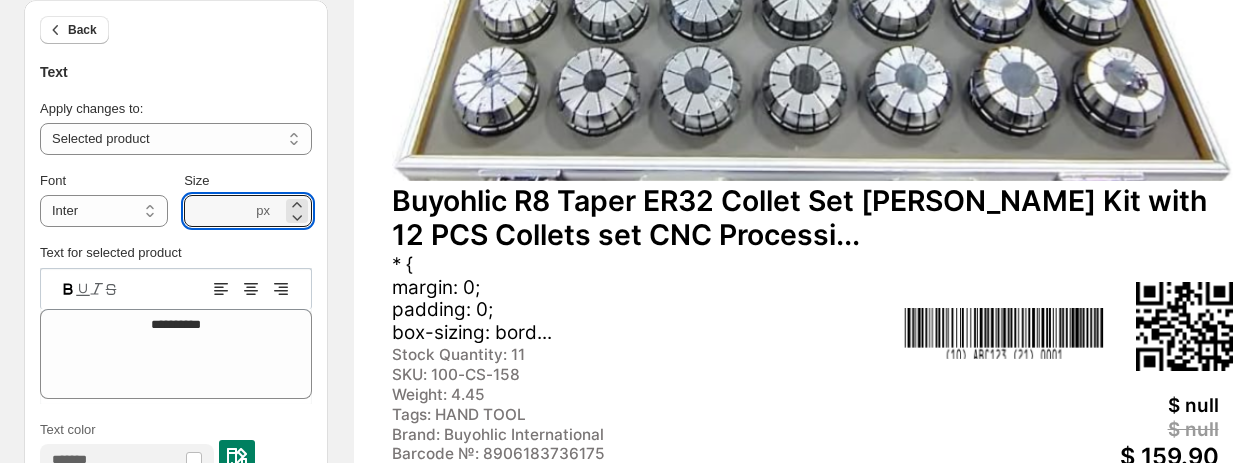 scroll, scrollTop: 962, scrollLeft: 0, axis: vertical 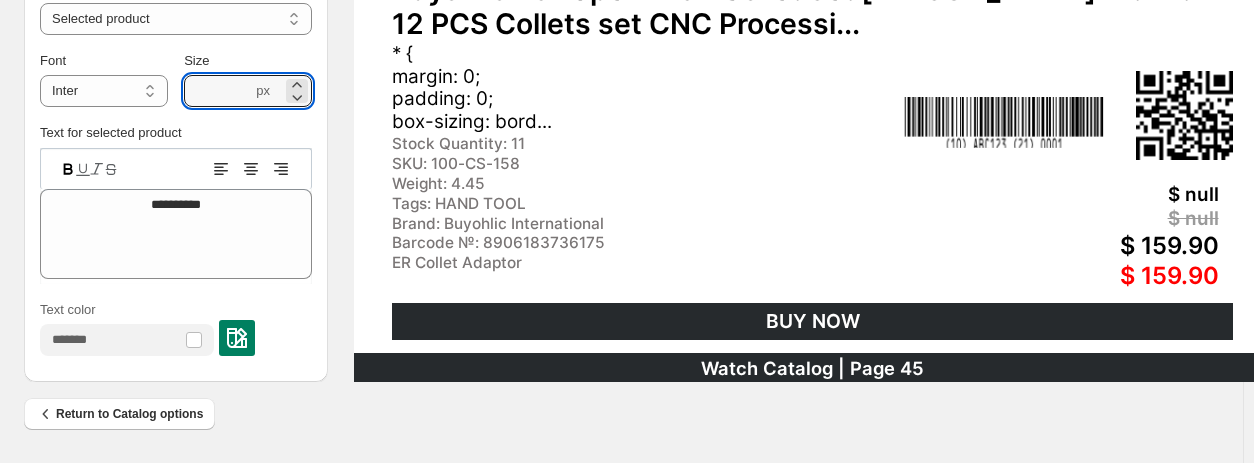 click on "BUY NOW" at bounding box center [812, 321] 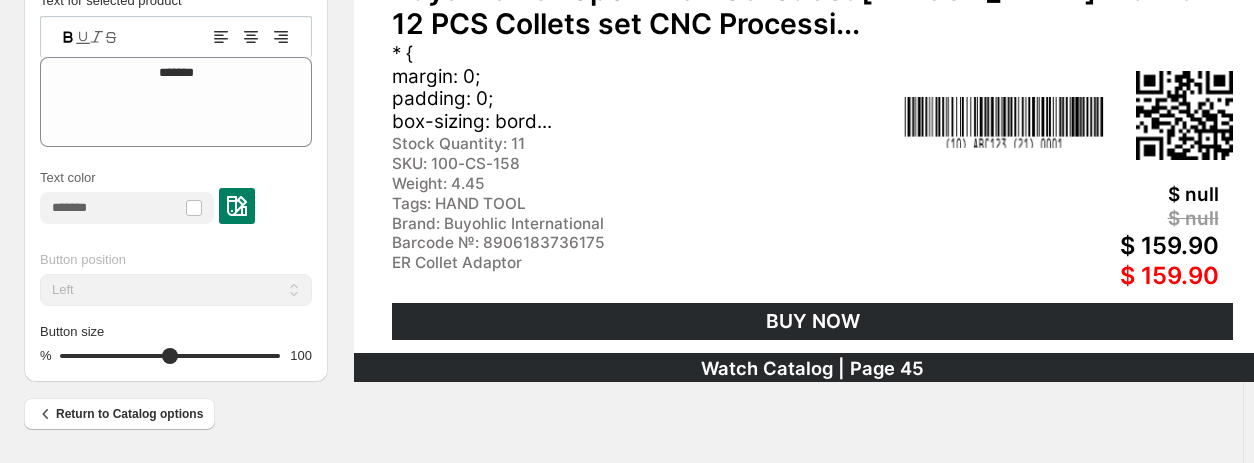 click on "Watch Catalog | Page 45" at bounding box center [813, 367] 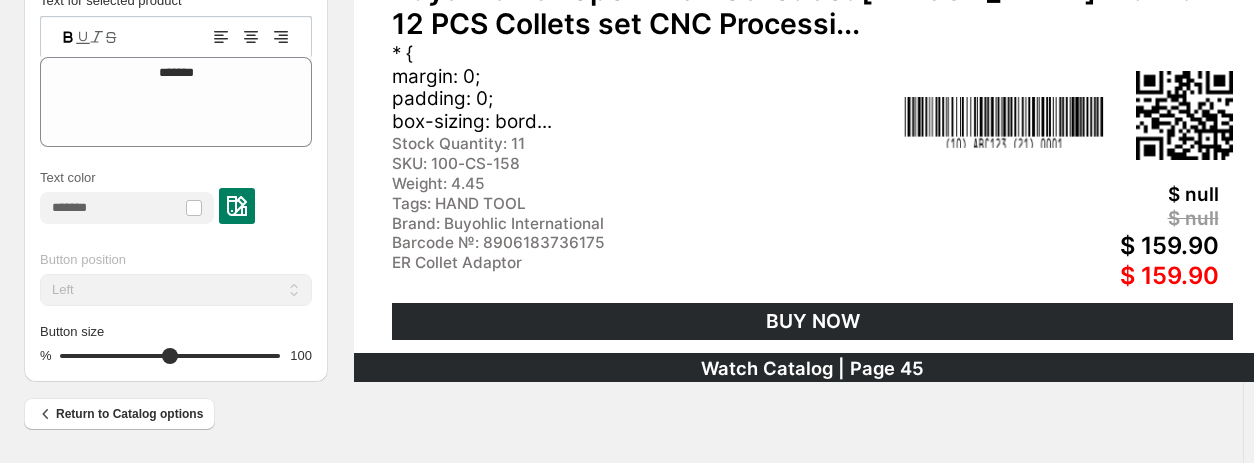 type on "****" 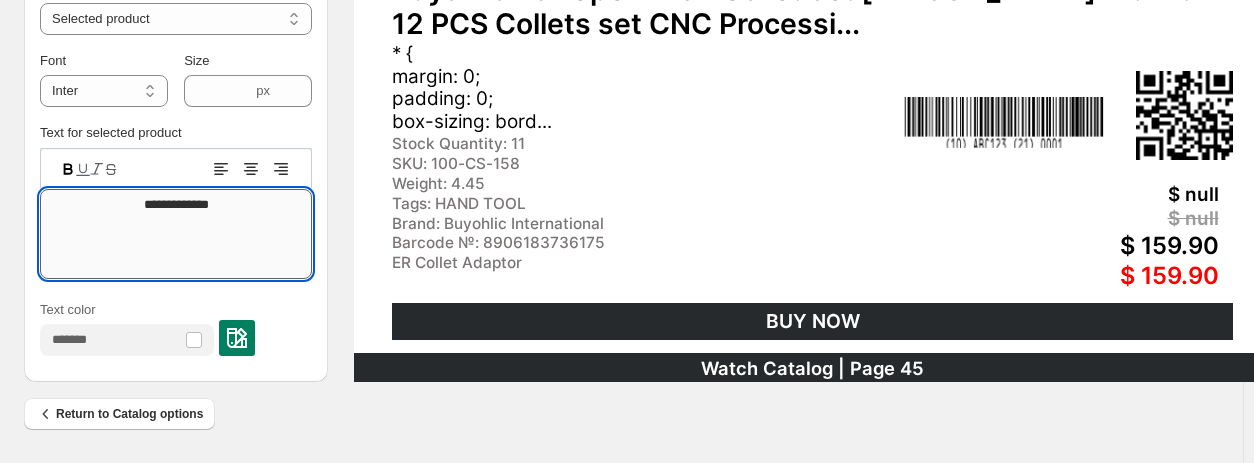 click on "**********" at bounding box center (176, 234) 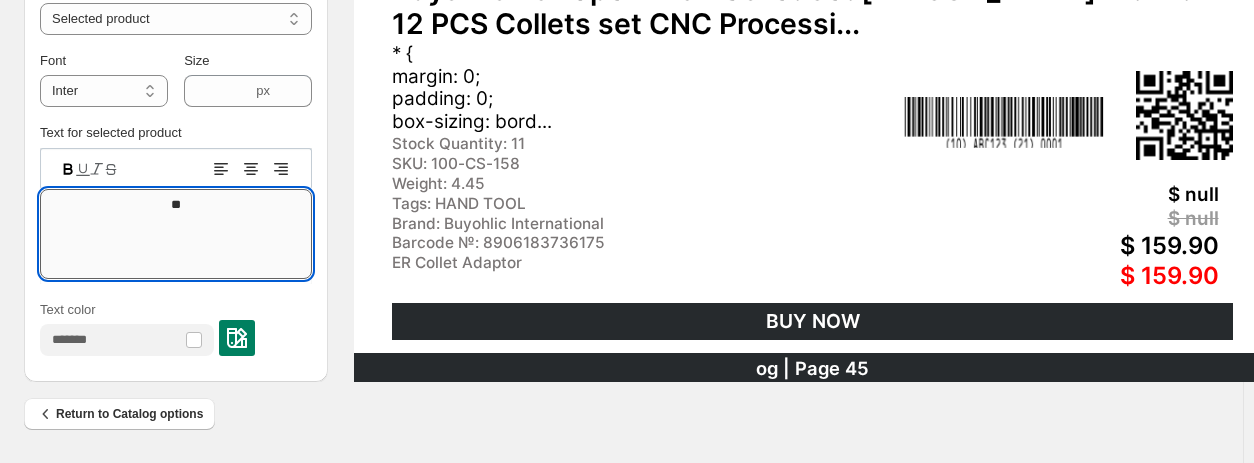 type on "*" 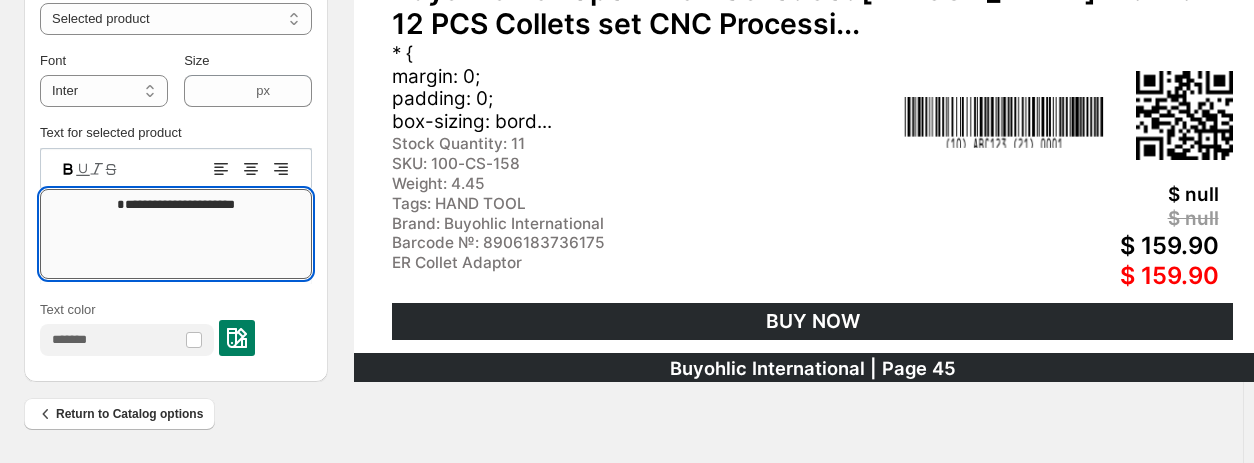 scroll, scrollTop: 662, scrollLeft: 0, axis: vertical 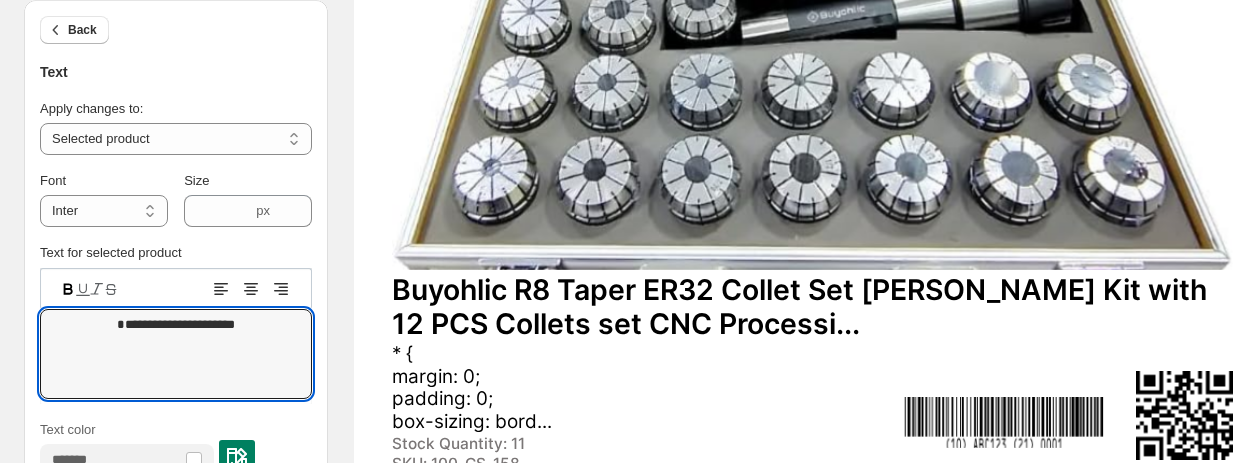 type on "**********" 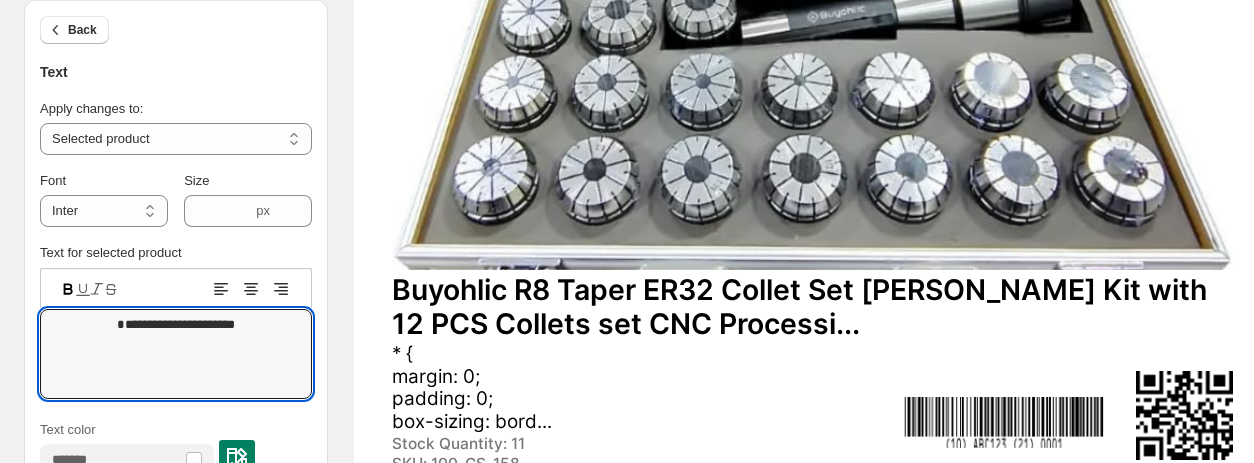 click on "Buyohlic R8 Taper ER32 Collet Set [PERSON_NAME] Kit with 12 PCS Collets set CNC Processi..." at bounding box center [812, 307] 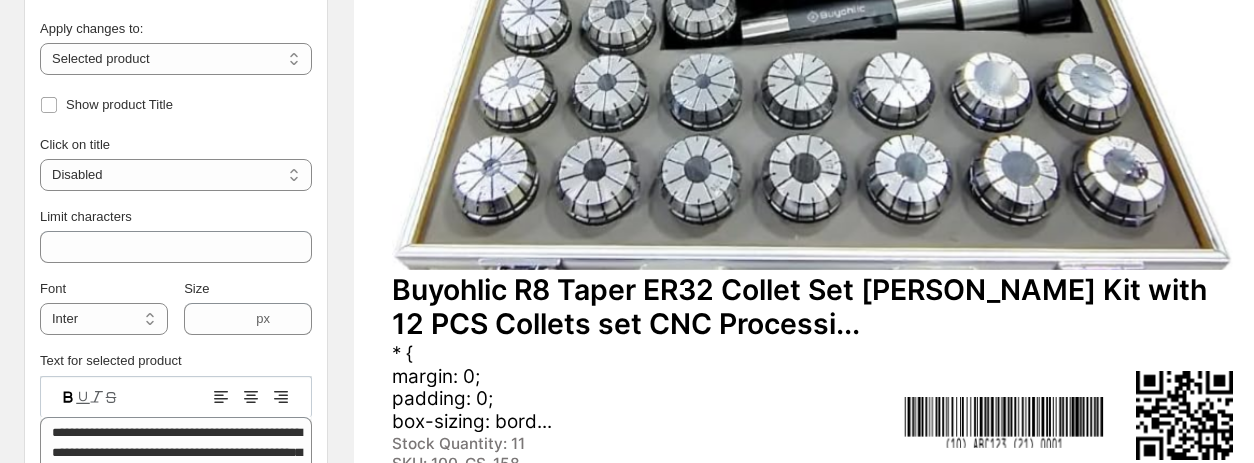 click at bounding box center (812, -89) 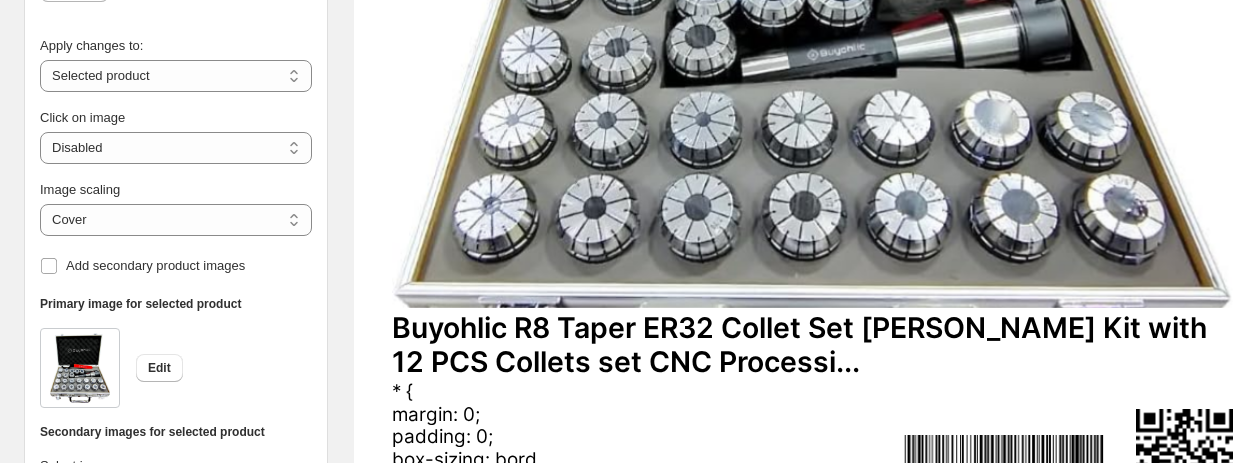 scroll, scrollTop: 600, scrollLeft: 0, axis: vertical 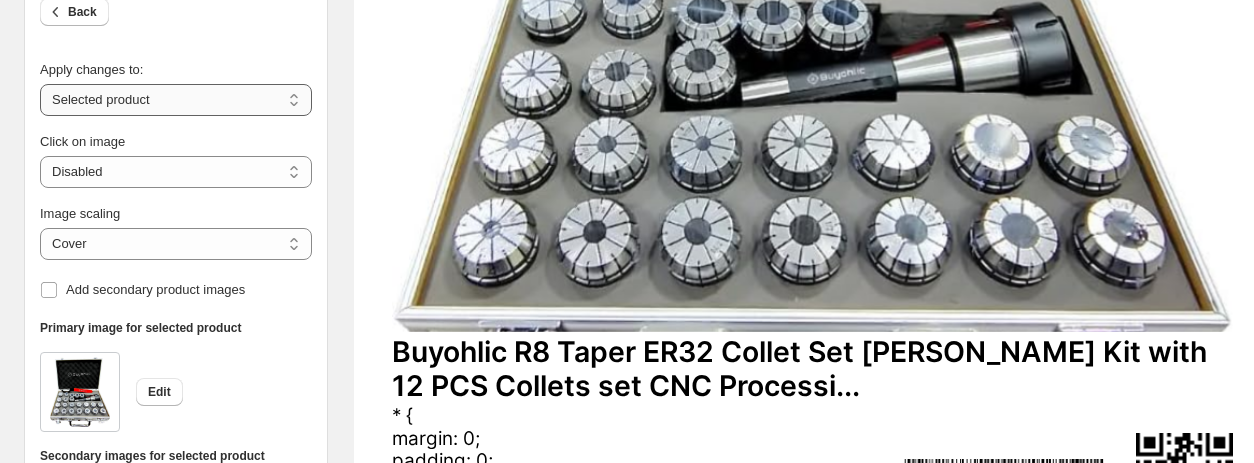 click on "**********" at bounding box center [176, 100] 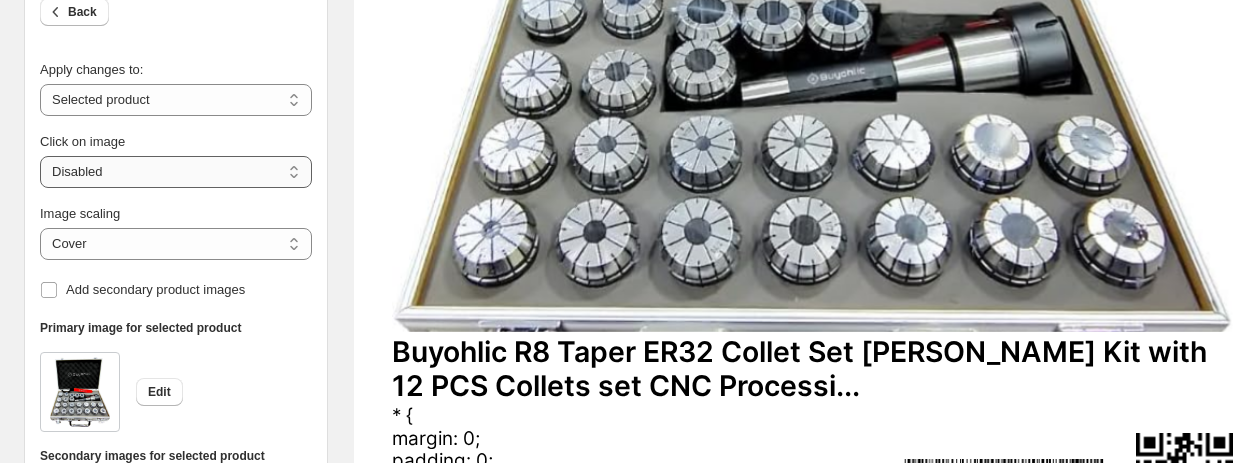 click on "**********" at bounding box center [176, 172] 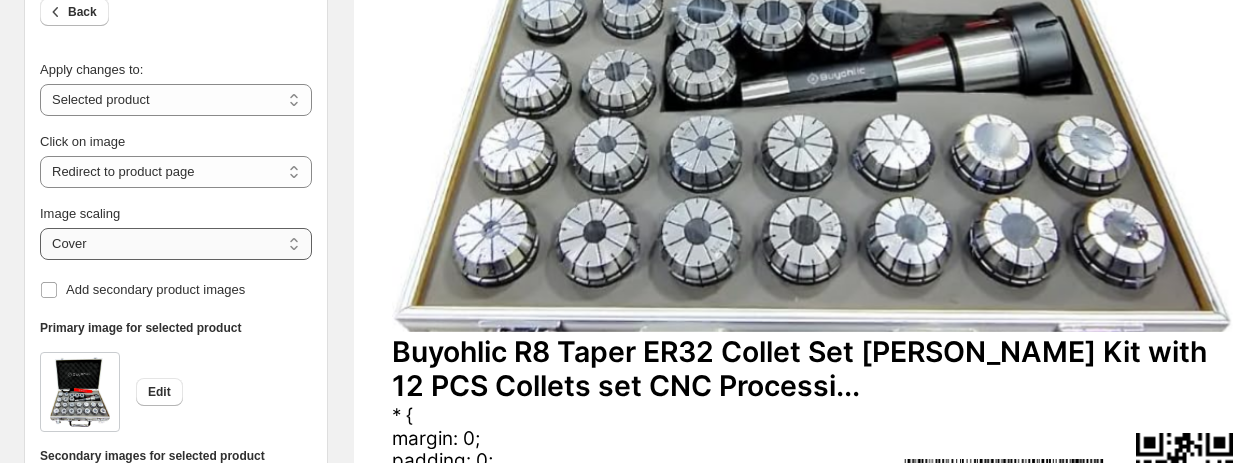 click on "***** *******" at bounding box center [176, 244] 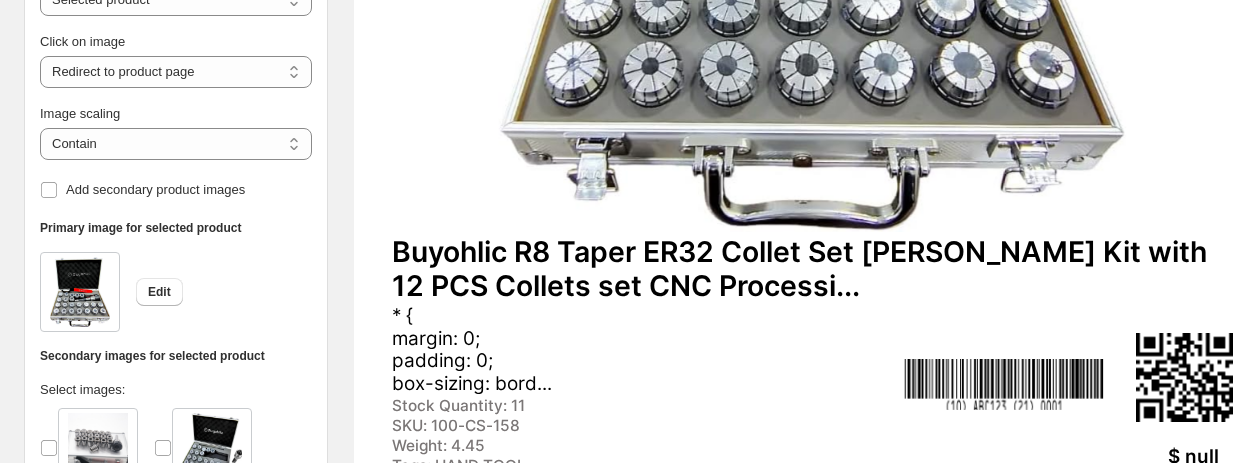 scroll, scrollTop: 900, scrollLeft: 0, axis: vertical 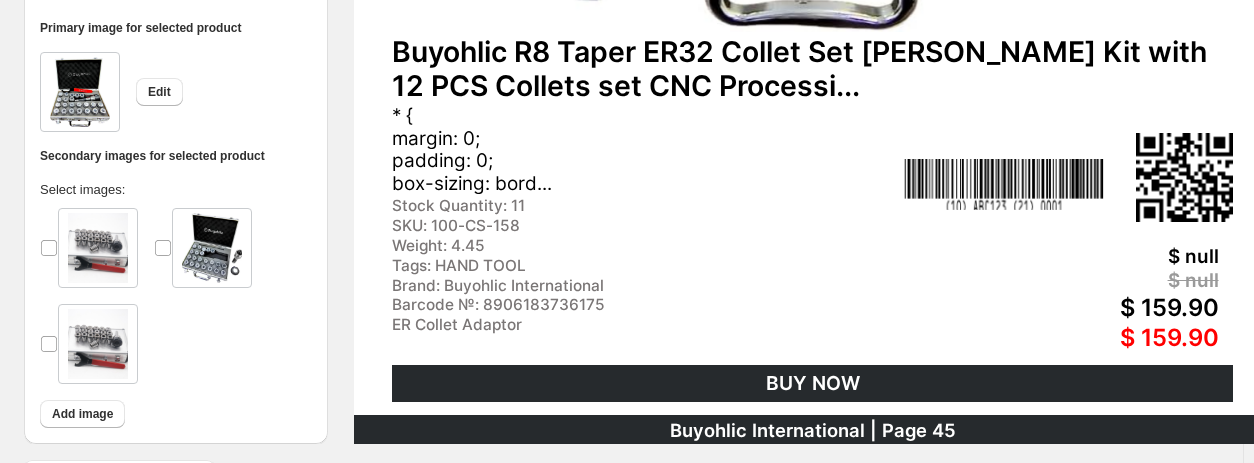click on "Buyohlic R8 Taper ER32 Collet Set [PERSON_NAME] Kit with 12 PCS Collets set CNC Processi..." at bounding box center (812, 69) 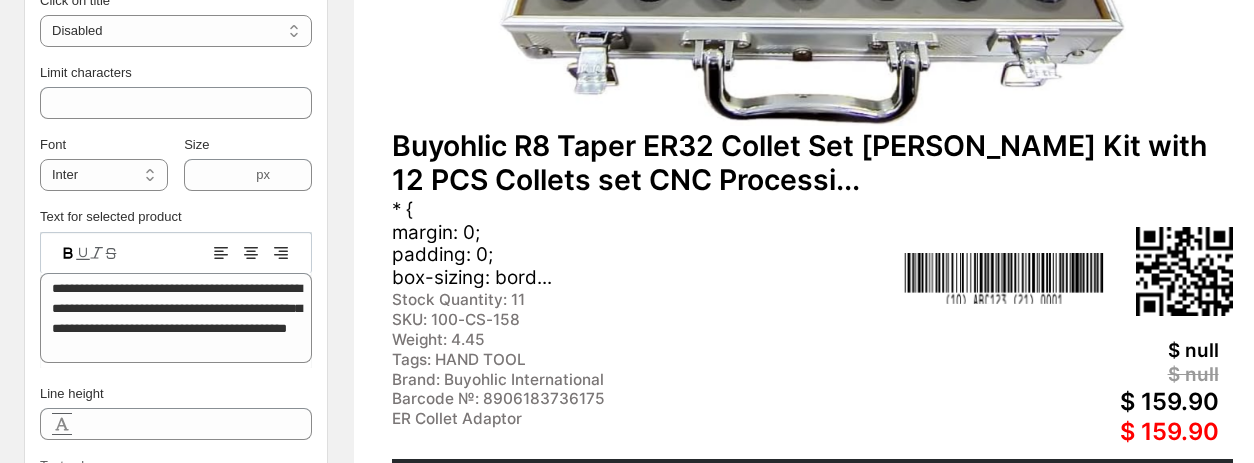 scroll, scrollTop: 700, scrollLeft: 0, axis: vertical 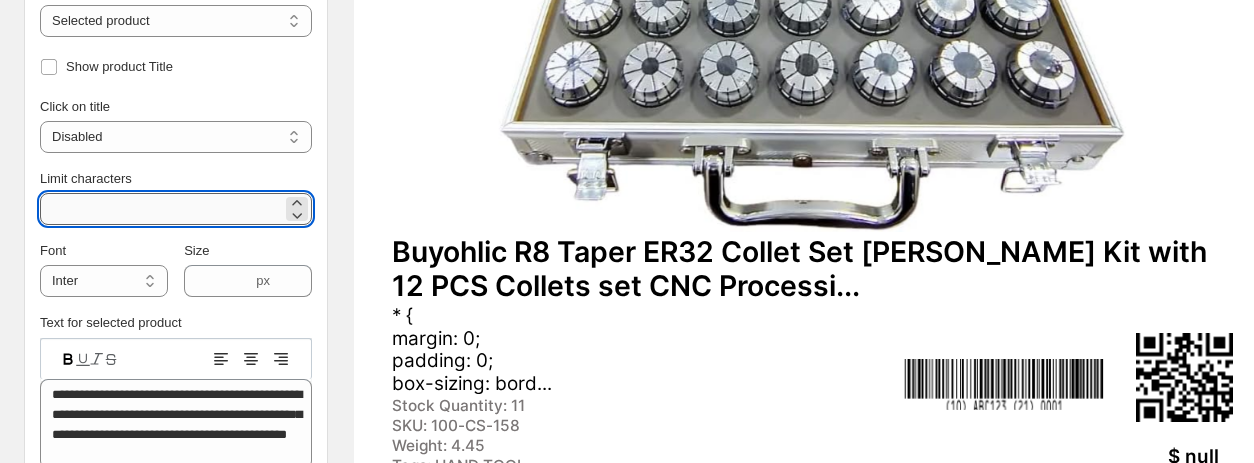 click on "**" at bounding box center (161, 209) 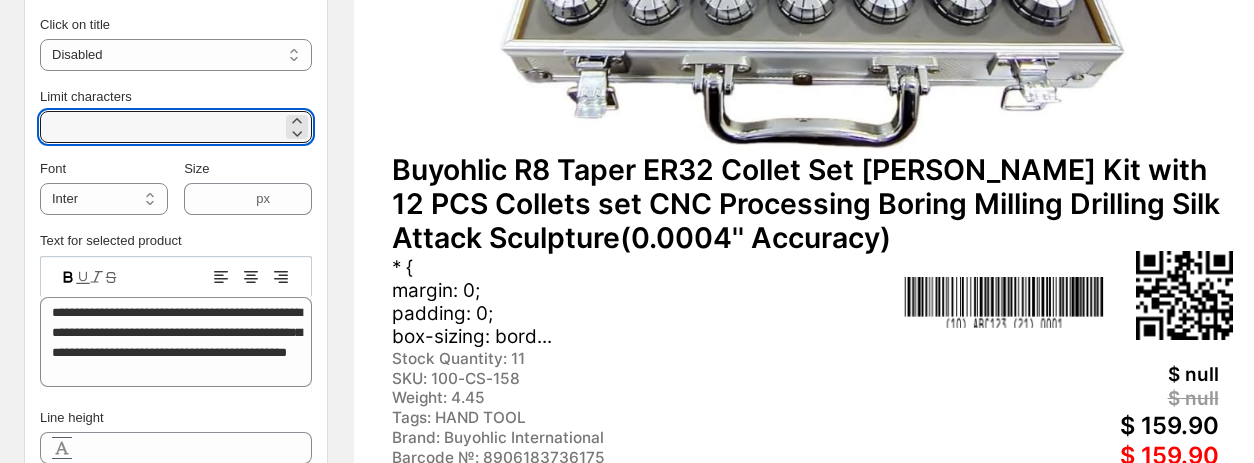 scroll, scrollTop: 800, scrollLeft: 0, axis: vertical 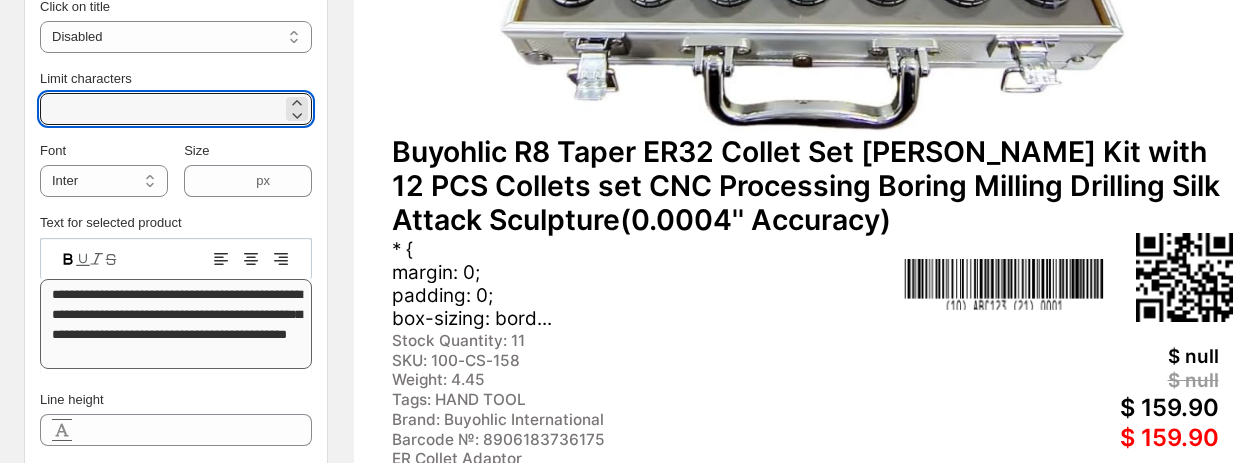 type on "****" 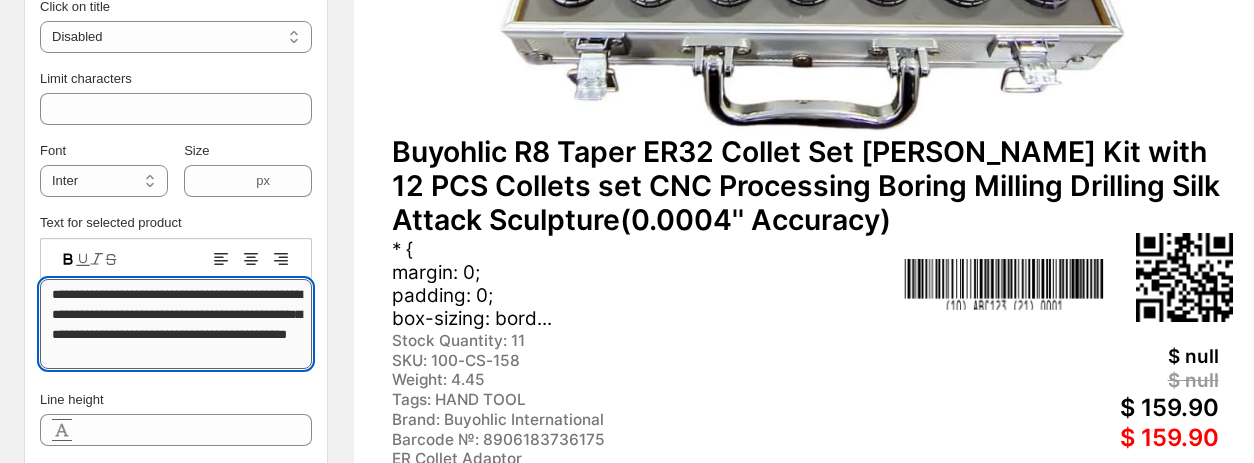 click on "**********" at bounding box center (176, 324) 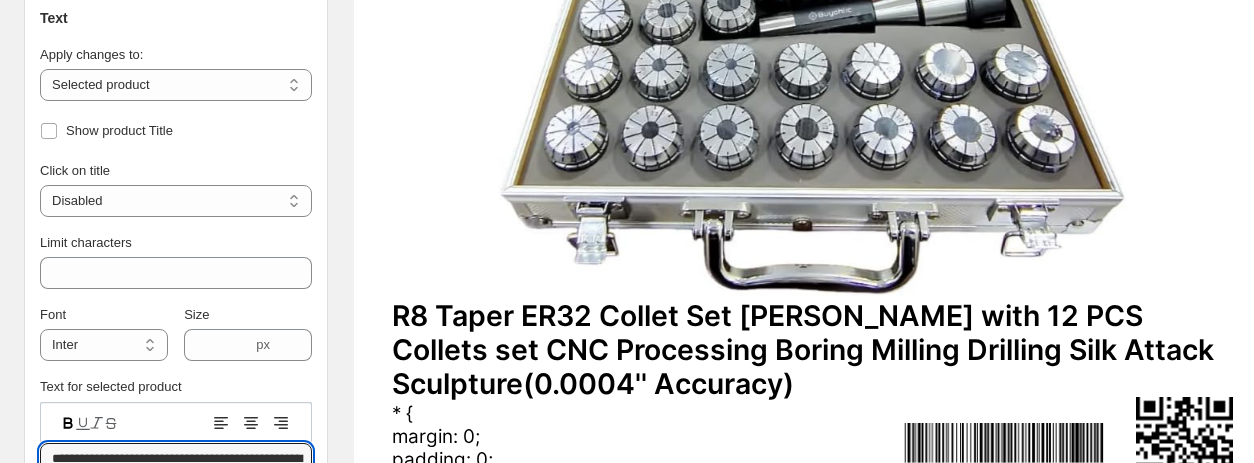 scroll, scrollTop: 600, scrollLeft: 0, axis: vertical 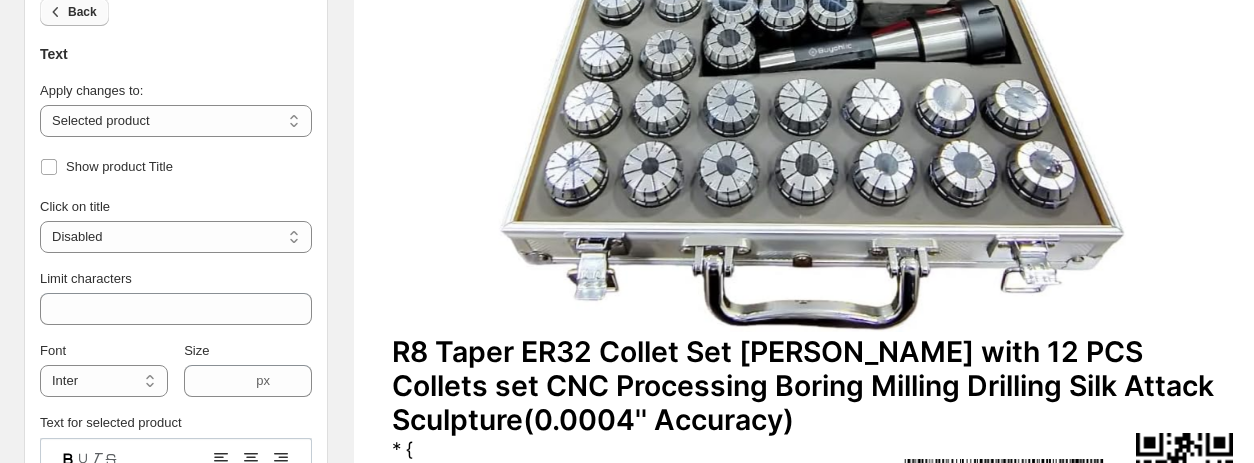 type on "**********" 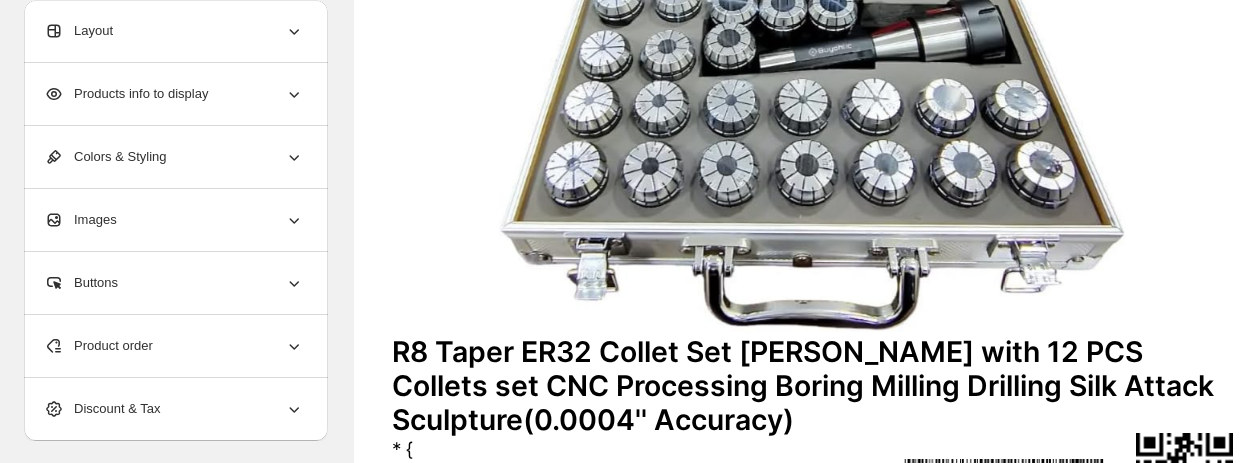 click on "Products info to display" at bounding box center [174, 94] 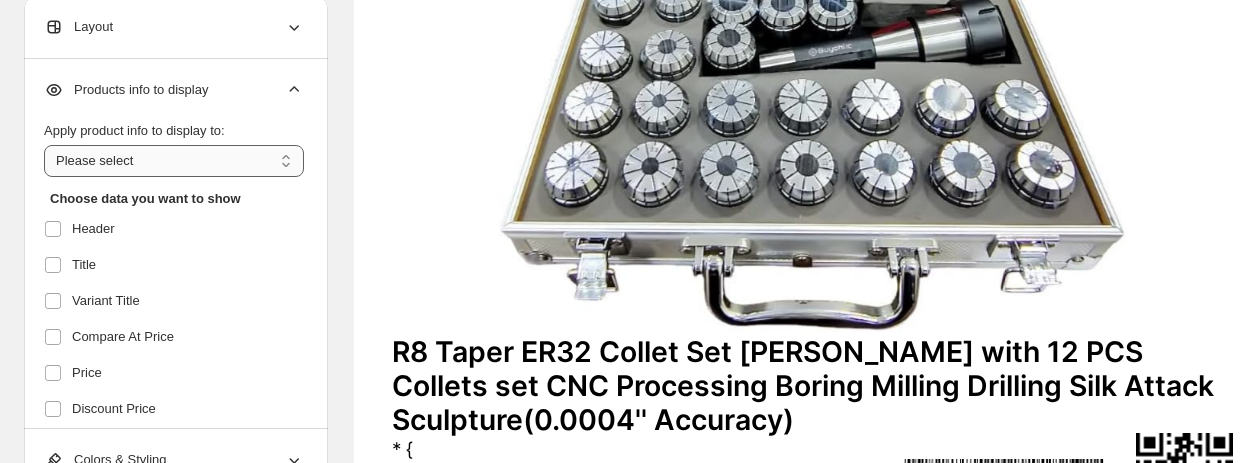 click on "**********" at bounding box center (174, 161) 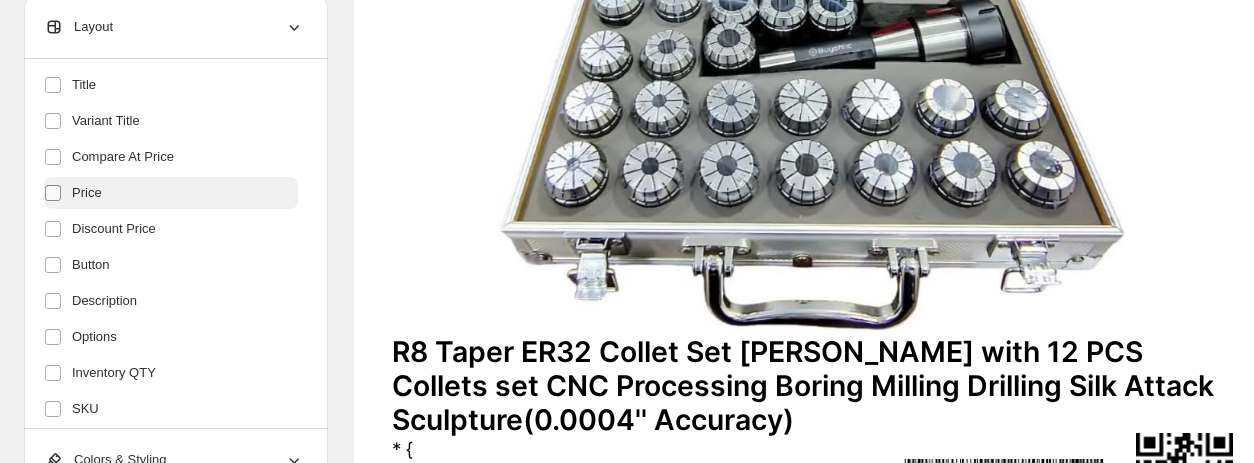 scroll, scrollTop: 200, scrollLeft: 0, axis: vertical 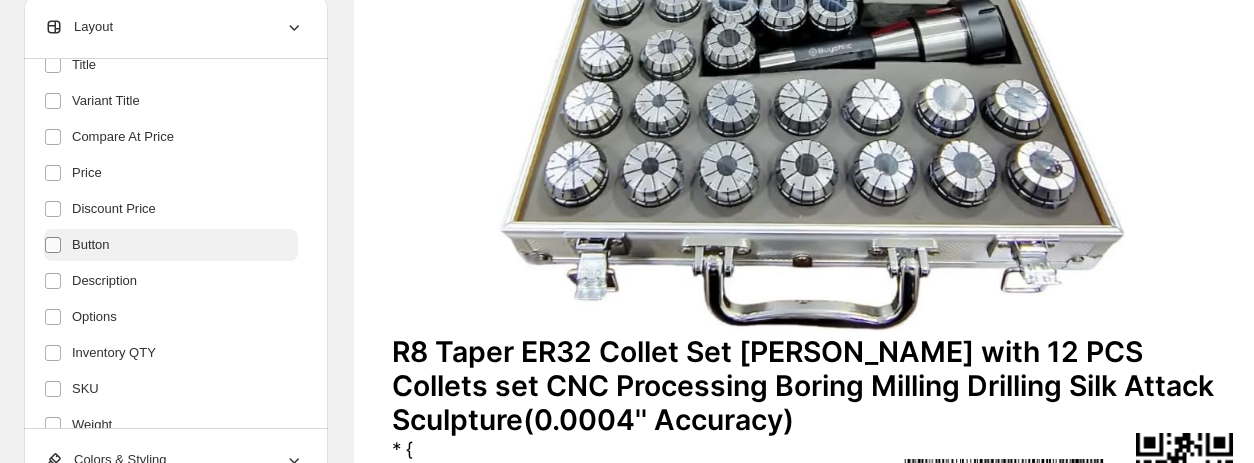 click at bounding box center [57, 245] 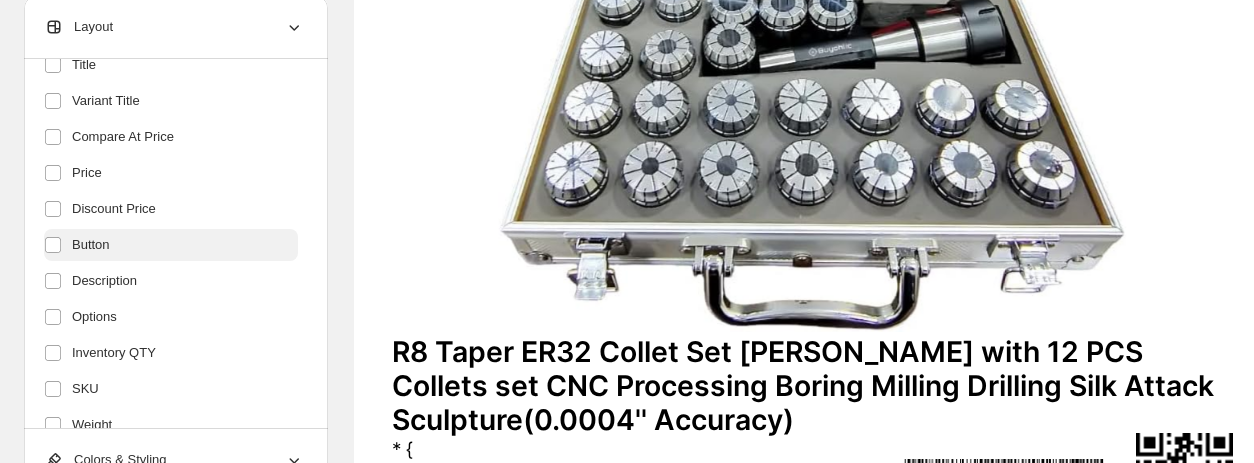scroll, scrollTop: 400, scrollLeft: 0, axis: vertical 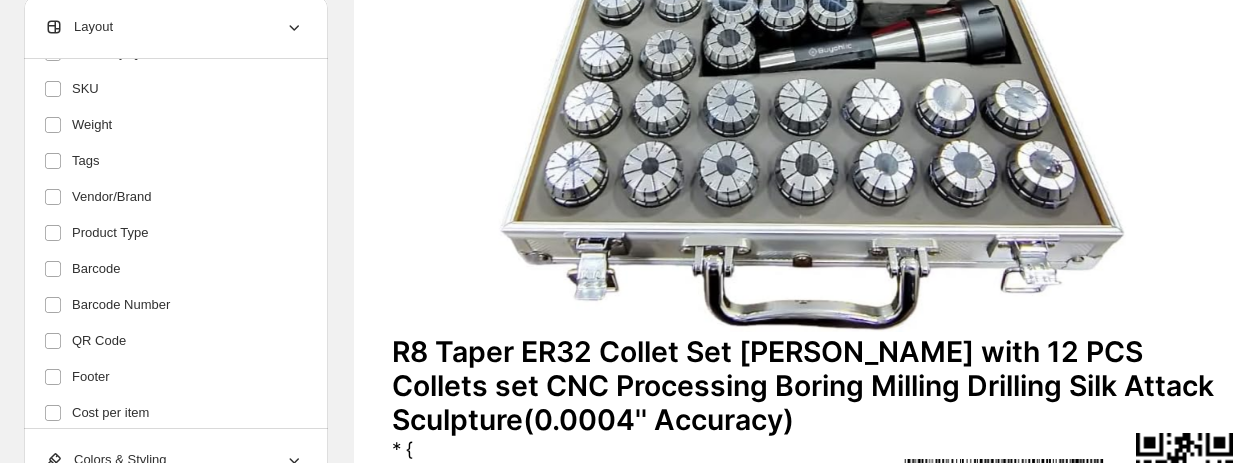 click on "**********" at bounding box center [176, 244] 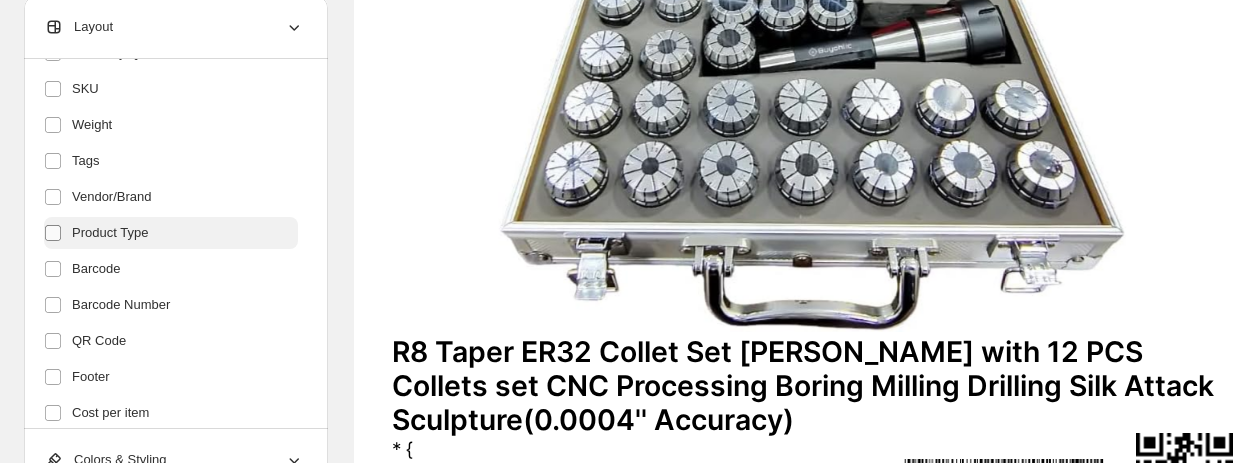 click at bounding box center [53, 233] 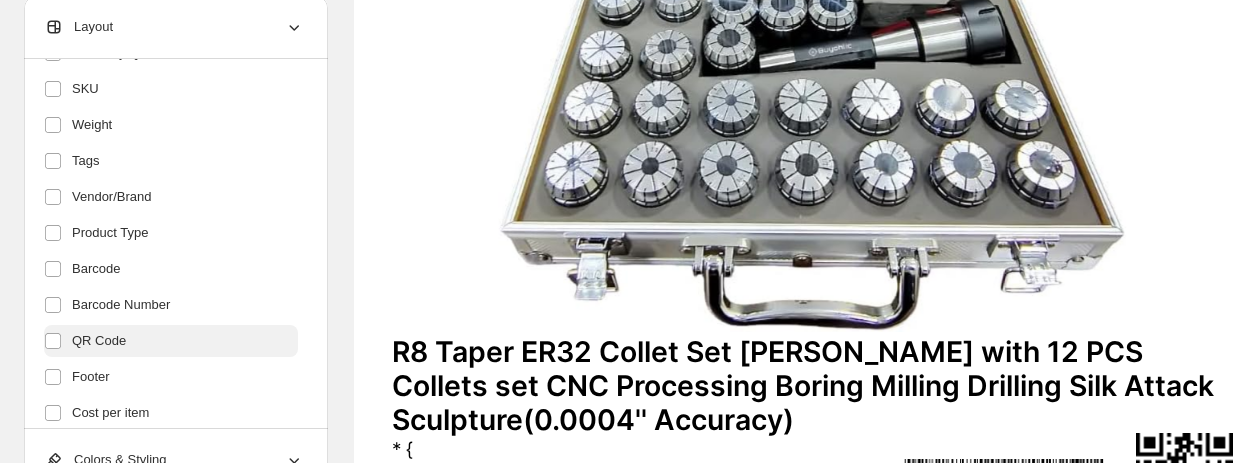 scroll, scrollTop: 546, scrollLeft: 0, axis: vertical 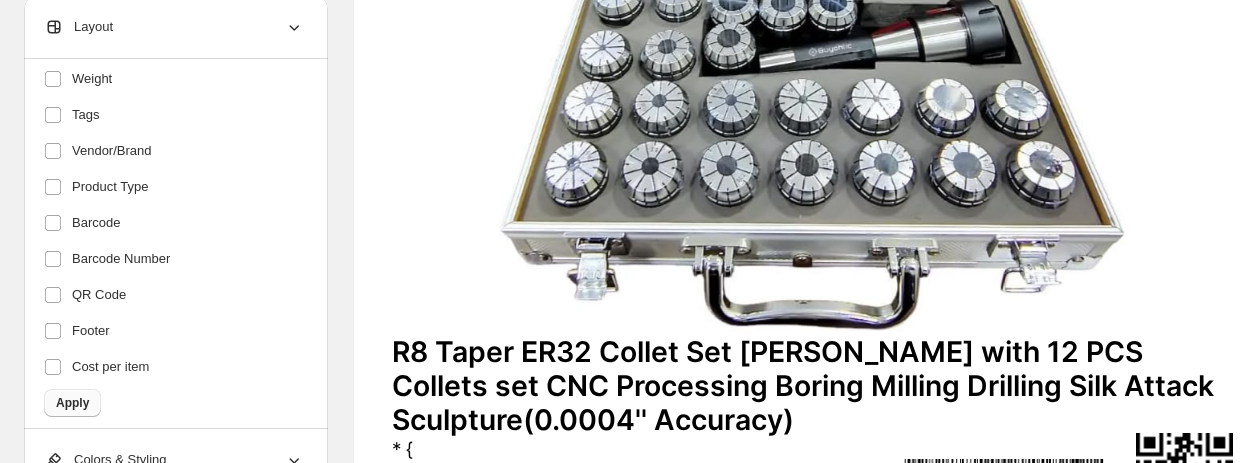 click on "Apply" at bounding box center [72, 403] 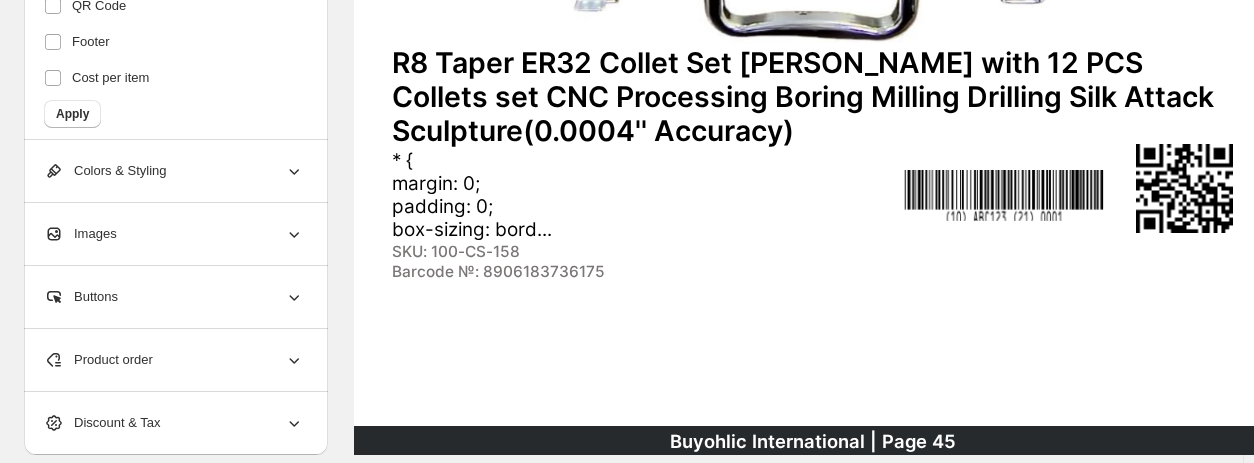 scroll, scrollTop: 900, scrollLeft: 0, axis: vertical 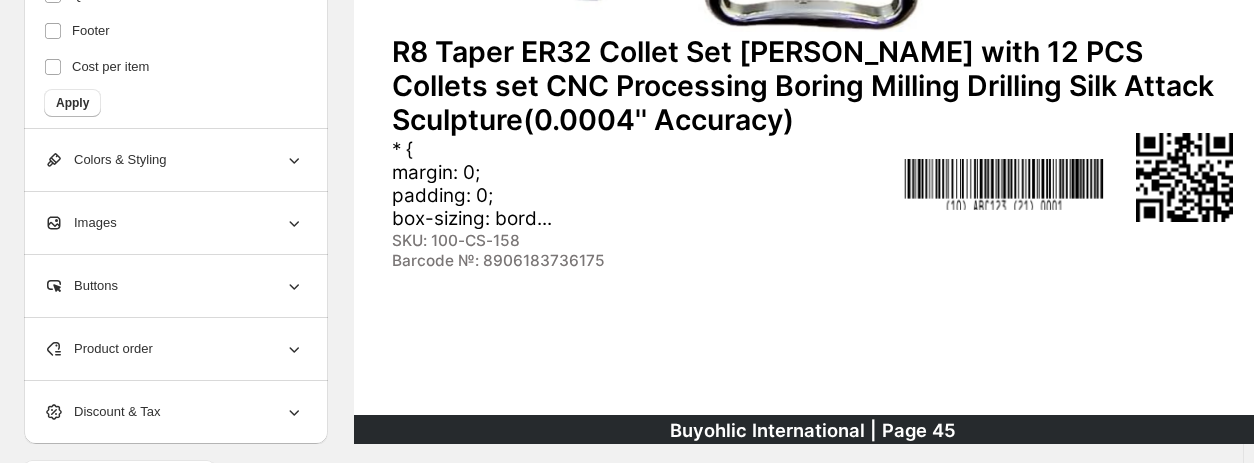 click on "* {
margin: 0;
padding: 0;
box-sizing: bord..." at bounding box center [762, 185] 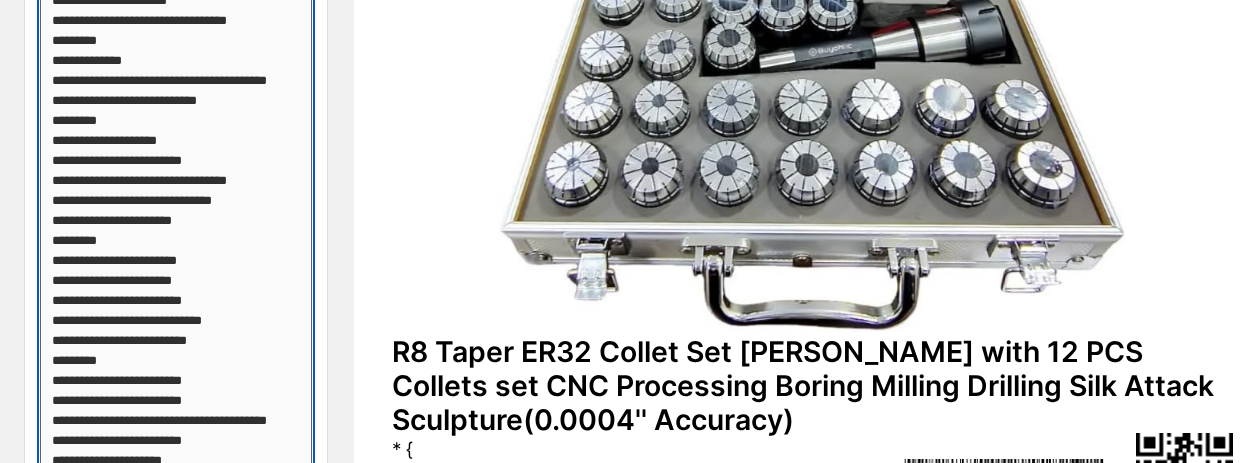 scroll, scrollTop: 300, scrollLeft: 0, axis: vertical 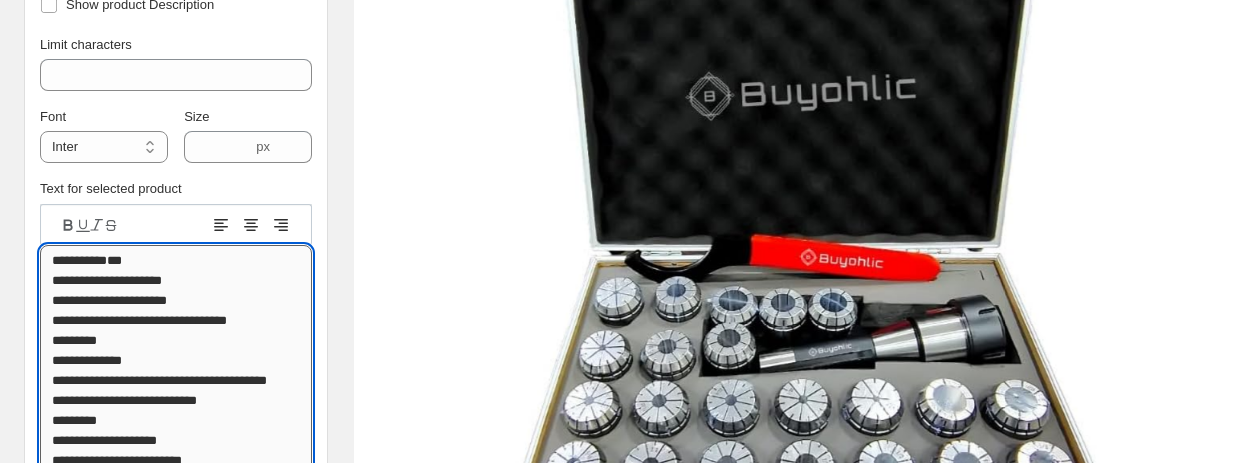 click on "Text editor" at bounding box center (176, 1280) 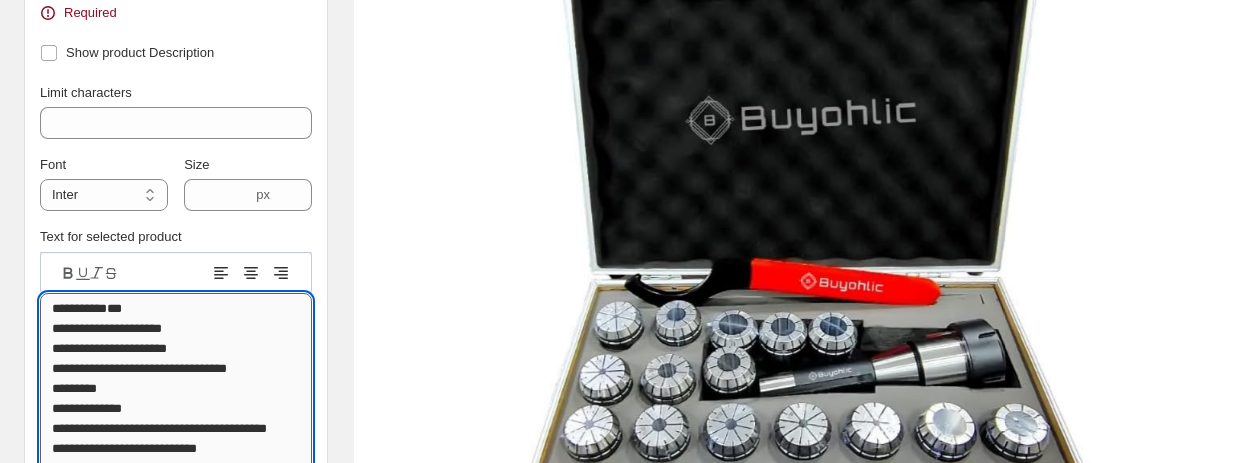 scroll, scrollTop: 8, scrollLeft: 0, axis: vertical 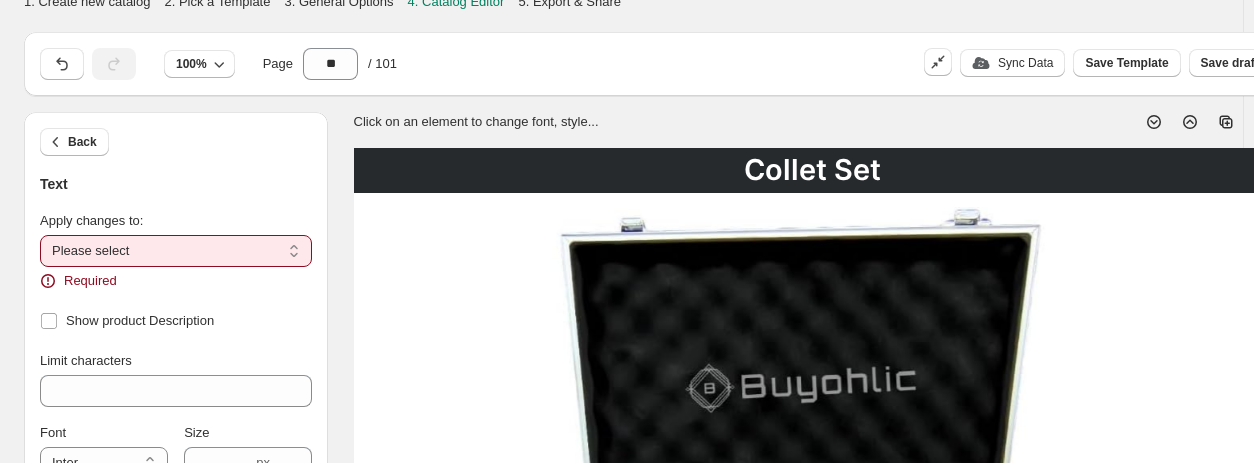 click on "**********" at bounding box center [176, 251] 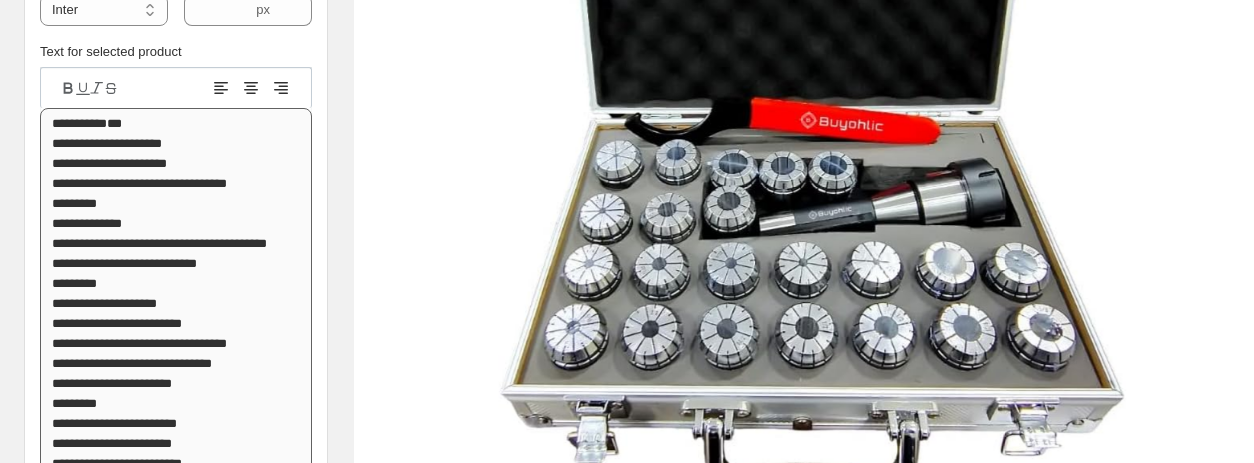 scroll, scrollTop: 508, scrollLeft: 0, axis: vertical 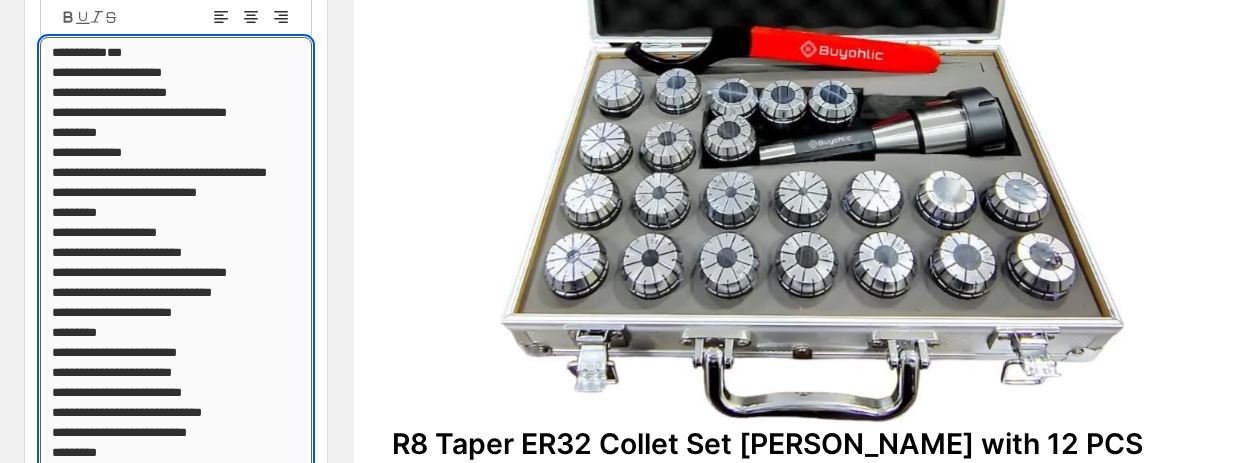 click on "Text editor" at bounding box center (176, 1072) 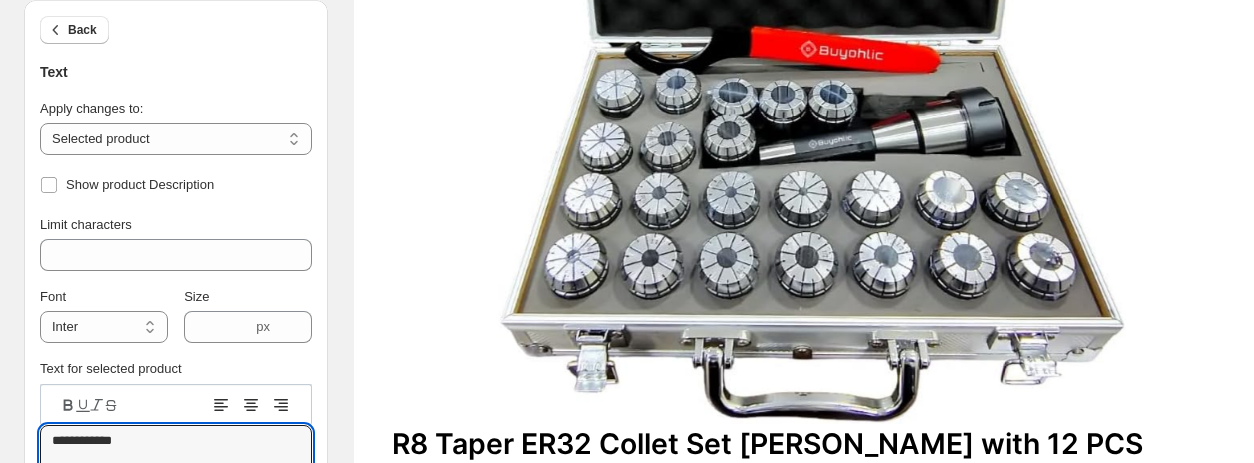 type on "**********" 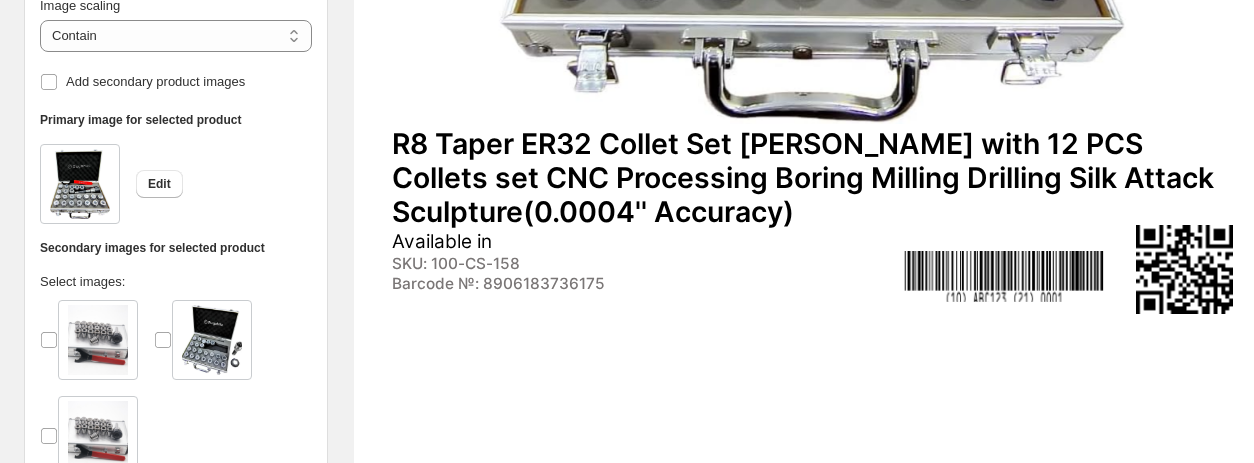 scroll, scrollTop: 908, scrollLeft: 0, axis: vertical 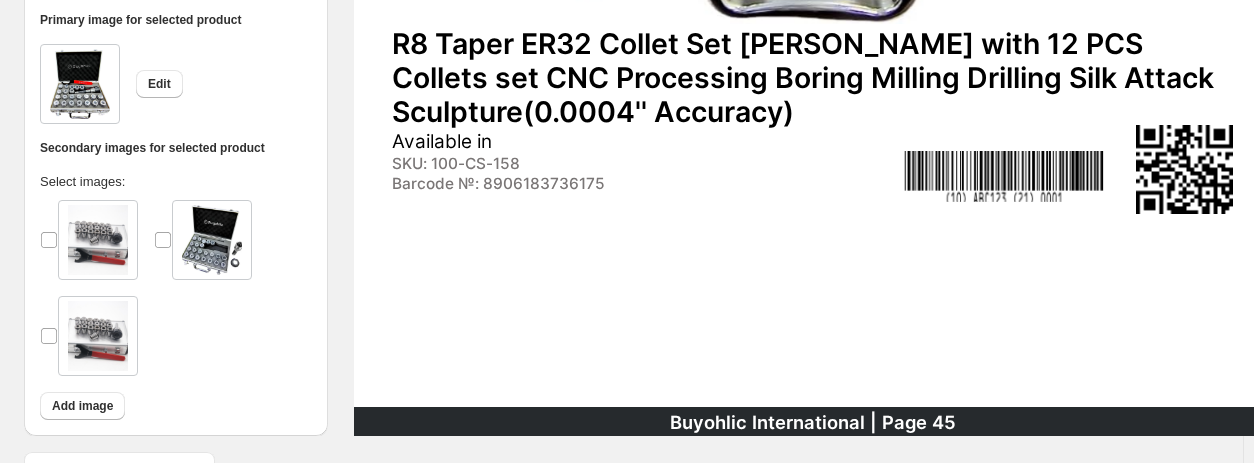 click on "Available in" at bounding box center (762, 142) 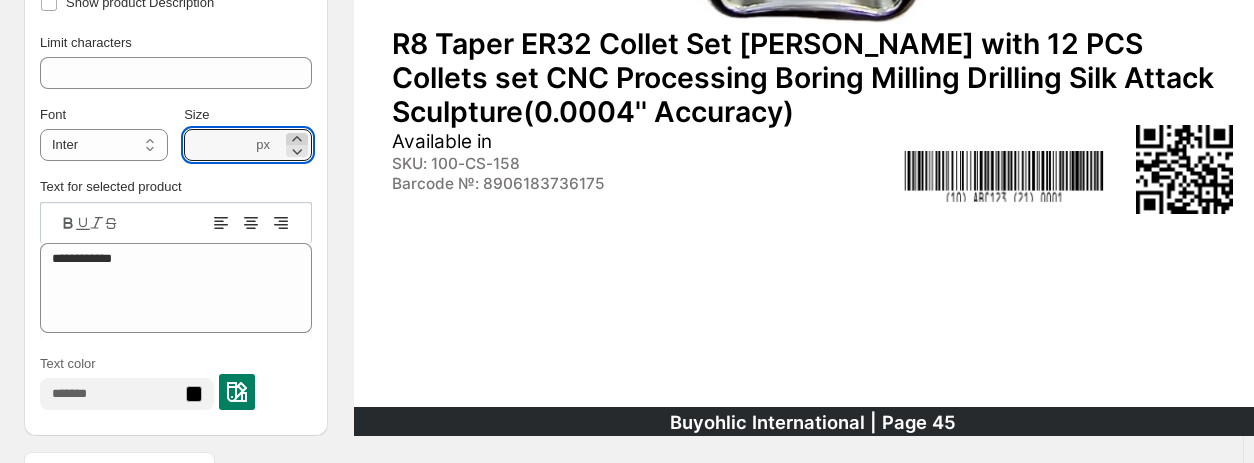 click 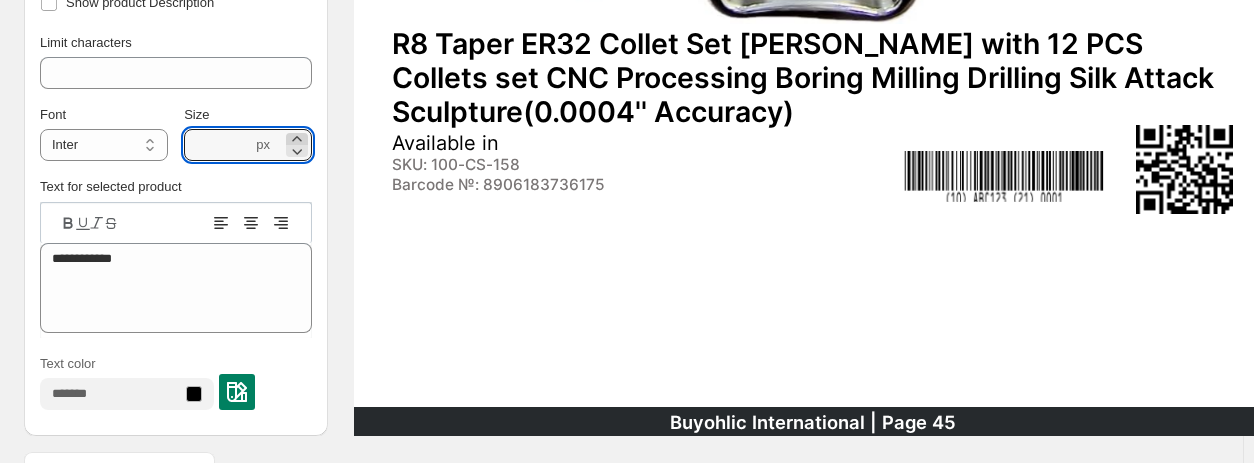 click 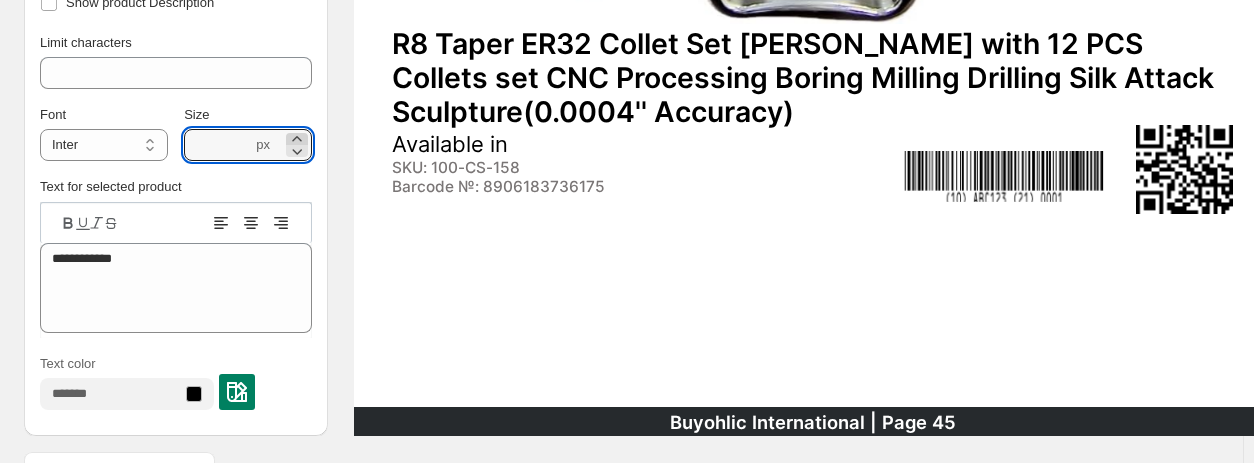 click 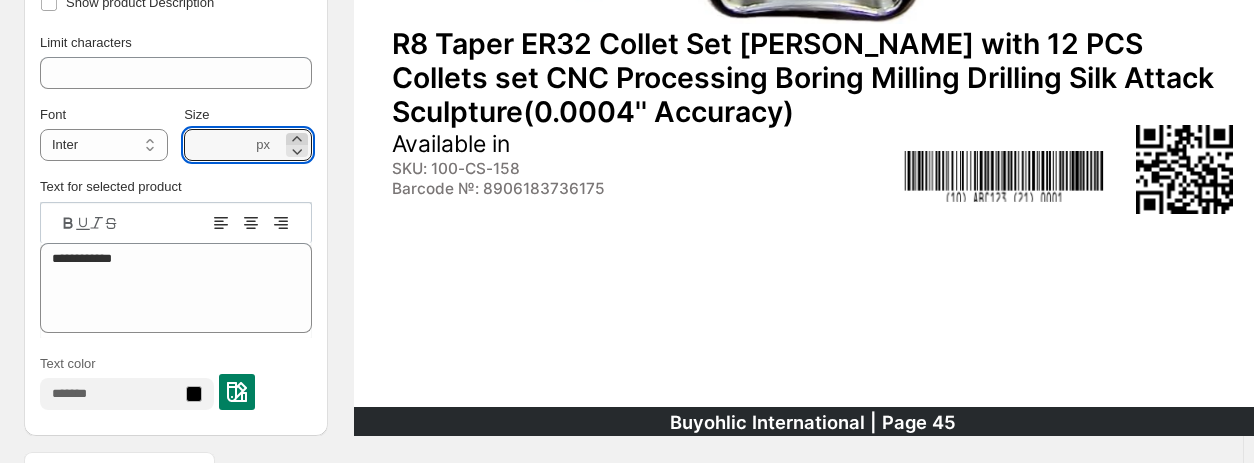 click 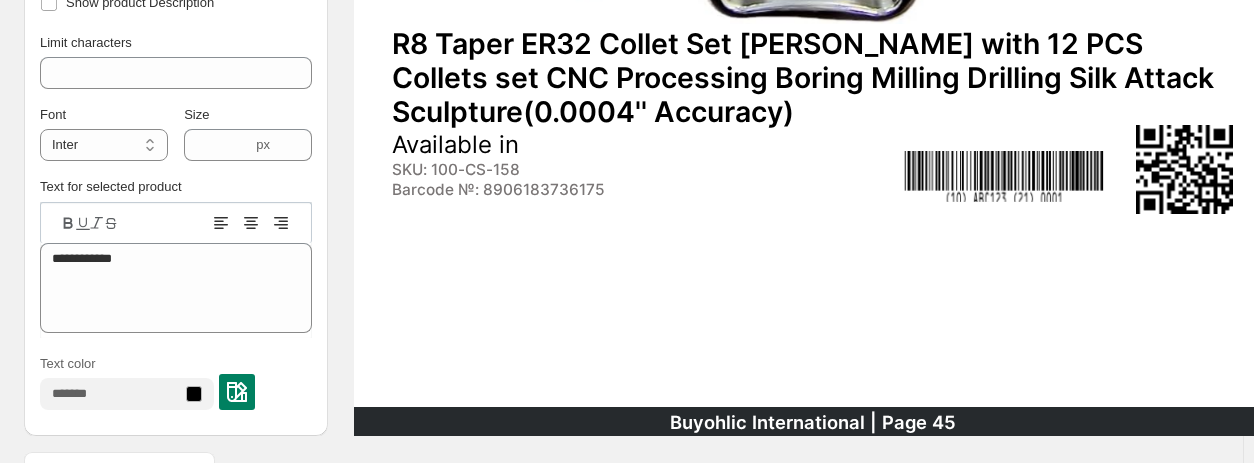 click on "SKU:  100-CS-158" at bounding box center [644, 170] 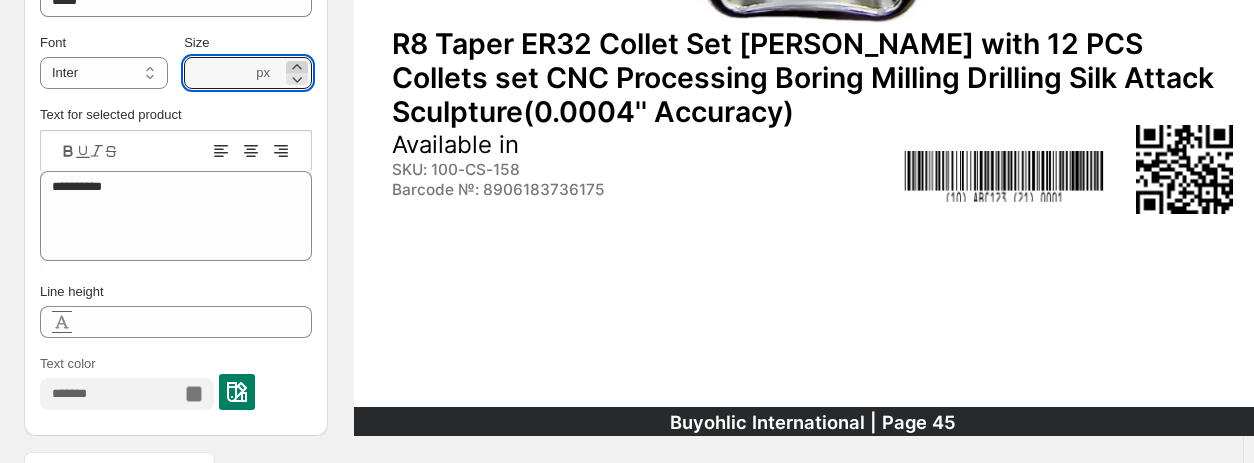 click 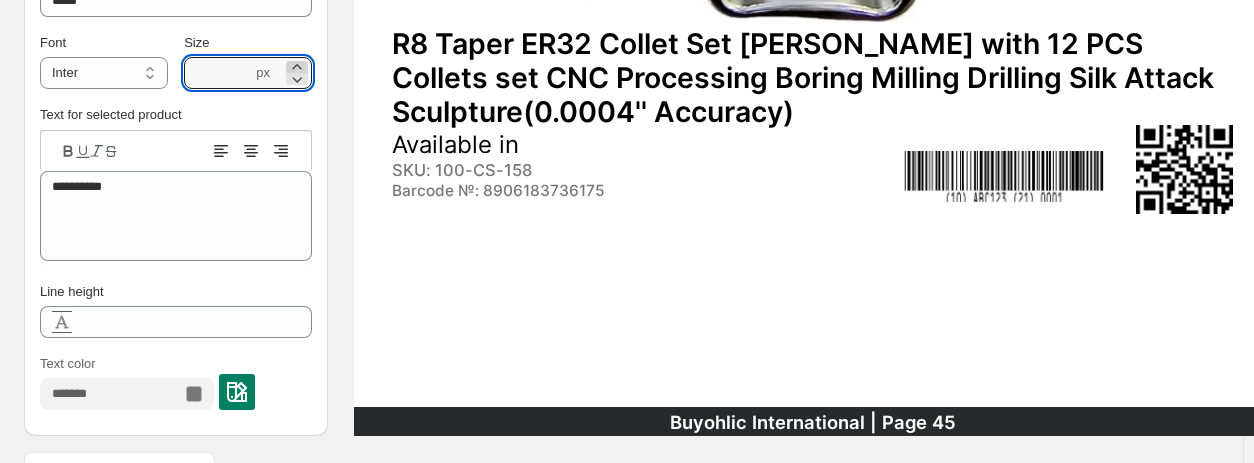click 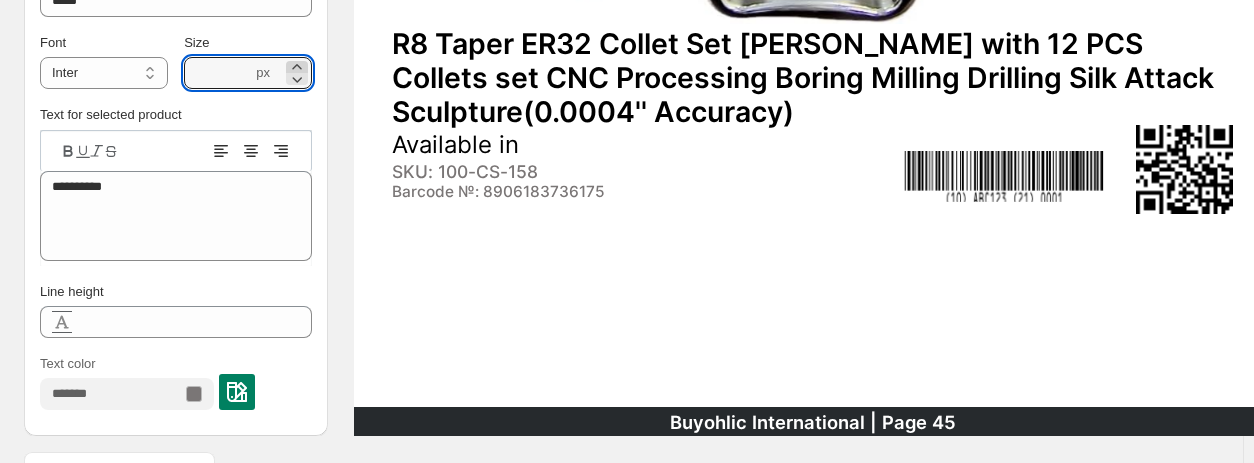 click 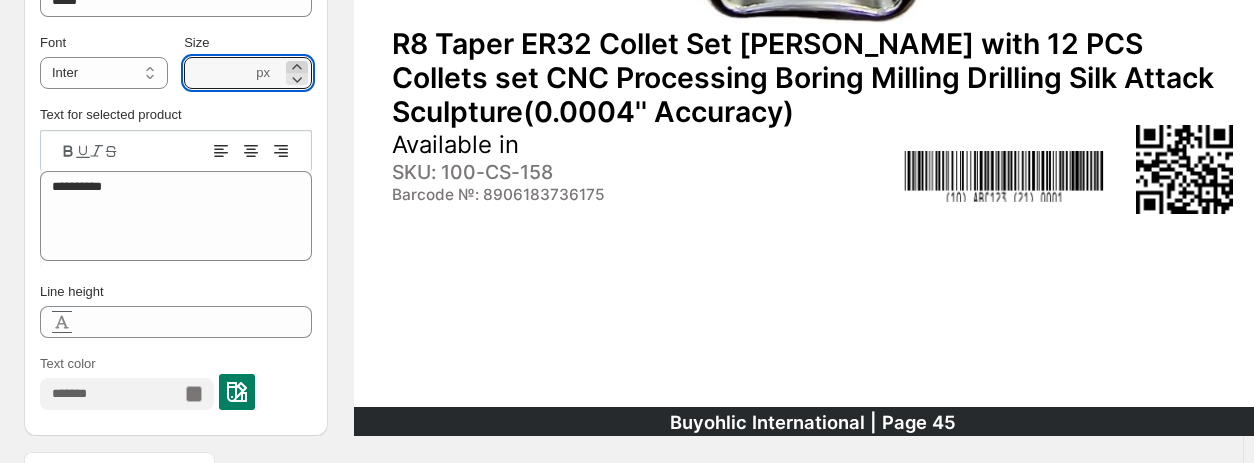 click 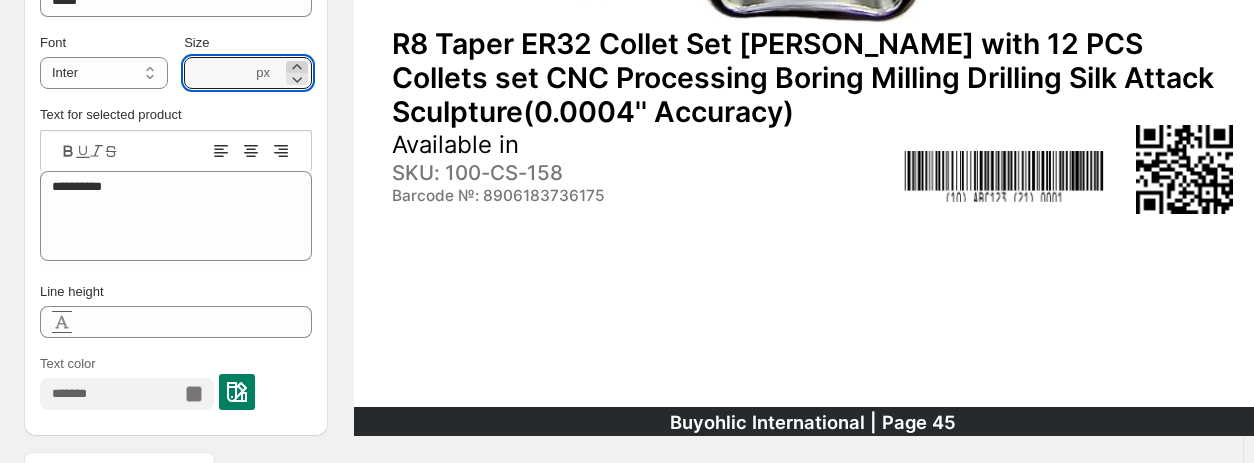 click 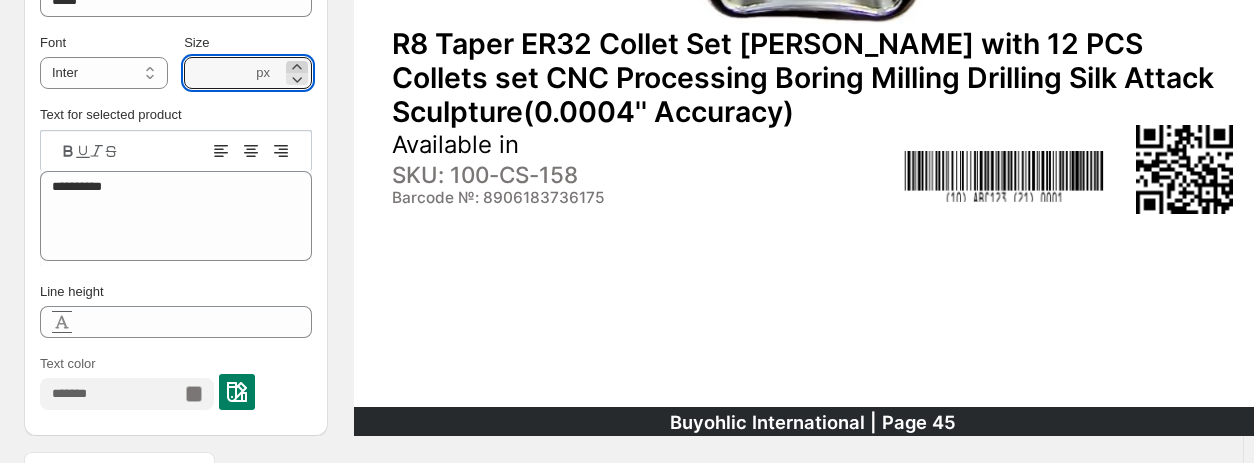 click 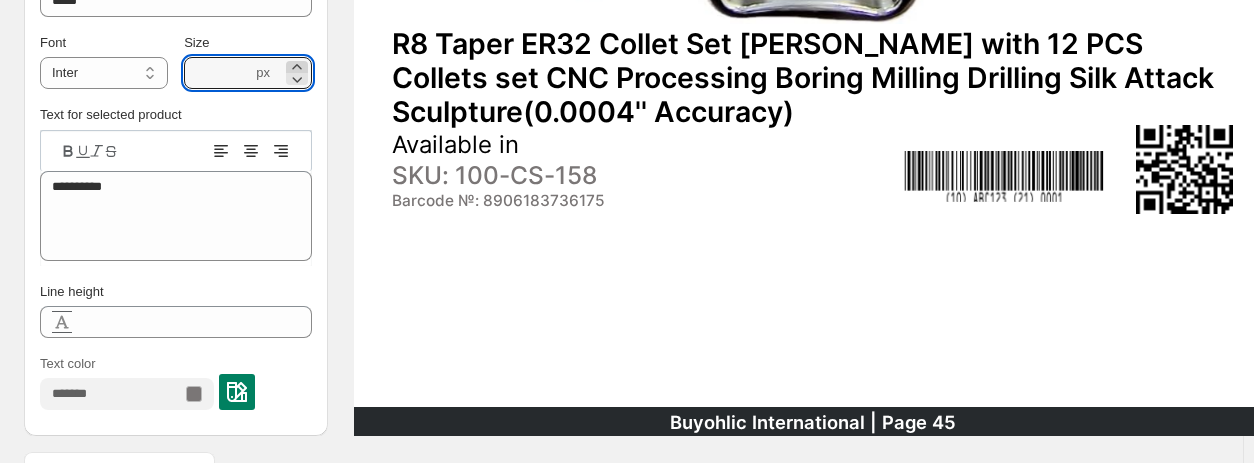 click 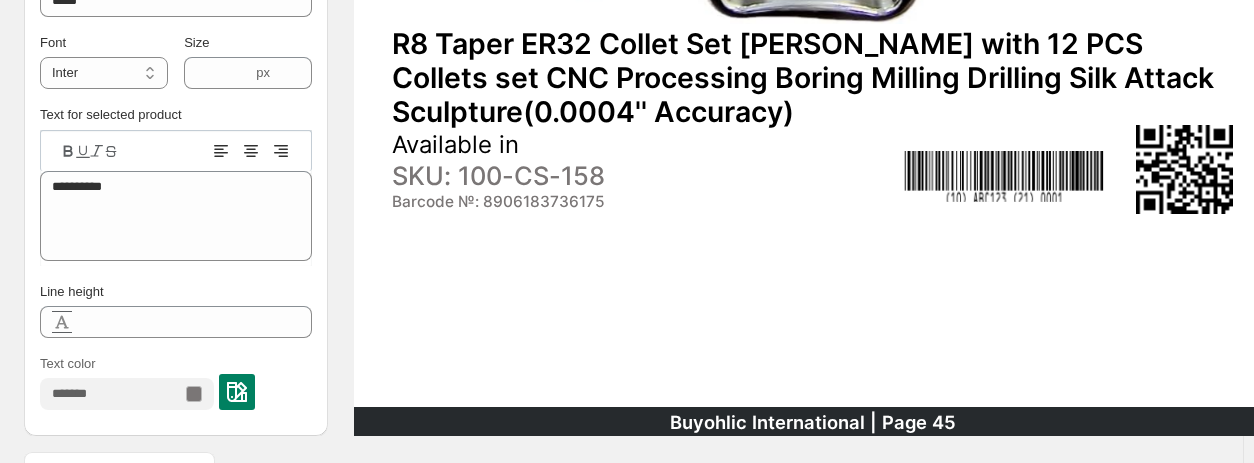 click on "Barcode №:  8906183736175" at bounding box center [644, 202] 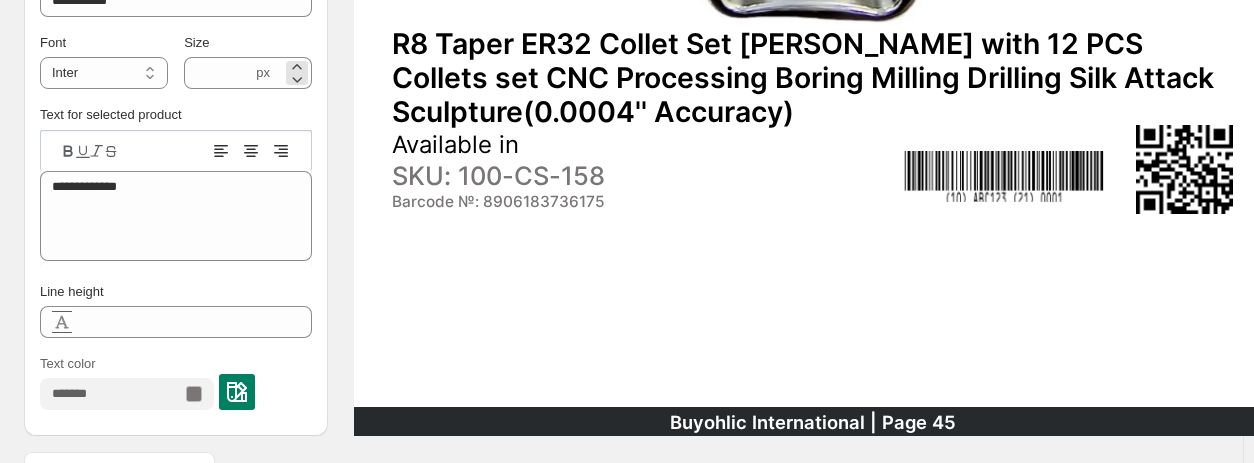 click on "**** px" at bounding box center (248, 73) 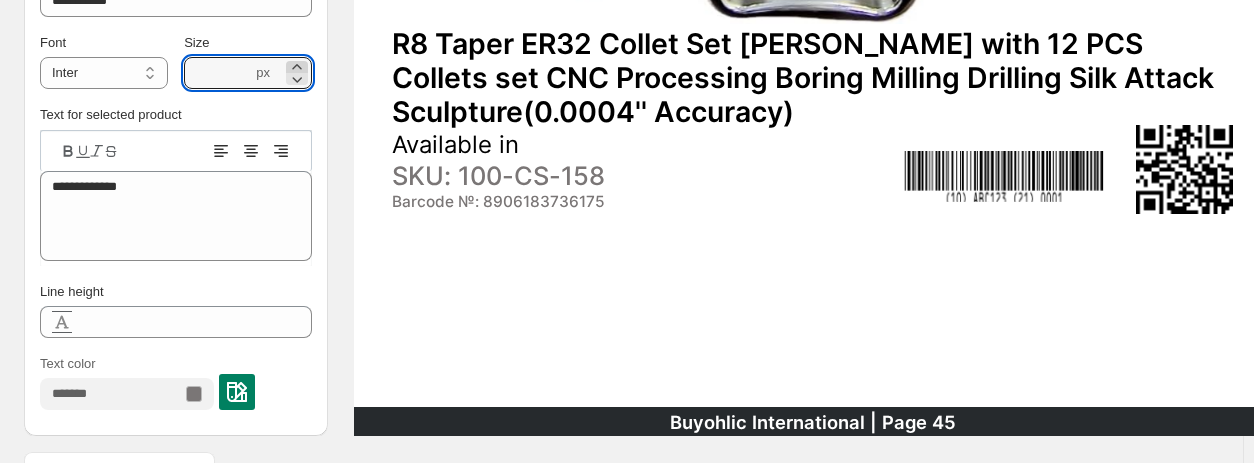 click 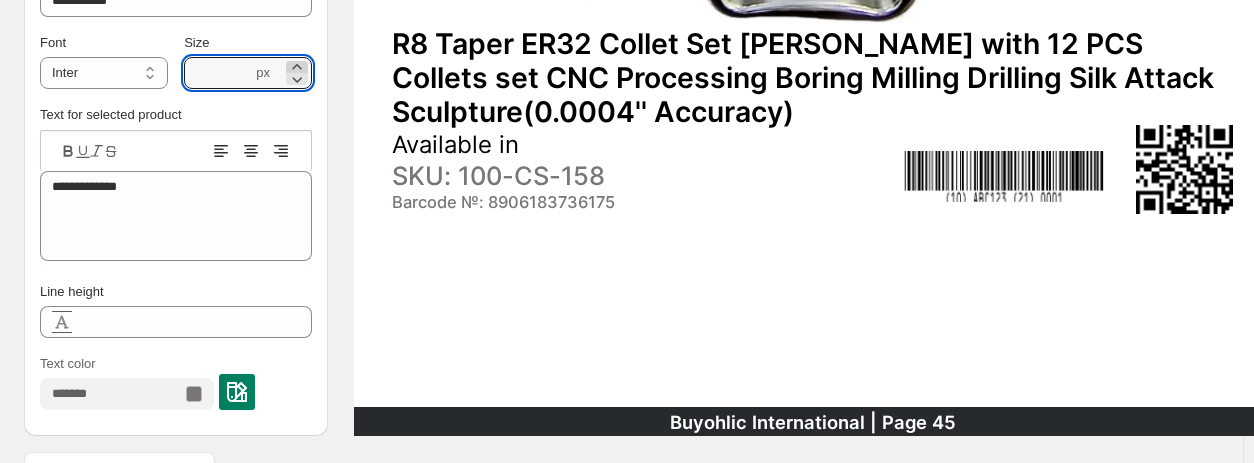 click 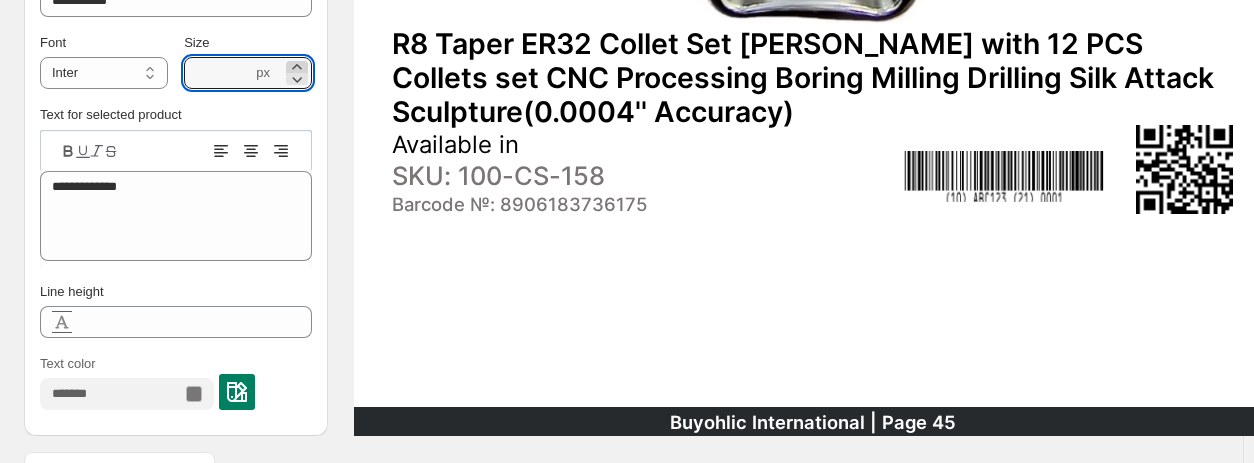 click 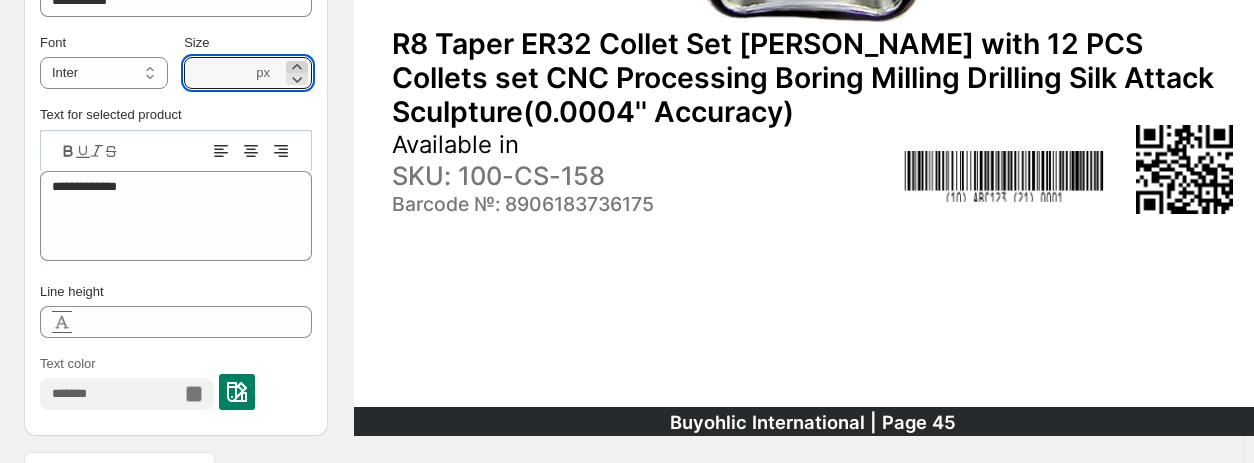 click 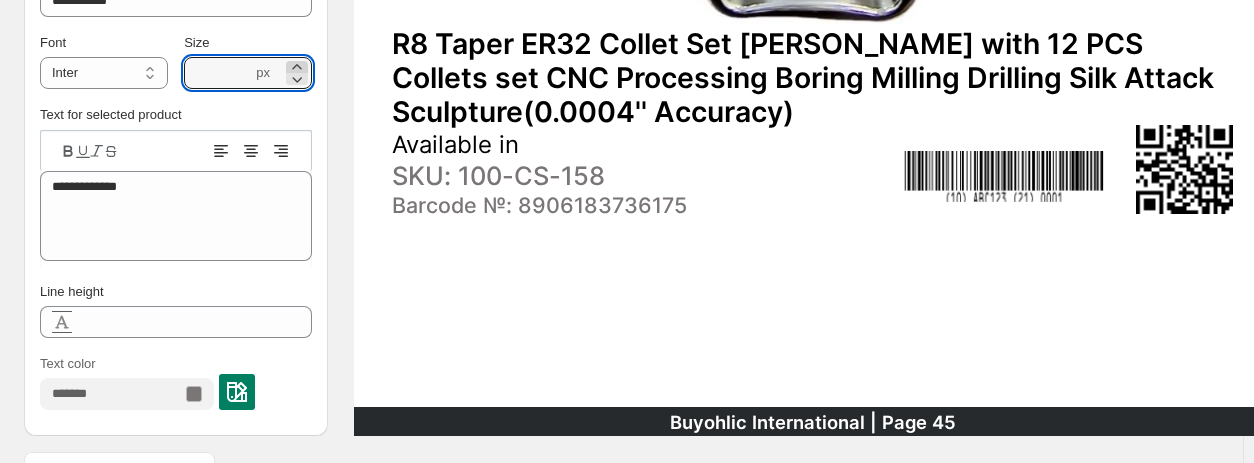 click 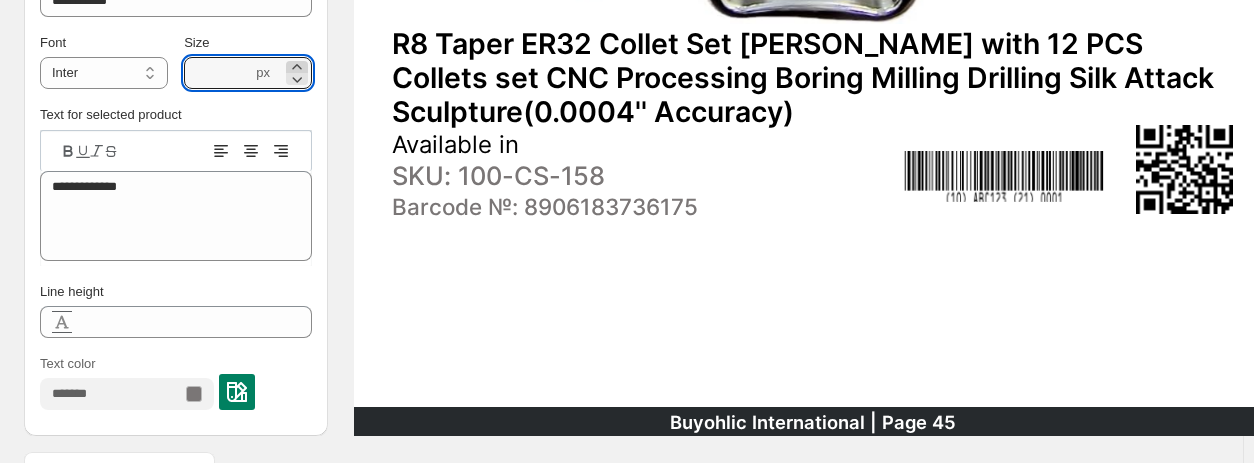 click 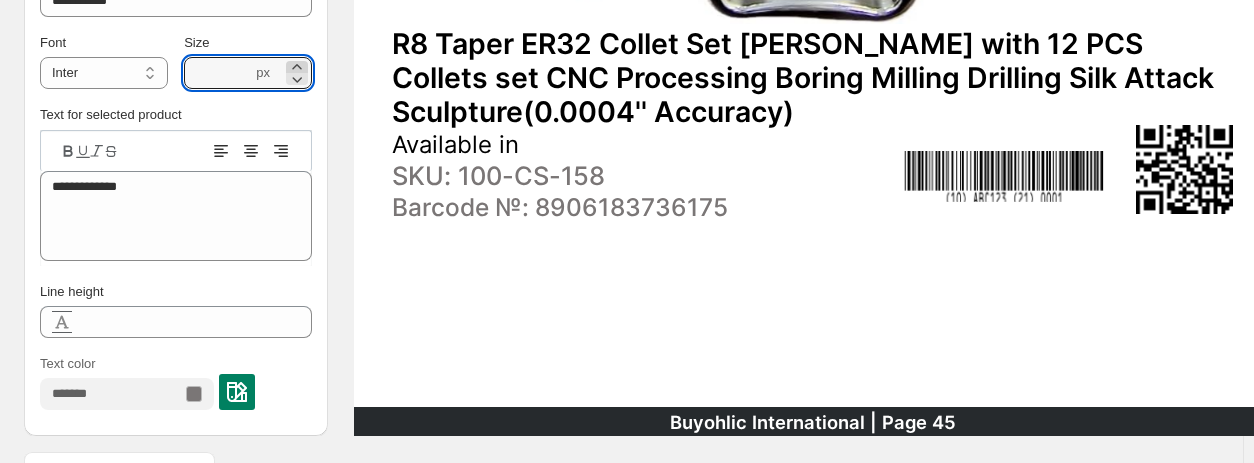 click 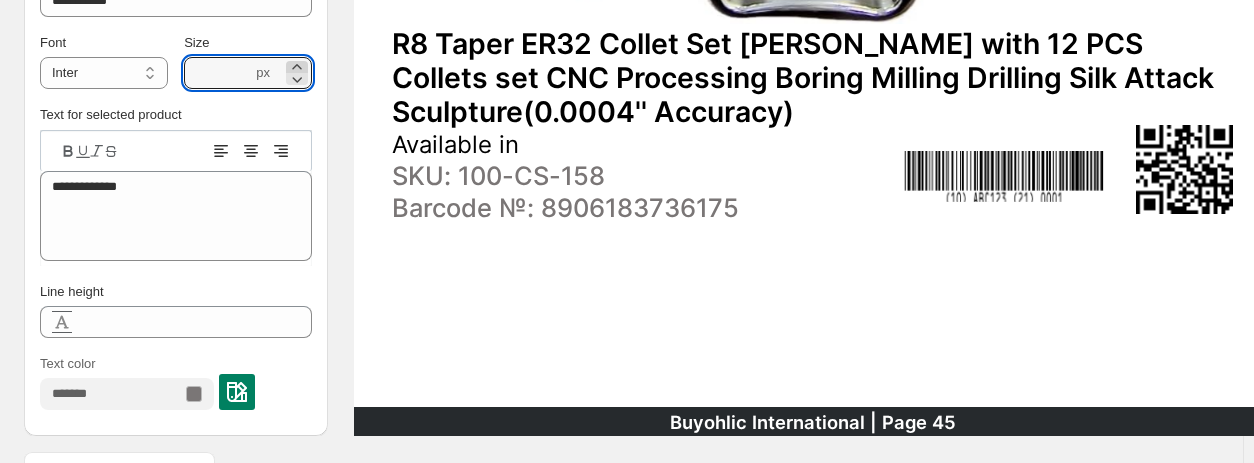 click 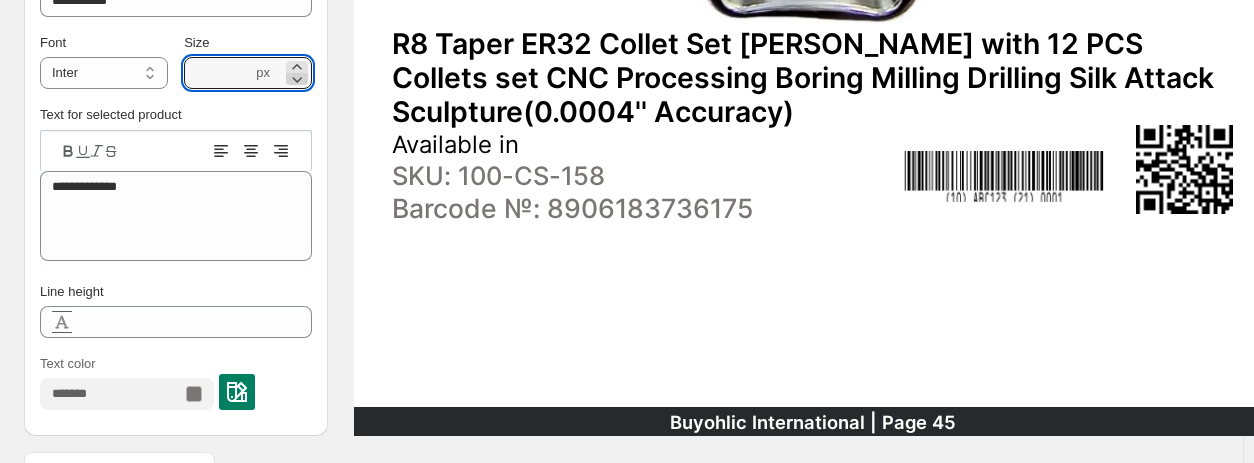 click 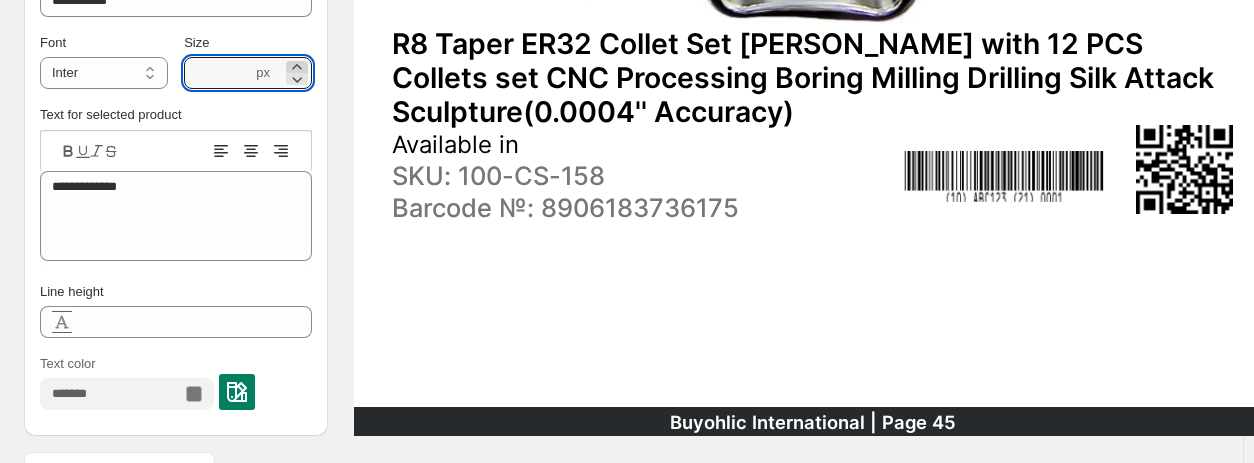 click 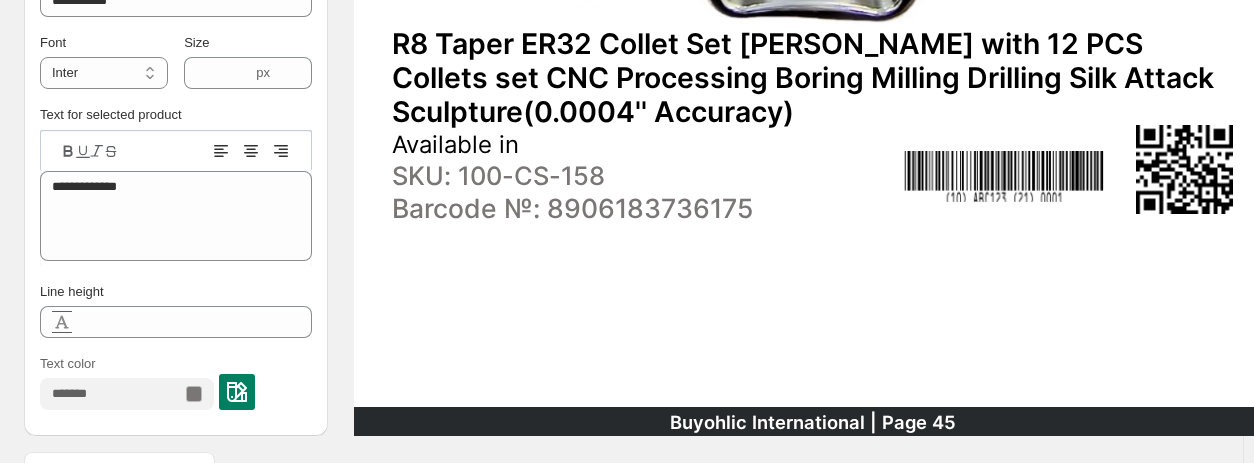 click on "Available in" at bounding box center (762, 145) 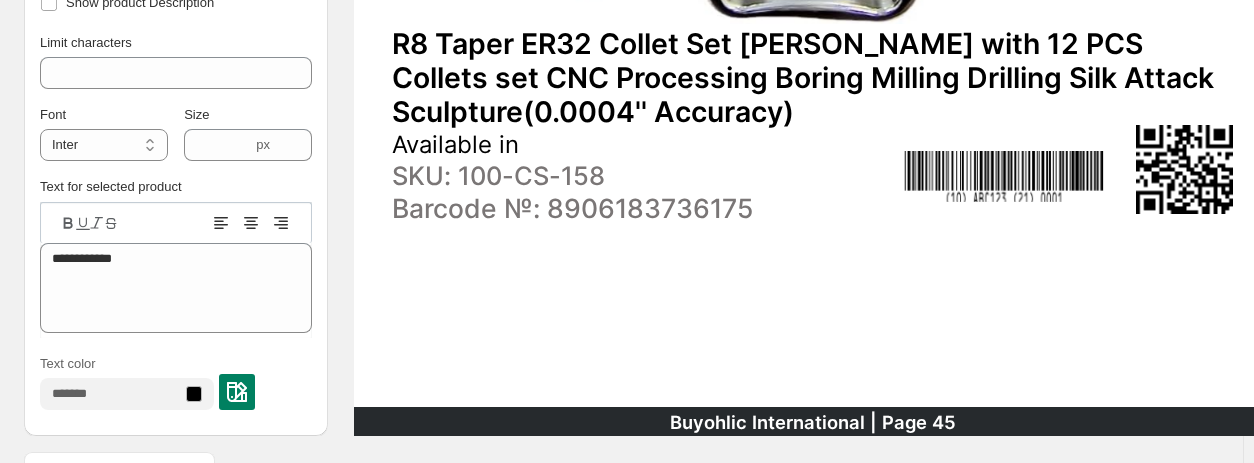 click on "Available in" at bounding box center (762, 145) 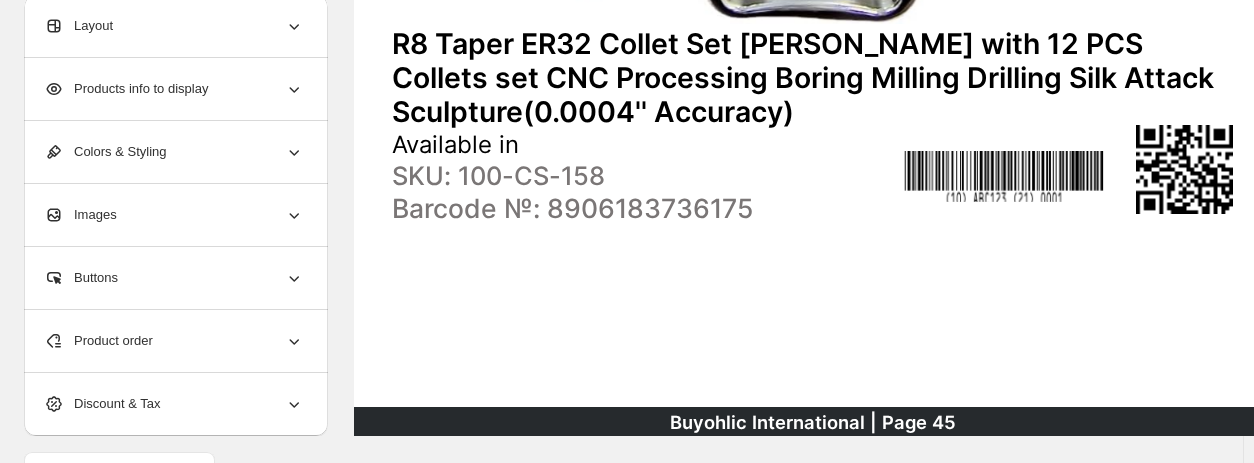 click on "Available in" at bounding box center [762, 145] 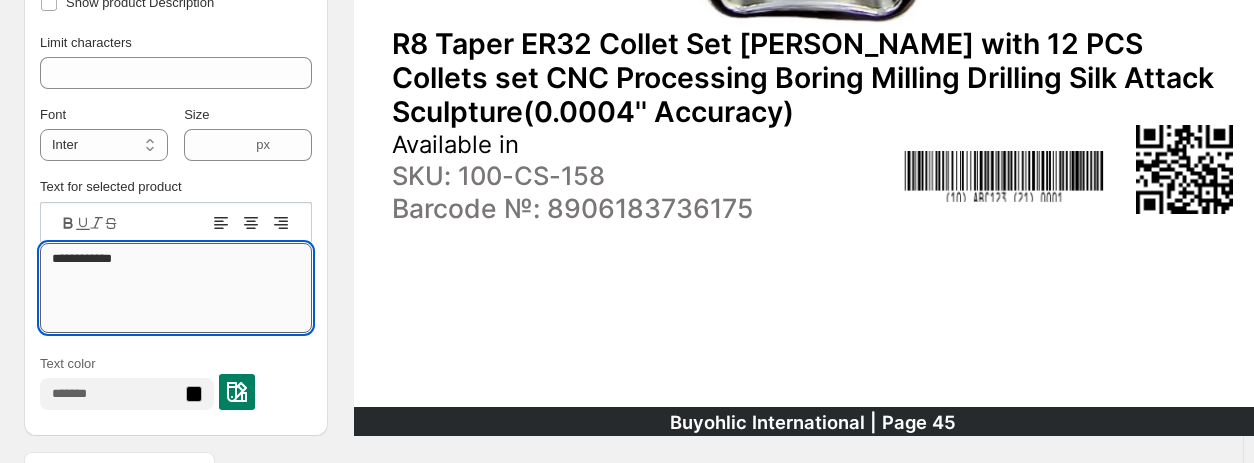 type on "**********" 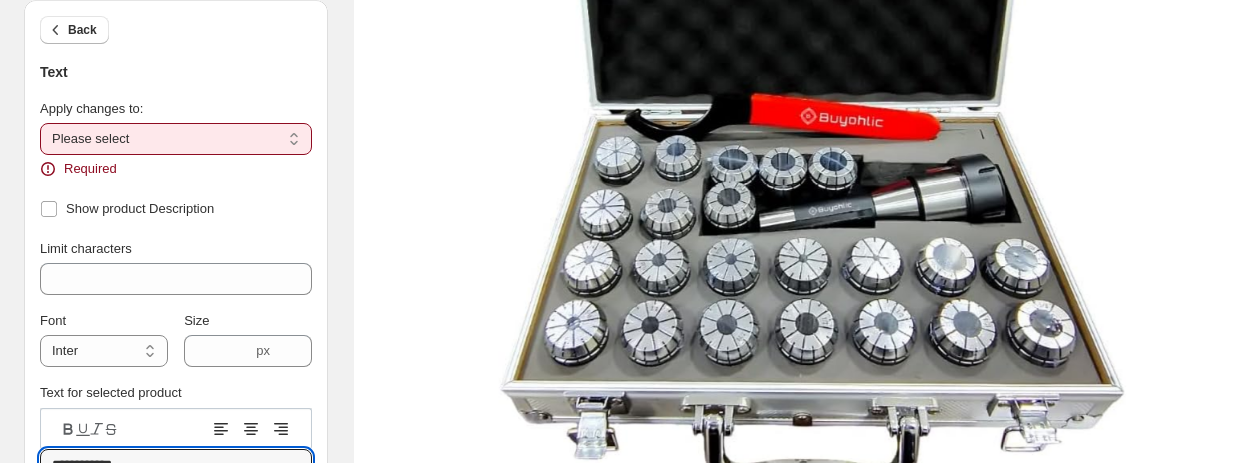 scroll, scrollTop: 408, scrollLeft: 0, axis: vertical 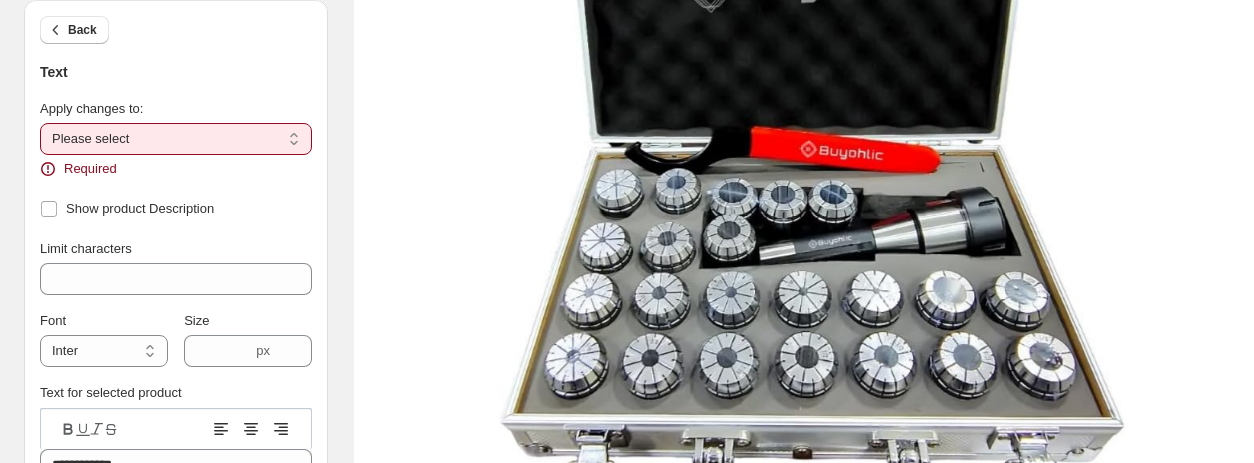 drag, startPoint x: 163, startPoint y: 133, endPoint x: 158, endPoint y: 149, distance: 16.763054 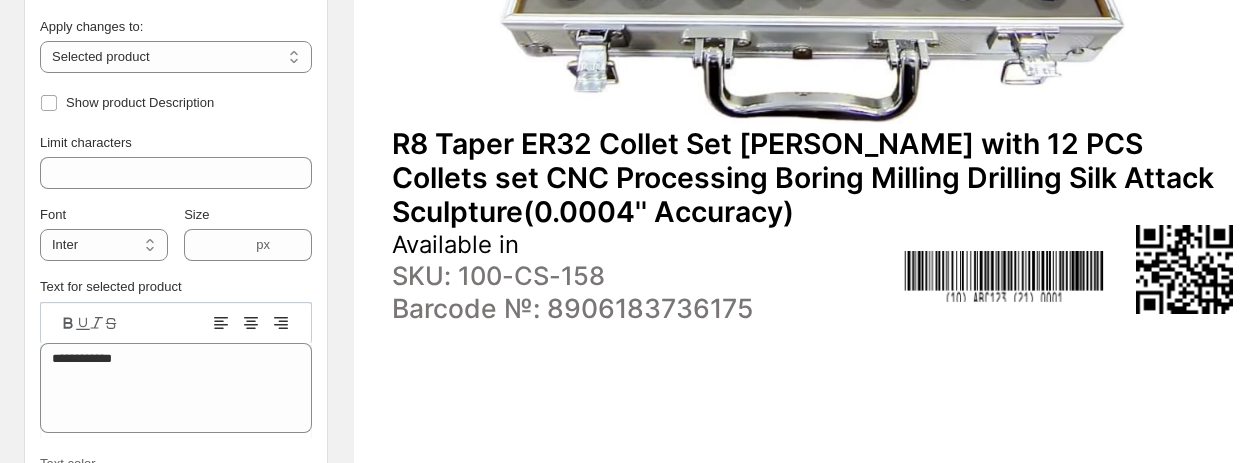 scroll, scrollTop: 808, scrollLeft: 0, axis: vertical 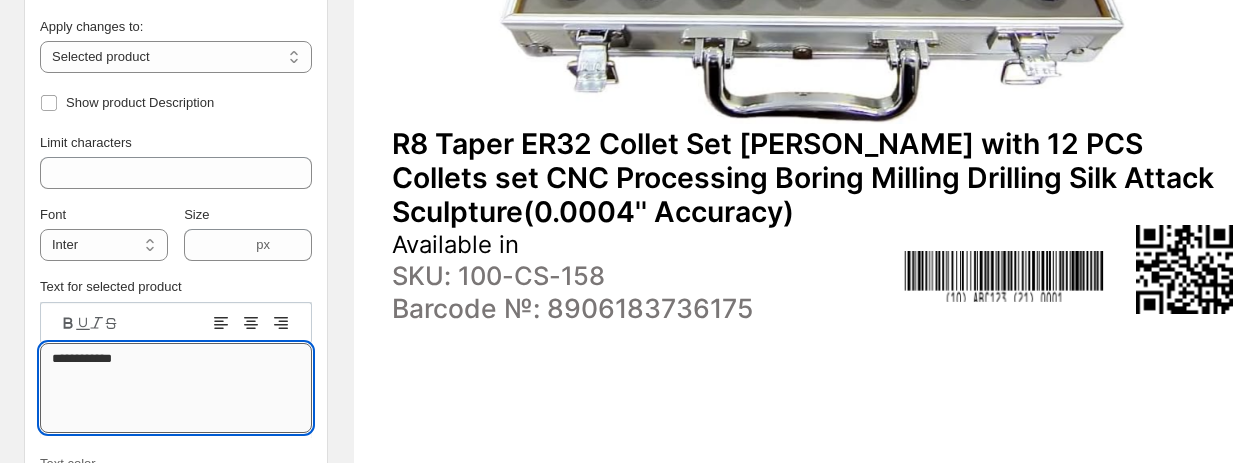 click on "**********" at bounding box center (176, 388) 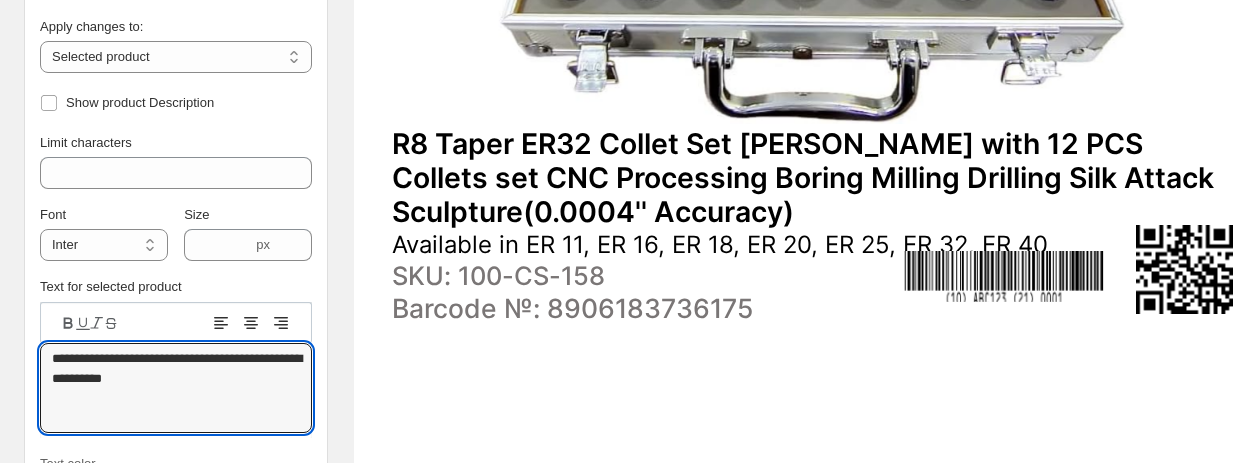 type on "**********" 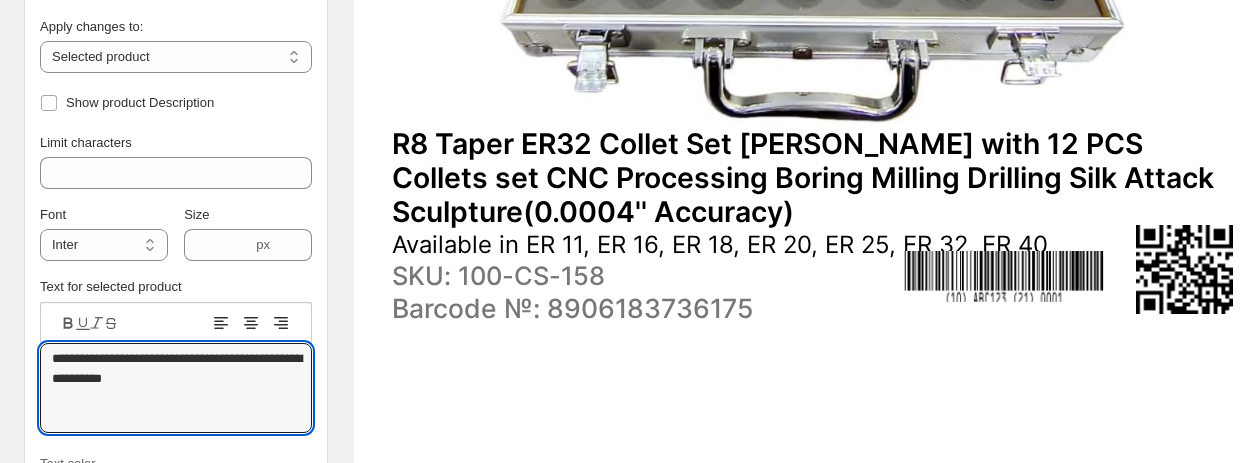 click on "Available in ER 11, ER 16, ER 18, ER 20, ER 25, ER 32, ER 40" at bounding box center (762, 245) 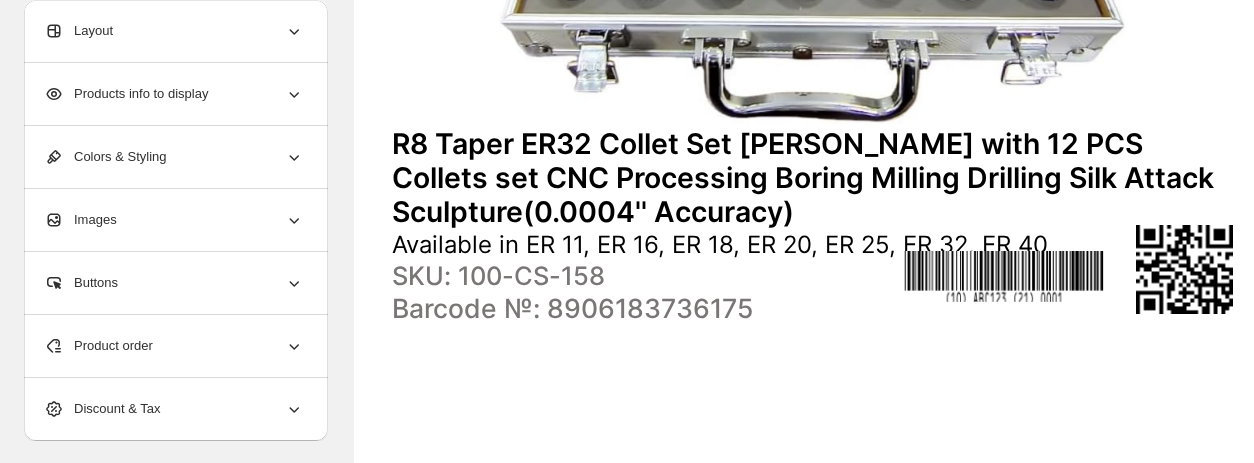 click on "Available in ER 11, ER 16, ER 18, ER 20, ER 25, ER 32, ER 40" at bounding box center (762, 245) 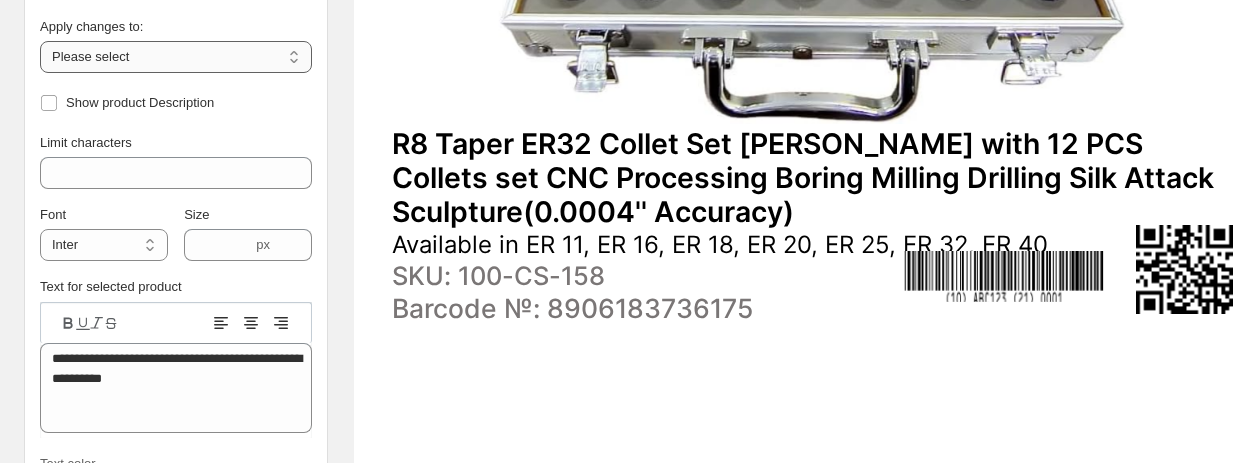click on "**********" at bounding box center [176, 57] 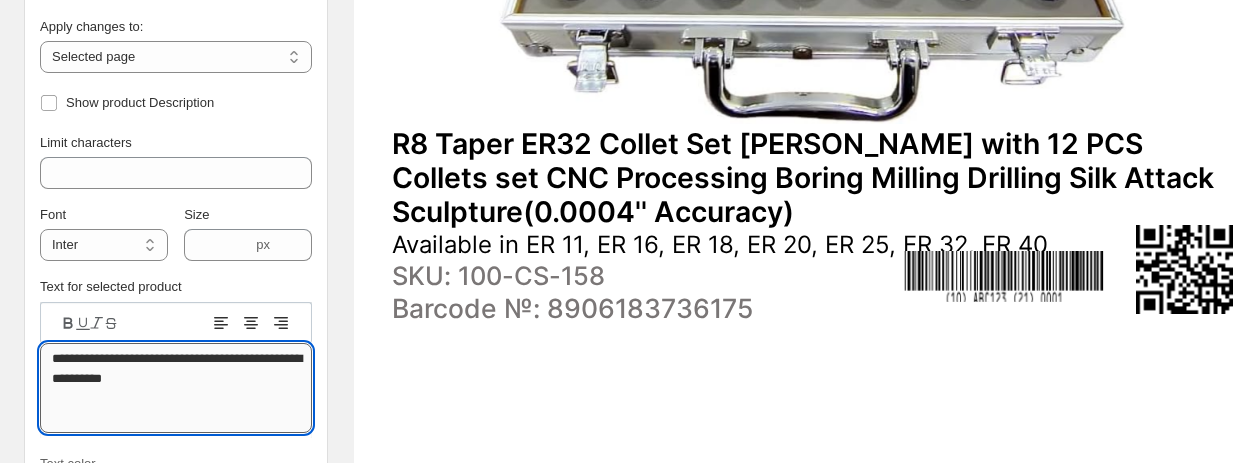 drag, startPoint x: 199, startPoint y: 359, endPoint x: 228, endPoint y: 358, distance: 29.017237 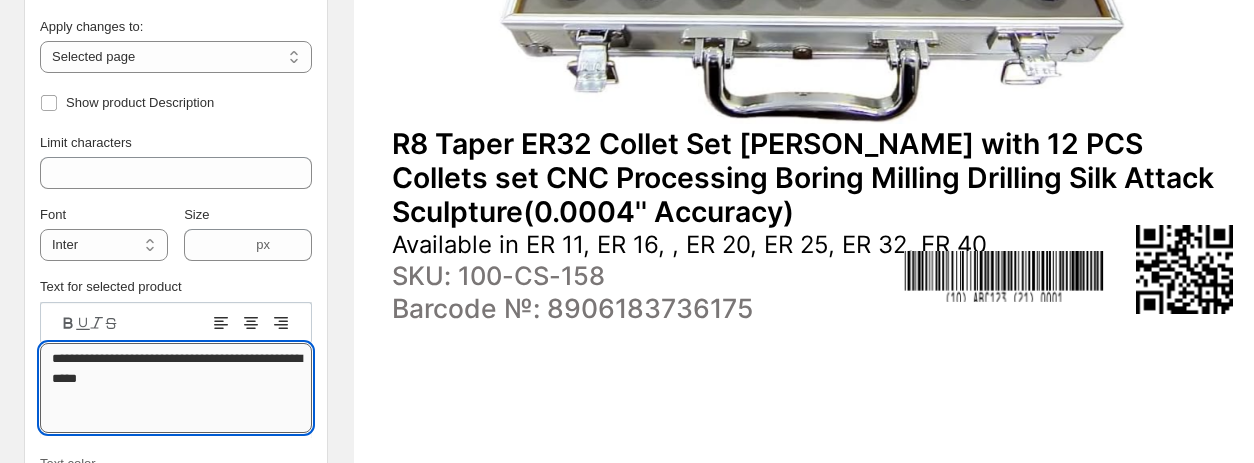 click on "**********" at bounding box center [176, 388] 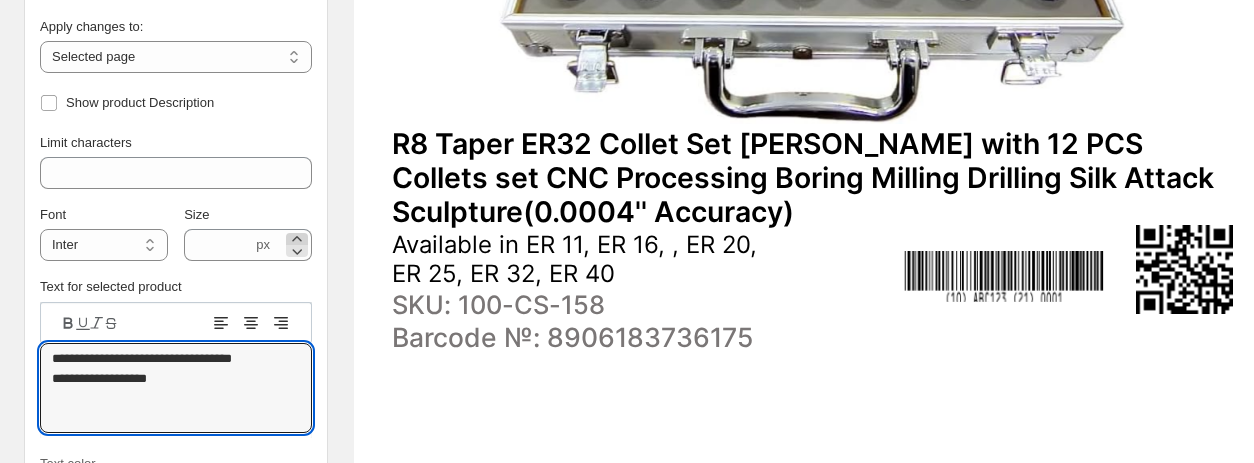 type on "**********" 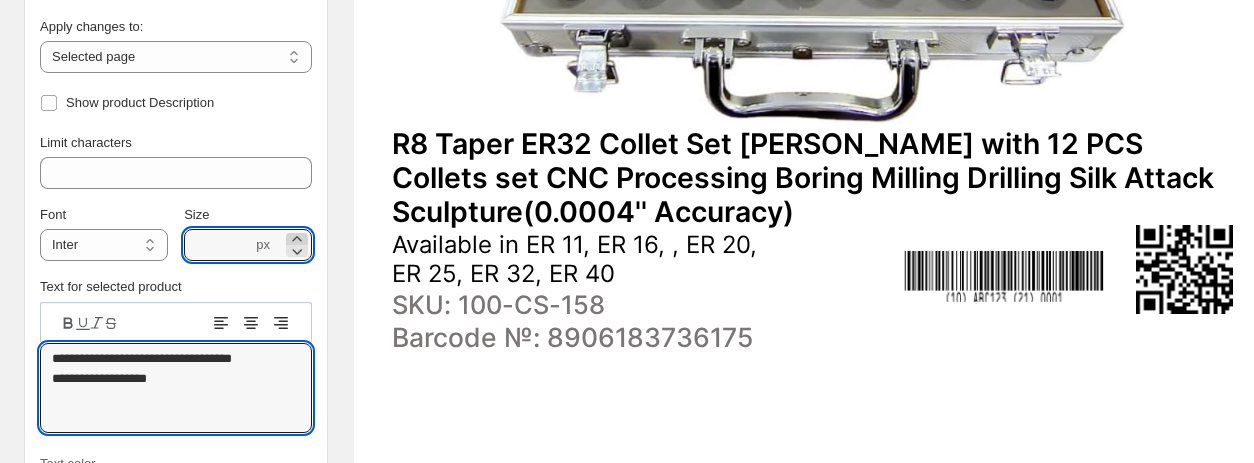 click 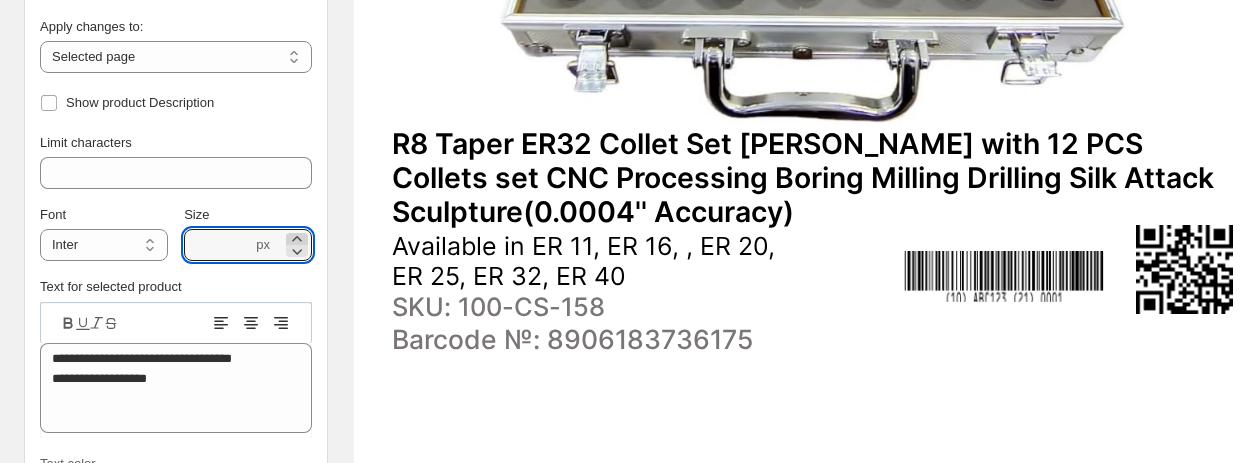 click 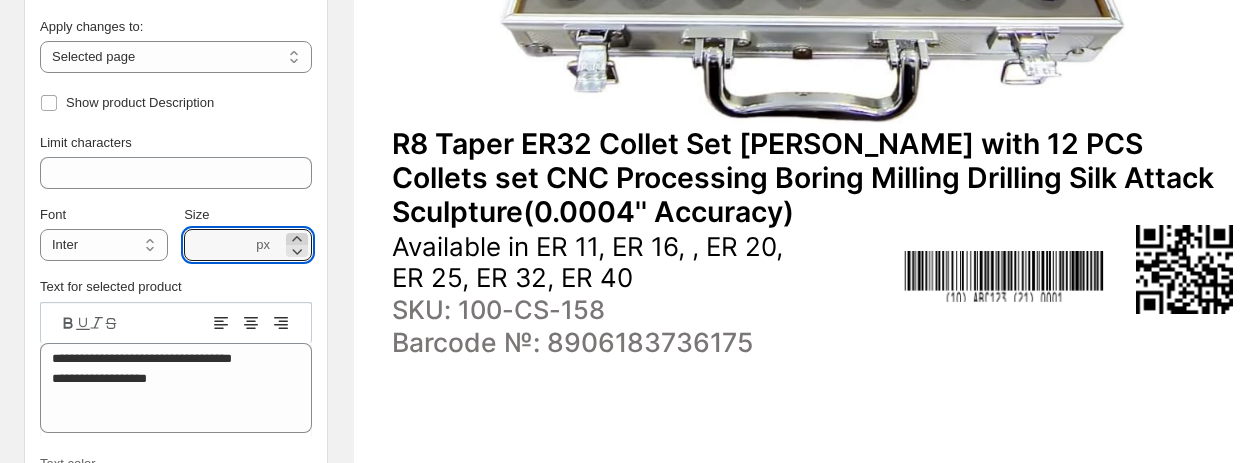 click 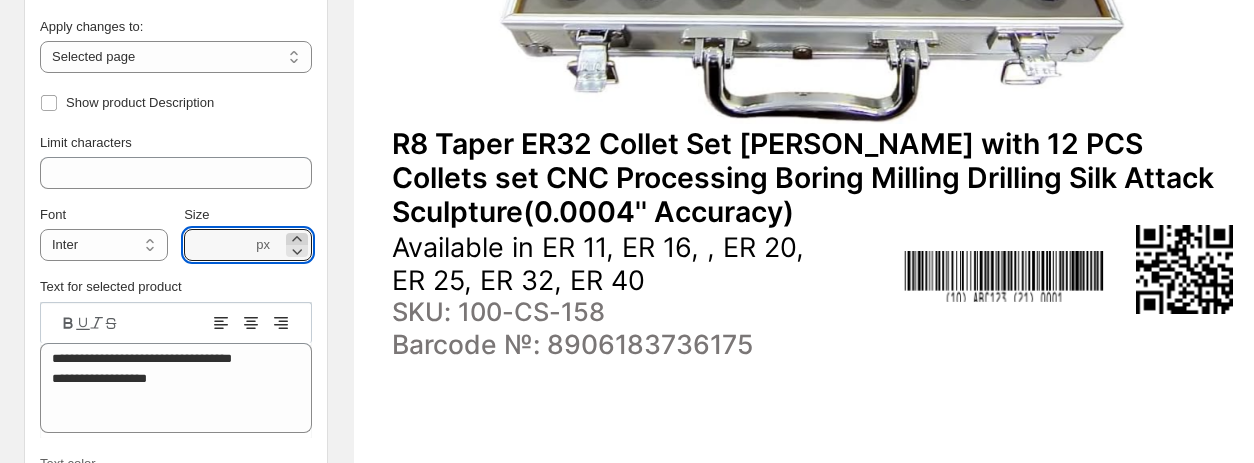 click 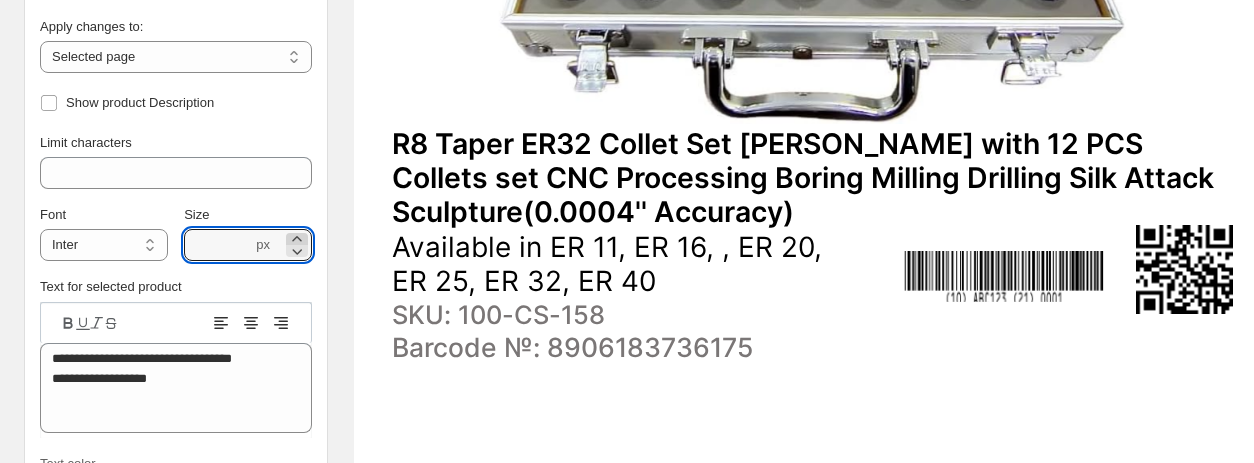 click 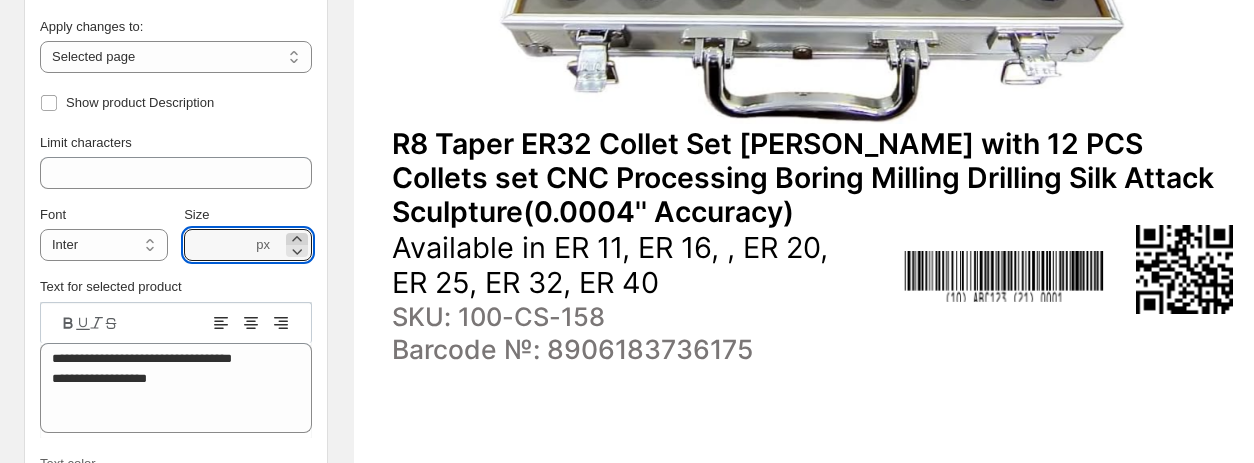 click 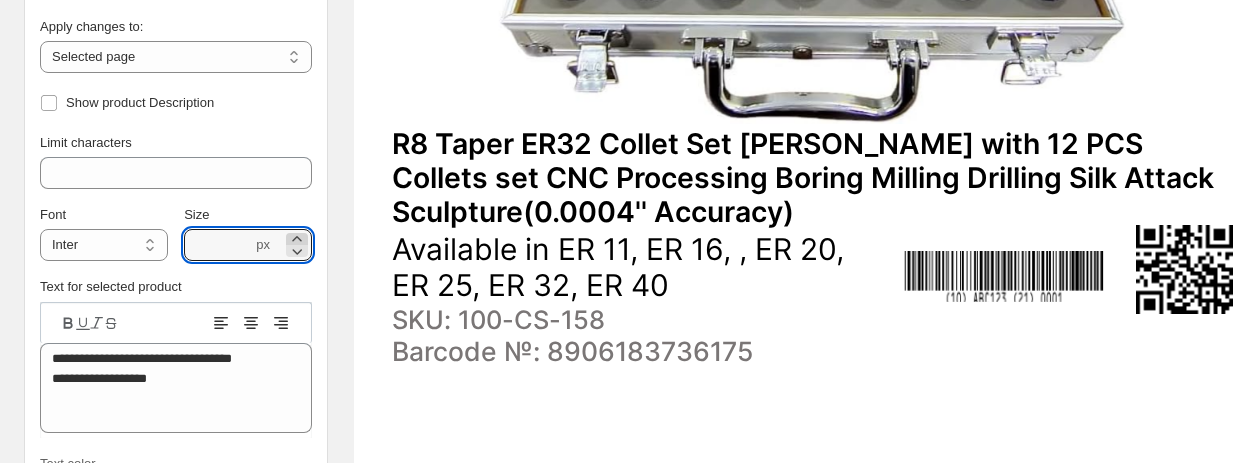 click 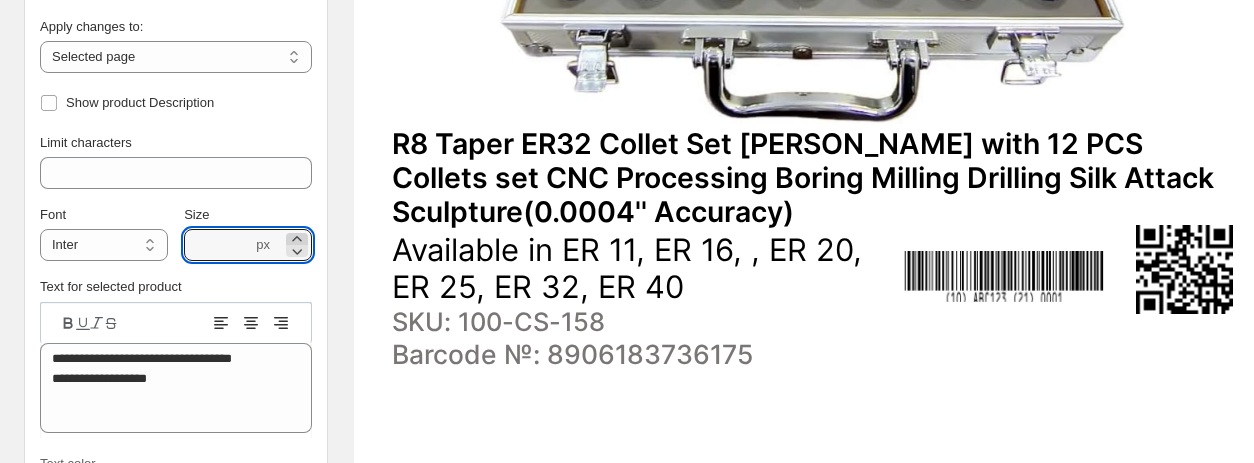 click 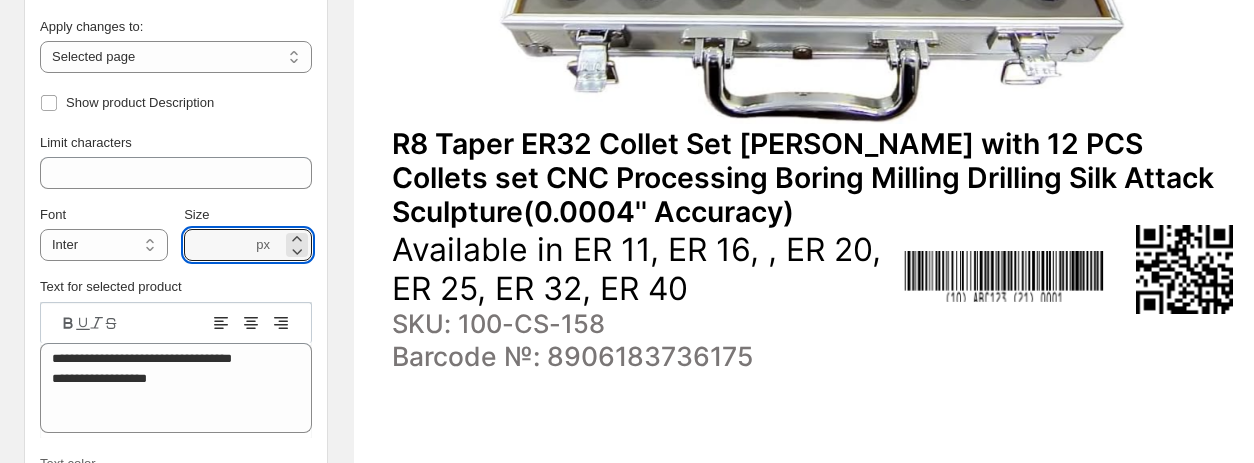 click on "SKU:  100-CS-158" at bounding box center [644, 324] 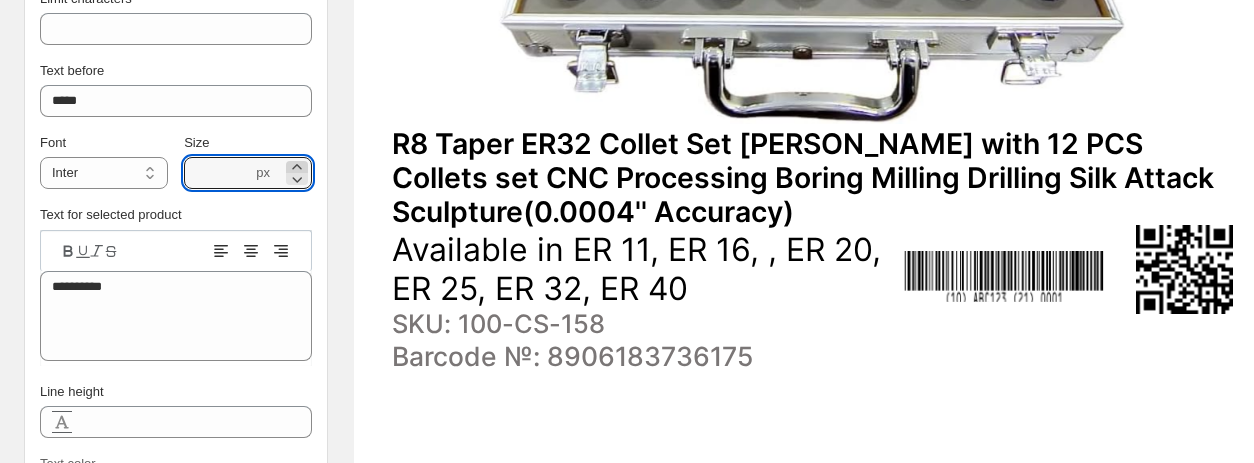 click 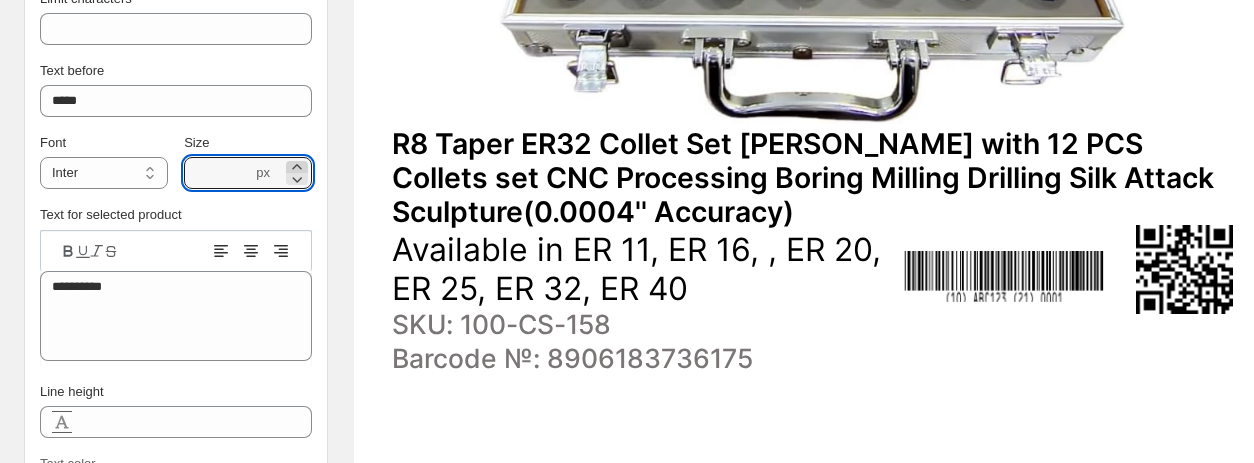 click 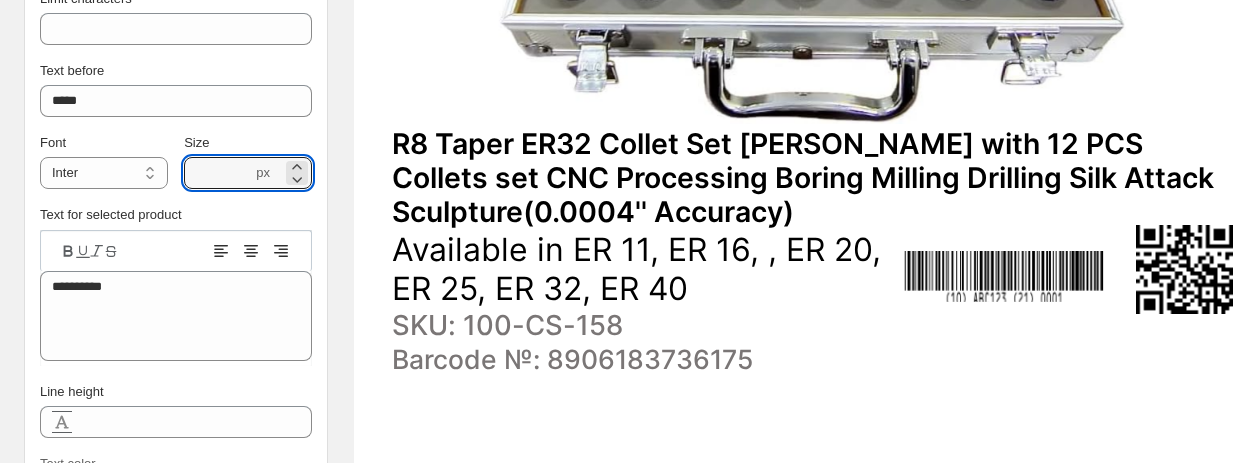 click on "Barcode №:  8906183736175" at bounding box center [644, 360] 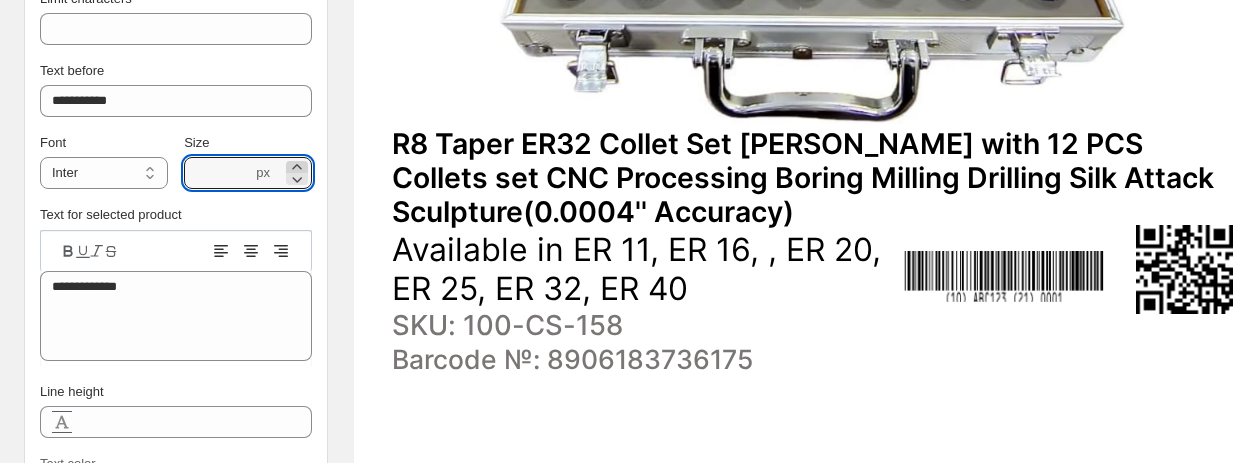 click 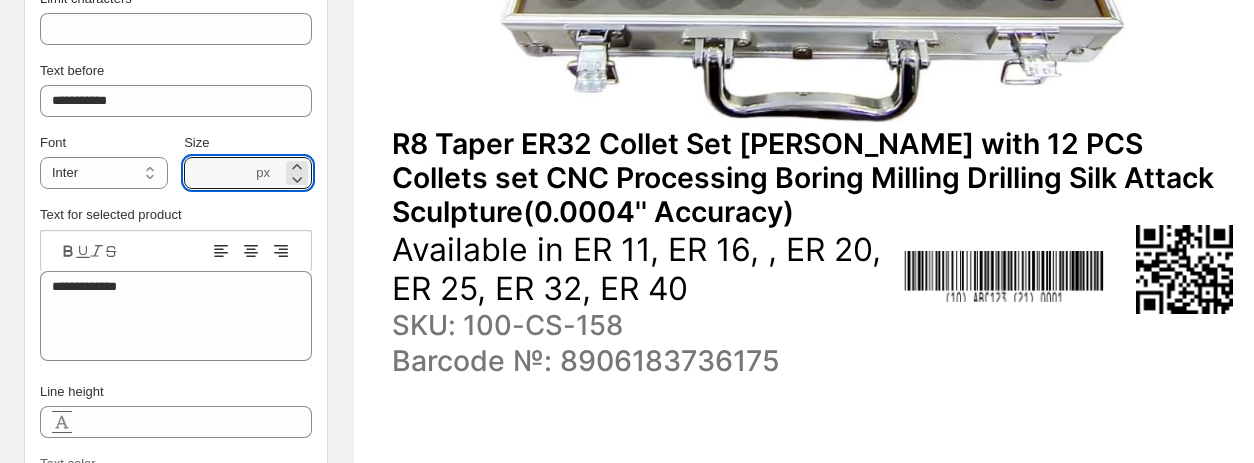 scroll, scrollTop: 808, scrollLeft: 187, axis: both 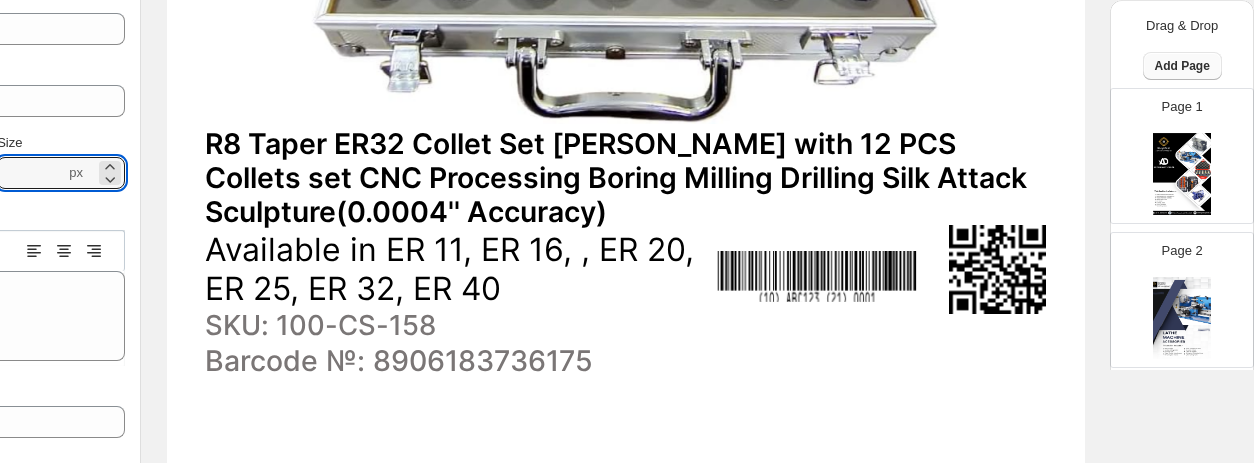 click on "Add Page" at bounding box center [1182, 66] 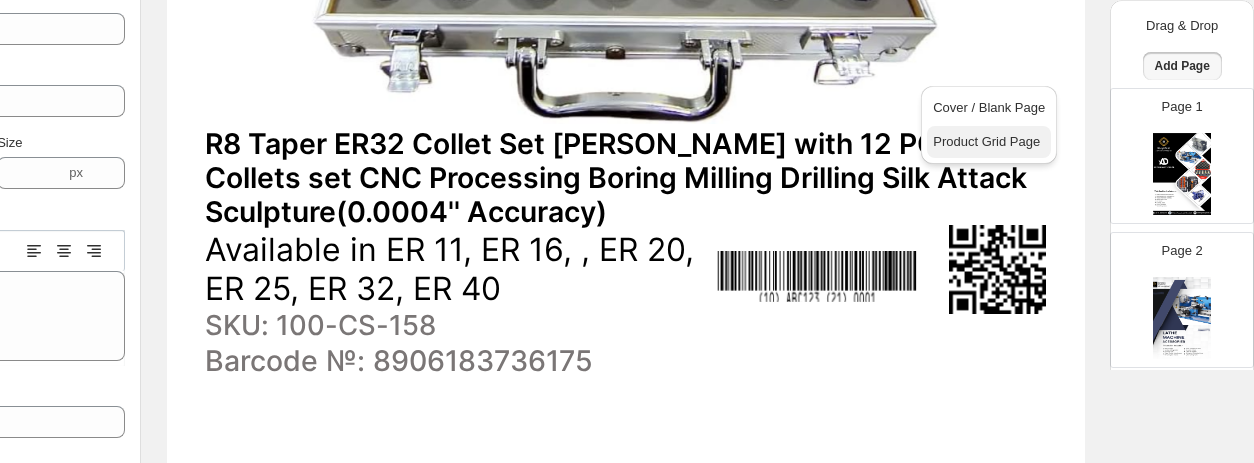 click on "Product Grid Page" at bounding box center [986, 141] 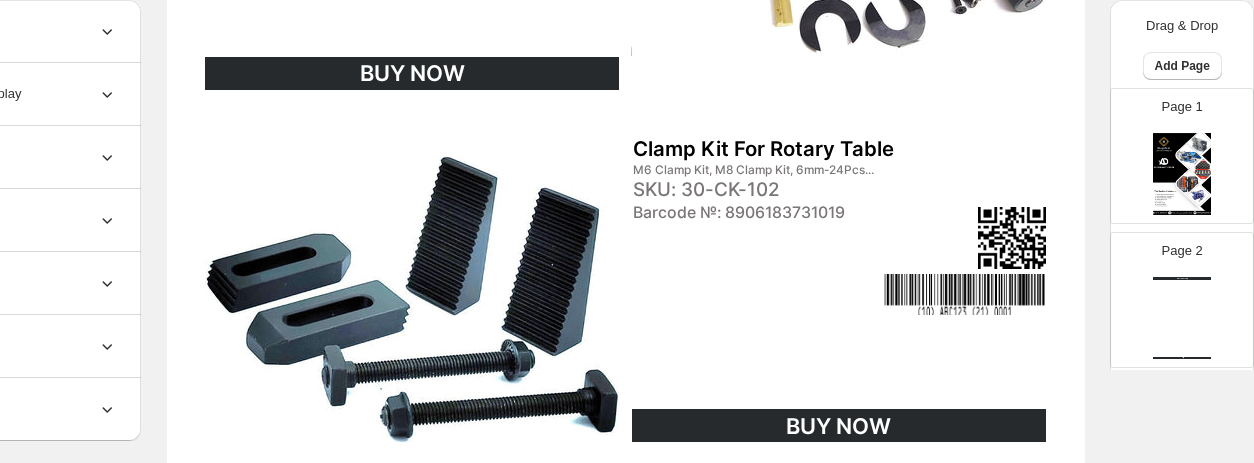 click on "Watch Catalog Watch Catalog | Page undefined" at bounding box center [1182, 318] 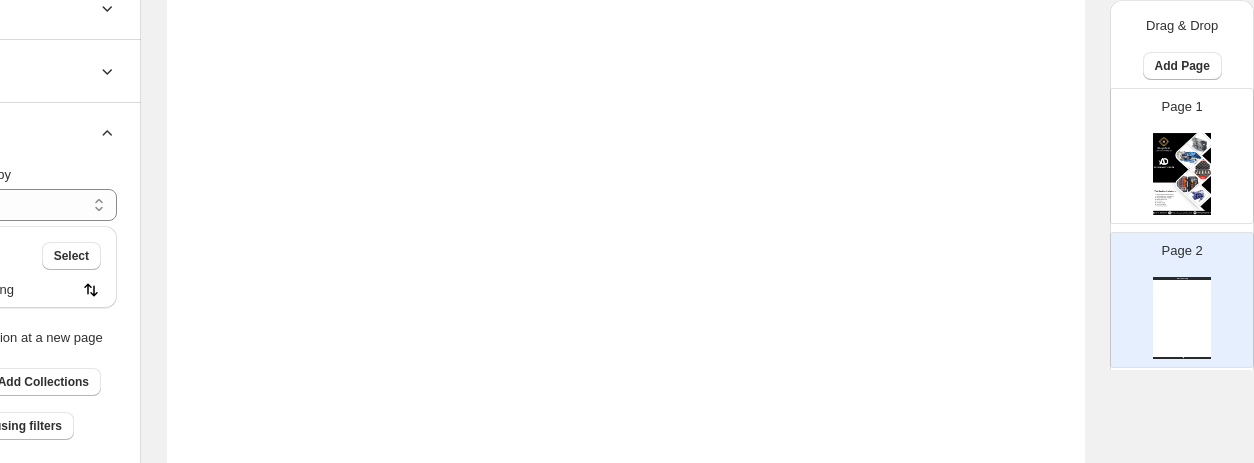 scroll, scrollTop: 6, scrollLeft: 0, axis: vertical 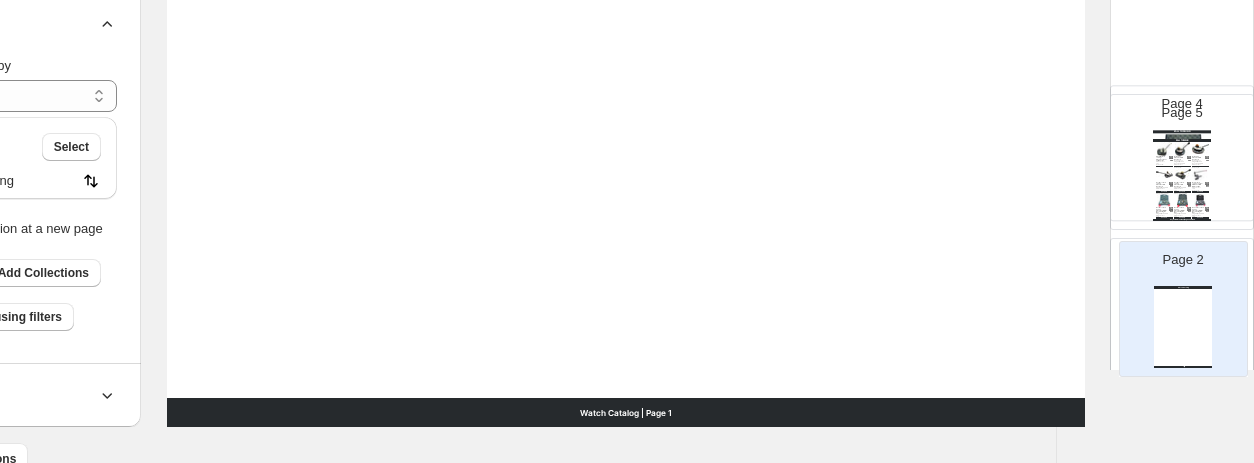 drag, startPoint x: 1170, startPoint y: 285, endPoint x: 1186, endPoint y: 283, distance: 16.124516 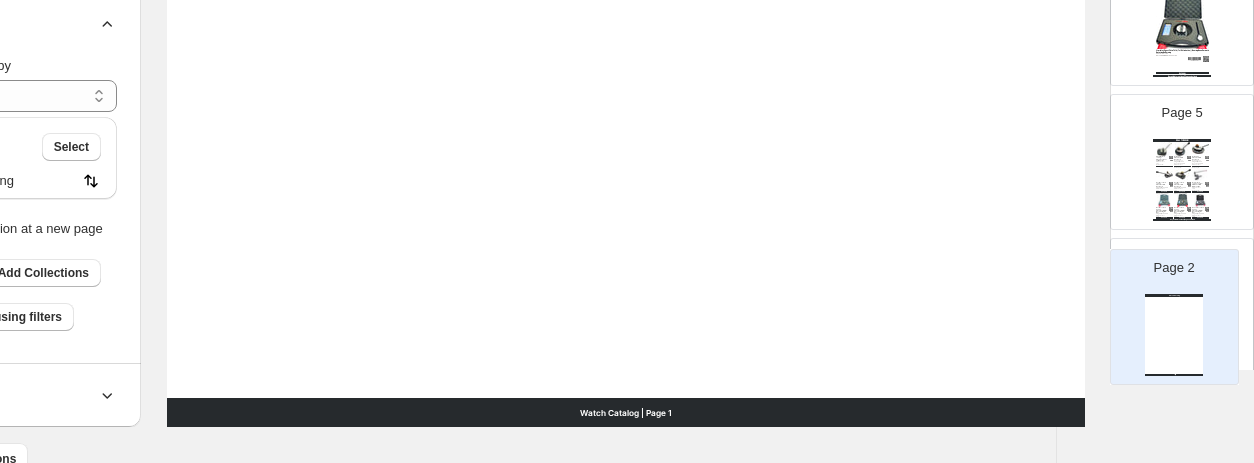 scroll, scrollTop: 454, scrollLeft: 0, axis: vertical 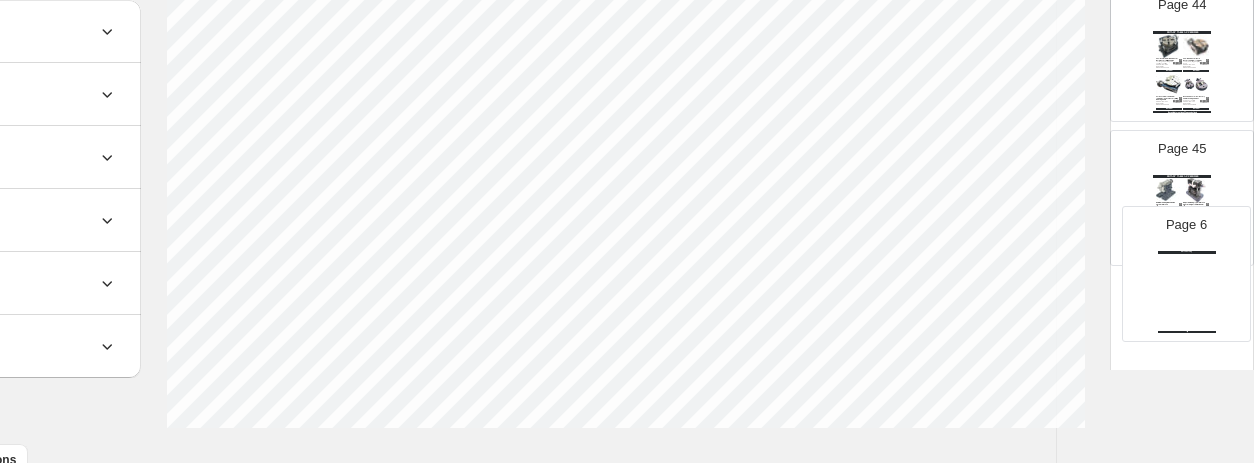drag, startPoint x: 1194, startPoint y: 131, endPoint x: 1182, endPoint y: 293, distance: 162.44383 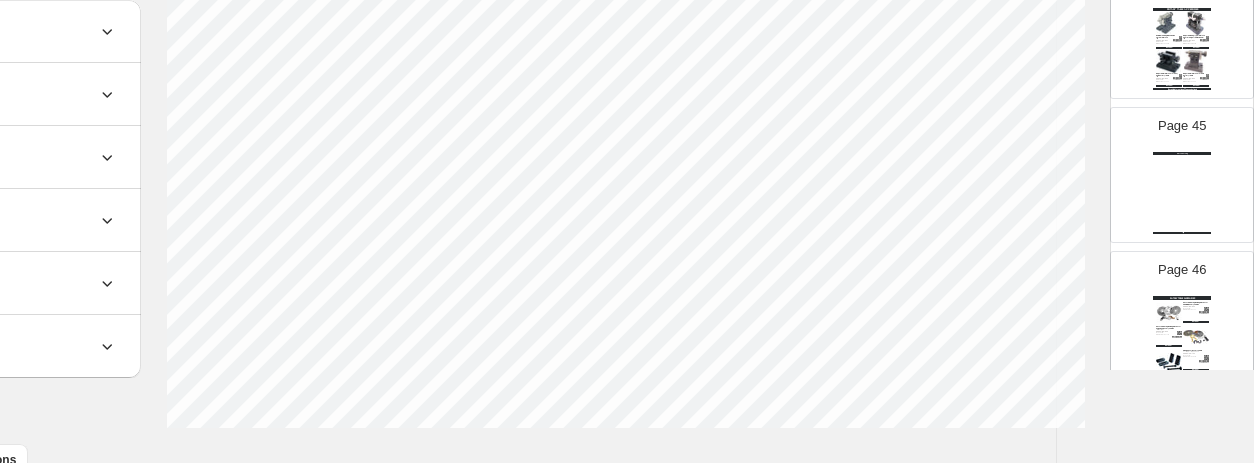 scroll, scrollTop: 6350, scrollLeft: 0, axis: vertical 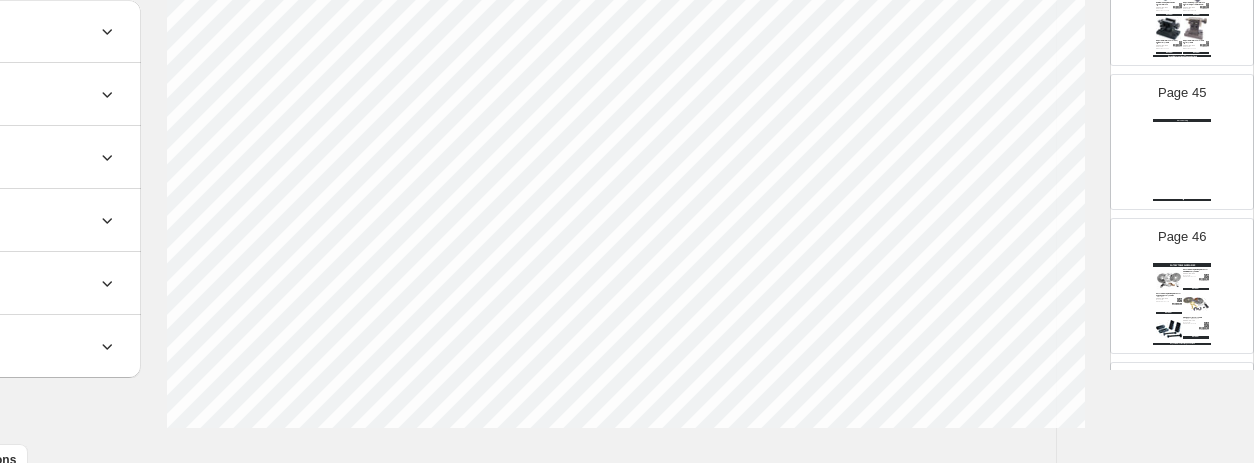 click at bounding box center (1196, 304) 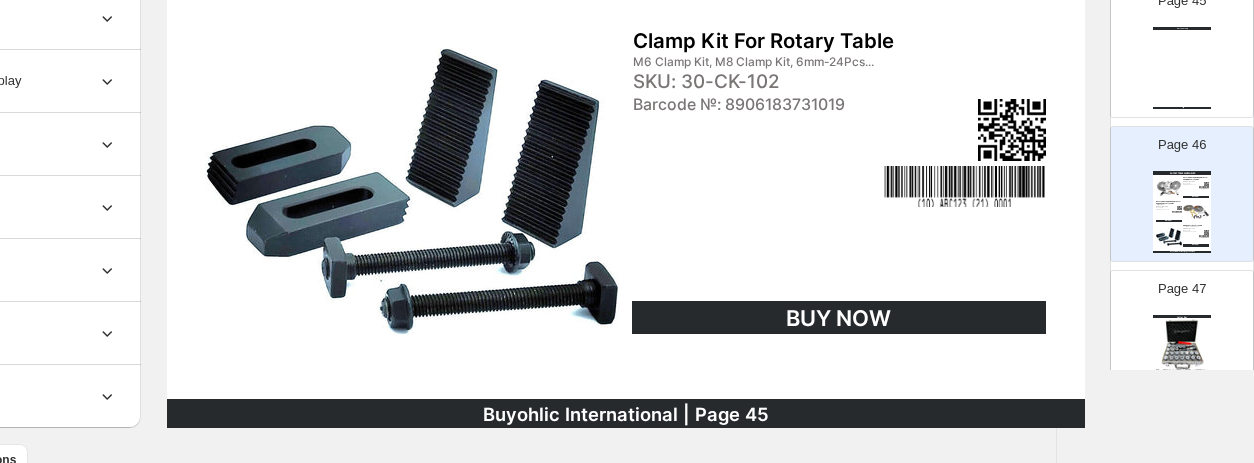 scroll, scrollTop: 6550, scrollLeft: 0, axis: vertical 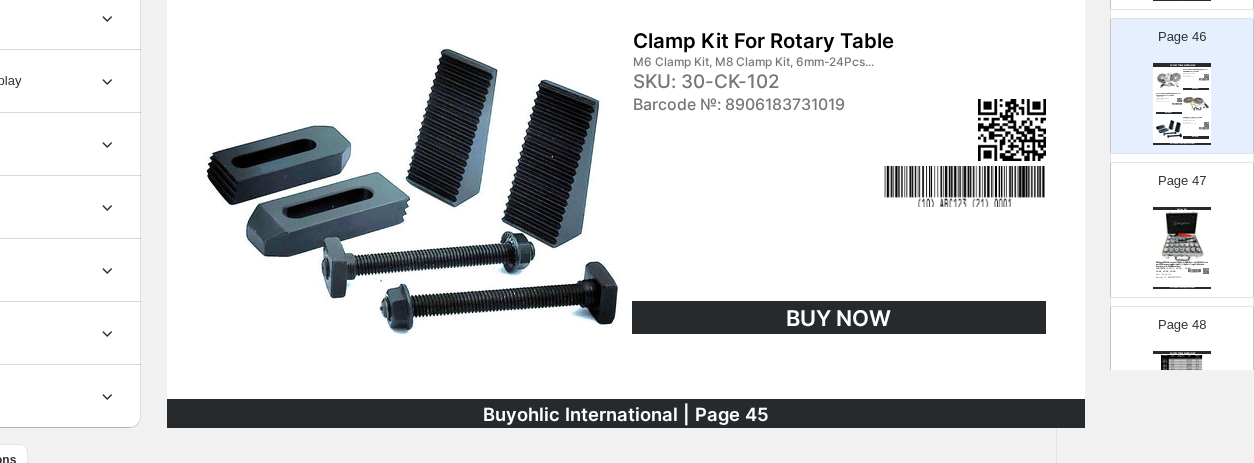 click at bounding box center [1182, 235] 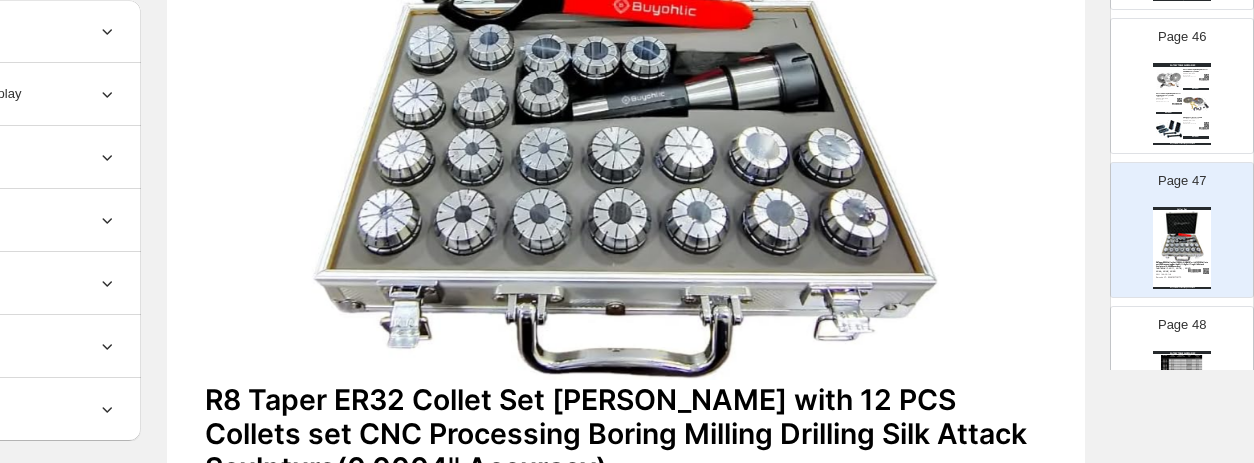 scroll, scrollTop: 916, scrollLeft: 187, axis: both 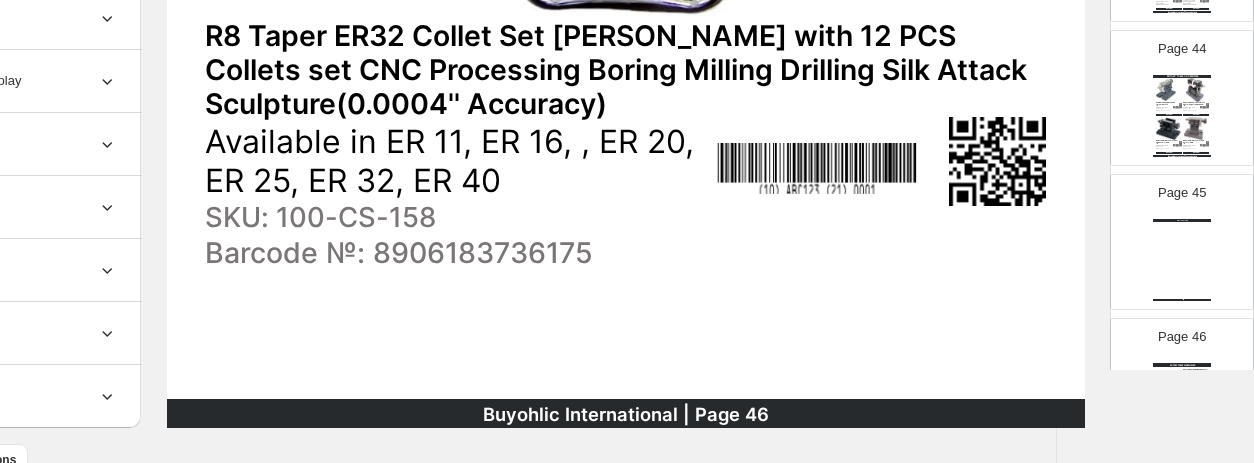 click on "Page 45 Watch Catalog Watch Catalog | Page undefined" at bounding box center (1174, 234) 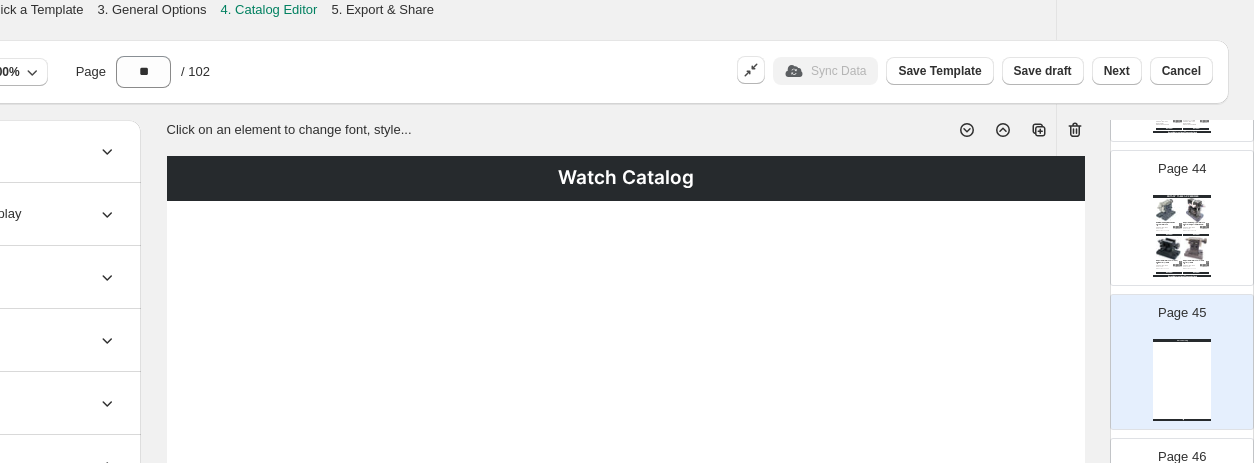 scroll, scrollTop: 0, scrollLeft: 187, axis: horizontal 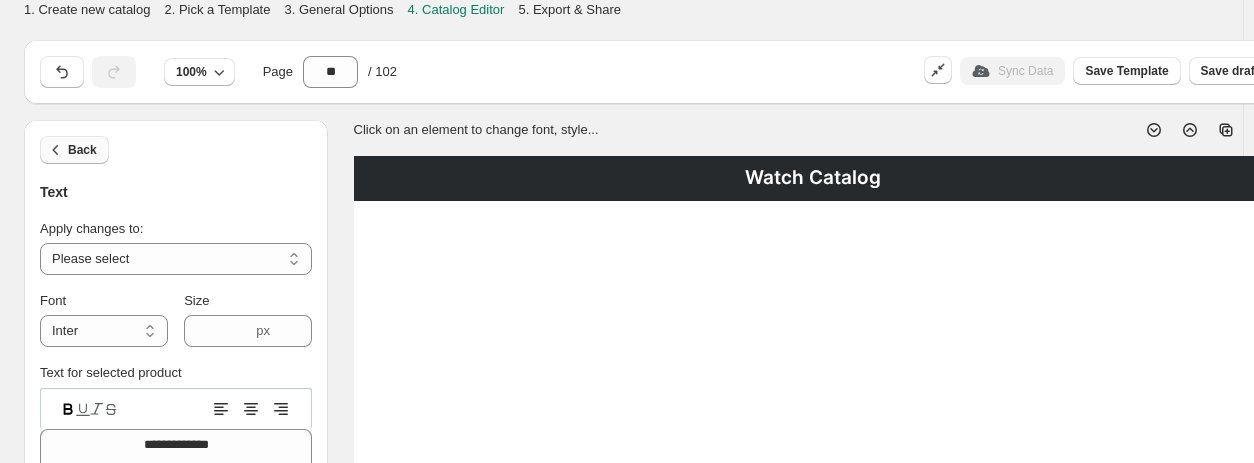 click on "Back" at bounding box center (82, 150) 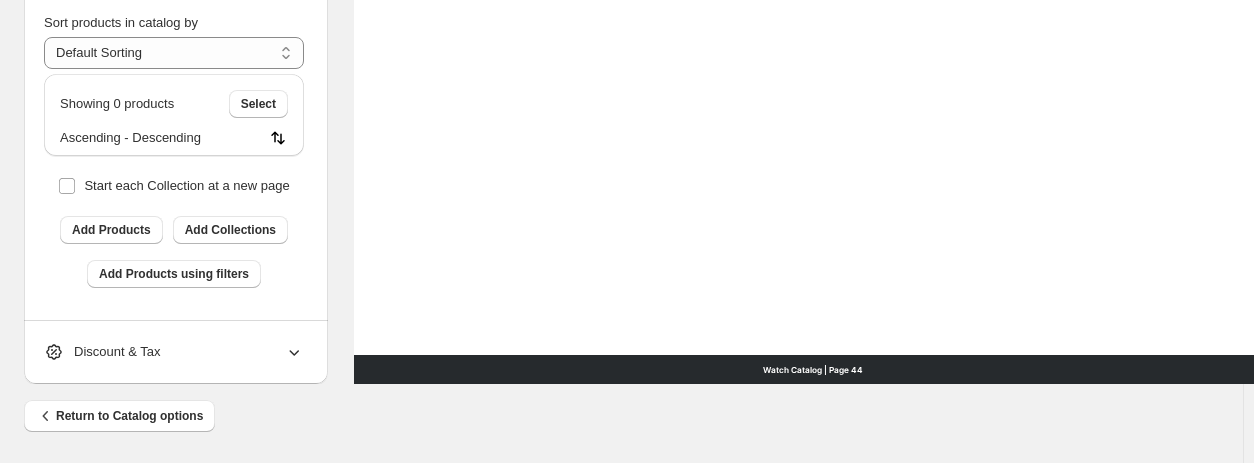 scroll, scrollTop: 962, scrollLeft: 0, axis: vertical 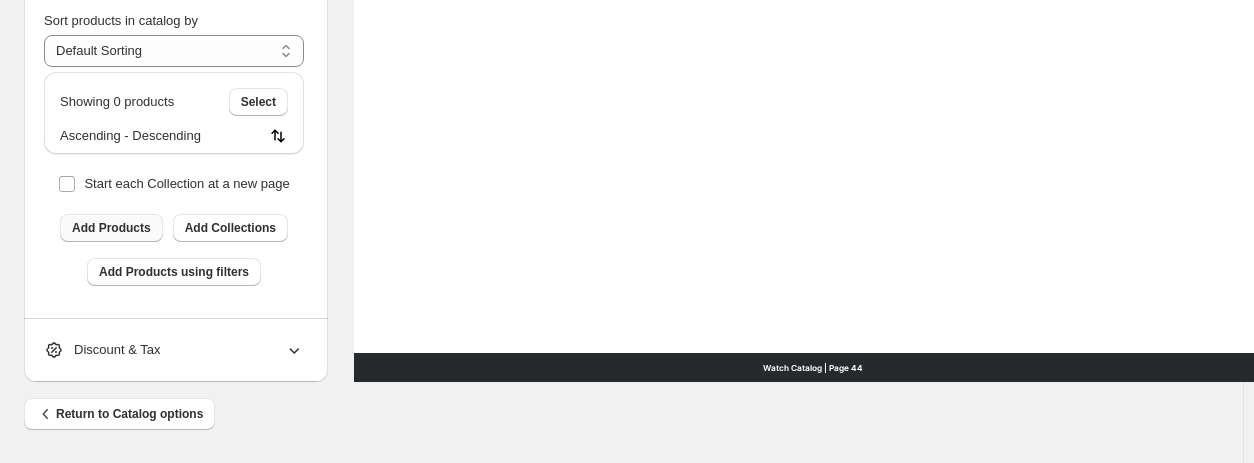 click on "Add Products" at bounding box center (111, 228) 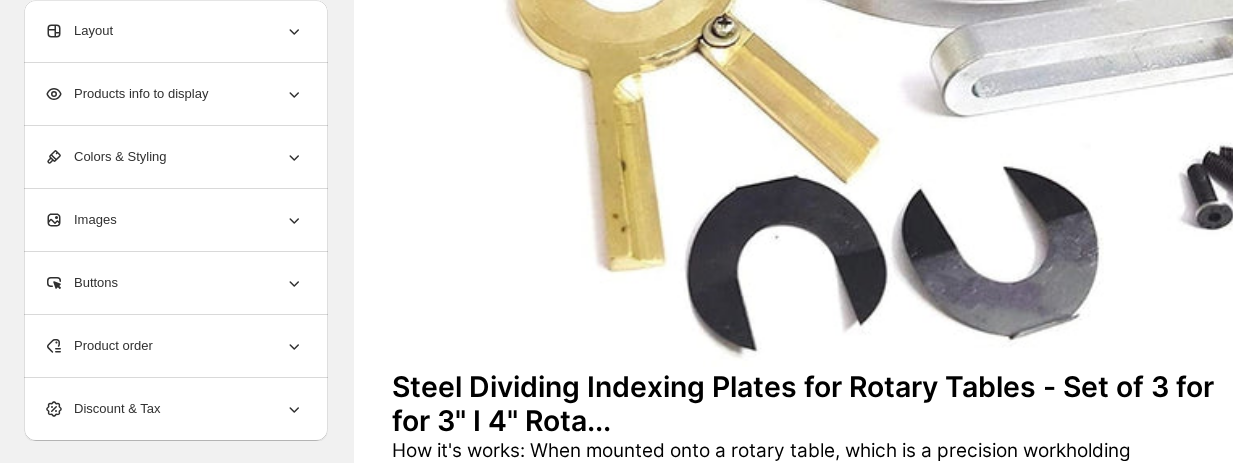 scroll, scrollTop: 762, scrollLeft: 0, axis: vertical 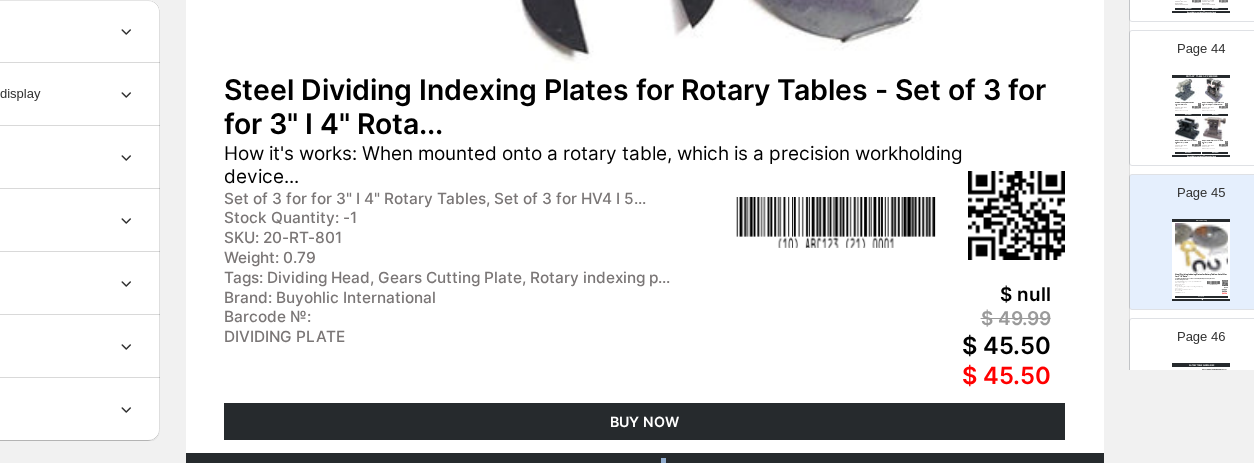 drag, startPoint x: 668, startPoint y: 458, endPoint x: 657, endPoint y: 460, distance: 11.18034 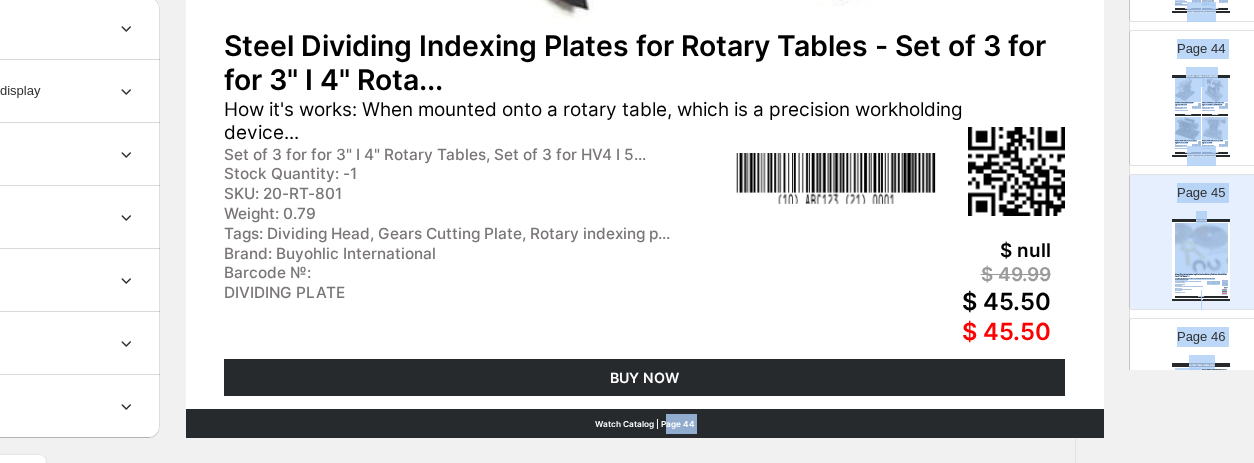 click on "Click on an element to change font, style... Watch Catalog Steel Dividing Indexing Plates for Rotary Tables - Set of 3 for for 3" I 4" Rota...  How it's works: When mounted onto a rotary table, which is a precision workholding device... Set of 3 for for 3" I 4" Rotary Tables, Set of 3 for HV4 I 5... Stock Quantity:  -1 SKU:  20-RT-801 Weight:  0.79 Tags:  Dividing Head, Gears Cutting Plate, Rotary indexing p... Brand:  Buyohlic International Barcode №:   DIVIDING PLATE $ null $ 49.99 $ 45.50 $ 45.50 BUY NOW Watch Catalog | Page 44" at bounding box center [644, -174] 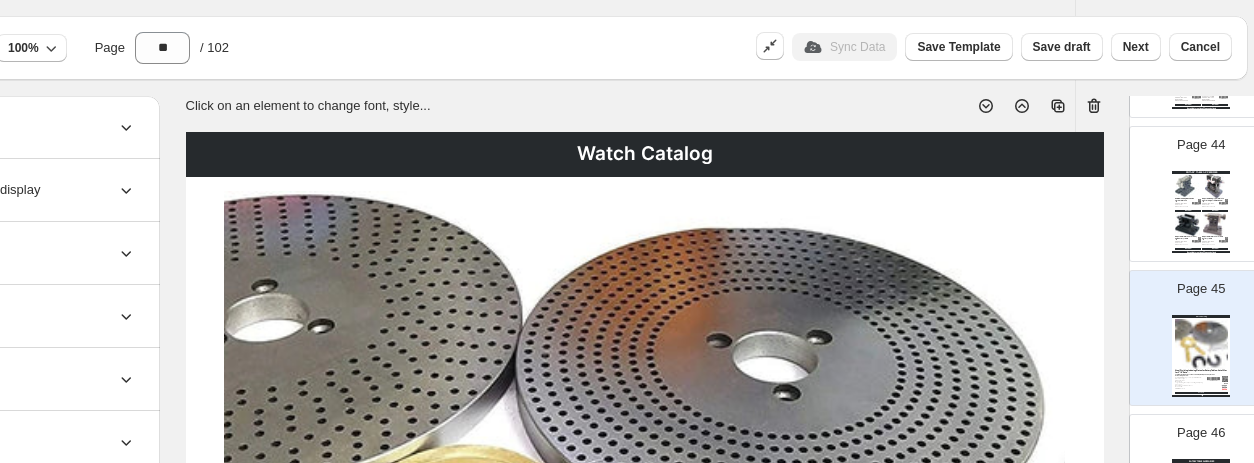 scroll, scrollTop: 6, scrollLeft: 168, axis: both 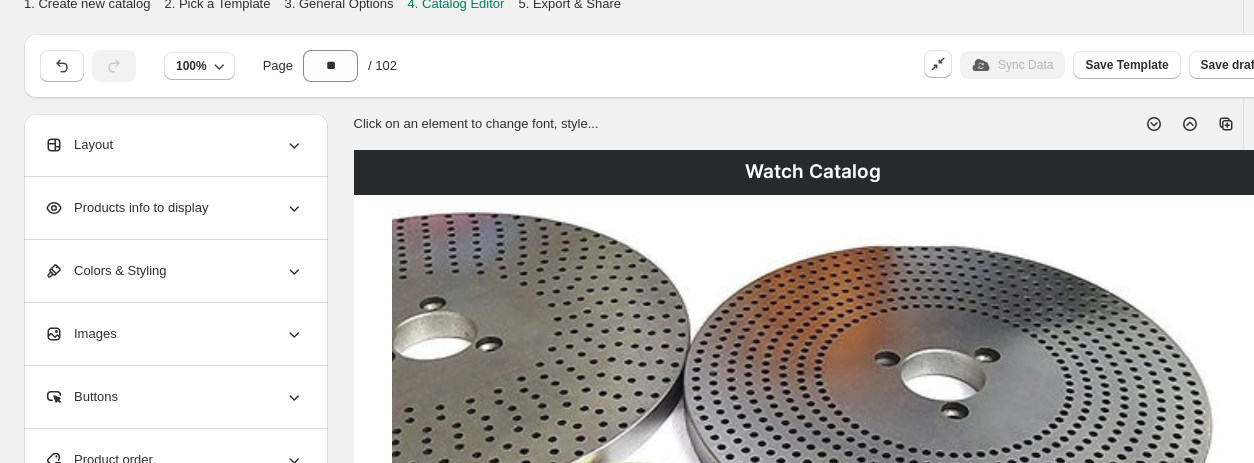 click on "Watch Catalog" at bounding box center [813, 172] 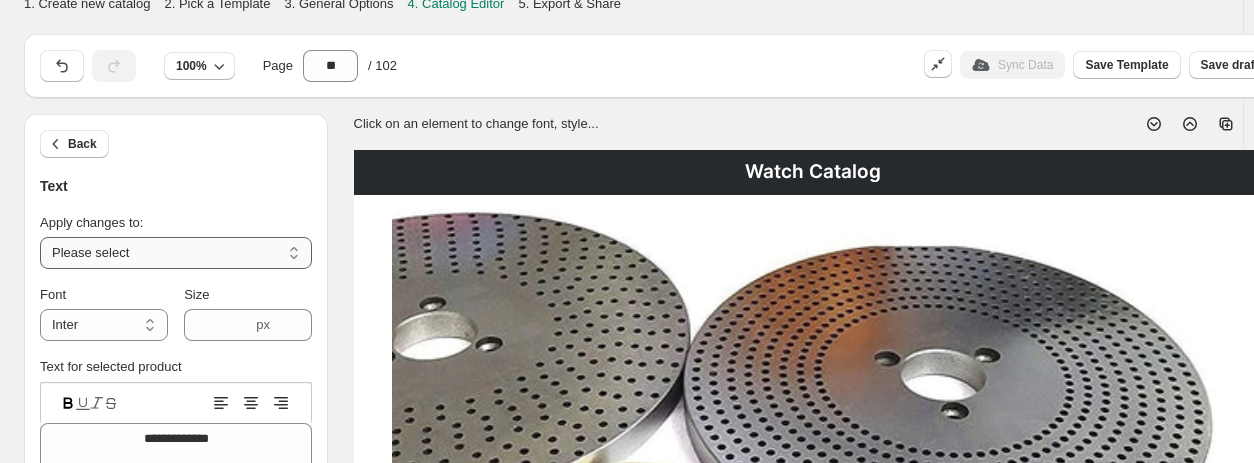drag, startPoint x: 74, startPoint y: 247, endPoint x: 117, endPoint y: 265, distance: 46.615448 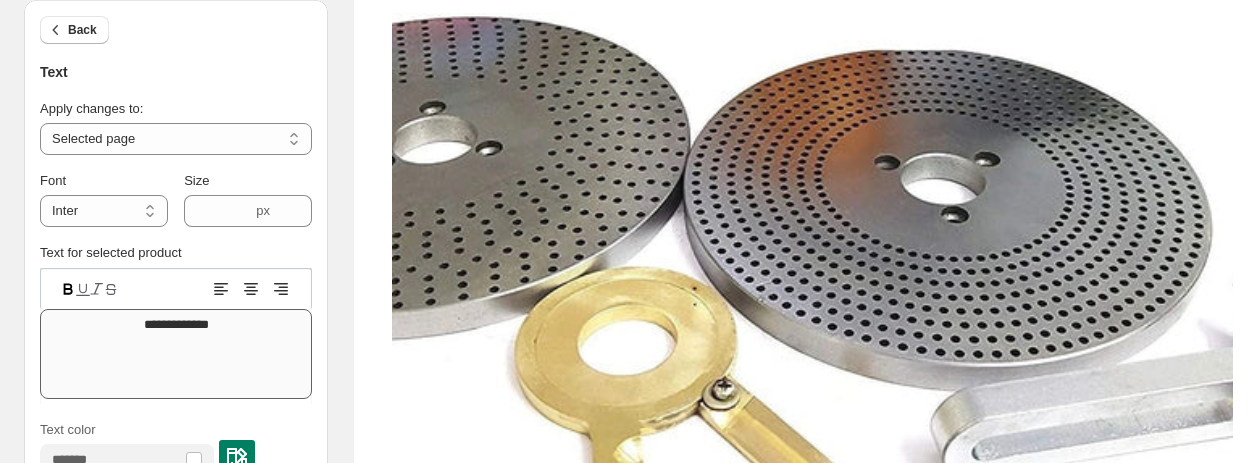 scroll, scrollTop: 206, scrollLeft: 0, axis: vertical 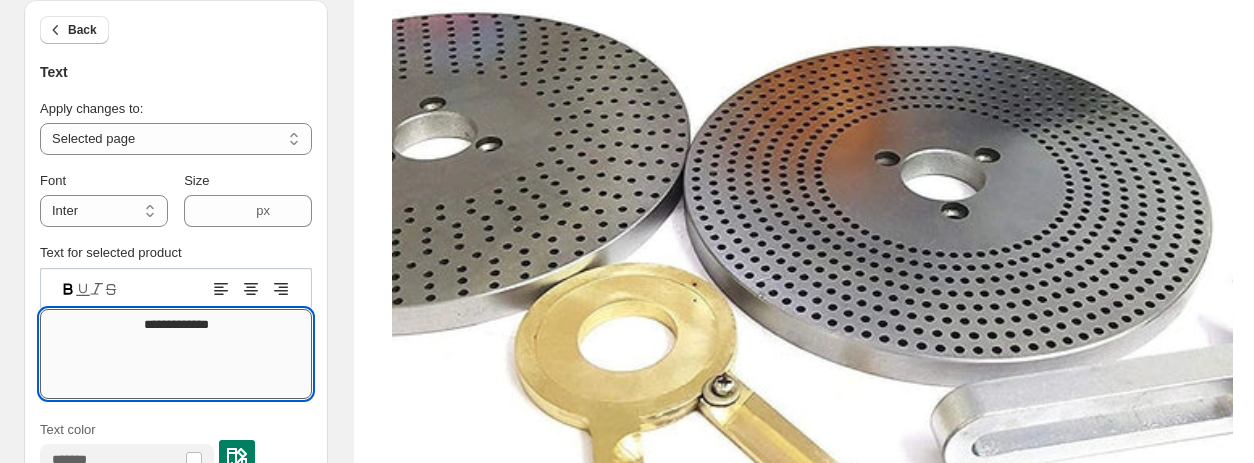 click on "**********" at bounding box center (176, 354) 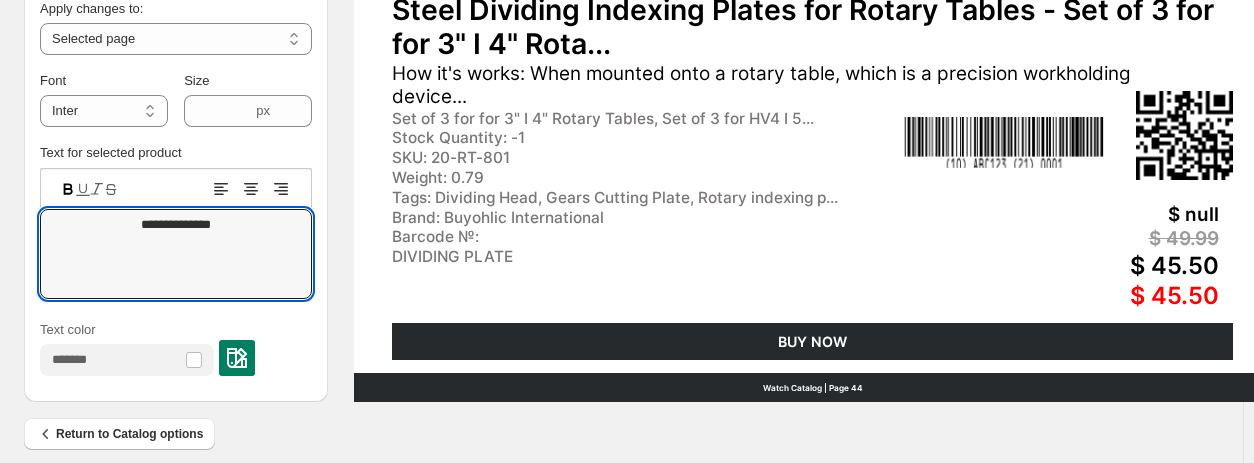 scroll, scrollTop: 962, scrollLeft: 0, axis: vertical 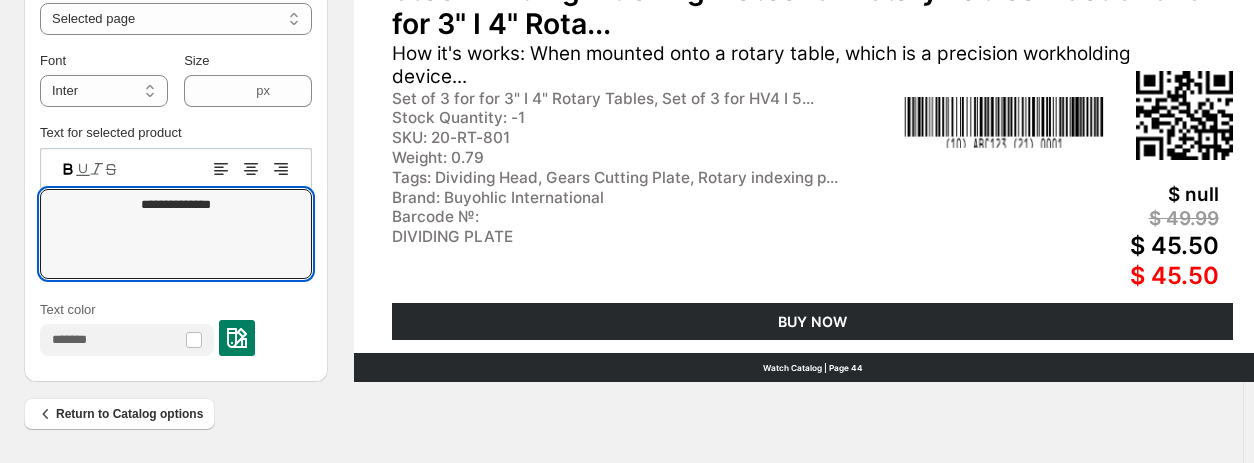 type on "**********" 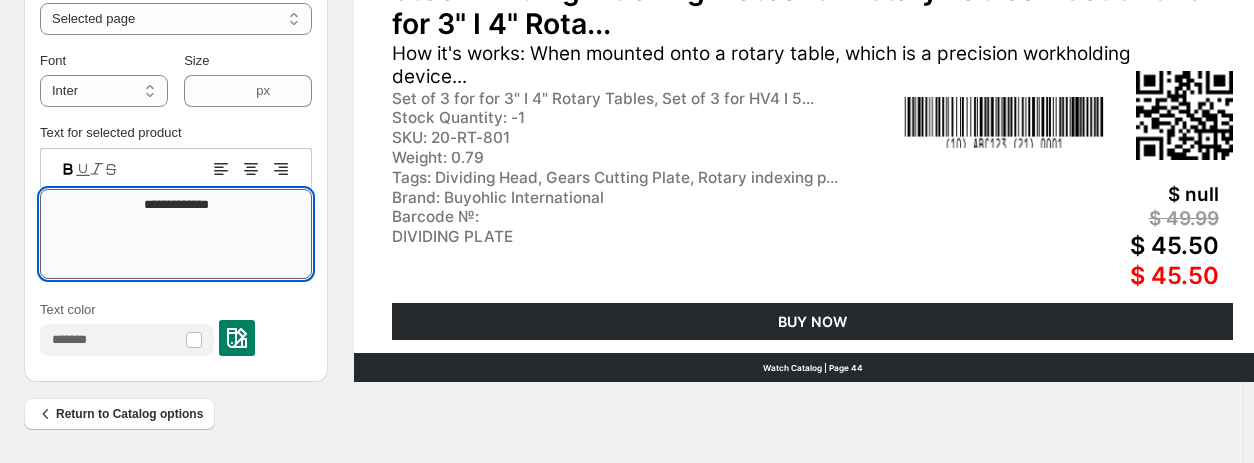 click on "**********" at bounding box center [176, 234] 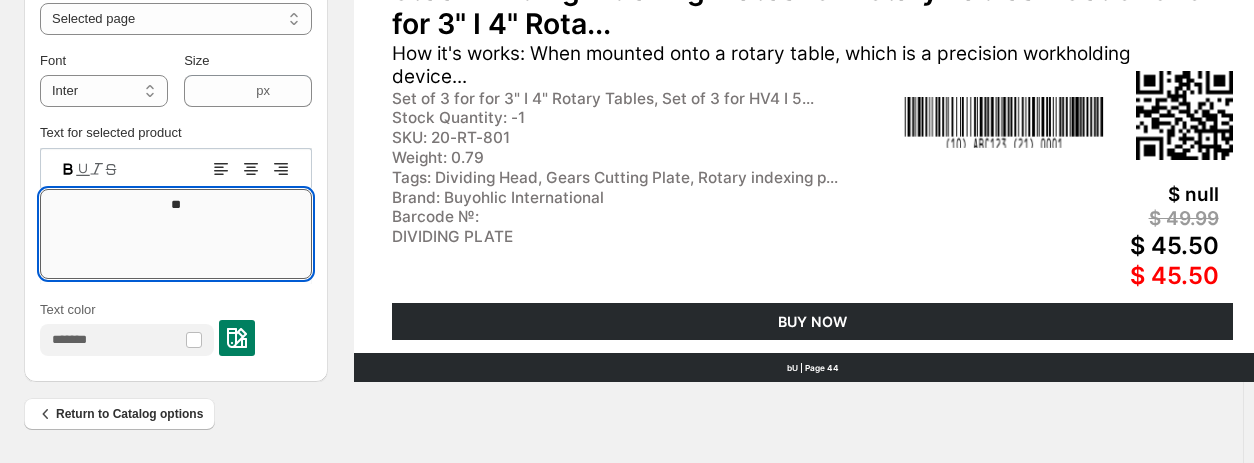 type on "*" 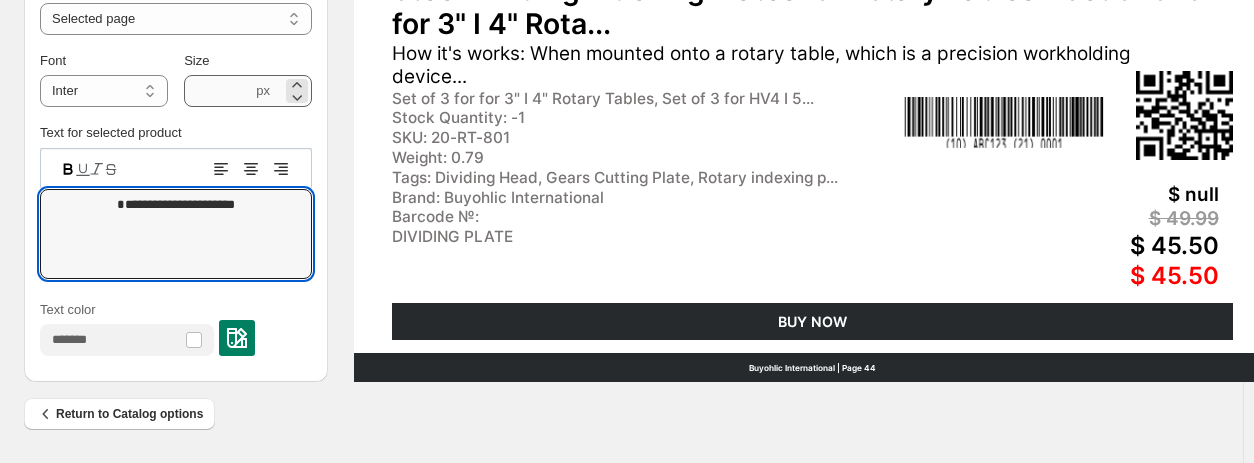 type on "**********" 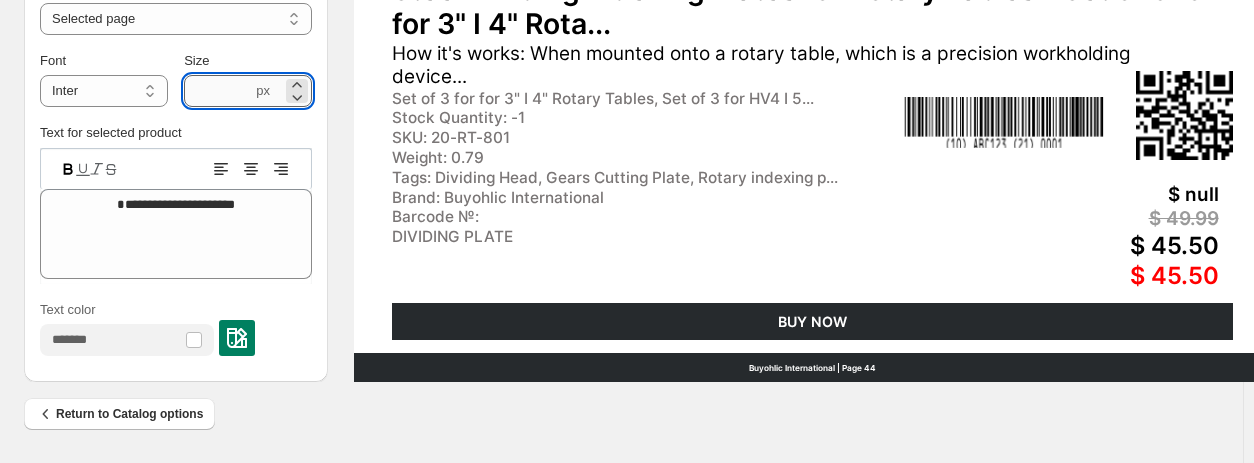 click on "***" at bounding box center (218, 91) 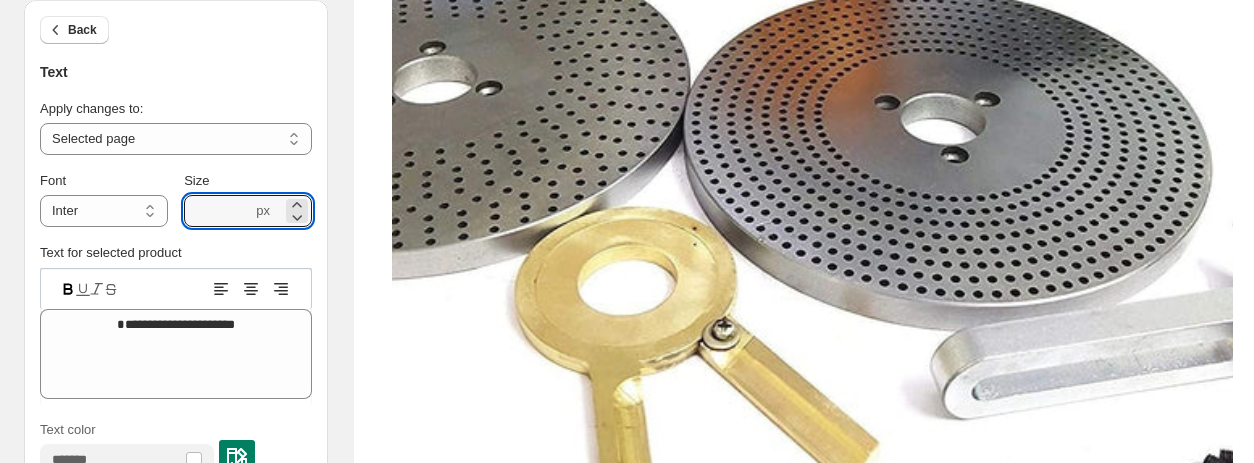 scroll, scrollTop: 0, scrollLeft: 0, axis: both 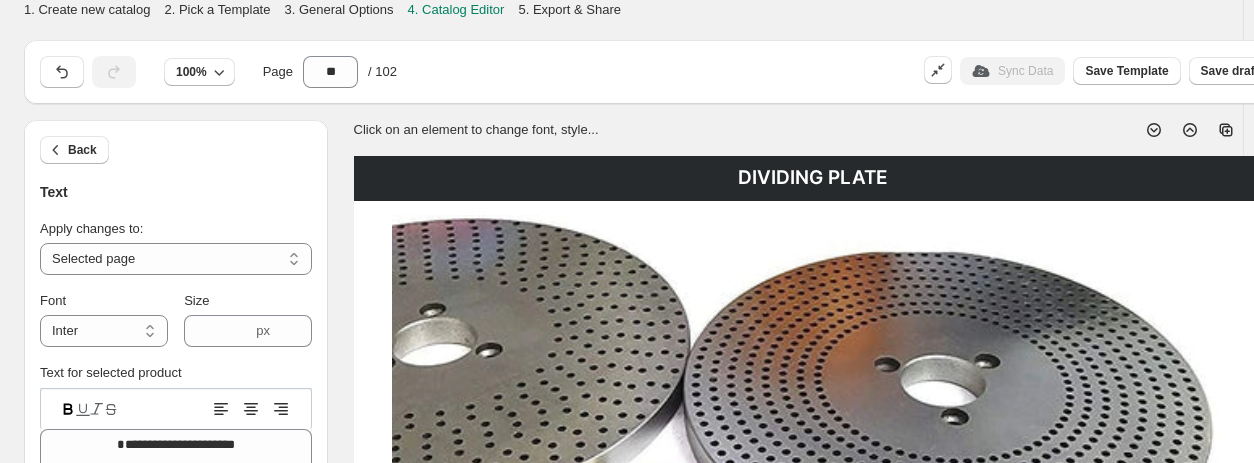 click on "DIVIDING PLATE" at bounding box center (813, 178) 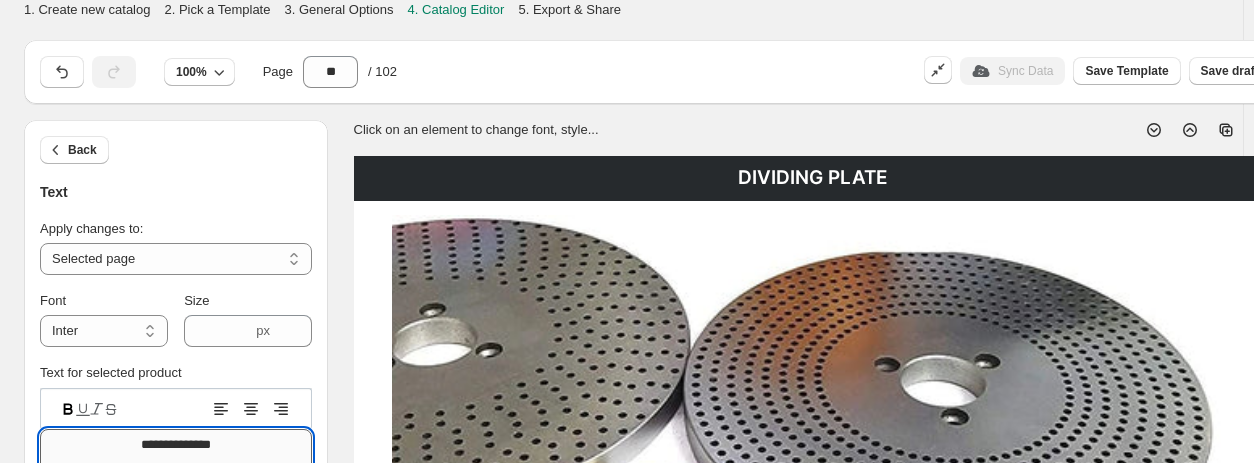 click on "**********" at bounding box center [176, 474] 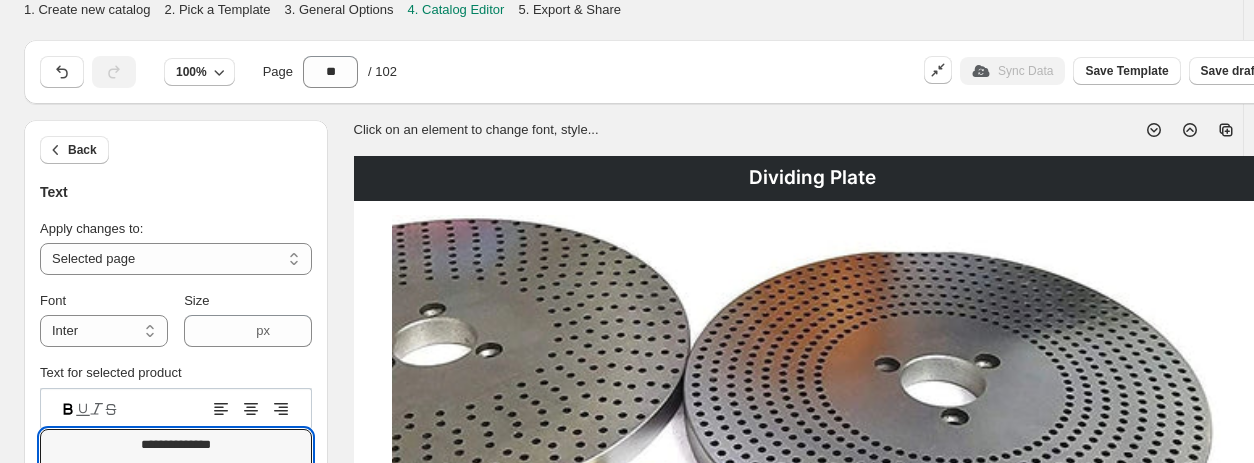 type on "**********" 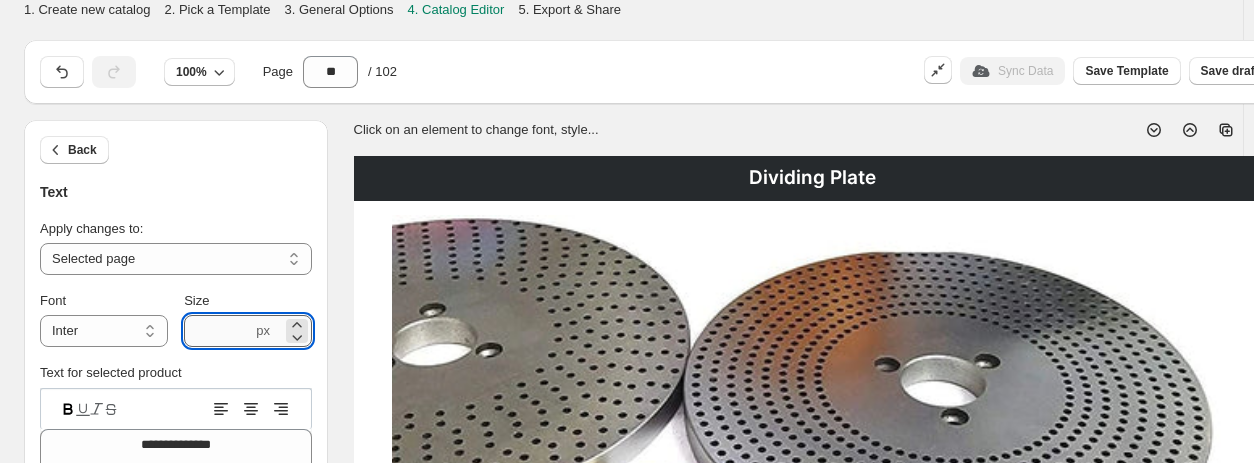 click on "****" at bounding box center [218, 331] 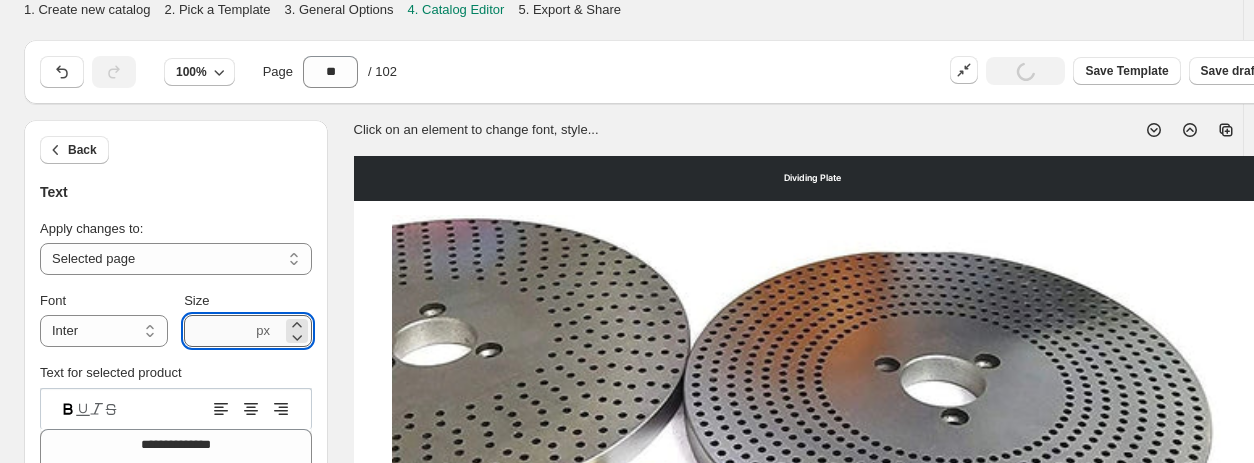 type on "****" 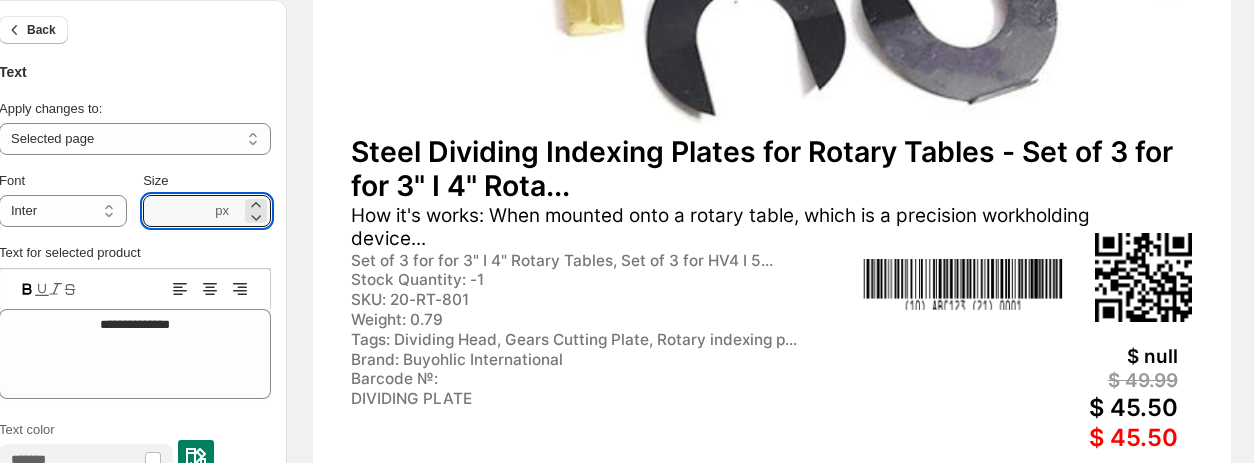 scroll, scrollTop: 800, scrollLeft: 187, axis: both 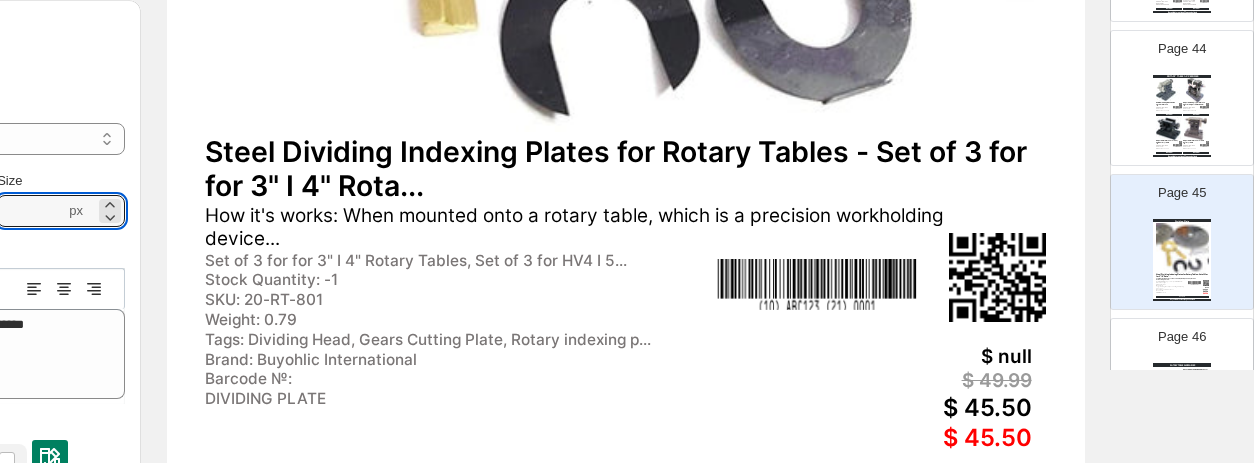 click on "ROTARY TABLE ACCESORIES Set of 3 Indexing Dividing Plates for HV4 I 5 I 6 Rotary Tables Set of 3 for for 3" I 4" Rotary Table... SKU:  20-RT-802 Barcode №:  8906183731712 BUY NOW Set of 2 Indexing Dividing Plates for HV8 I 10 I 12 Rotary Tables Set of 3 for for 3" I 4" Rotary Table... SKU:  20-RT-803 Barcode №:  8906183731729 BUY NOW Clamp Kit For Rotary Table M6 Clamp Kit, M8 Clamp Kit, 6mm-24Pcs... SKU:  30-CK-102 Barcode №:  8906183731019 BUY NOW Buyohlic International | Page undefined" at bounding box center [1182, 404] 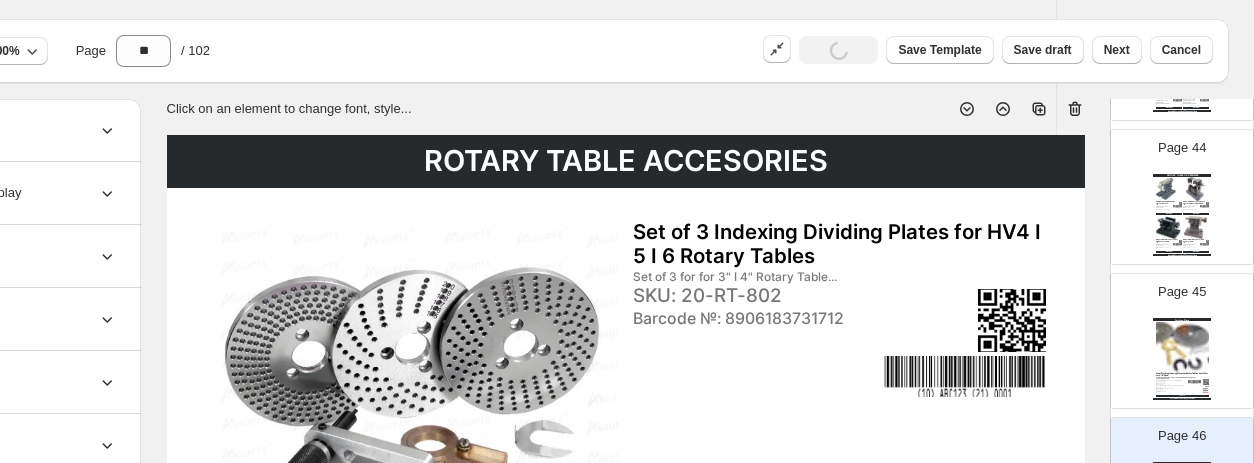 scroll, scrollTop: 0, scrollLeft: 187, axis: horizontal 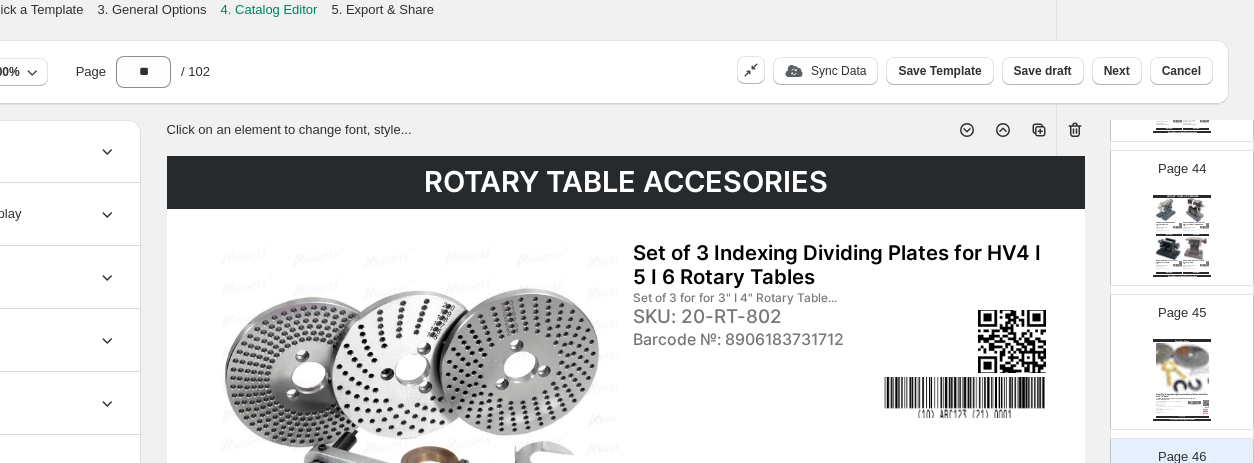 click at bounding box center (1182, 367) 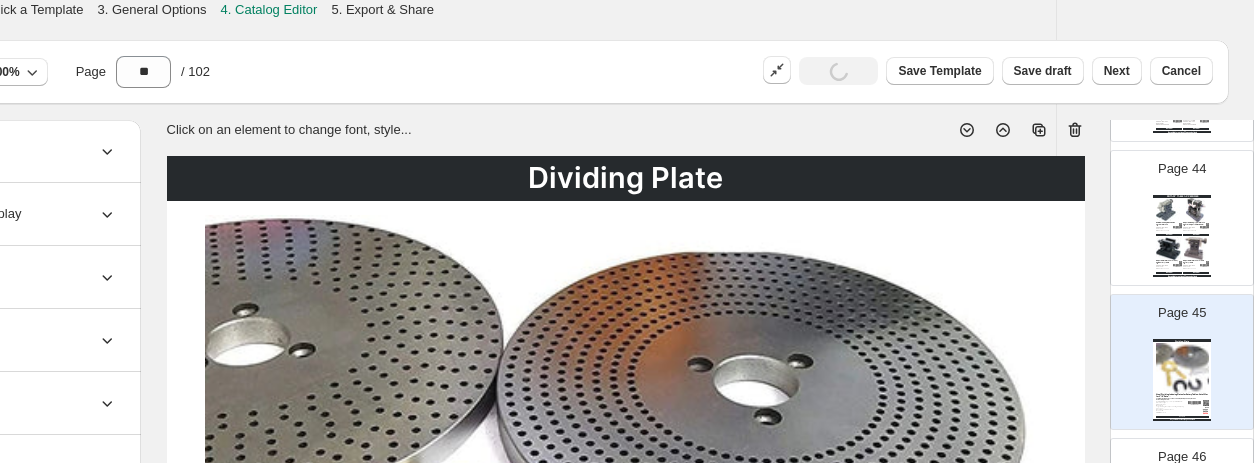 click on "Dividing Plate" at bounding box center (626, 178) 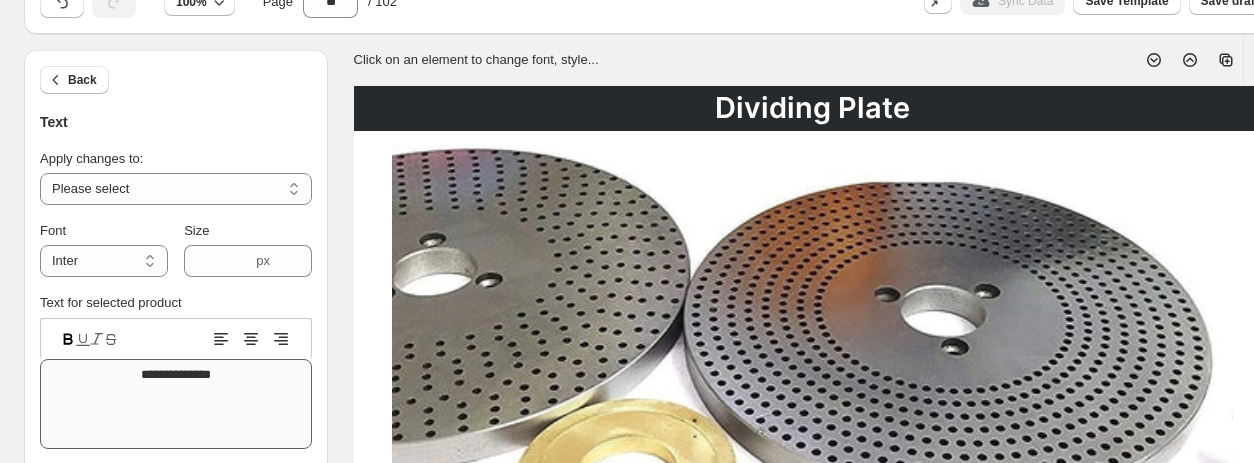 scroll, scrollTop: 100, scrollLeft: 0, axis: vertical 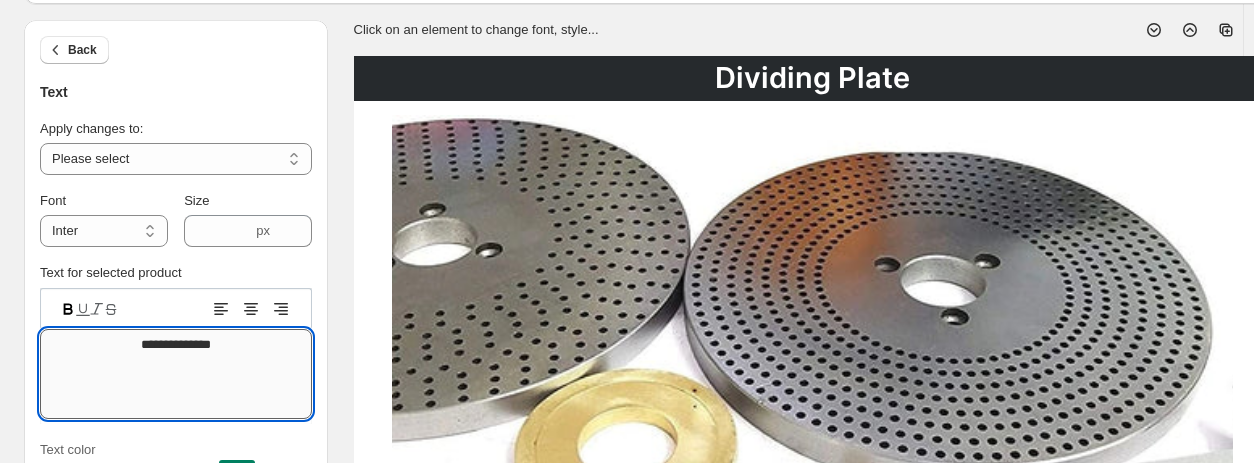 click on "**********" at bounding box center [176, 374] 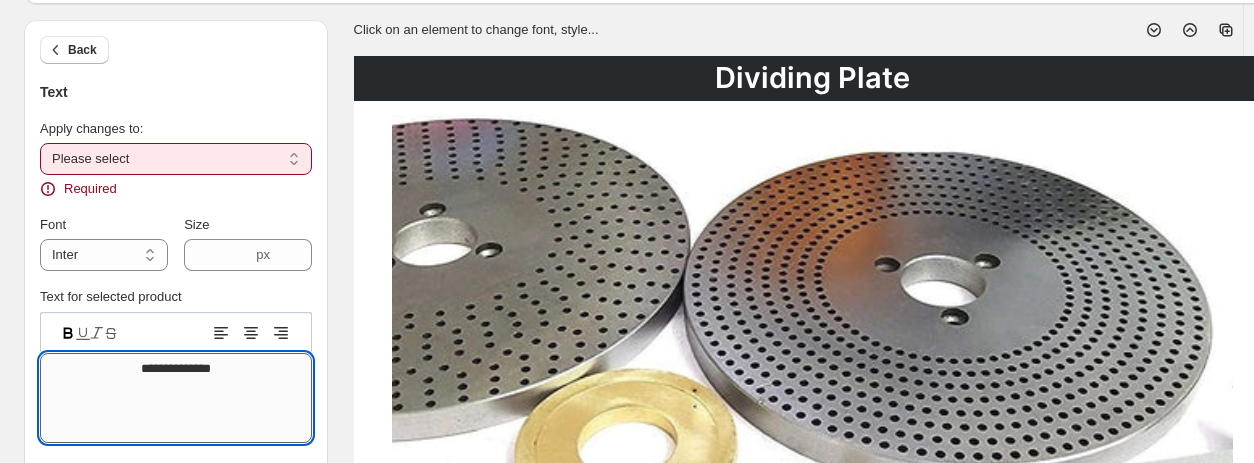 type on "**********" 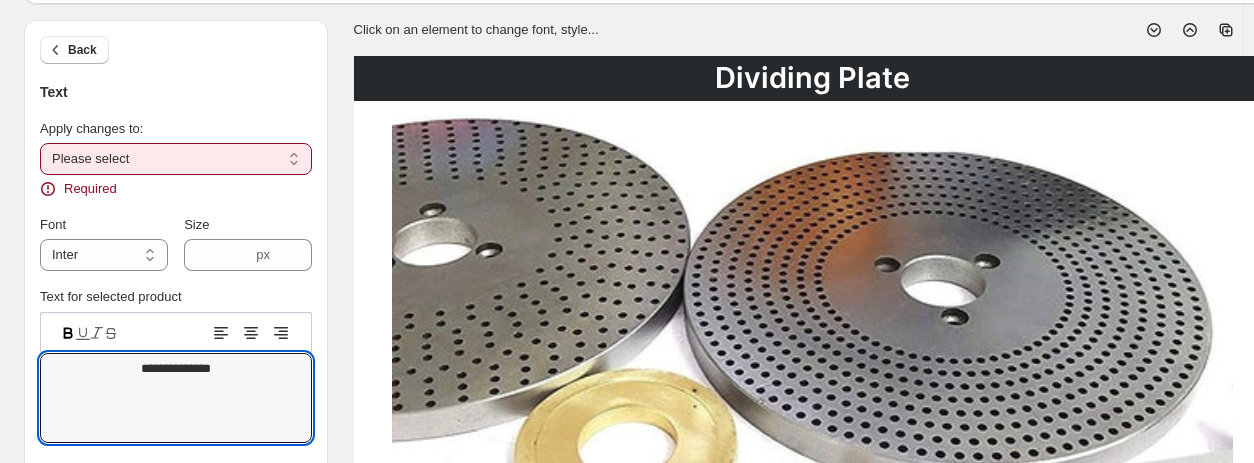 drag, startPoint x: 160, startPoint y: 147, endPoint x: 163, endPoint y: 168, distance: 21.213203 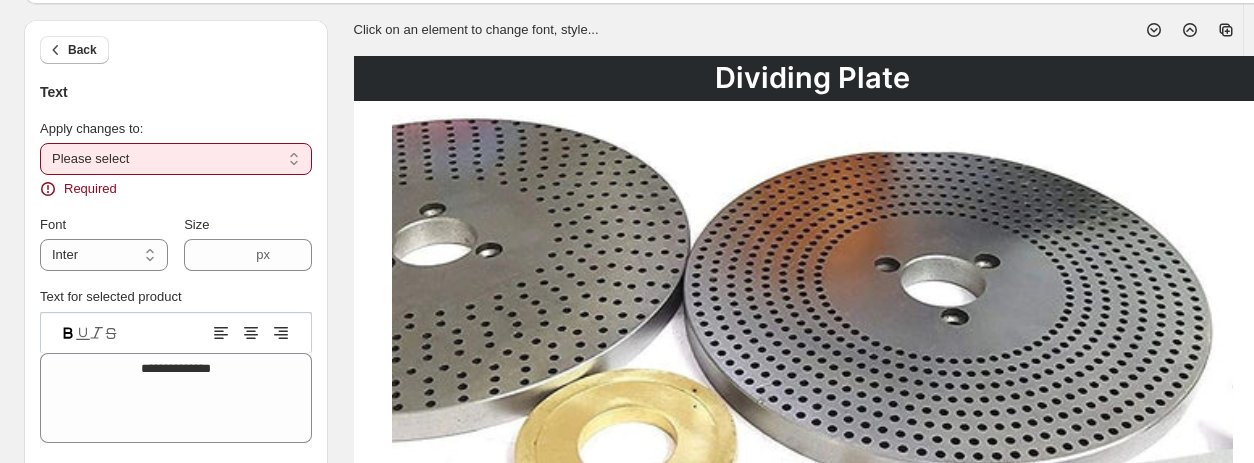 select on "**********" 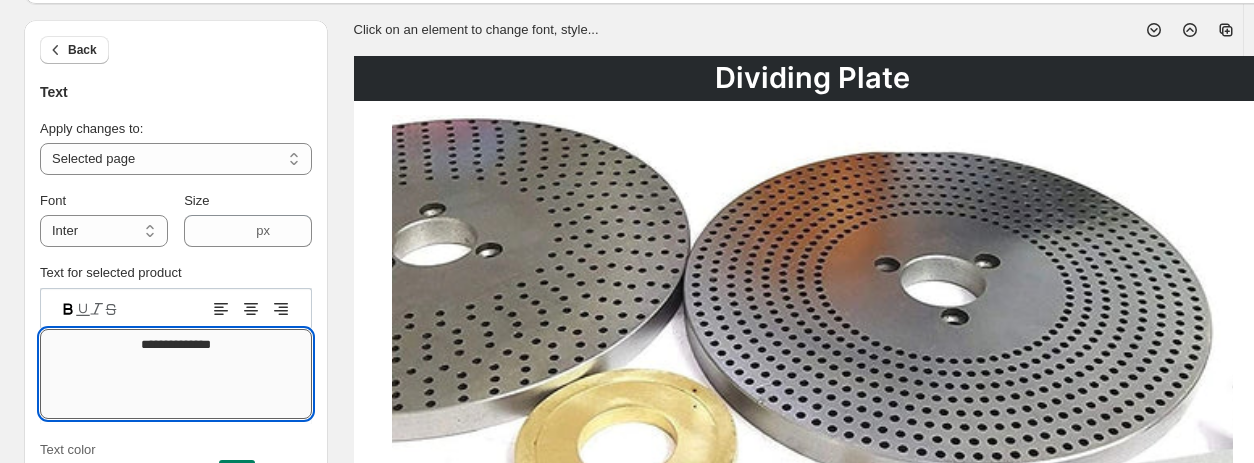click on "**********" at bounding box center (176, 374) 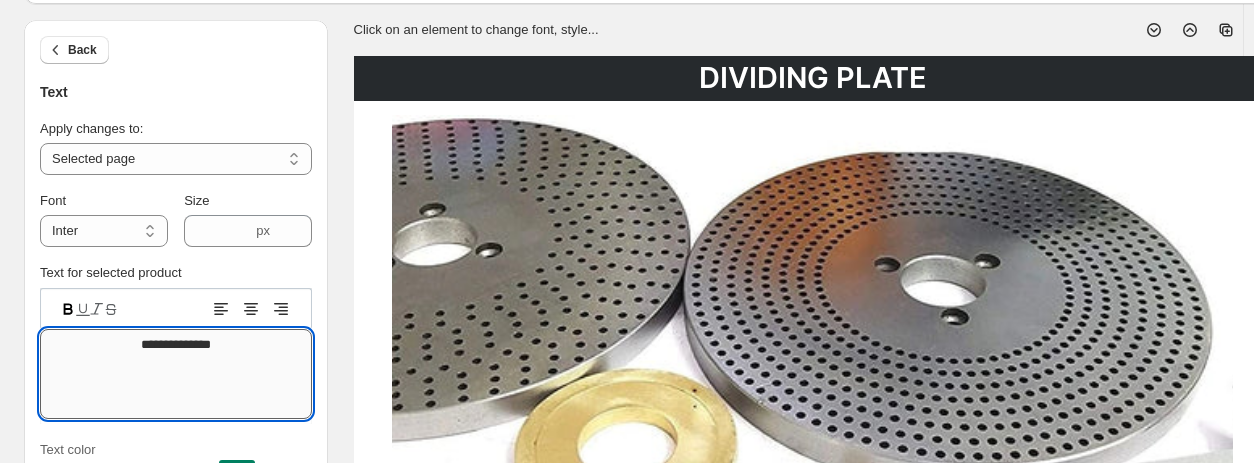 type on "**********" 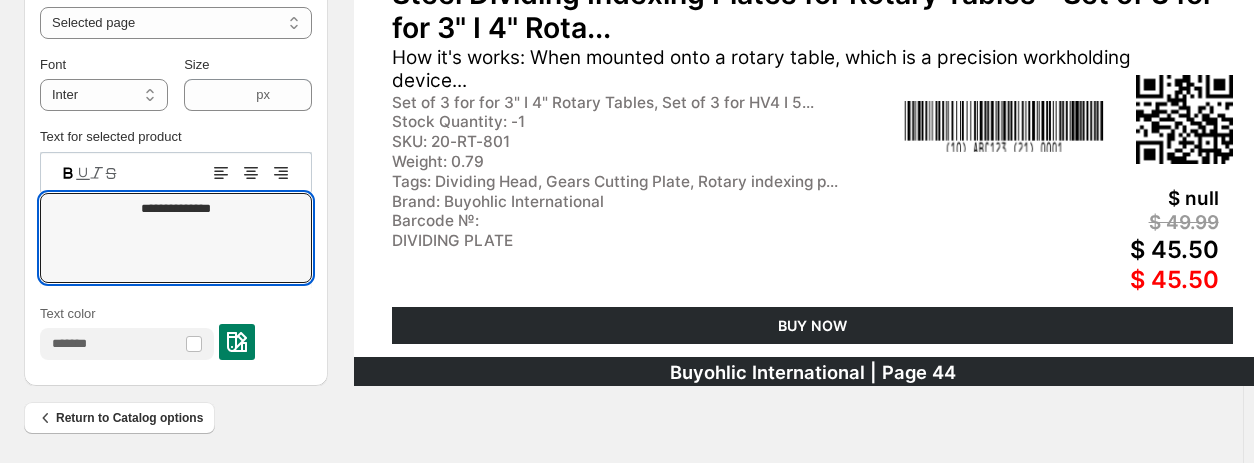 scroll, scrollTop: 962, scrollLeft: 0, axis: vertical 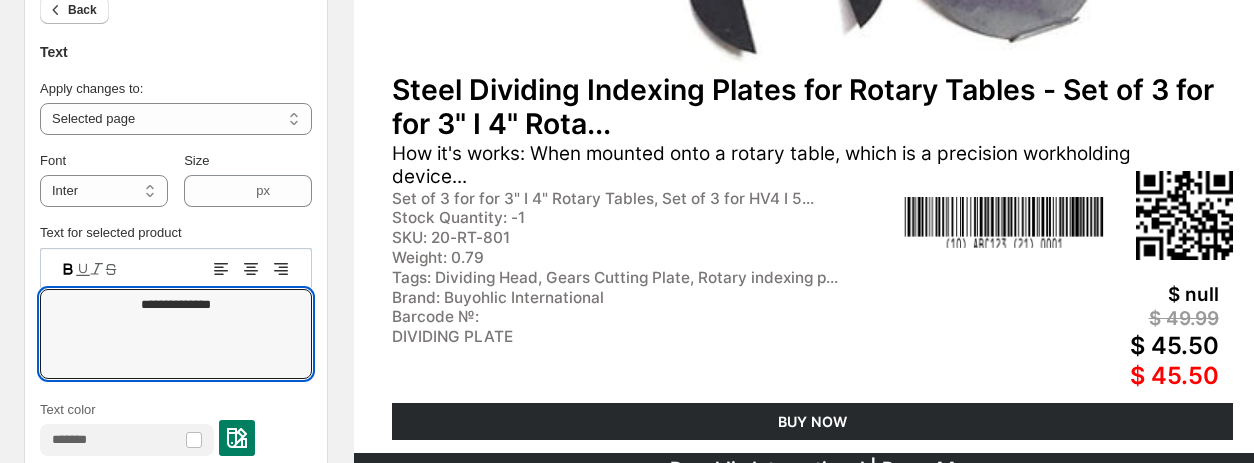 click on "Steel Dividing Indexing Plates for Rotary Tables - Set of 3 for for 3" I 4" Rota..." at bounding box center [812, 107] 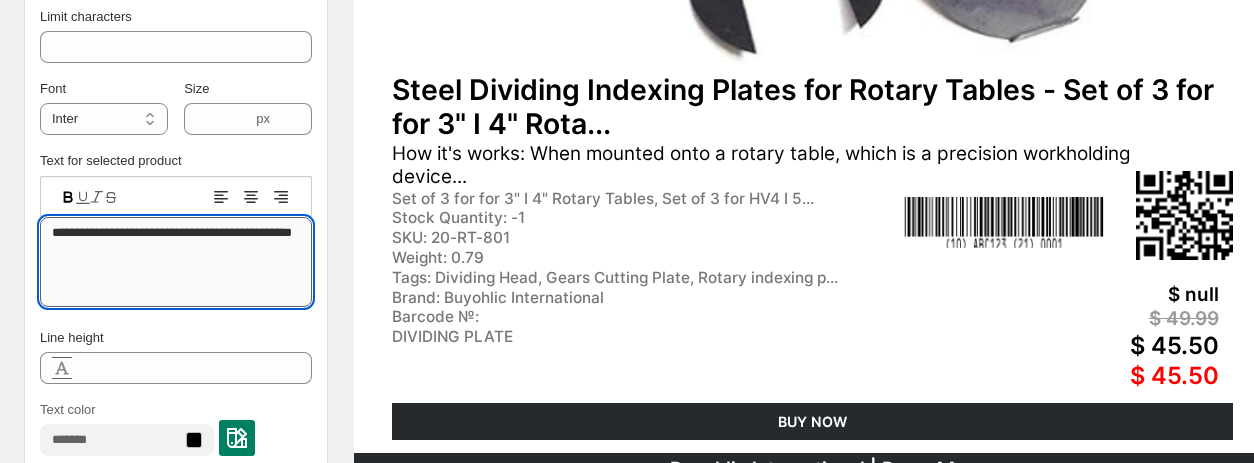 drag, startPoint x: 224, startPoint y: 234, endPoint x: 216, endPoint y: 265, distance: 32.01562 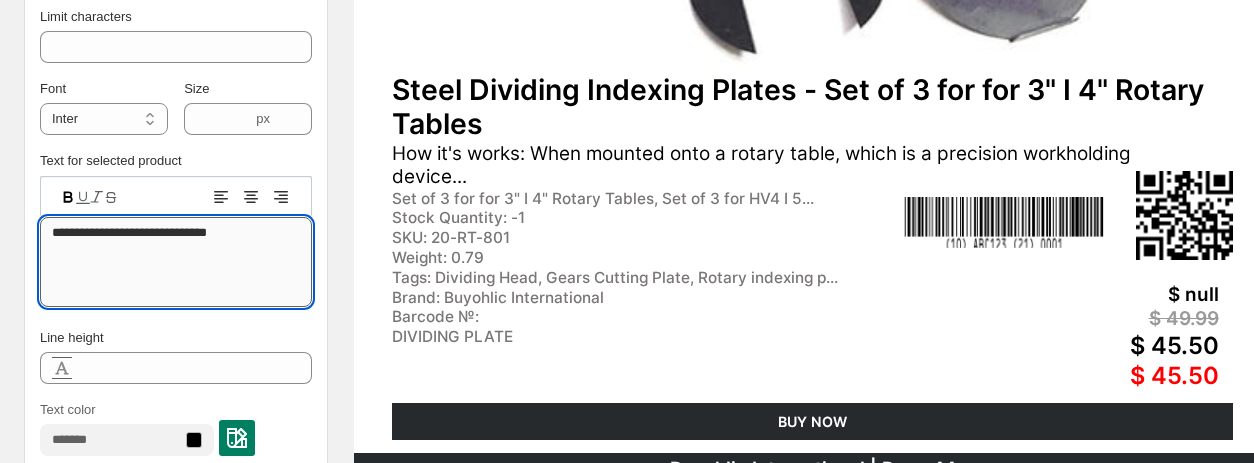 type on "**********" 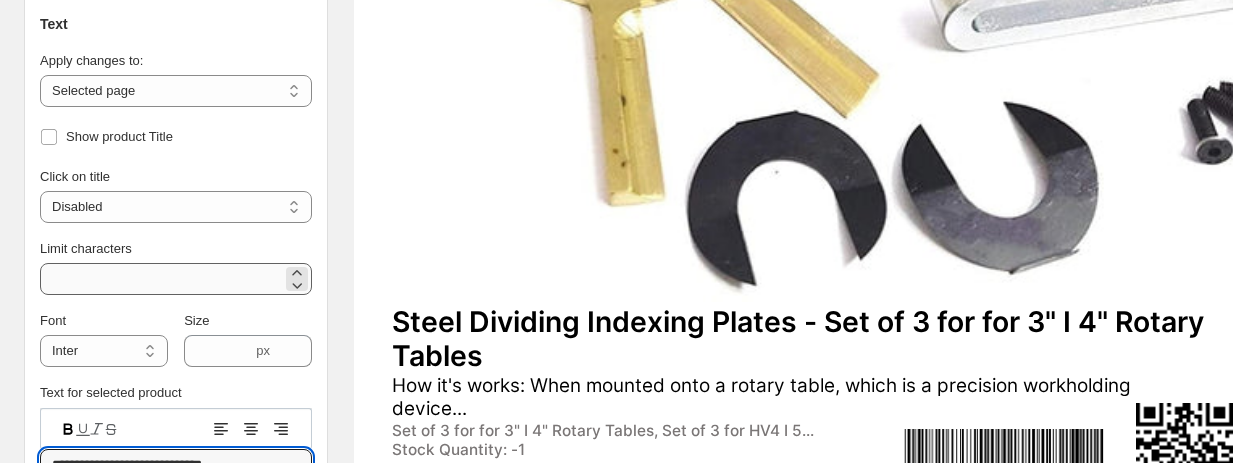 scroll, scrollTop: 562, scrollLeft: 0, axis: vertical 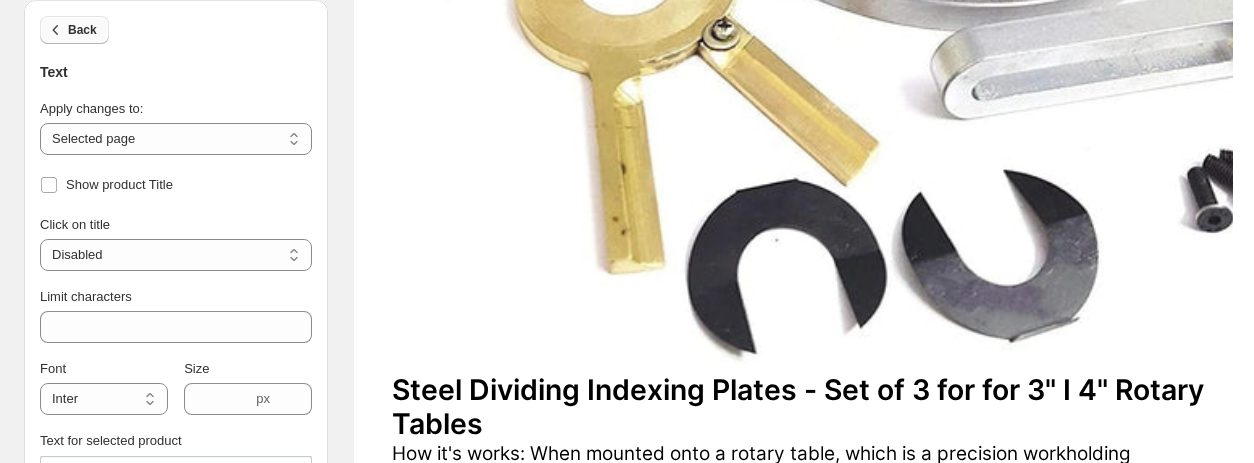 click 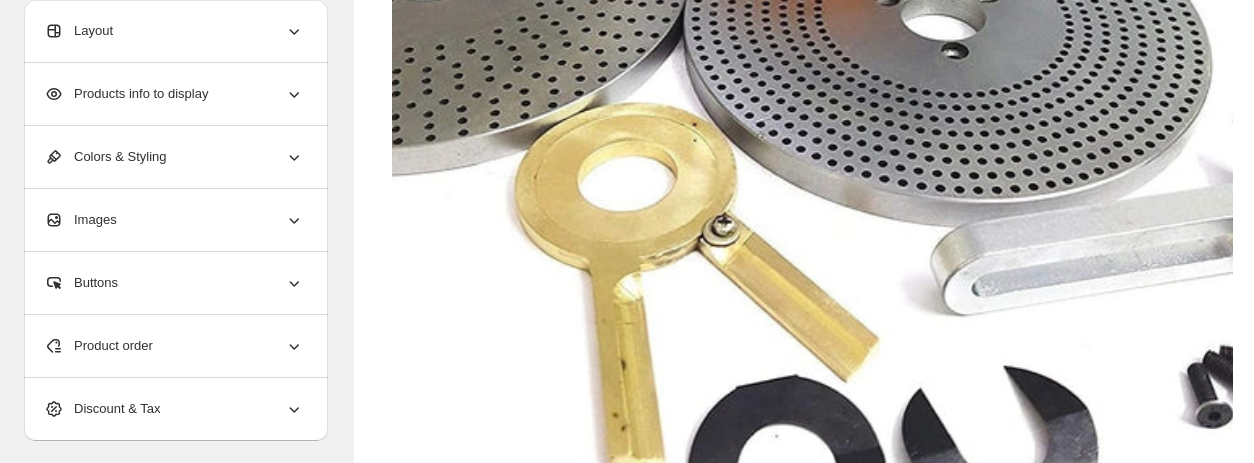 scroll, scrollTop: 362, scrollLeft: 0, axis: vertical 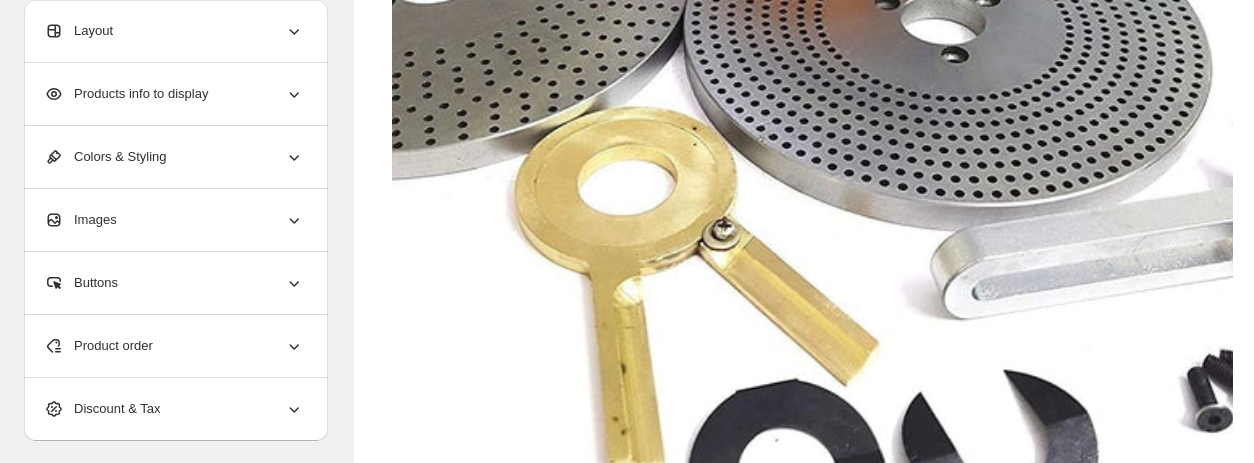 click on "Products info to display" at bounding box center (126, 94) 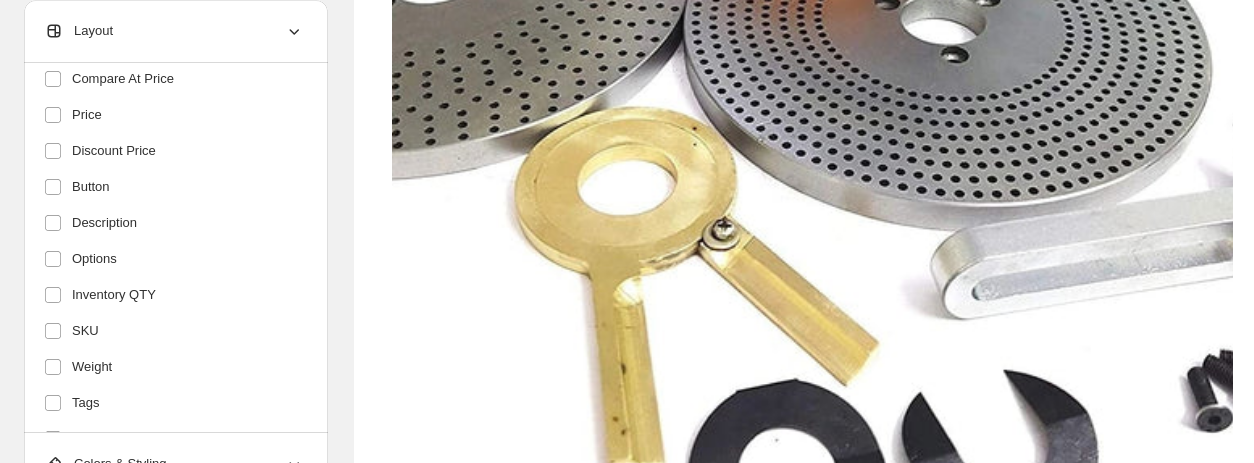 scroll, scrollTop: 46, scrollLeft: 0, axis: vertical 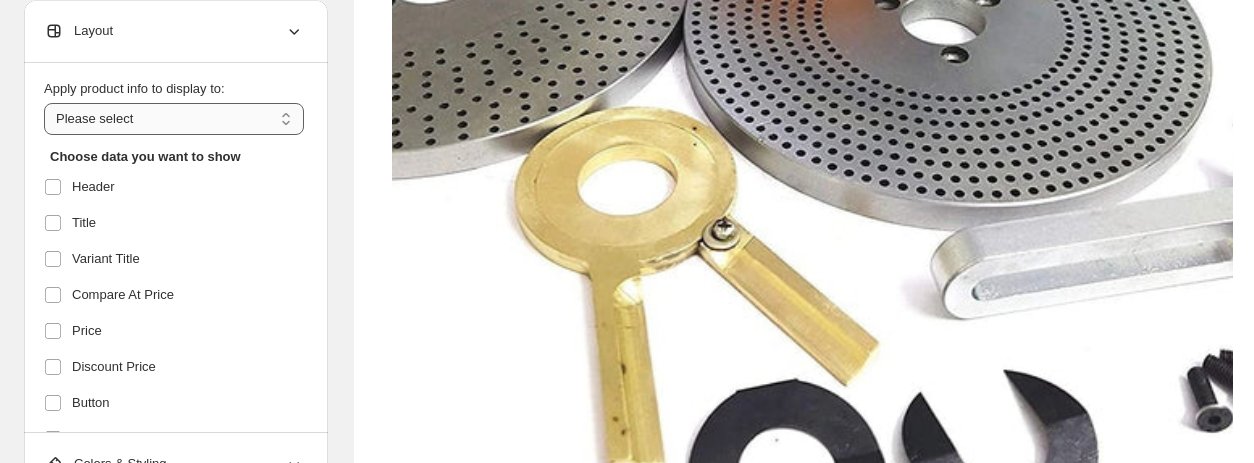 click on "**********" at bounding box center (174, 119) 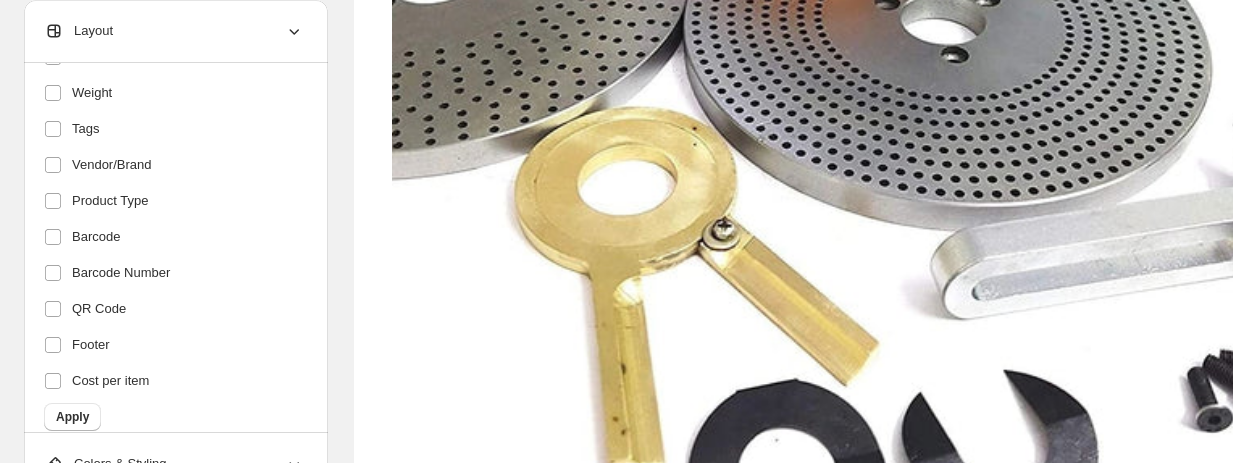 scroll, scrollTop: 546, scrollLeft: 0, axis: vertical 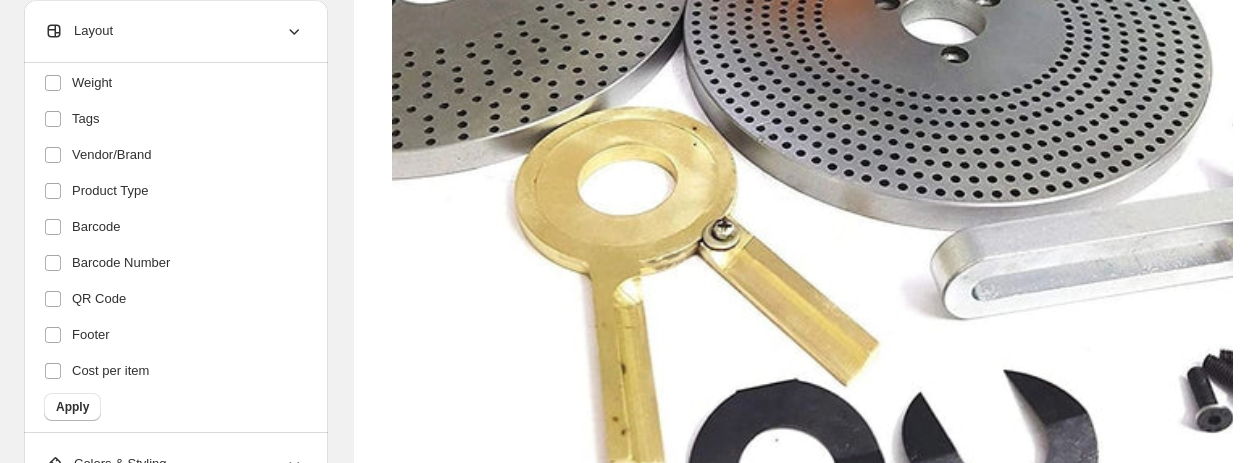 click on "Apply" at bounding box center [72, 407] 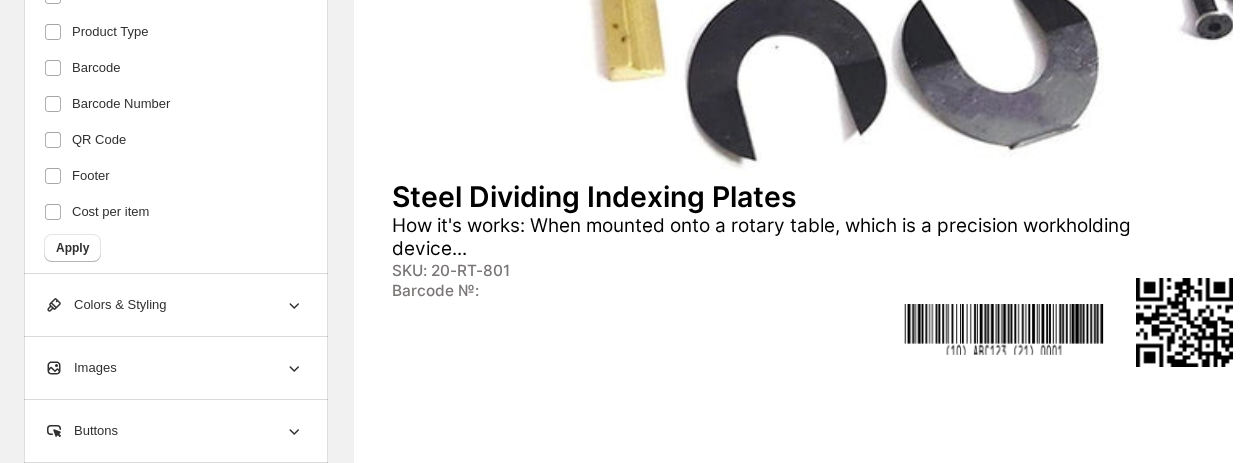 scroll, scrollTop: 762, scrollLeft: 0, axis: vertical 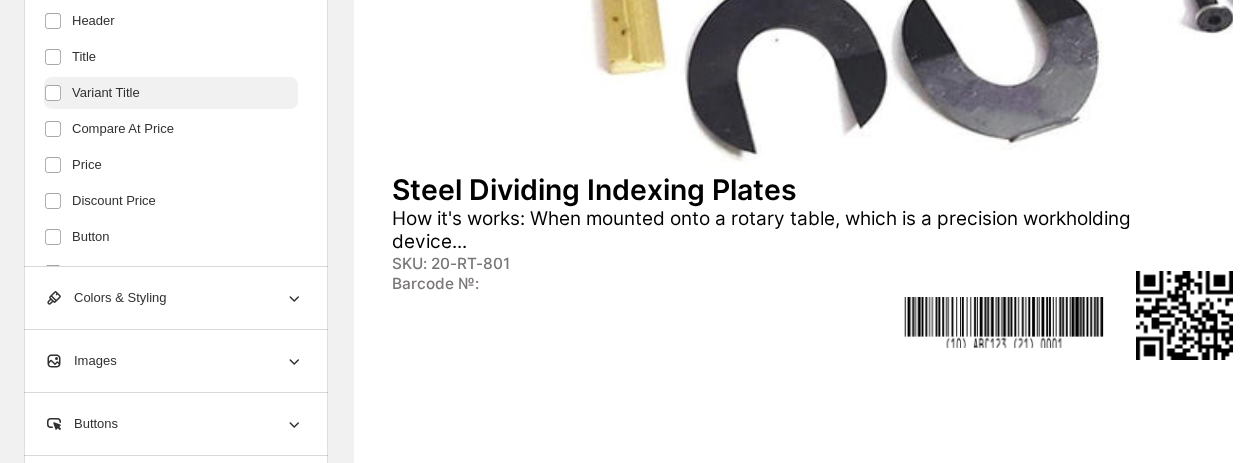 click on "Variant Title" at bounding box center [106, 93] 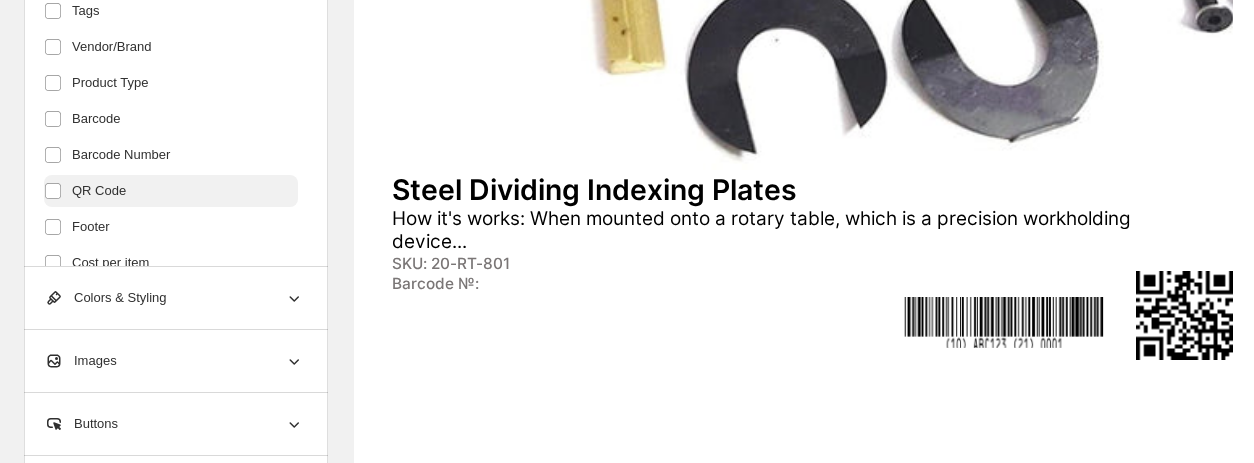scroll, scrollTop: 546, scrollLeft: 0, axis: vertical 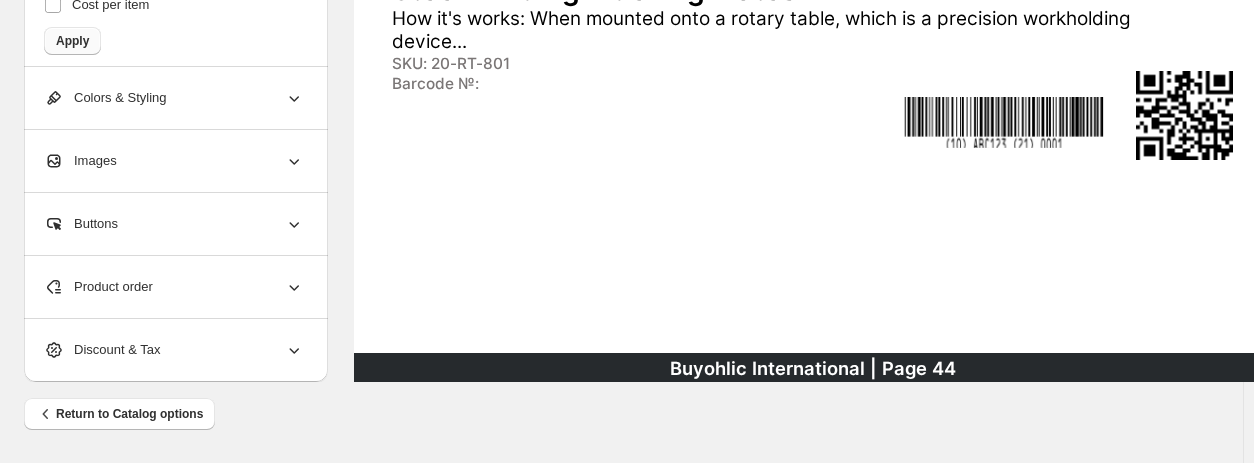 click on "Apply" at bounding box center [72, 41] 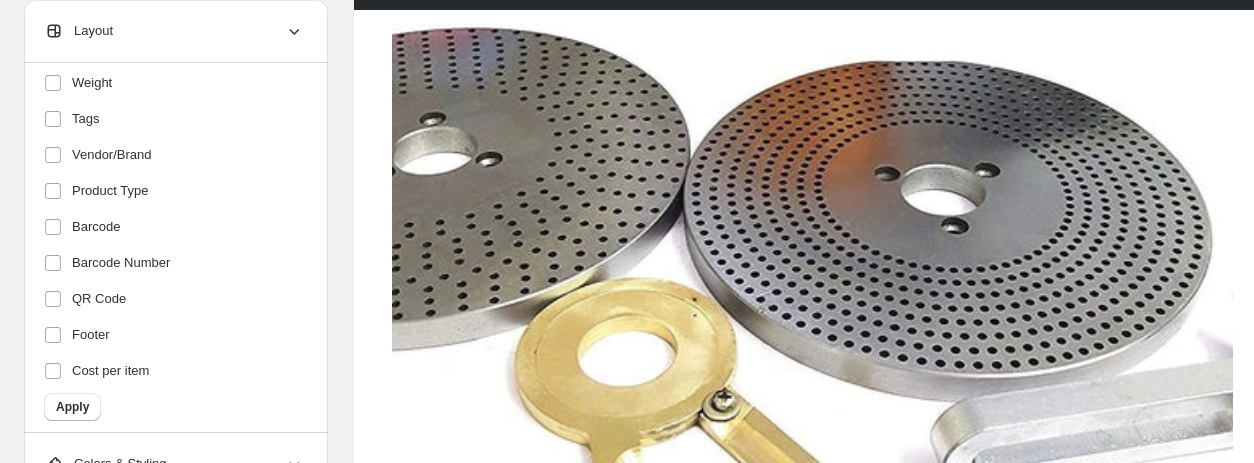 scroll, scrollTop: 362, scrollLeft: 0, axis: vertical 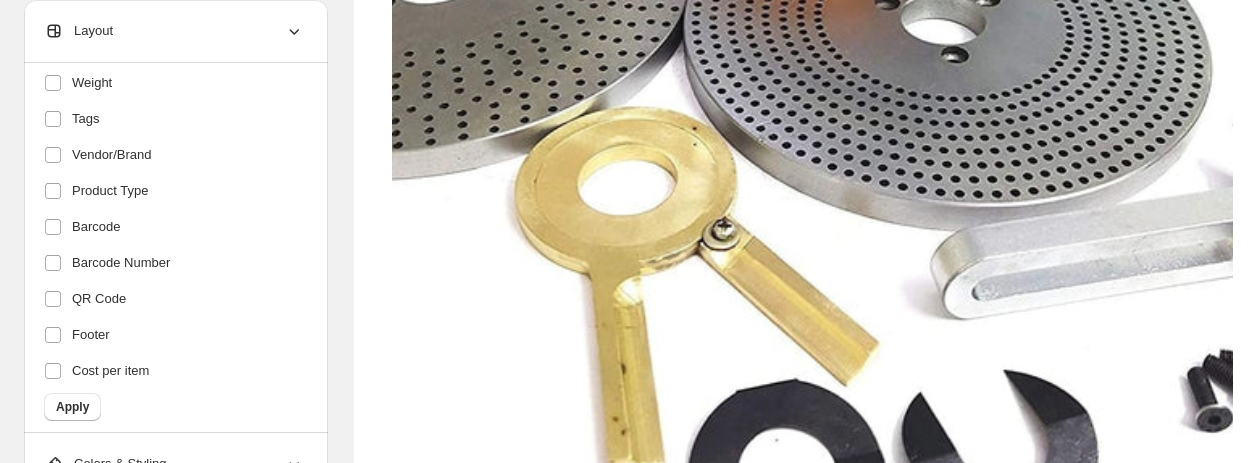 click at bounding box center (812, 211) 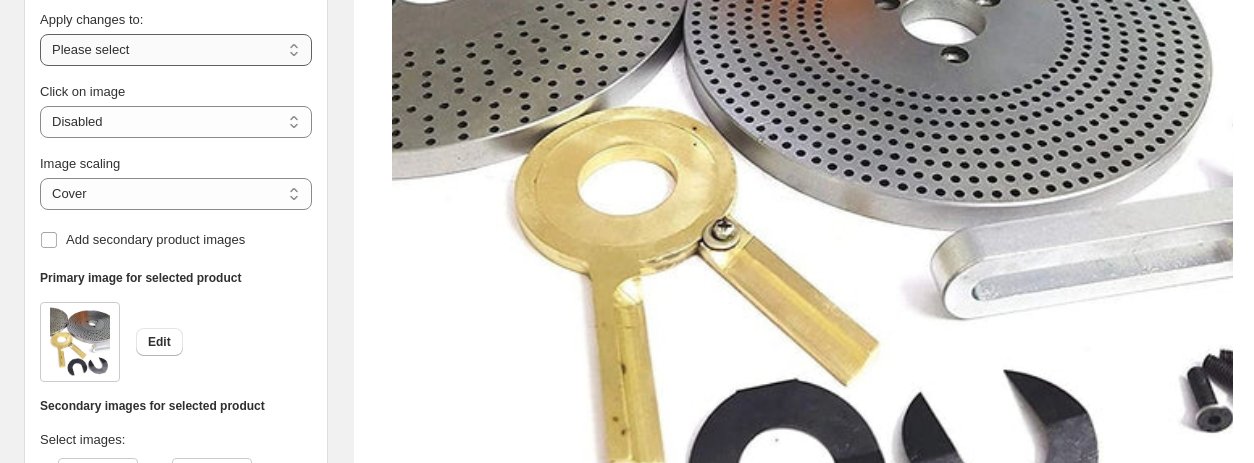 click on "**********" at bounding box center [176, 50] 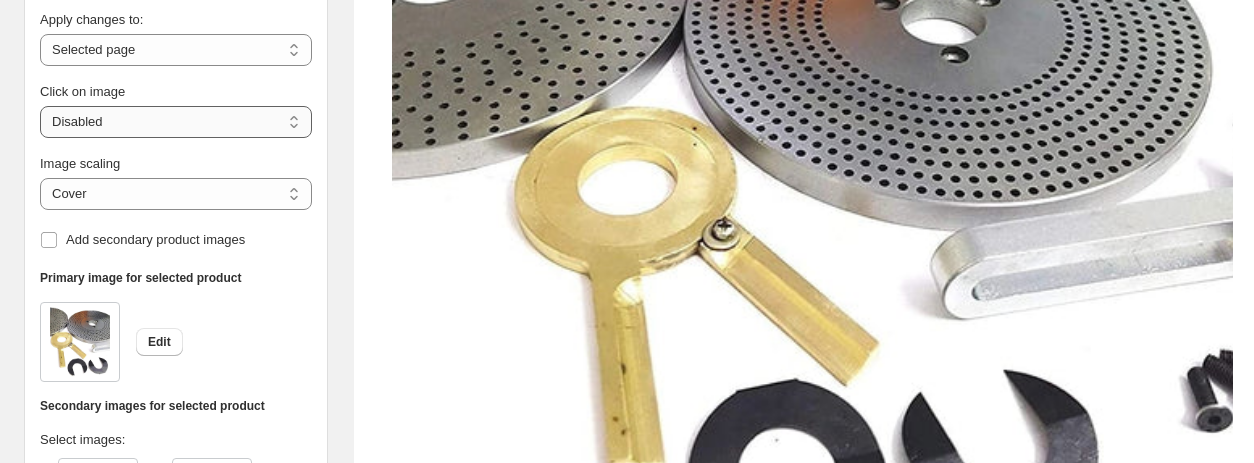 click on "**********" at bounding box center (176, 122) 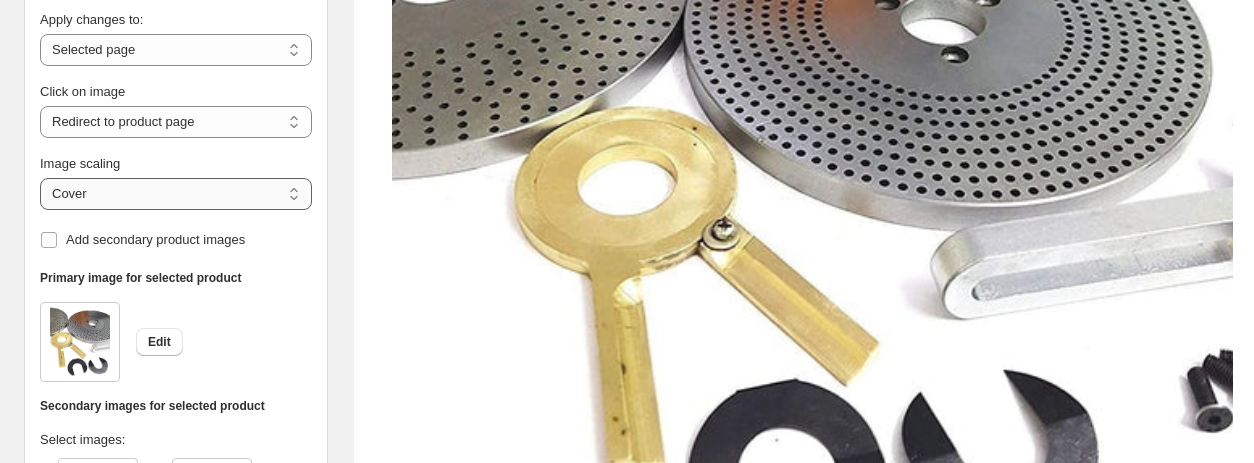 click on "***** *******" at bounding box center [176, 194] 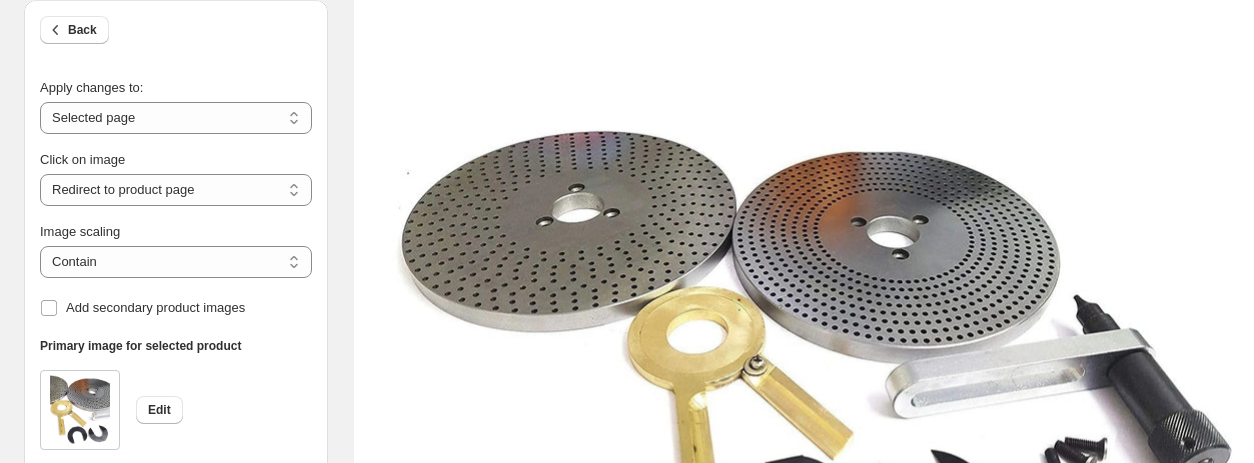scroll, scrollTop: 162, scrollLeft: 0, axis: vertical 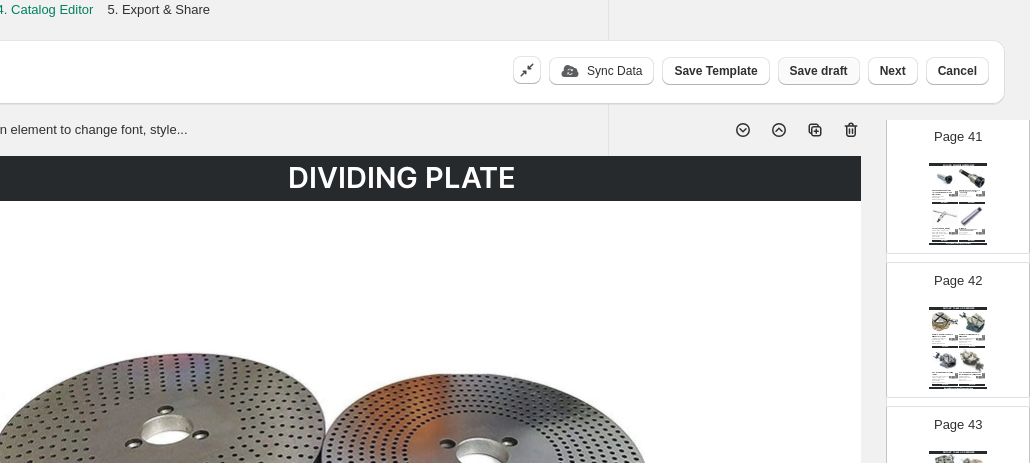 click on "Save draft" at bounding box center (819, 71) 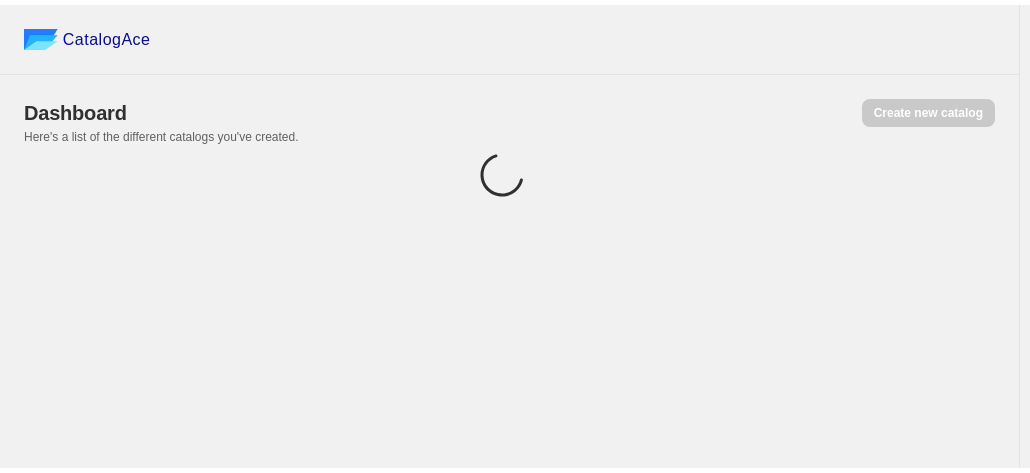 scroll, scrollTop: 0, scrollLeft: 0, axis: both 